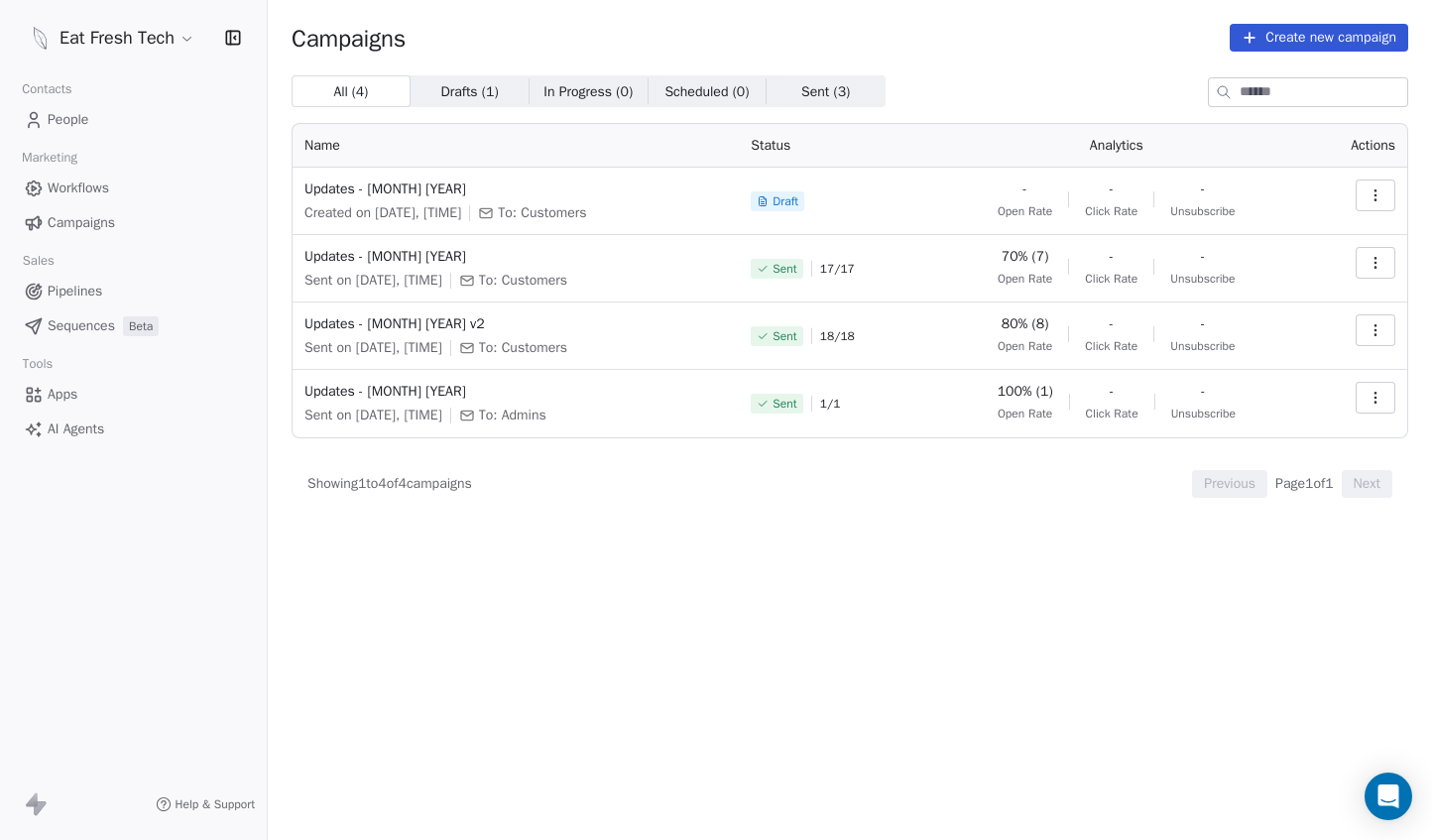 scroll, scrollTop: 0, scrollLeft: 0, axis: both 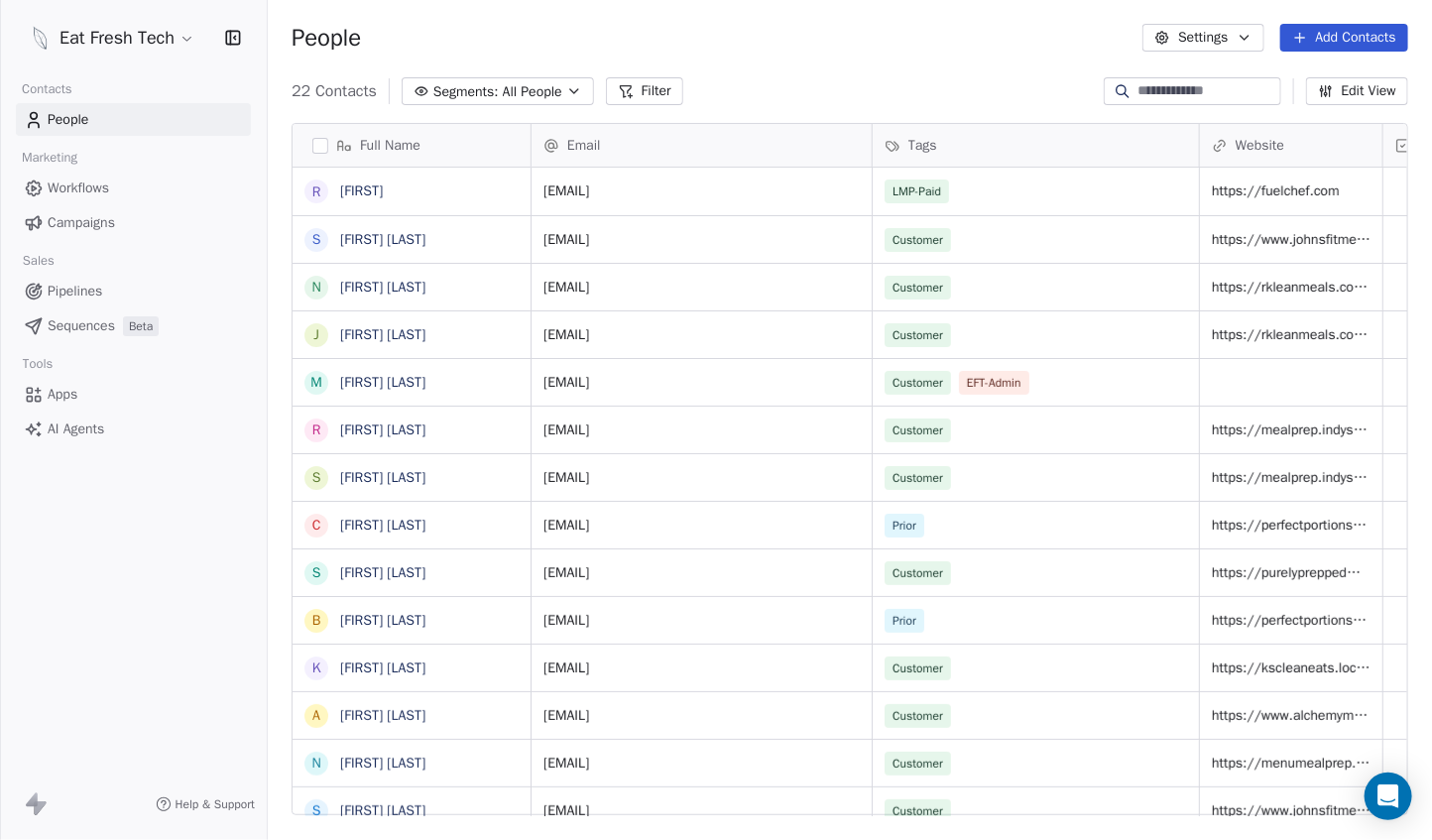 click on "Campaigns" at bounding box center [133, 222] 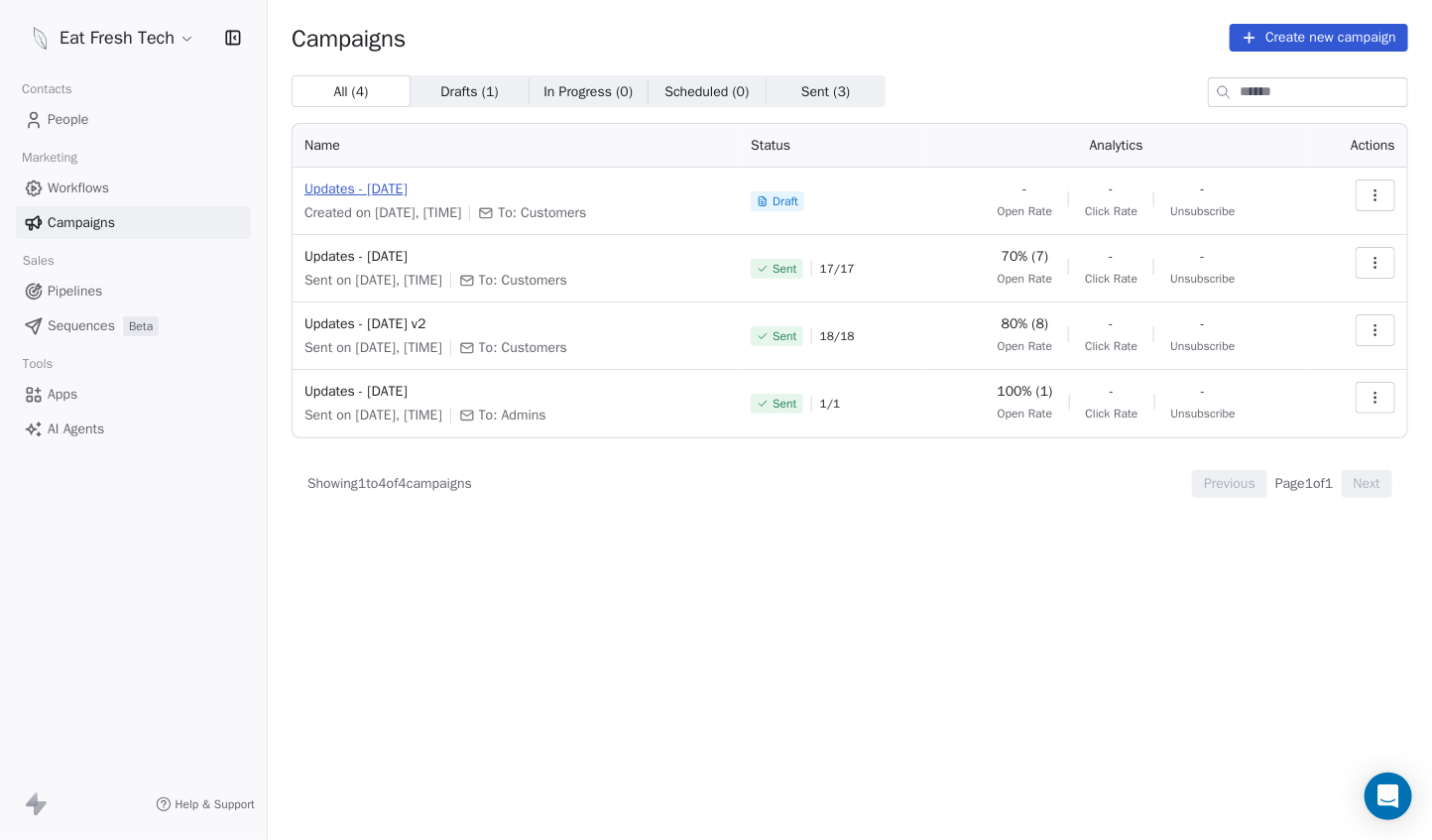 click on "Updates - [DATE]" at bounding box center [516, 189] 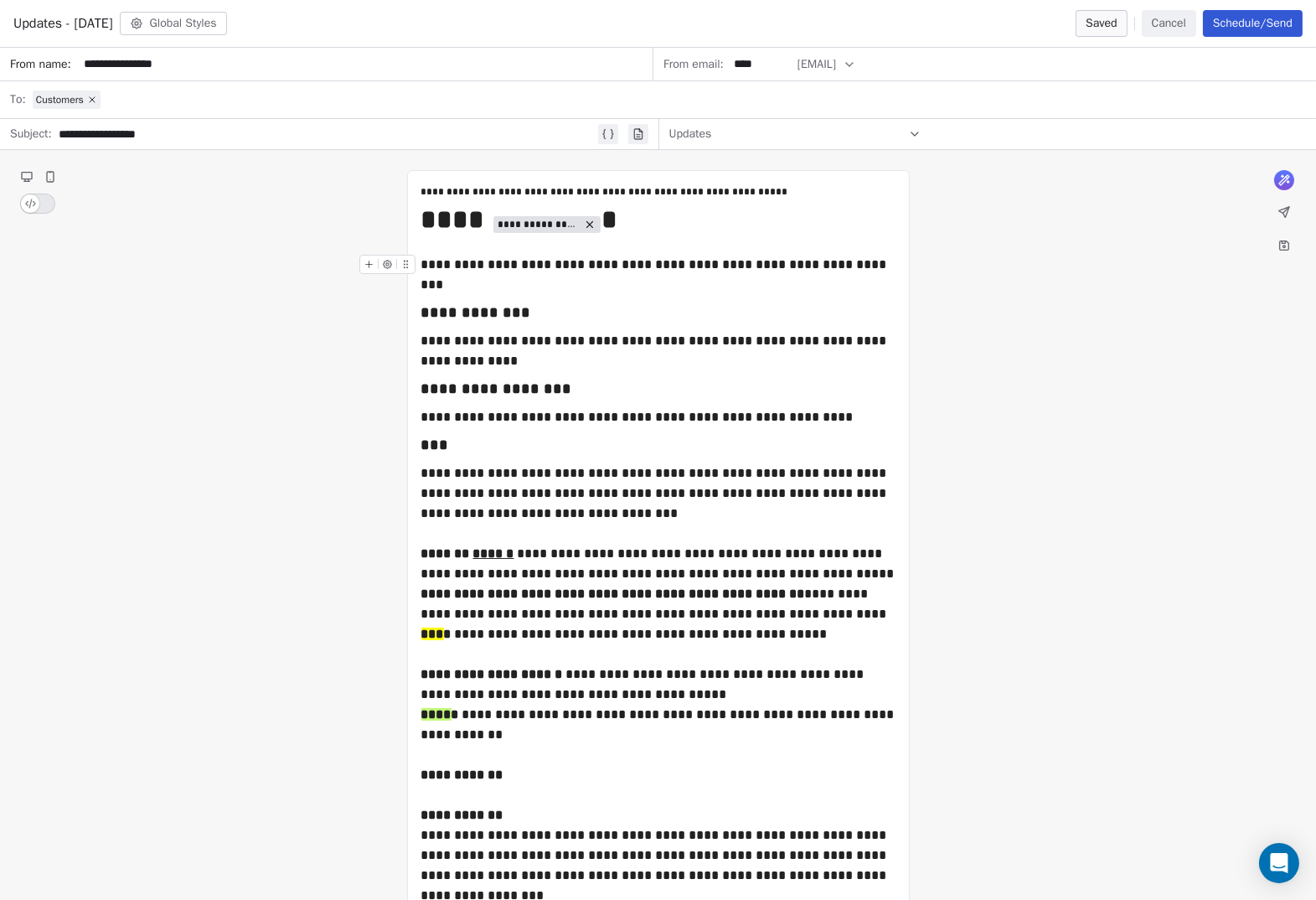 click on "**********" at bounding box center [658, 265] 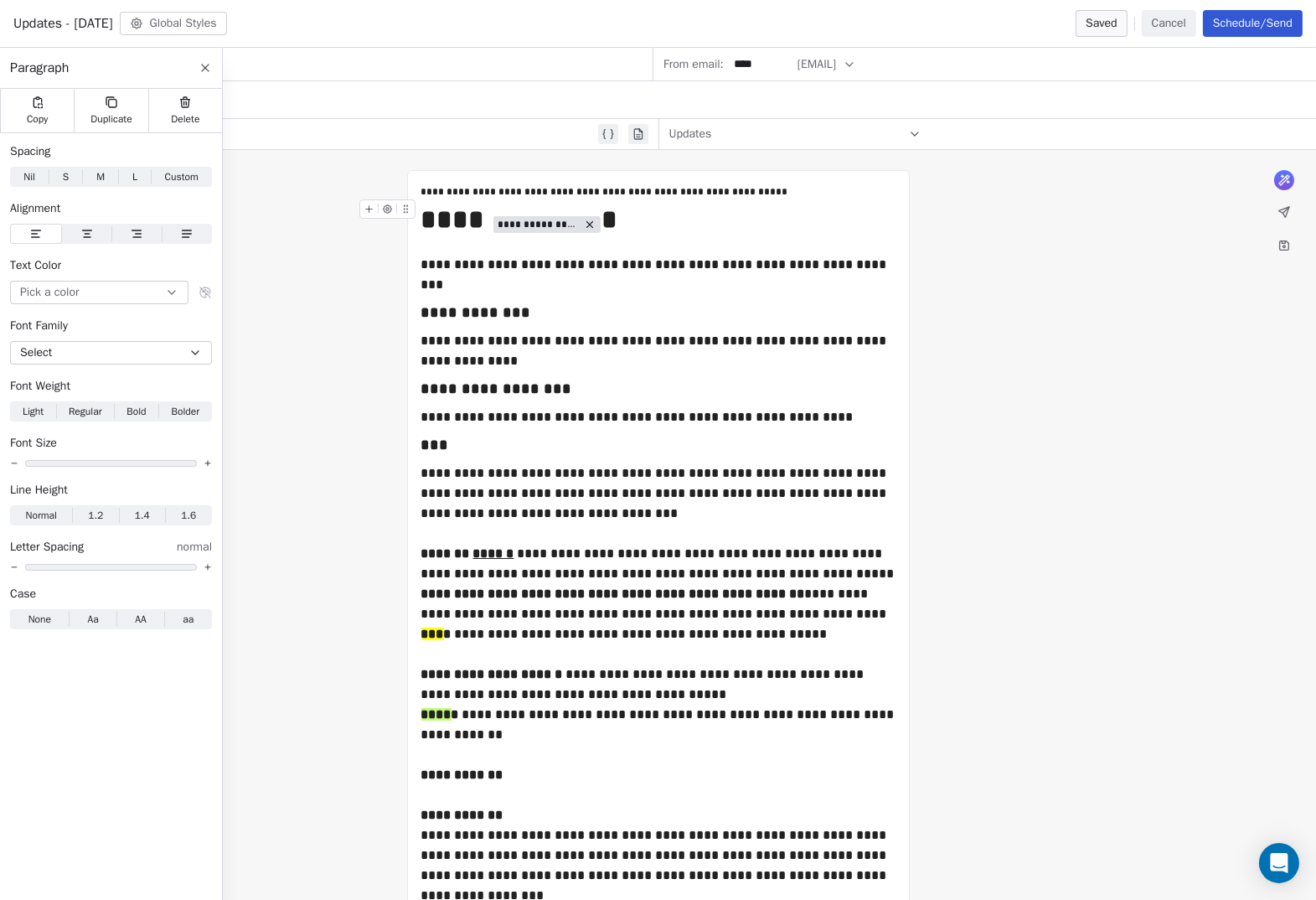 click on "**********" at bounding box center (658, 220) 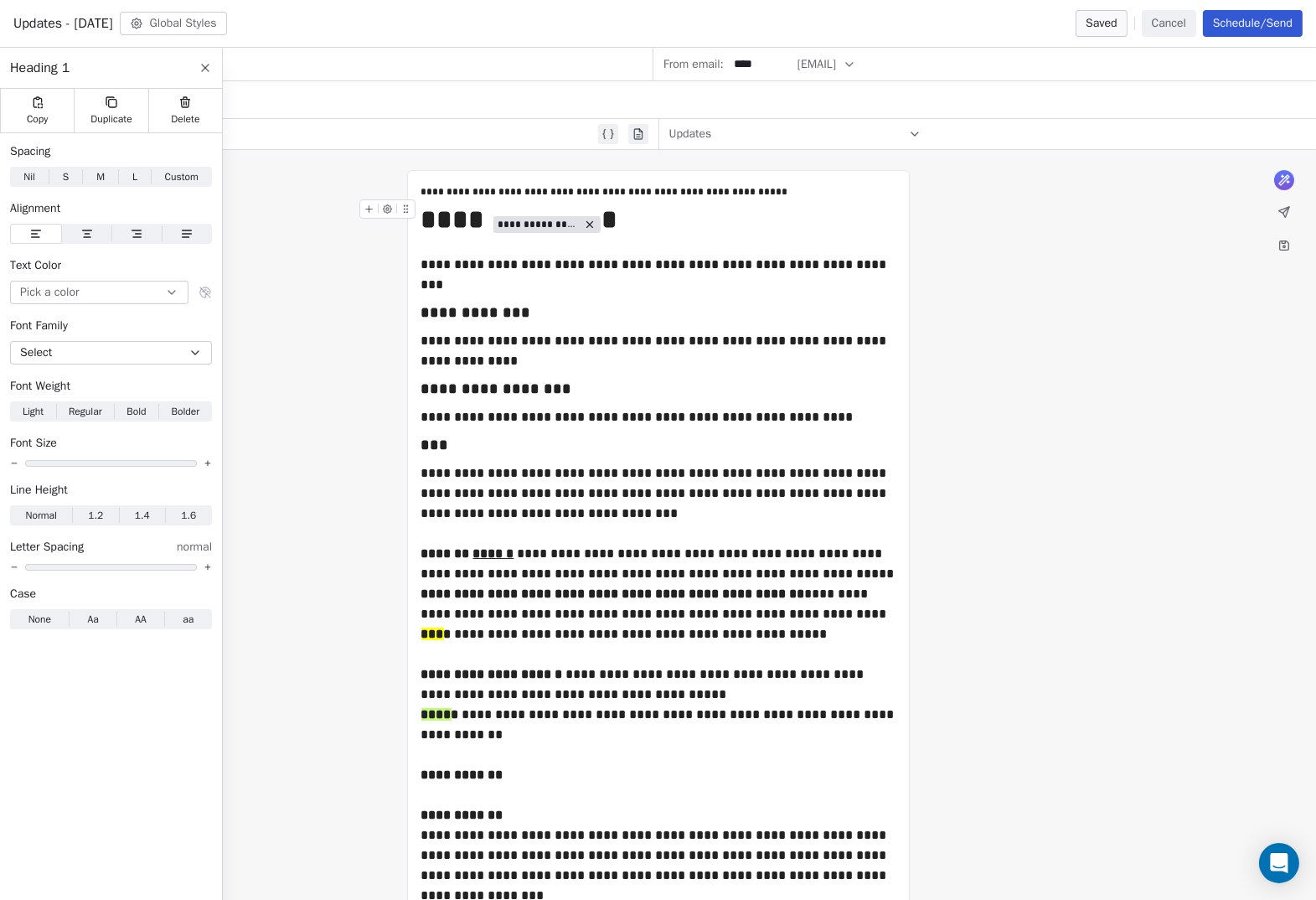 type 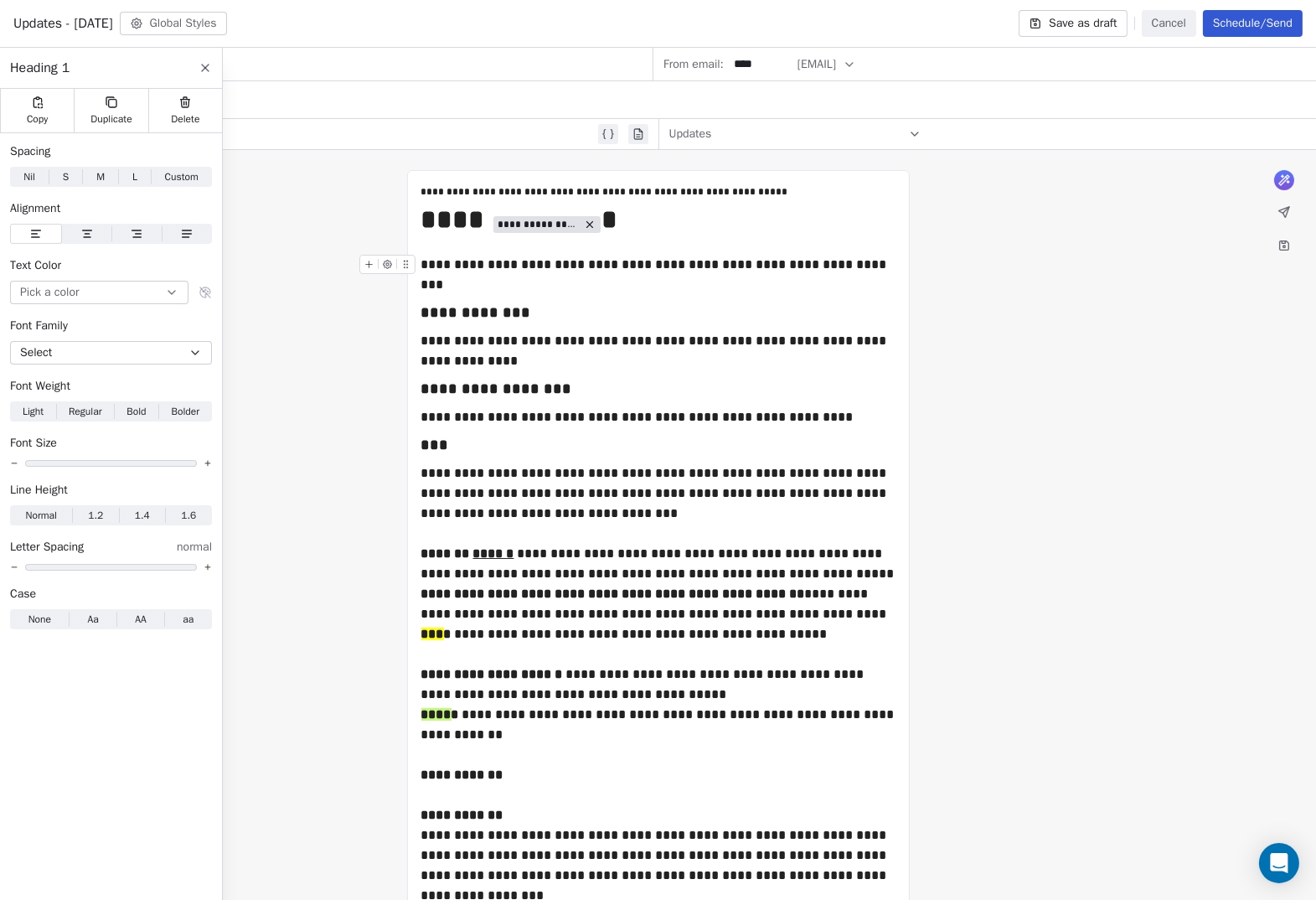 click on "**********" at bounding box center (658, 265) 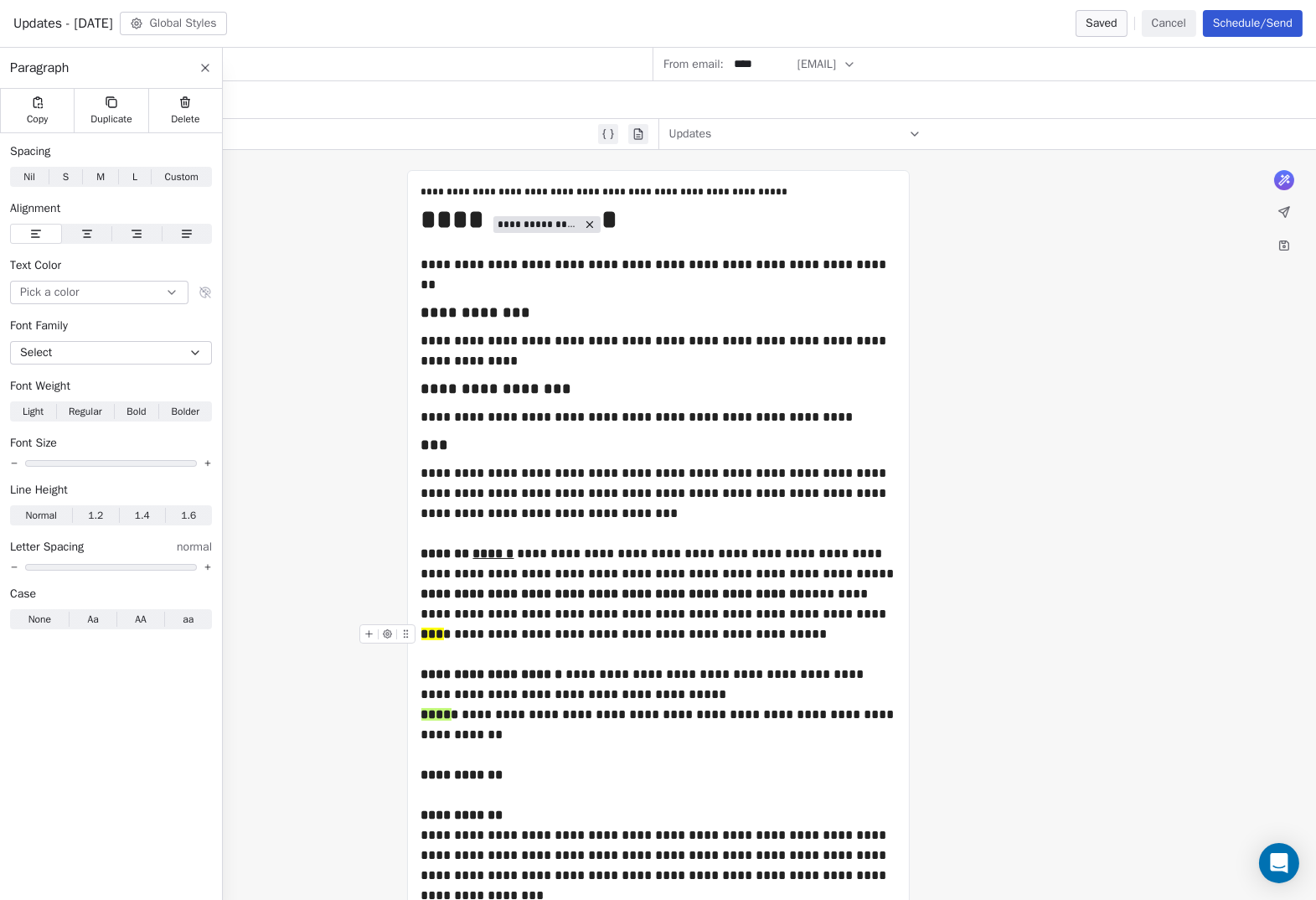 click on "**********" at bounding box center (658, 634) 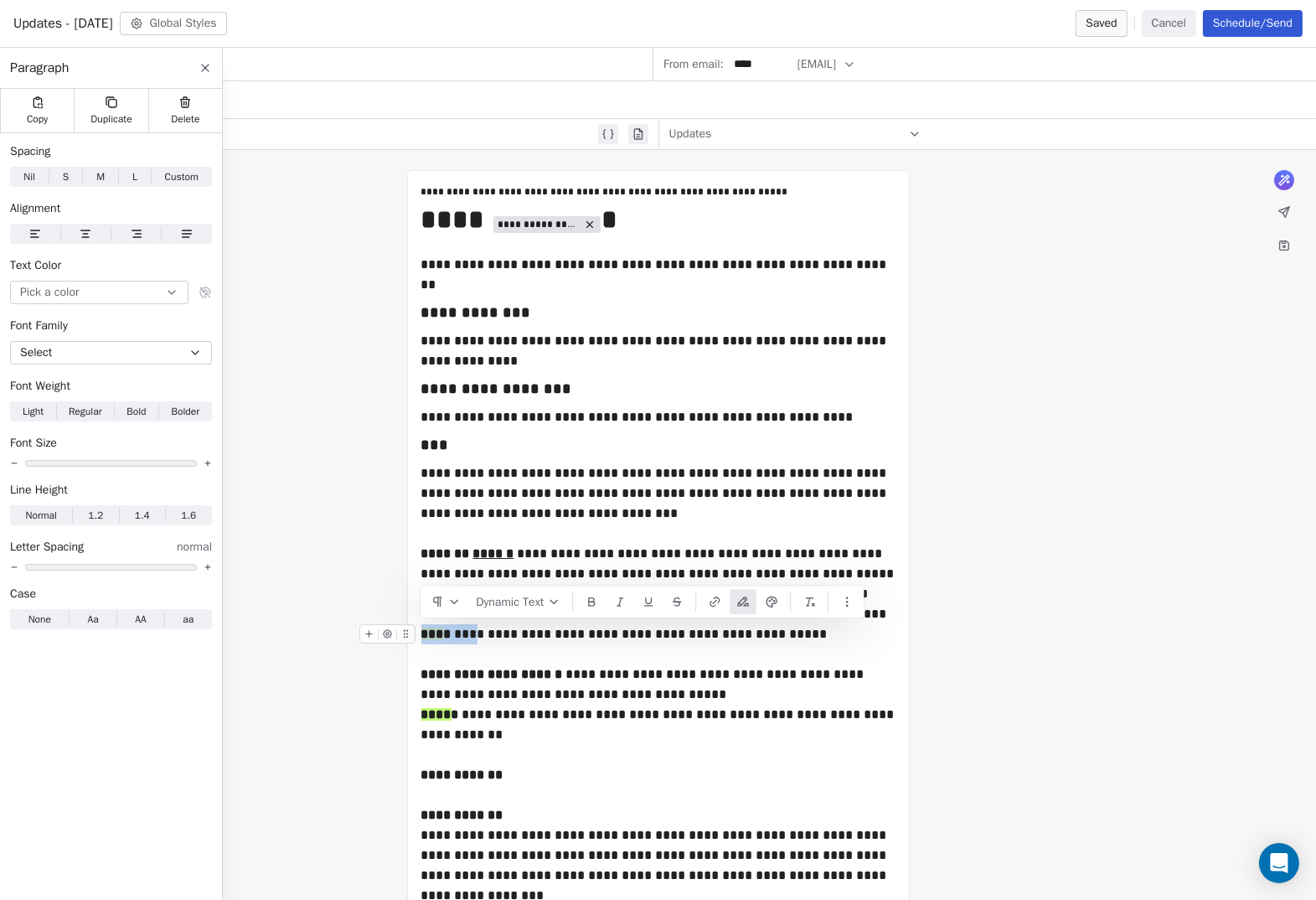 copy on "*** * ****" 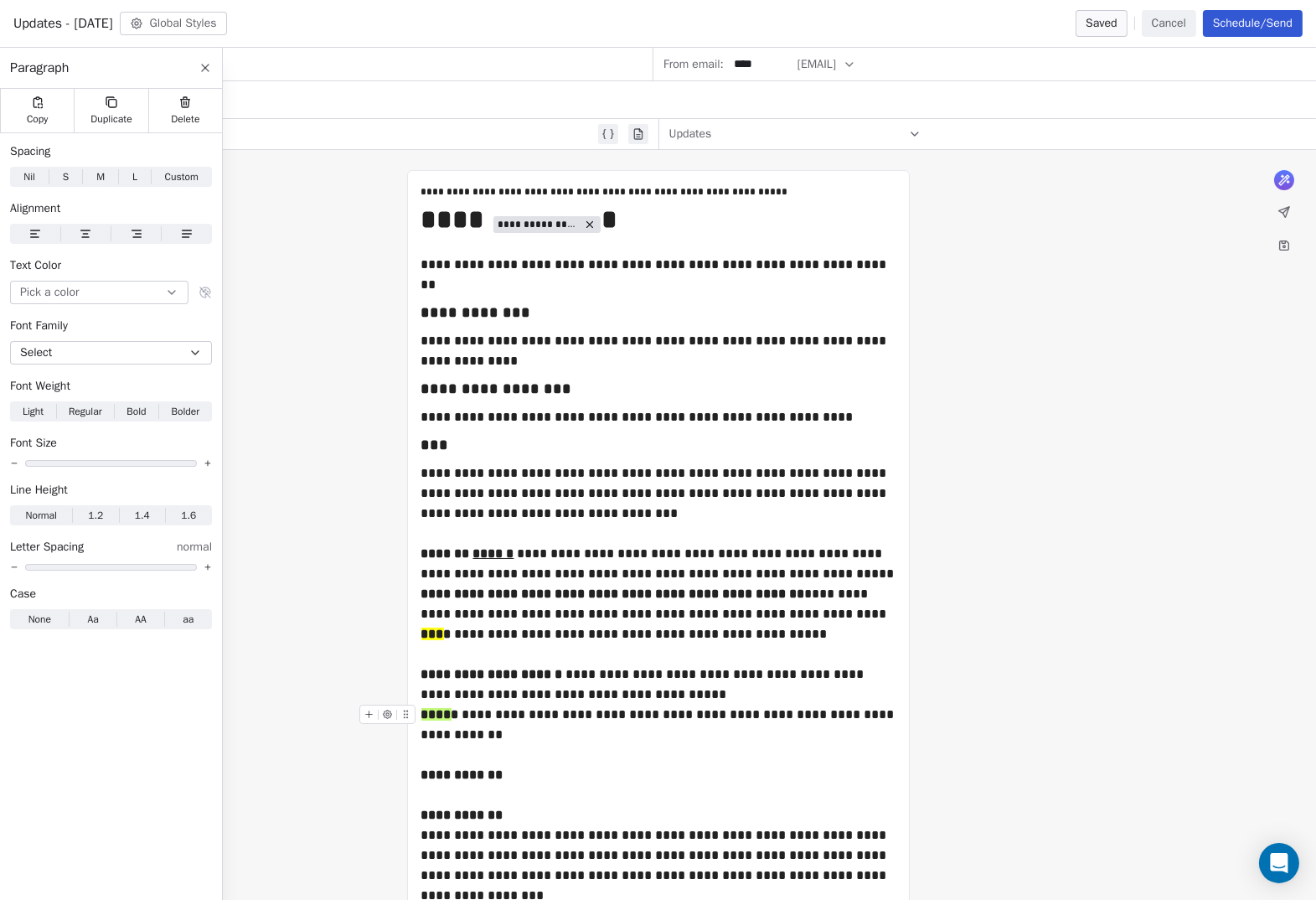 click on "**********" at bounding box center [658, 725] 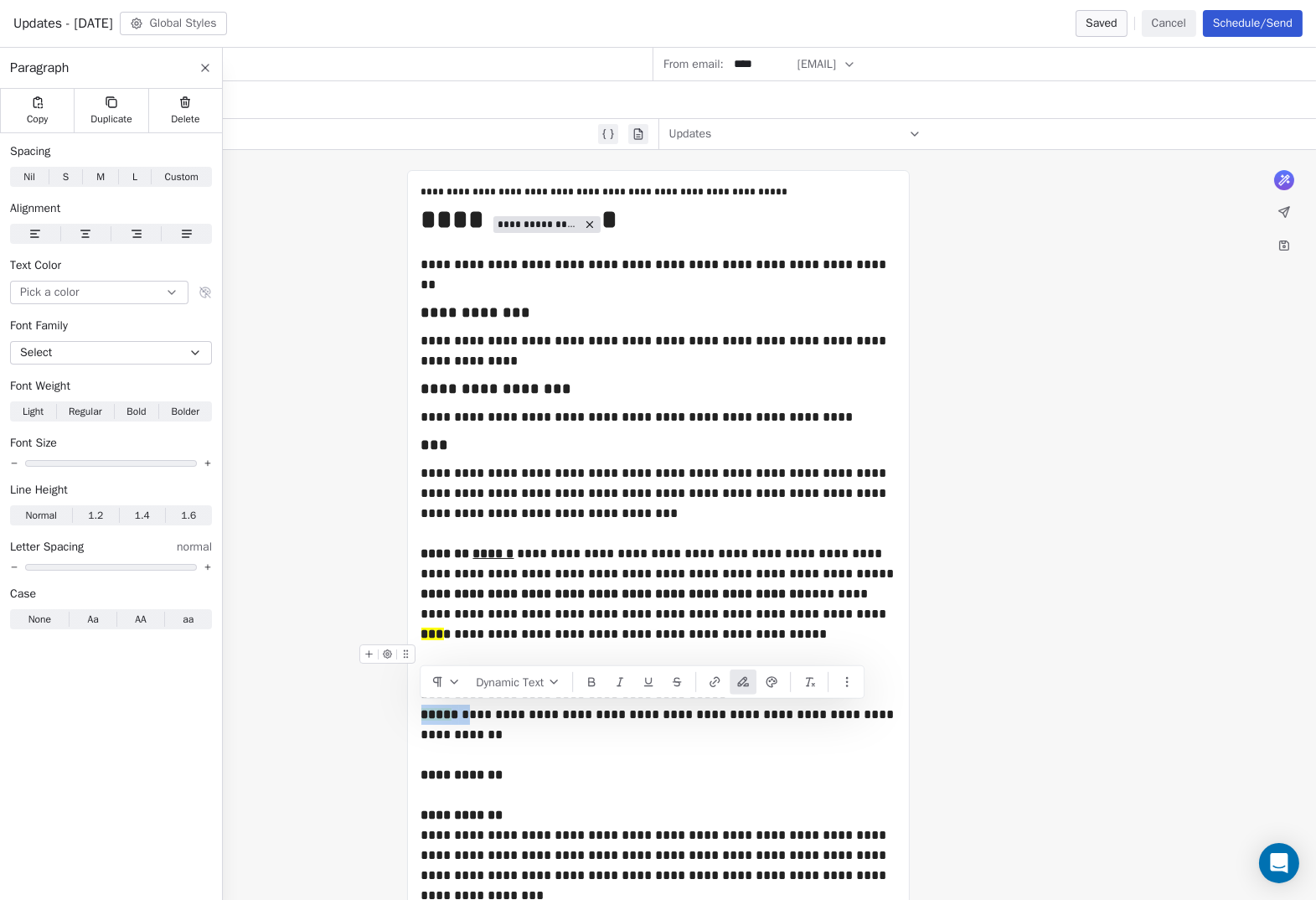 copy on "**** * **" 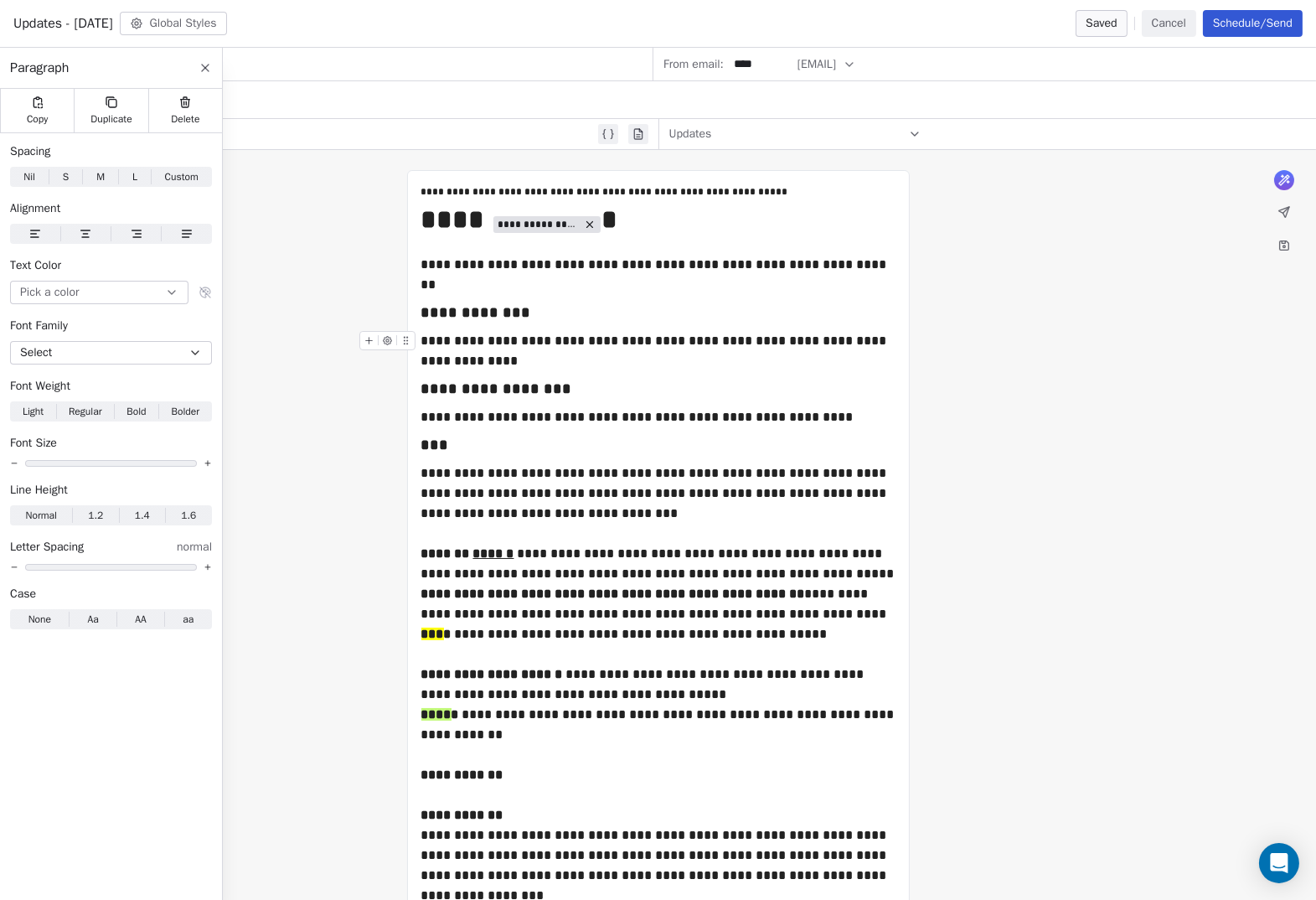 click on "**********" at bounding box center [658, 351] 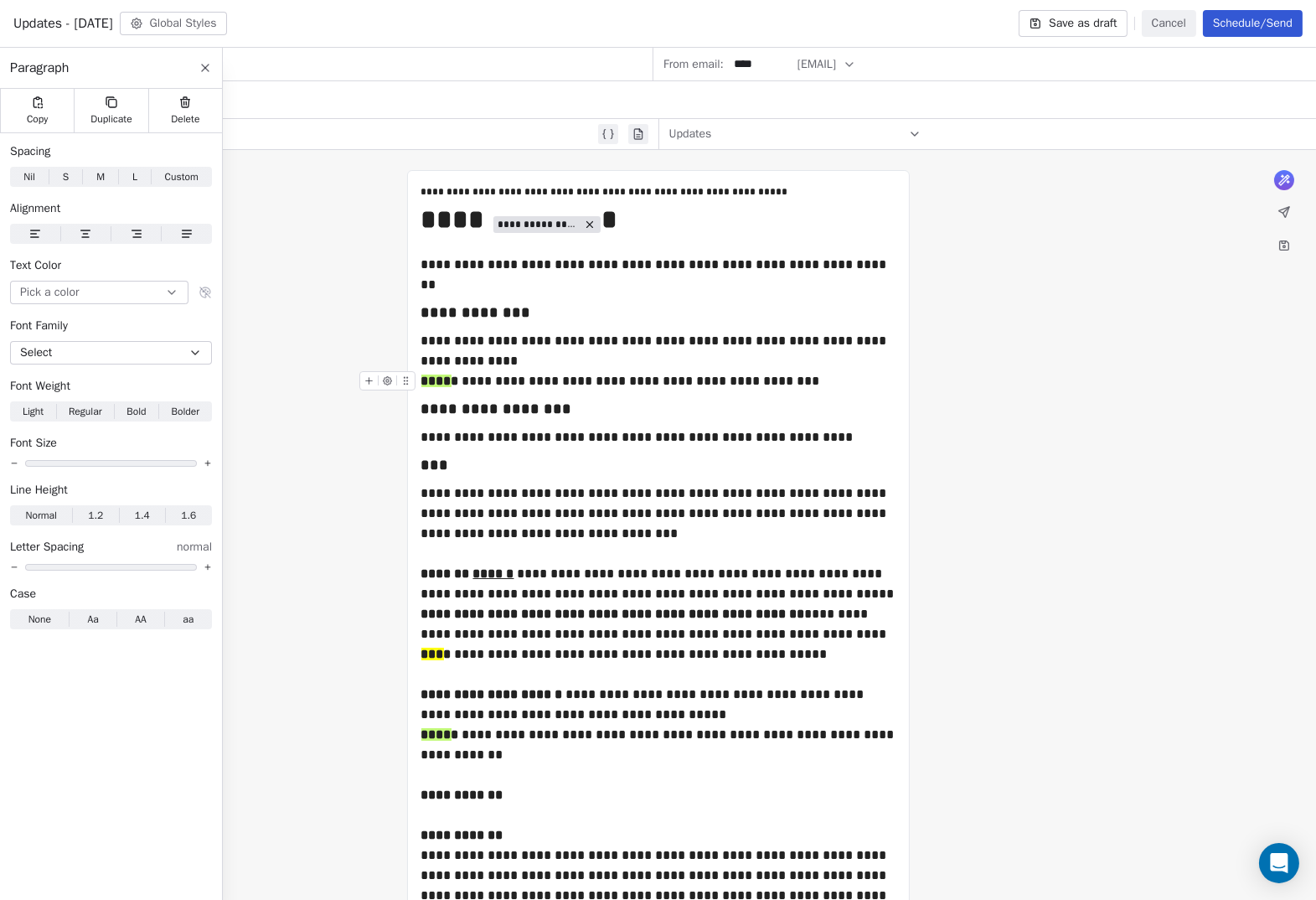 click on "**********" at bounding box center (658, 381) 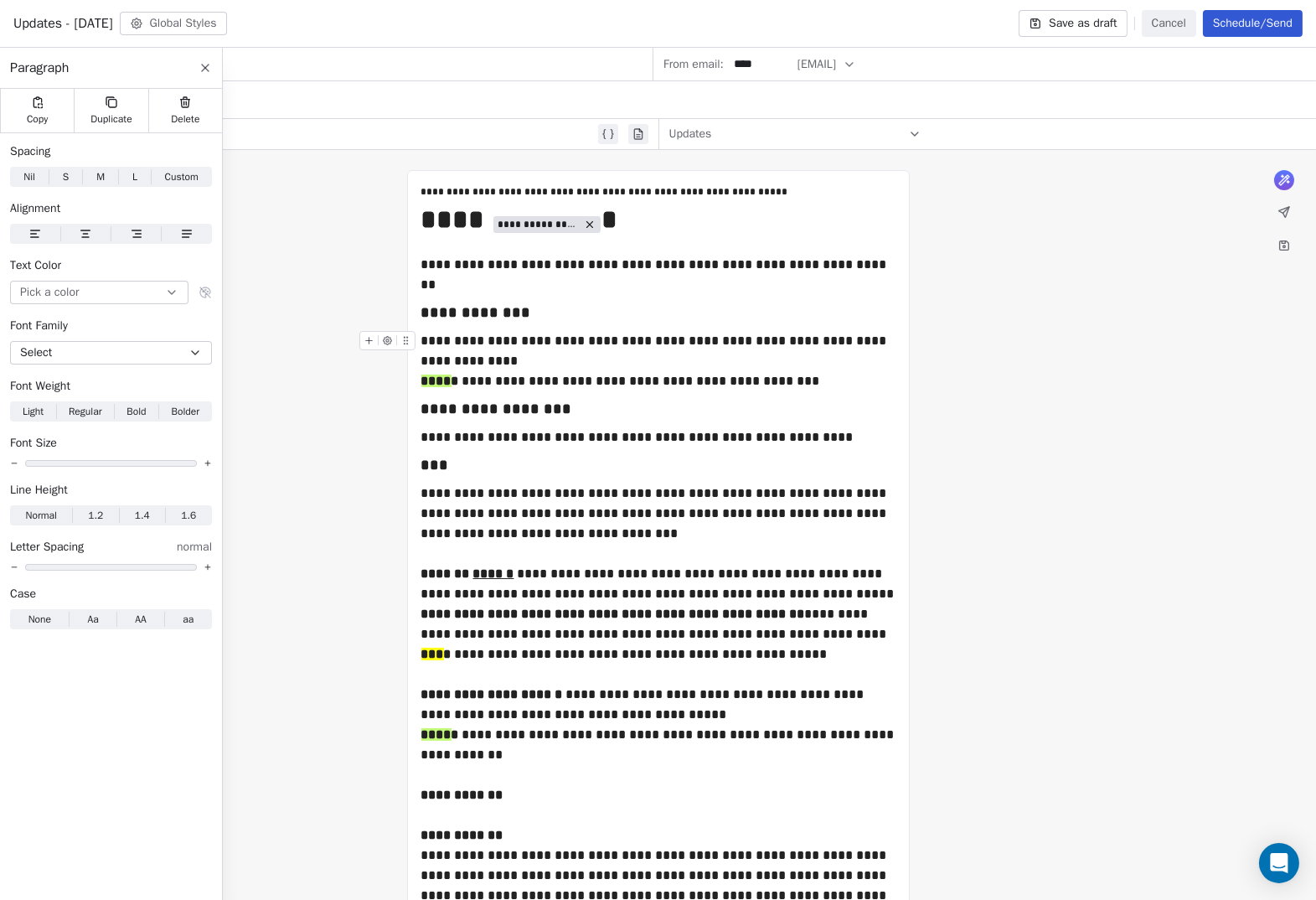 click on "**********" at bounding box center [658, 351] 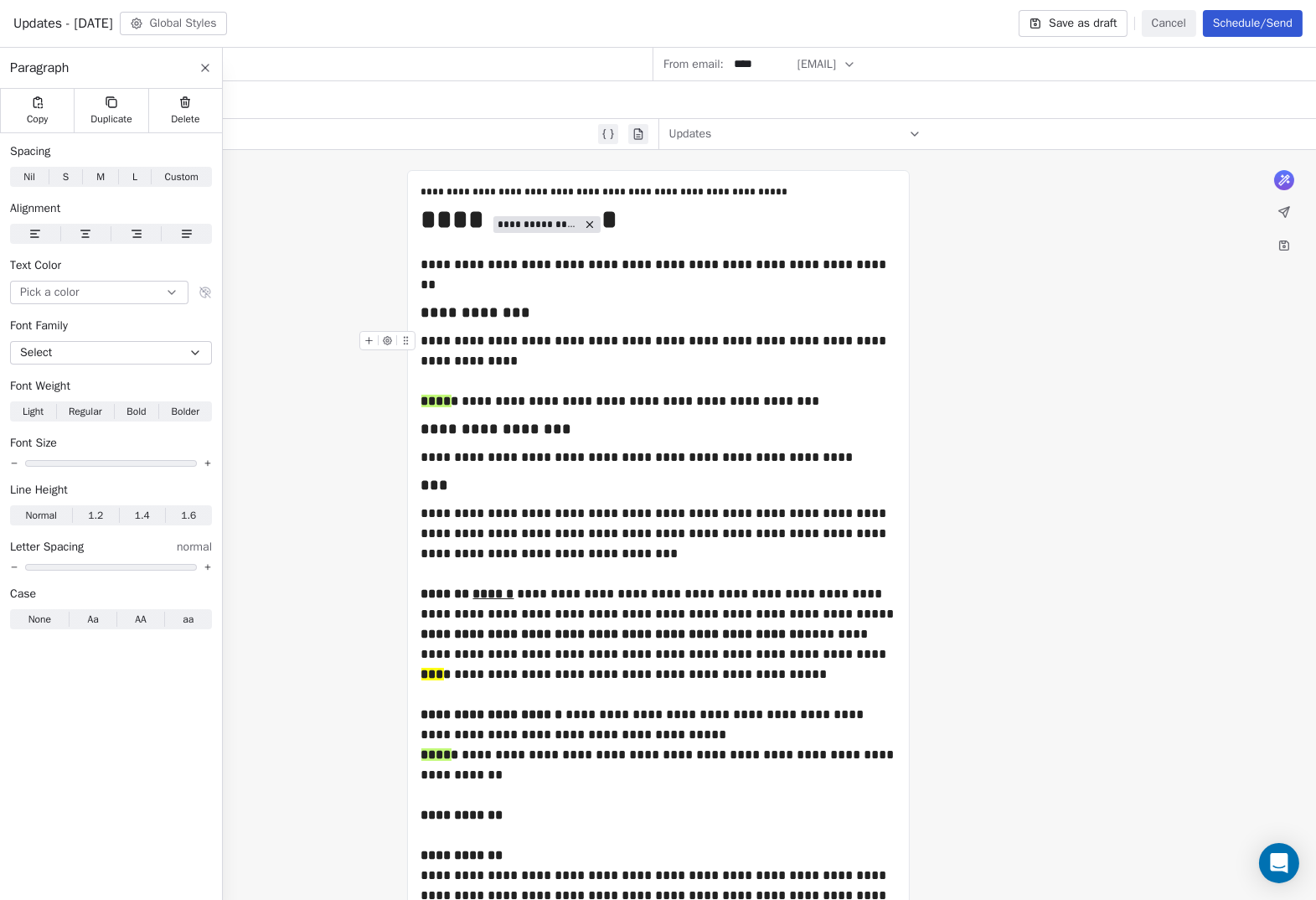 click 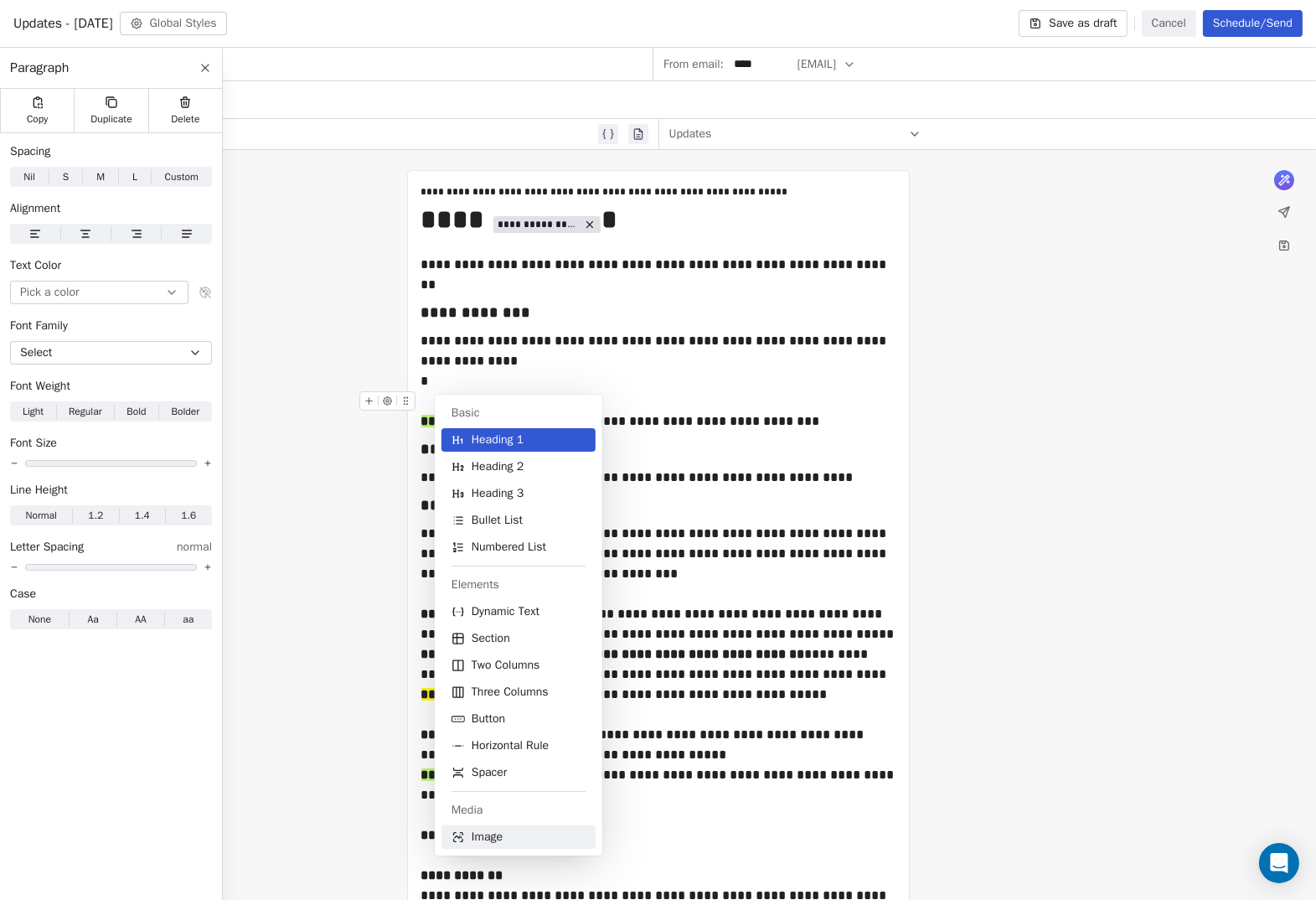 click on "Image" at bounding box center [519, 837] 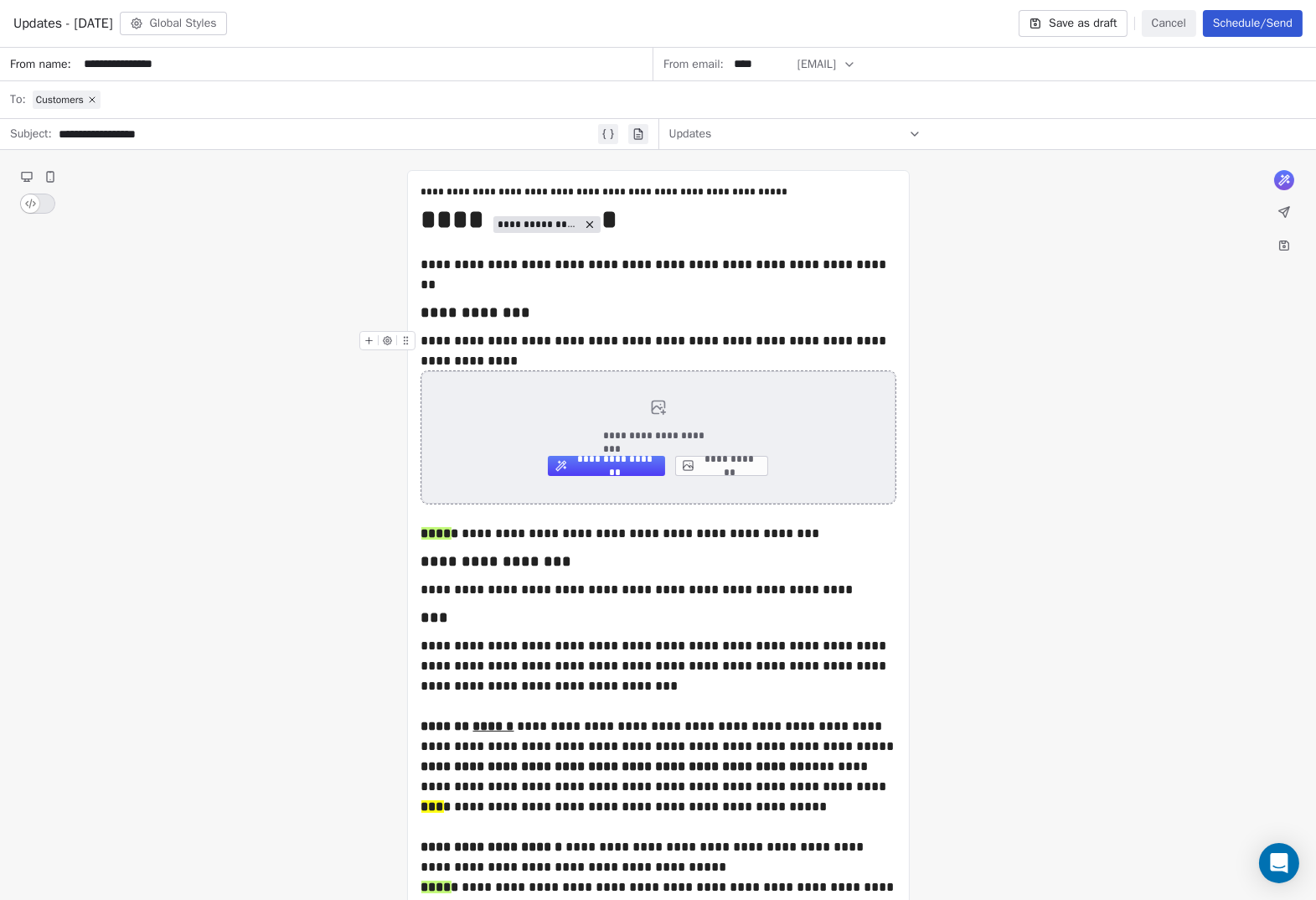 click on "**********" at bounding box center [658, 437] 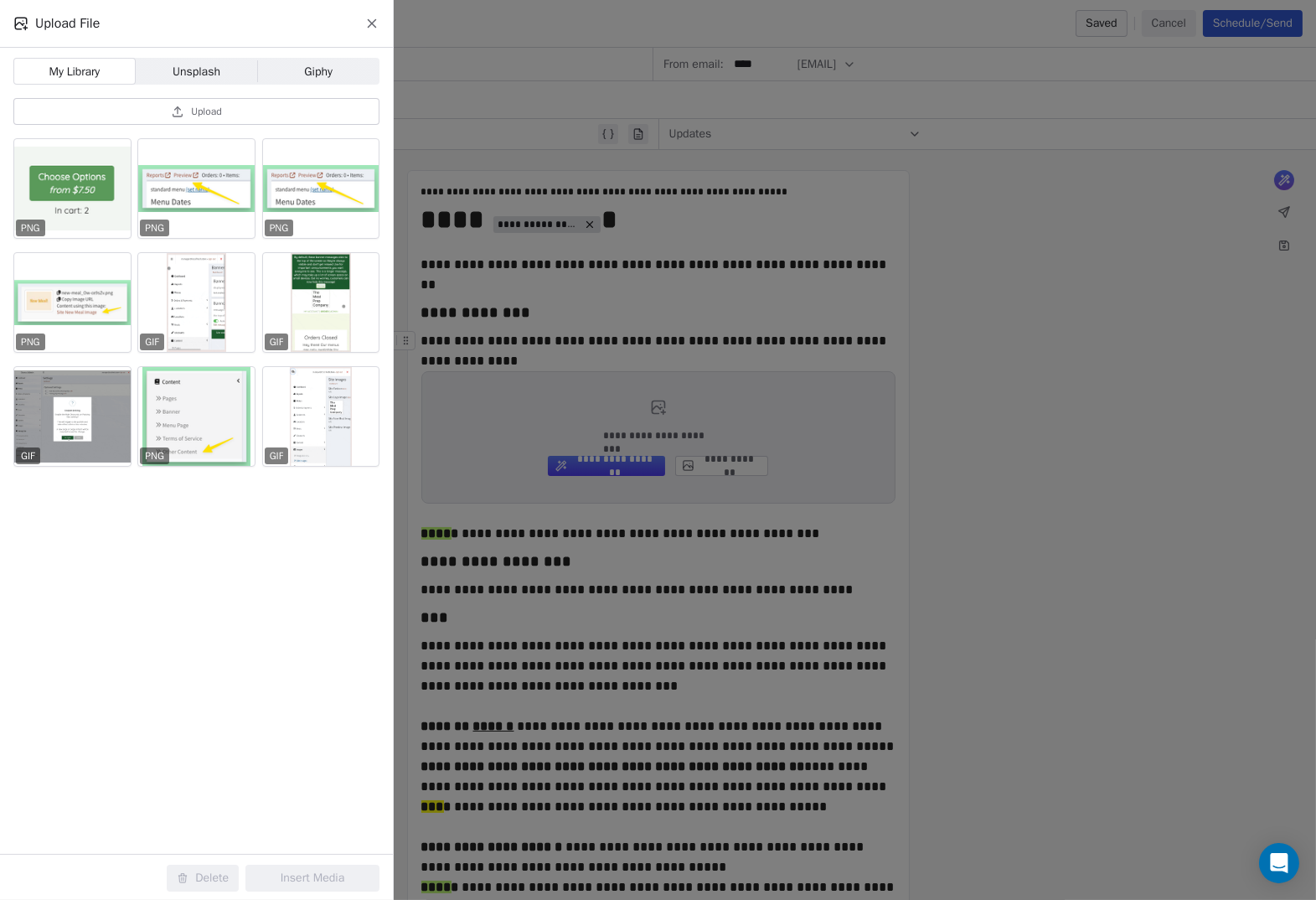 click 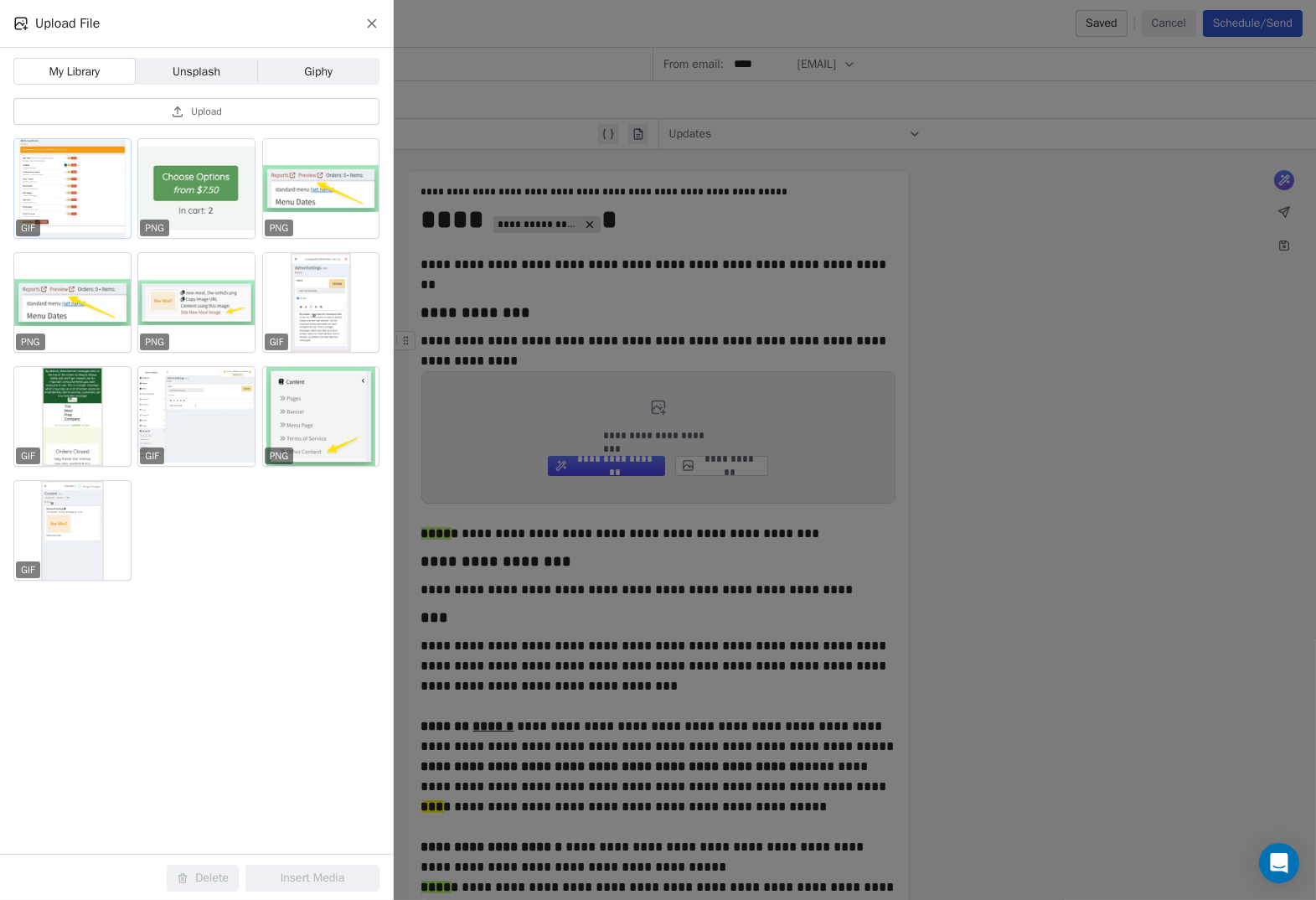 click at bounding box center (72, 189) 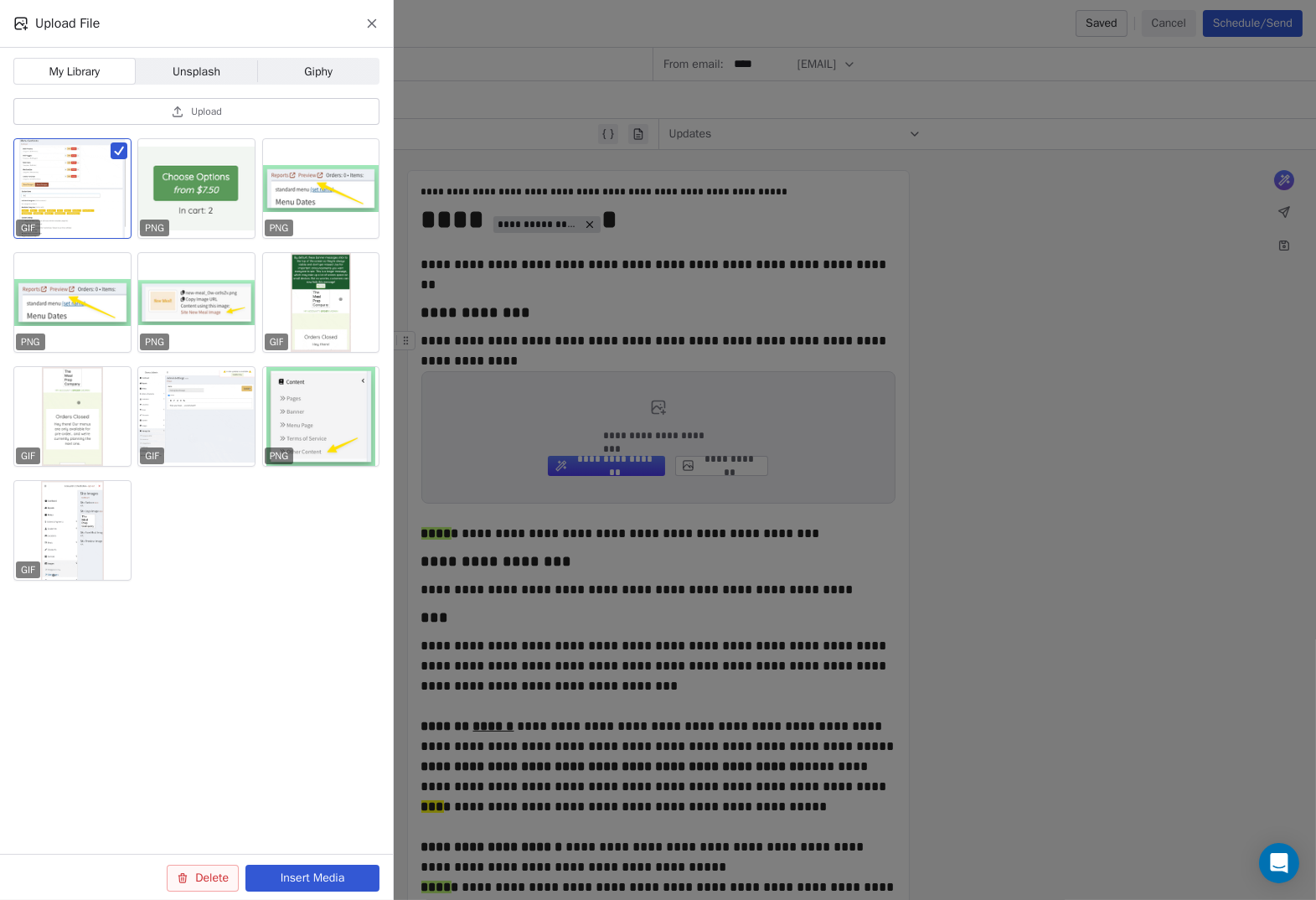 click on "Insert Media" at bounding box center (312, 878) 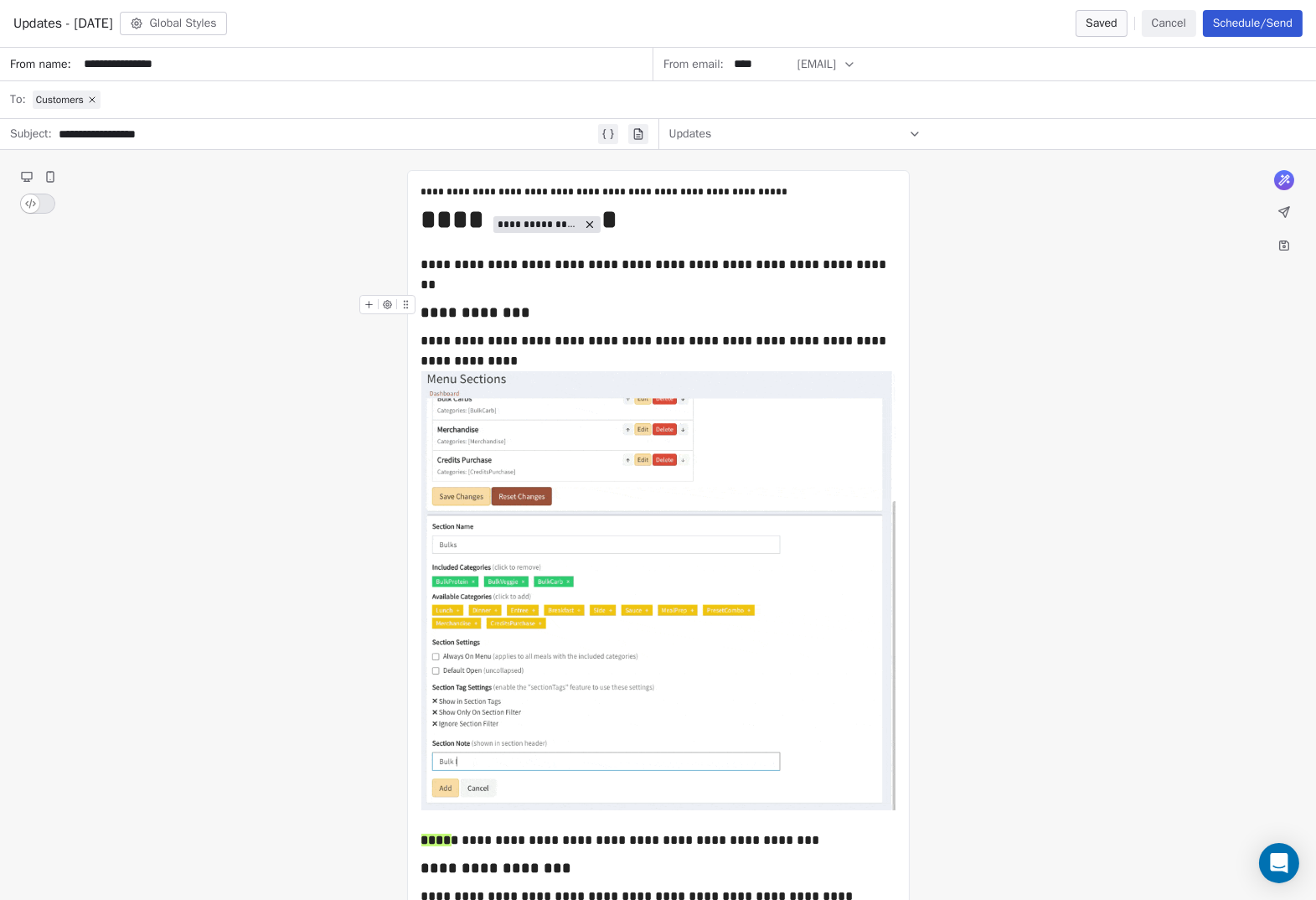 click on "**********" at bounding box center (658, 313) 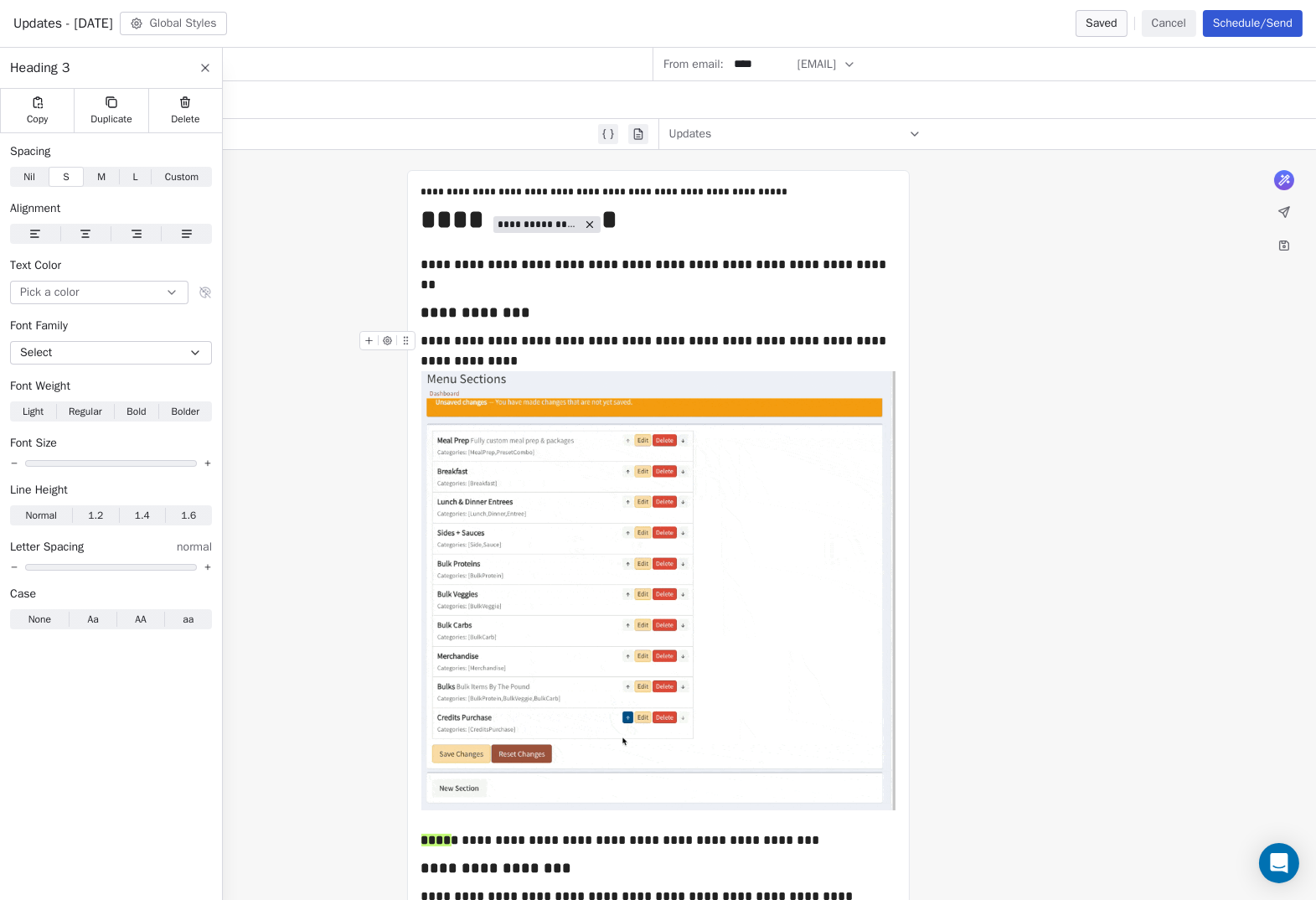 click on "**********" at bounding box center [658, 351] 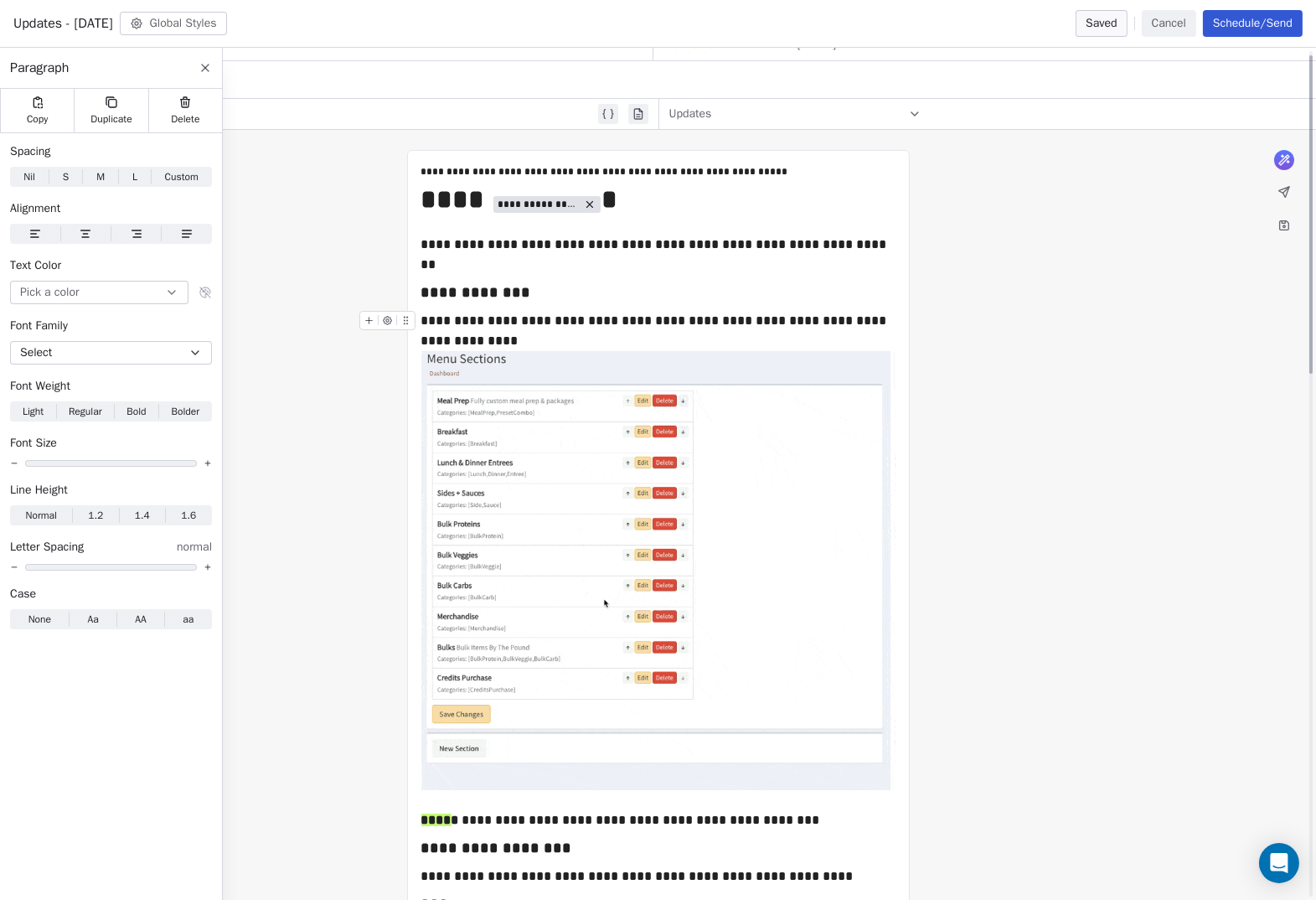 scroll, scrollTop: 21, scrollLeft: 0, axis: vertical 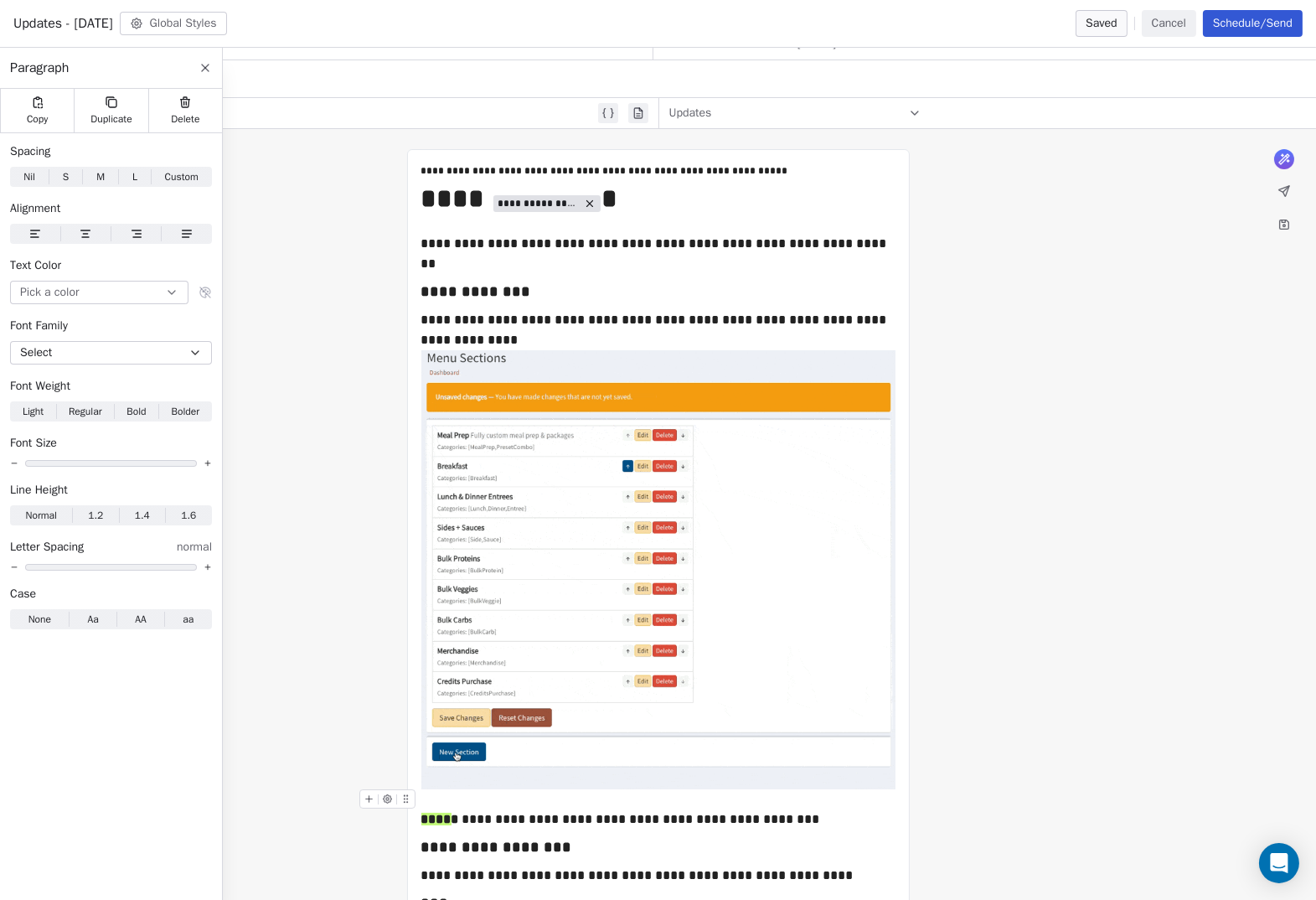 click at bounding box center [658, 799] 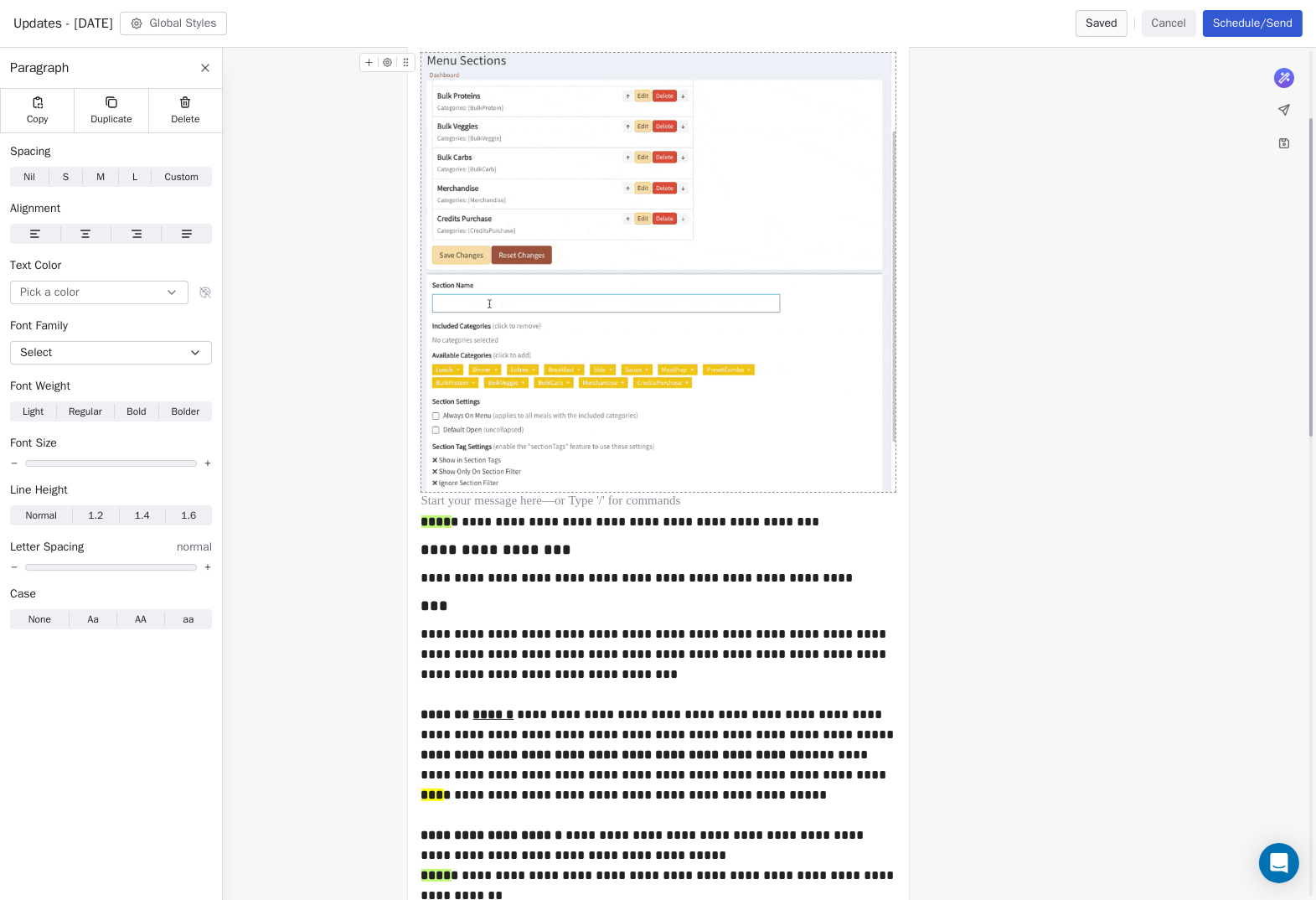 scroll, scrollTop: 328, scrollLeft: 0, axis: vertical 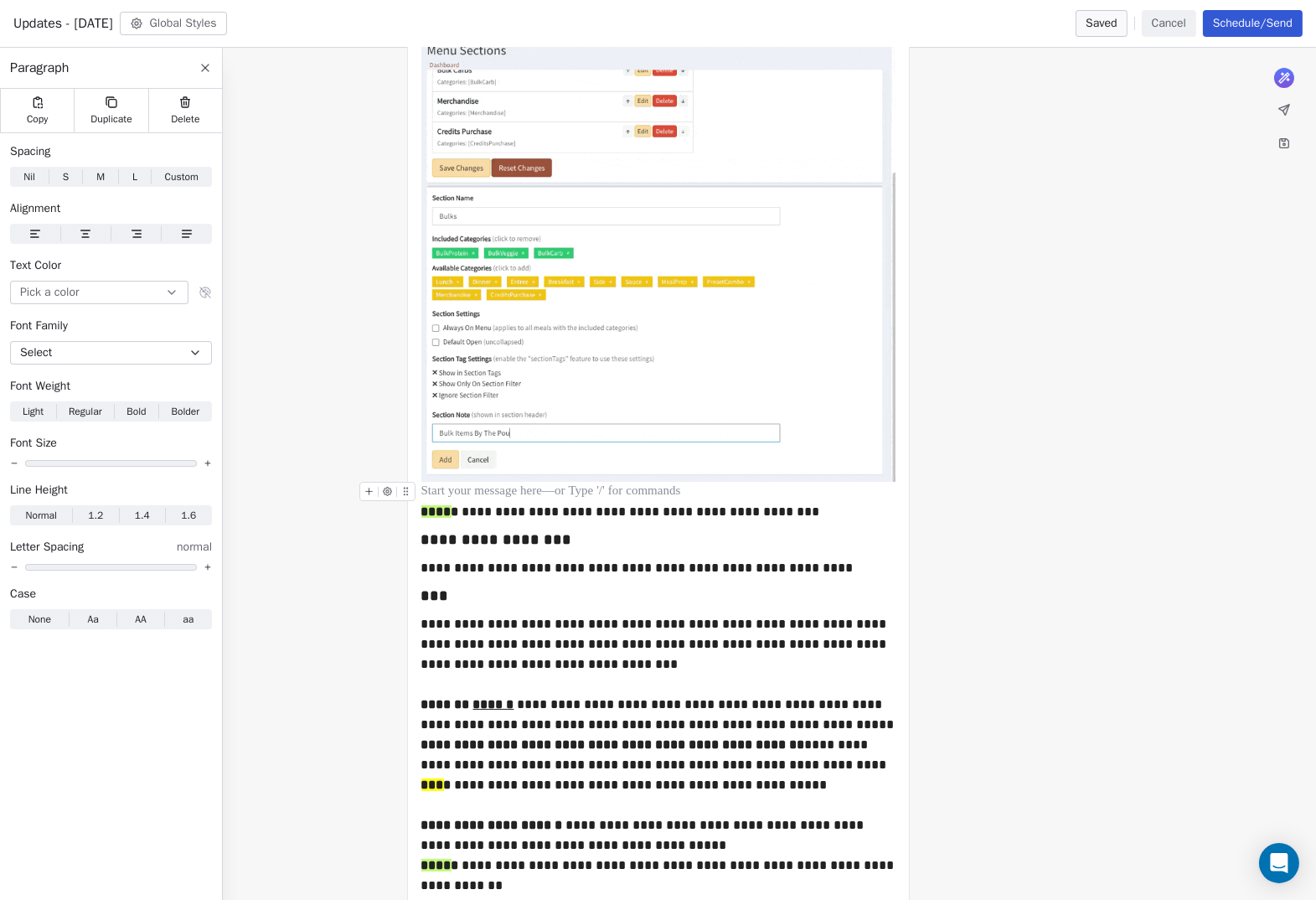 click at bounding box center (658, 492) 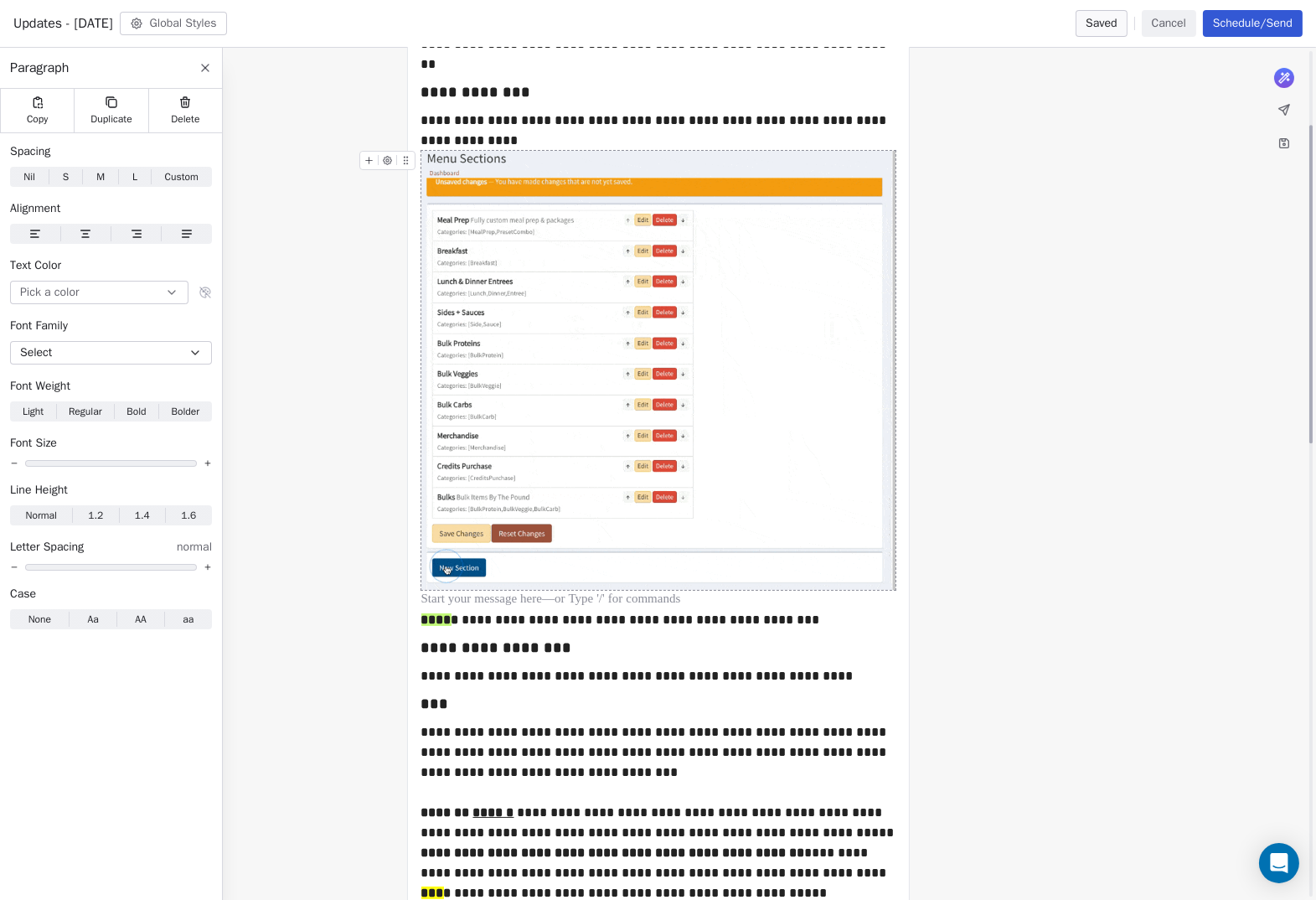 scroll, scrollTop: 198, scrollLeft: 0, axis: vertical 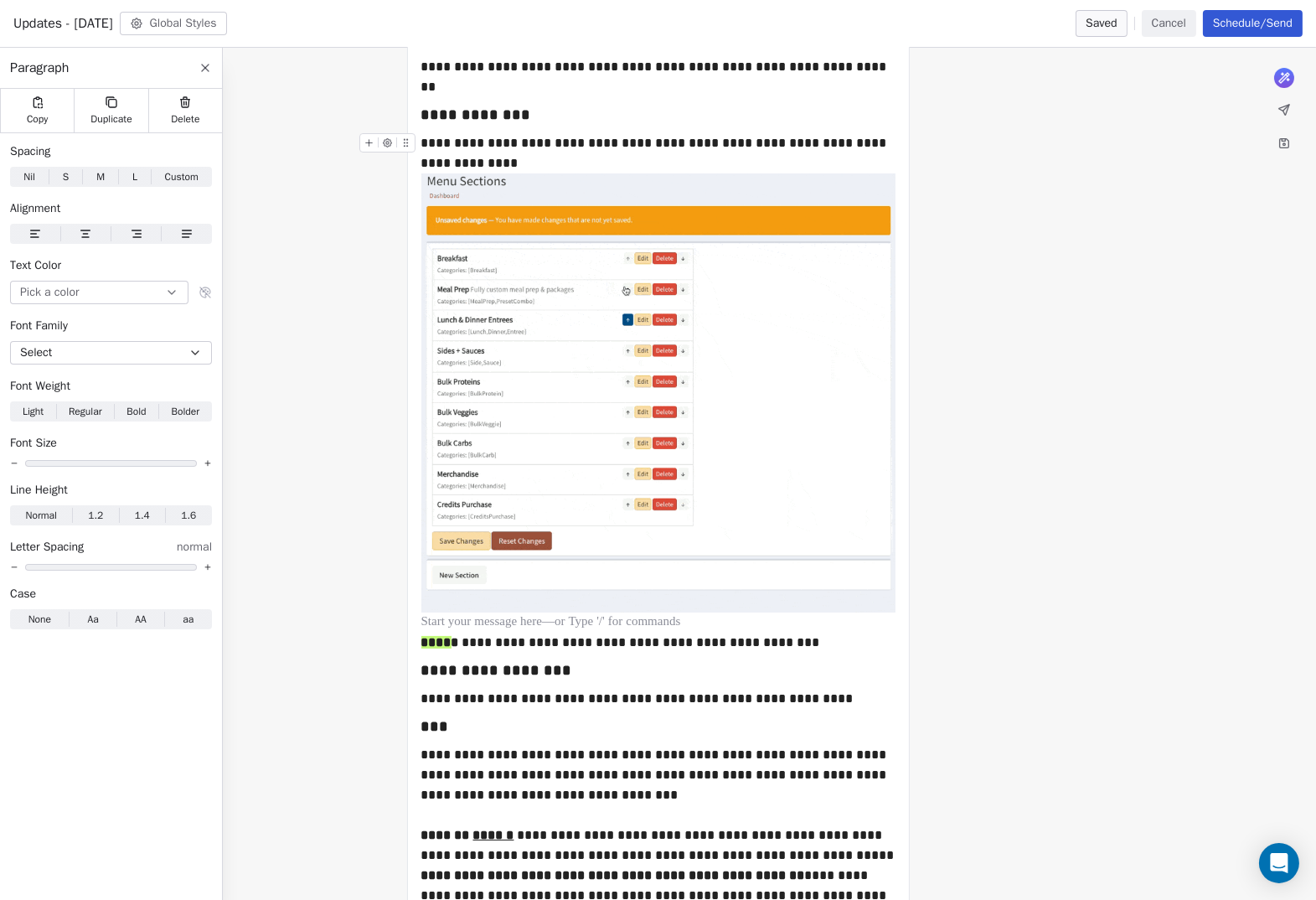 click on "**********" at bounding box center [658, 153] 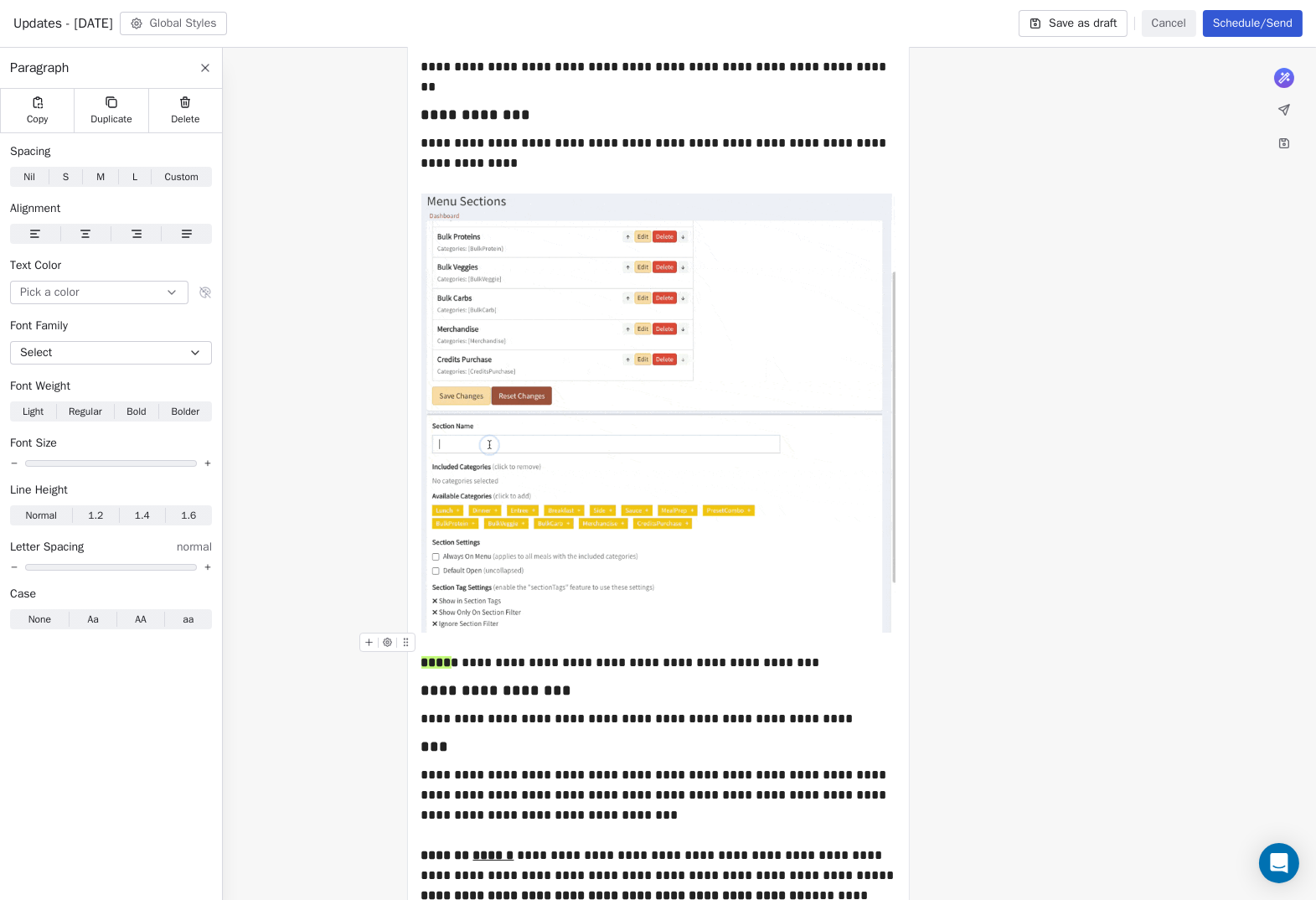 click at bounding box center (658, 643) 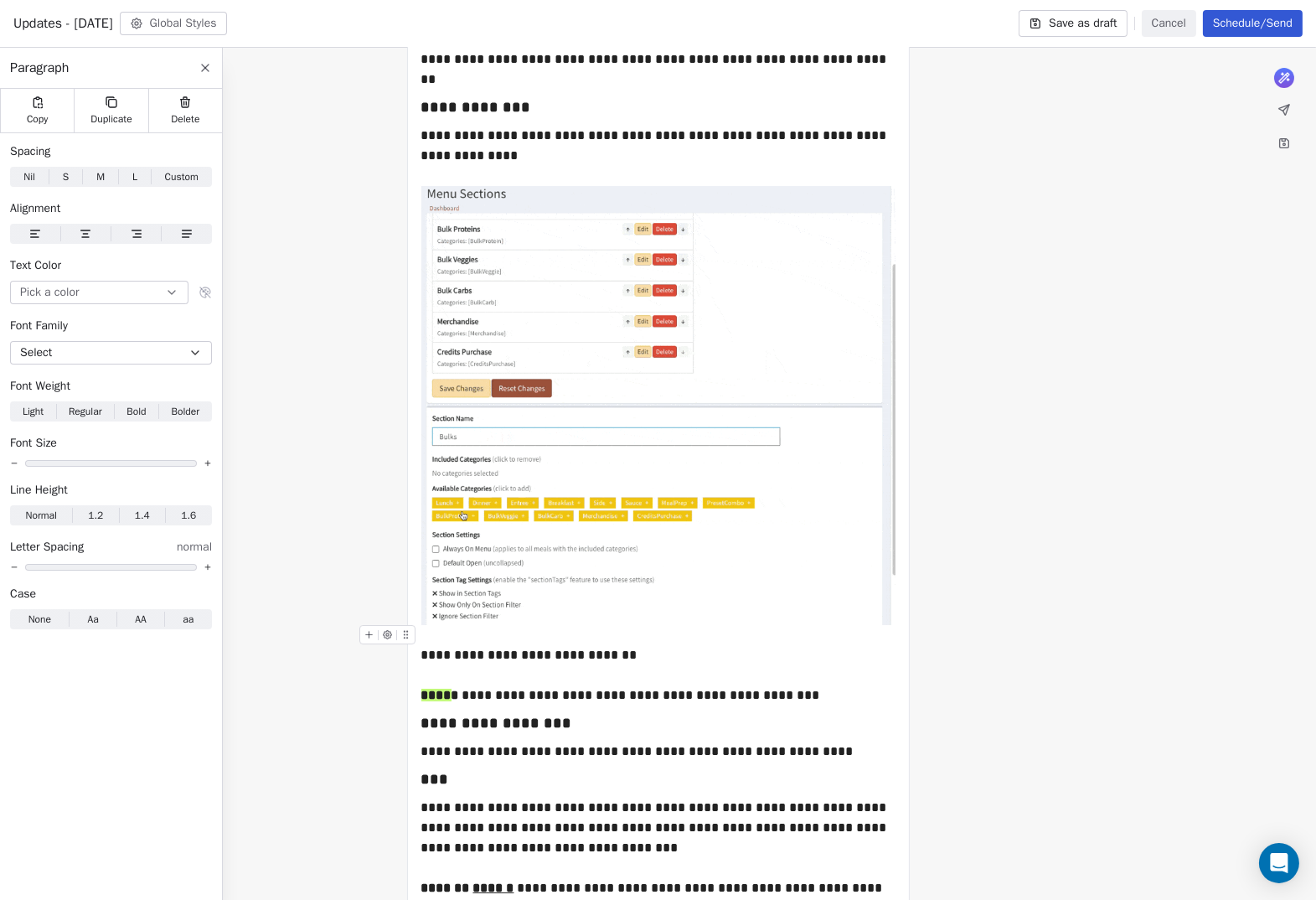 scroll, scrollTop: 221, scrollLeft: 0, axis: vertical 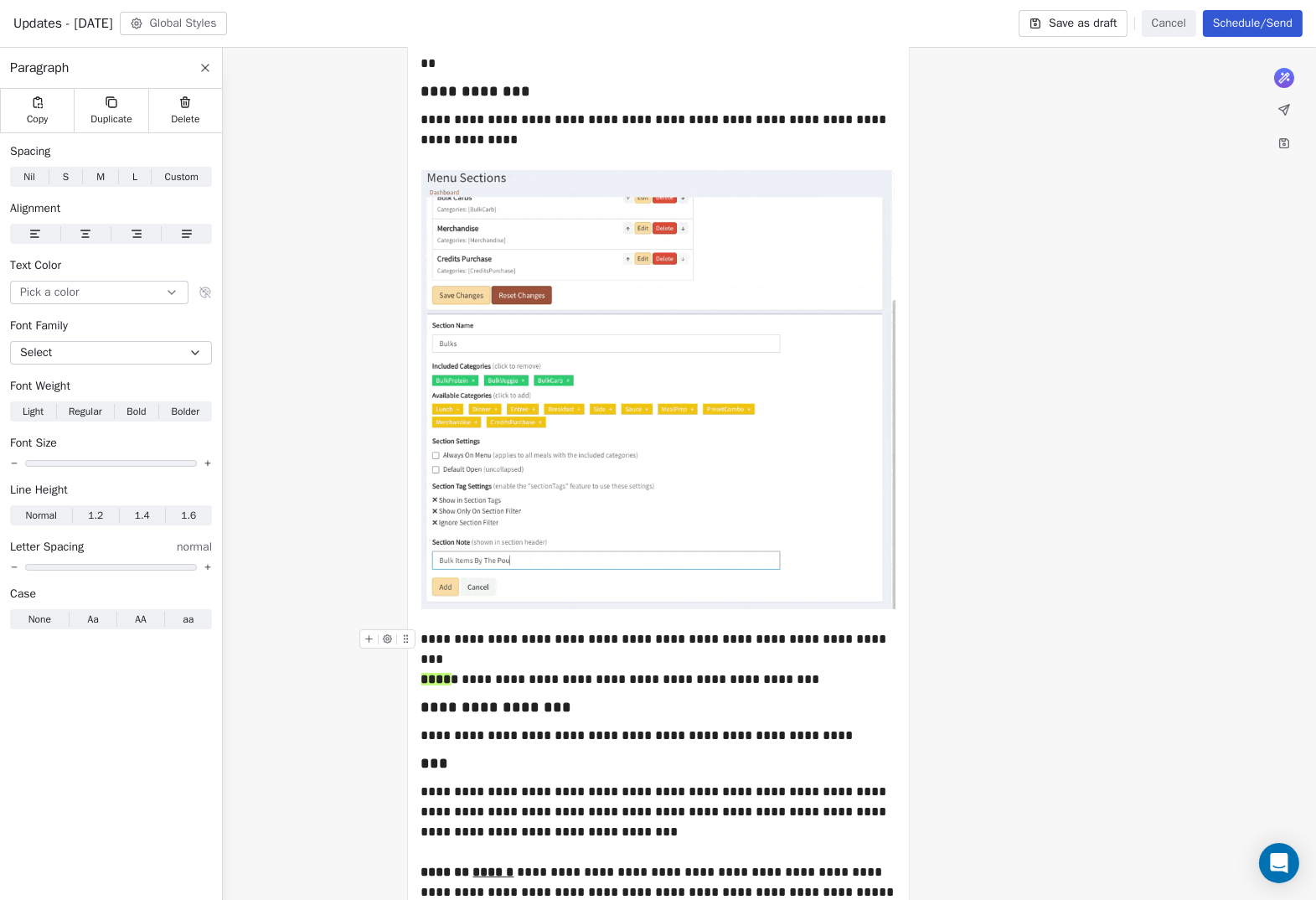 click on "**********" at bounding box center [658, 639] 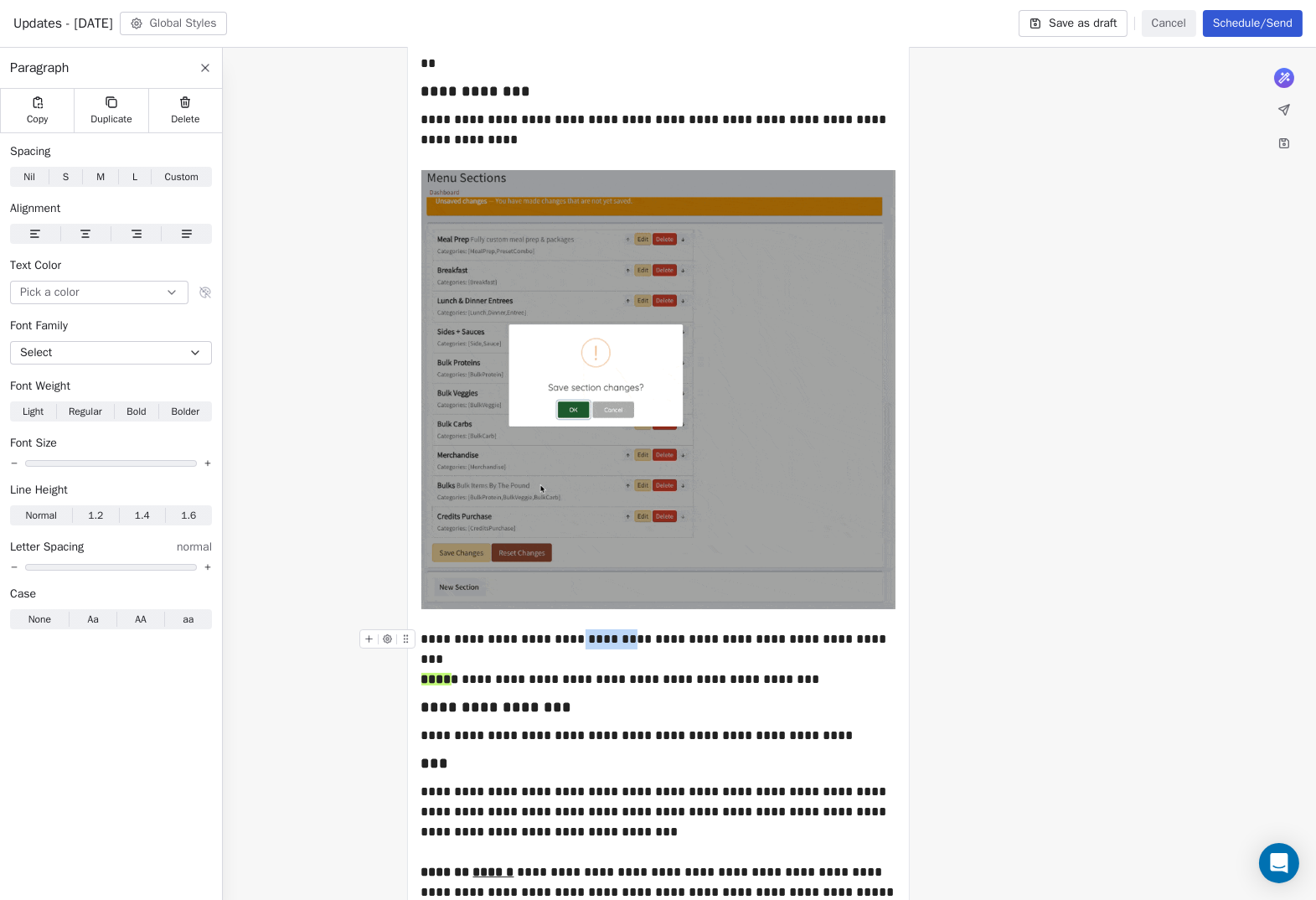 click on "**********" at bounding box center [658, 639] 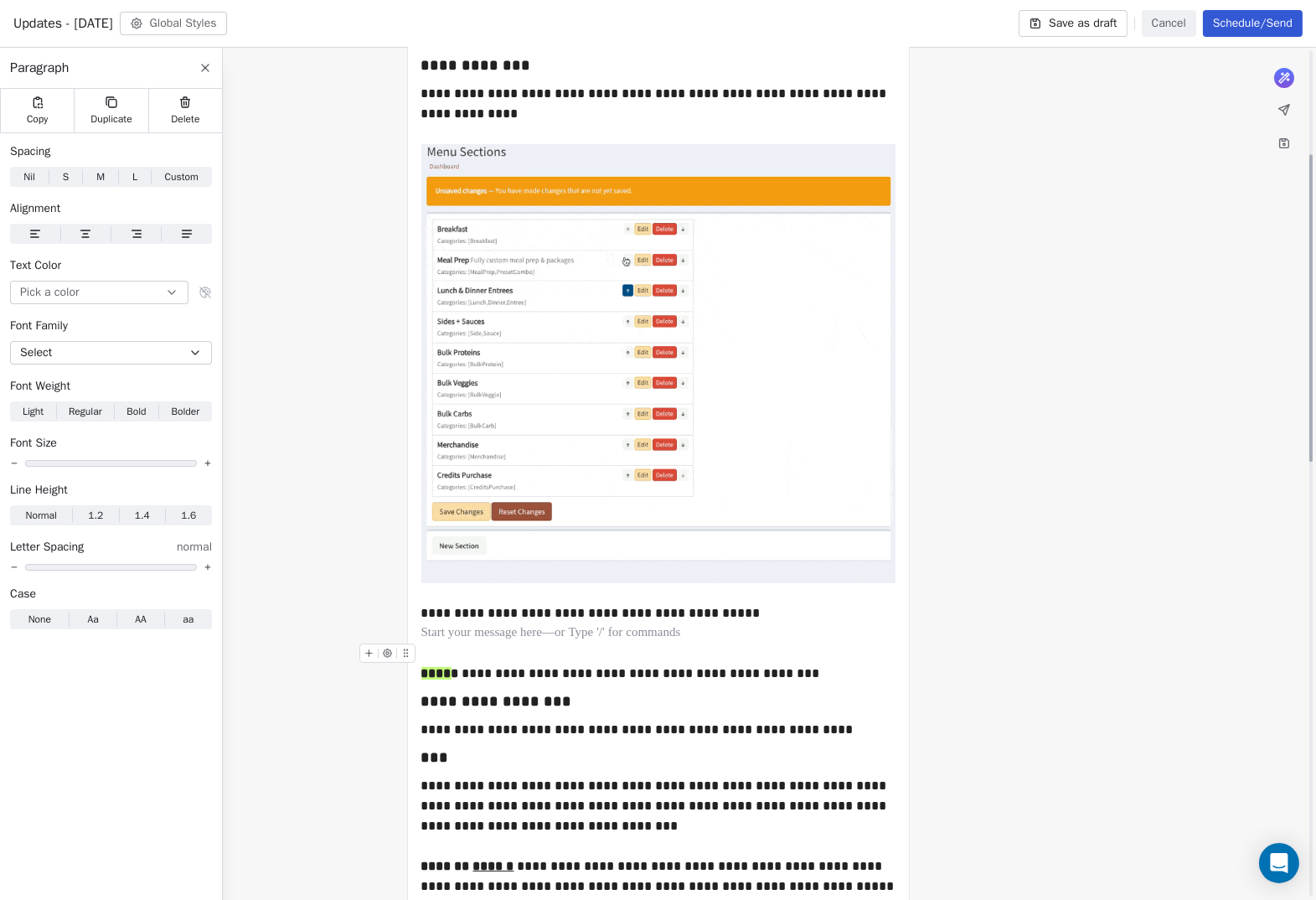 scroll, scrollTop: 331, scrollLeft: 0, axis: vertical 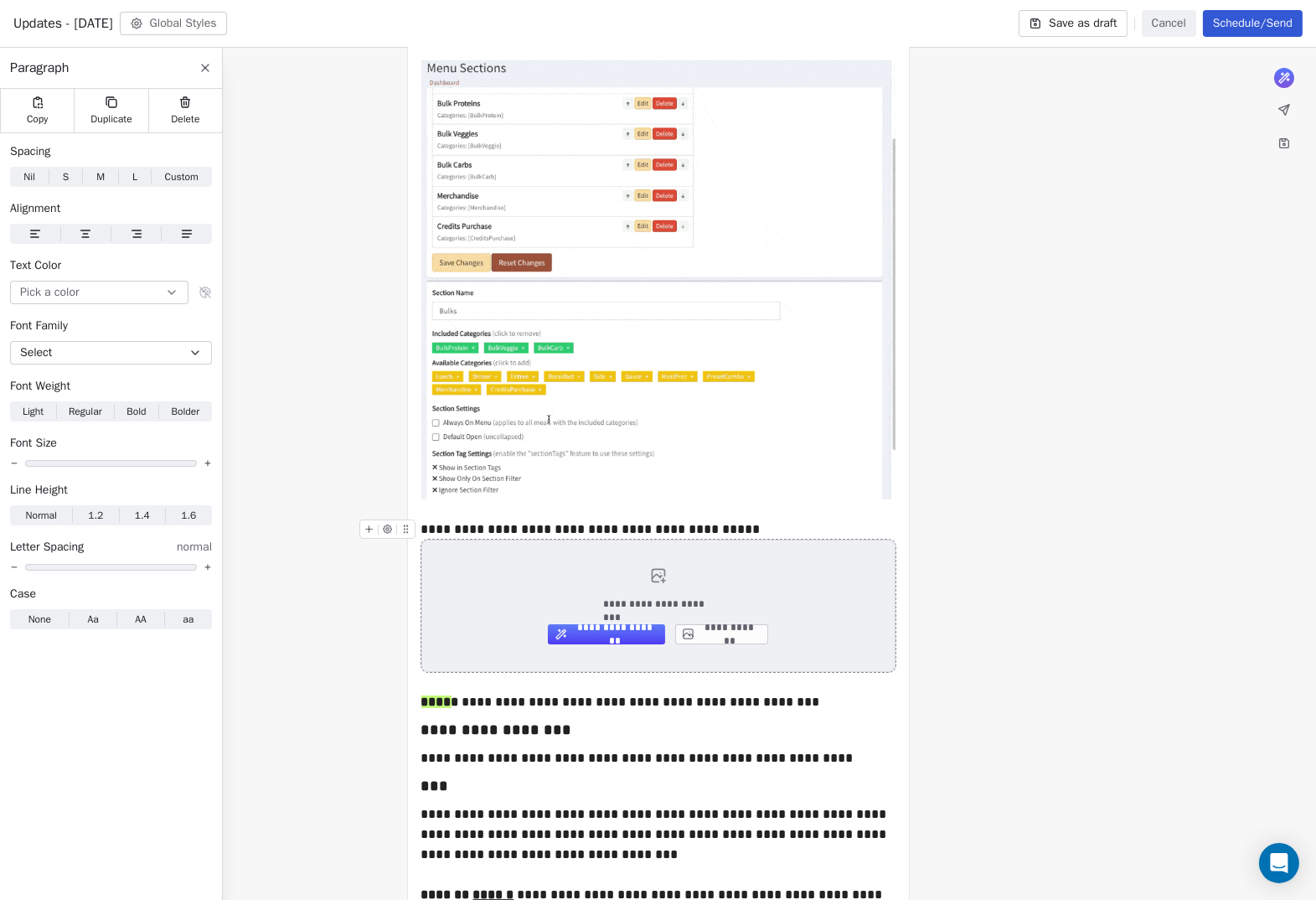 click on "**********" at bounding box center (721, 634) 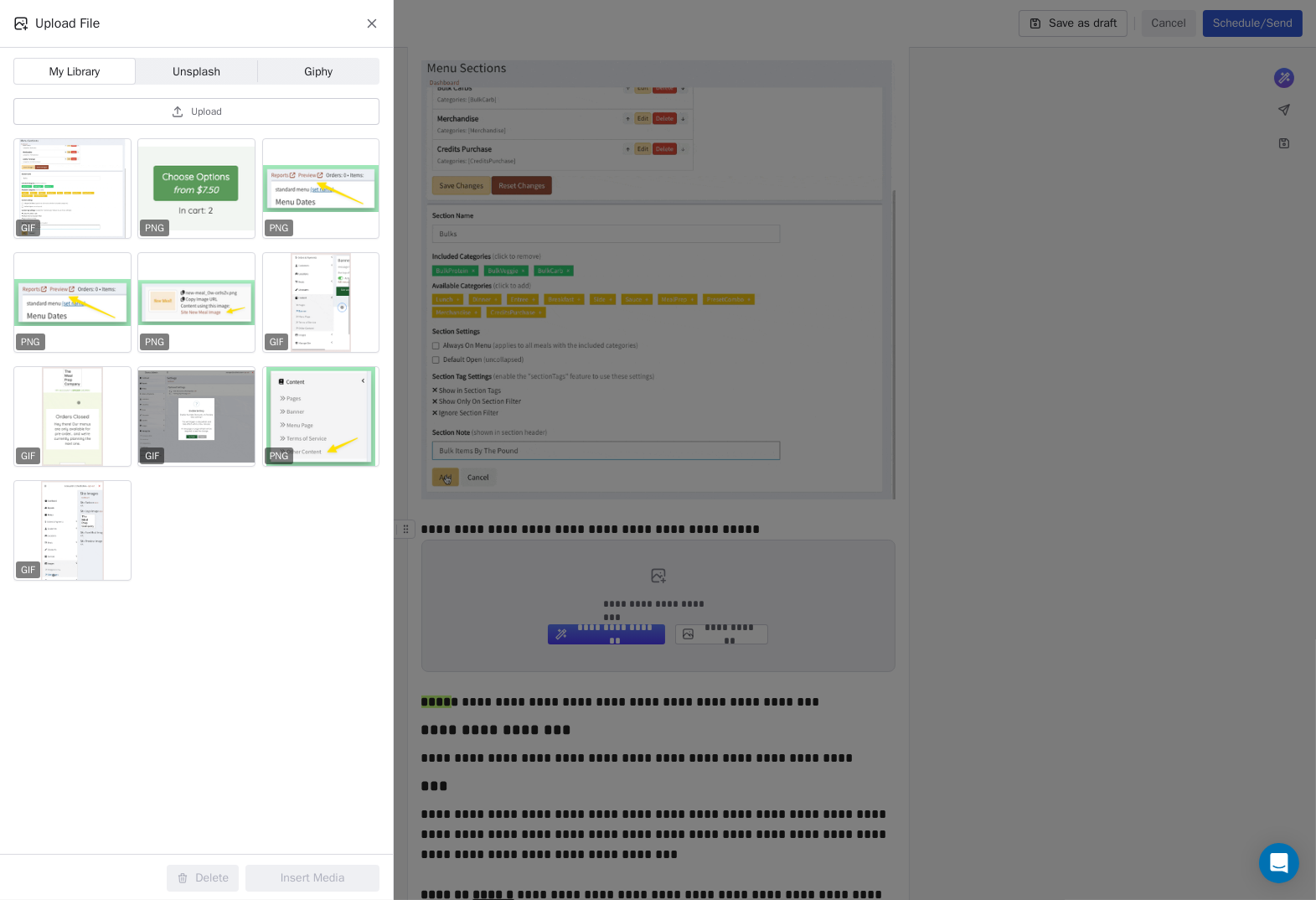 click on "Upload" at bounding box center [206, 111] 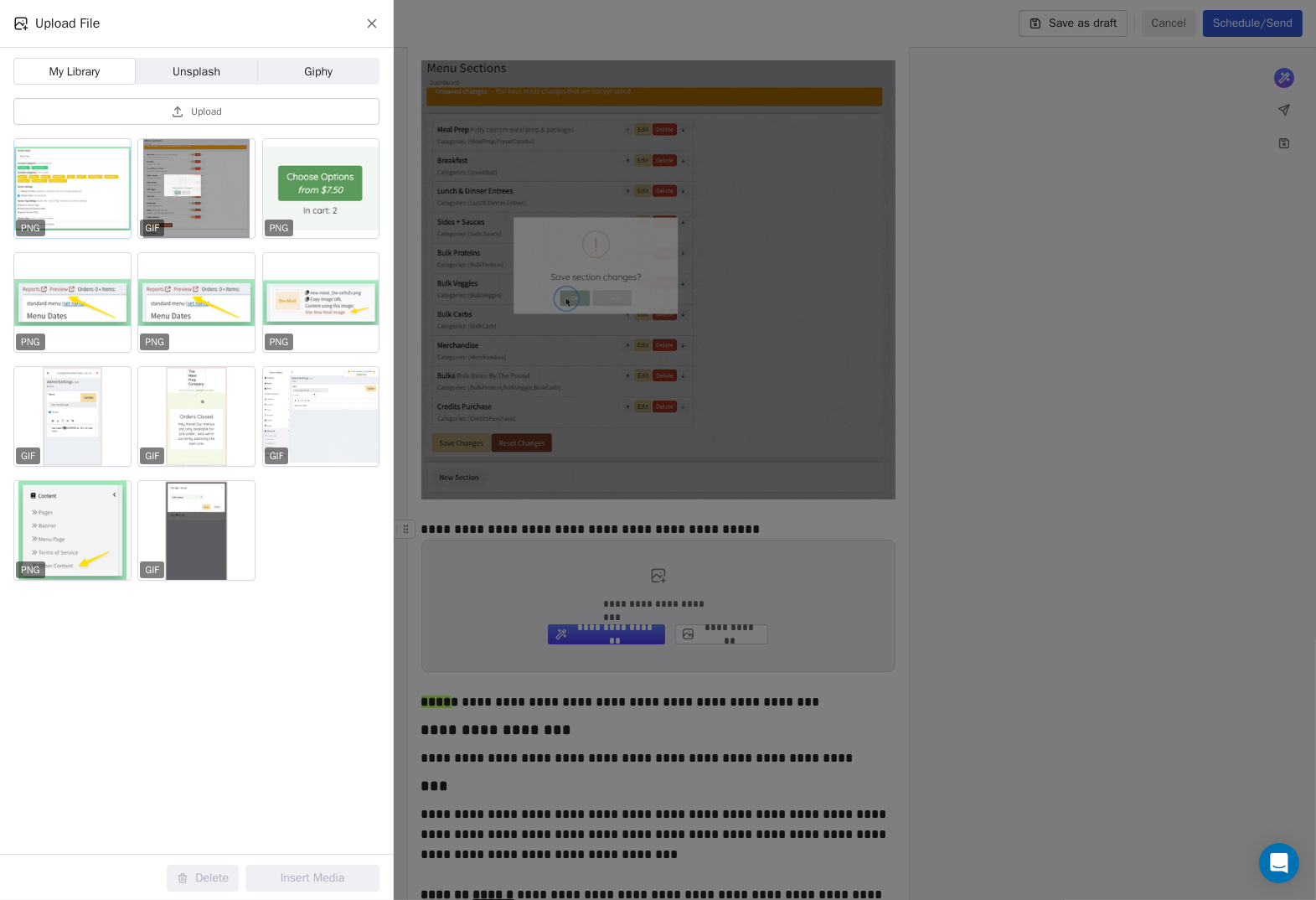 click at bounding box center (72, 189) 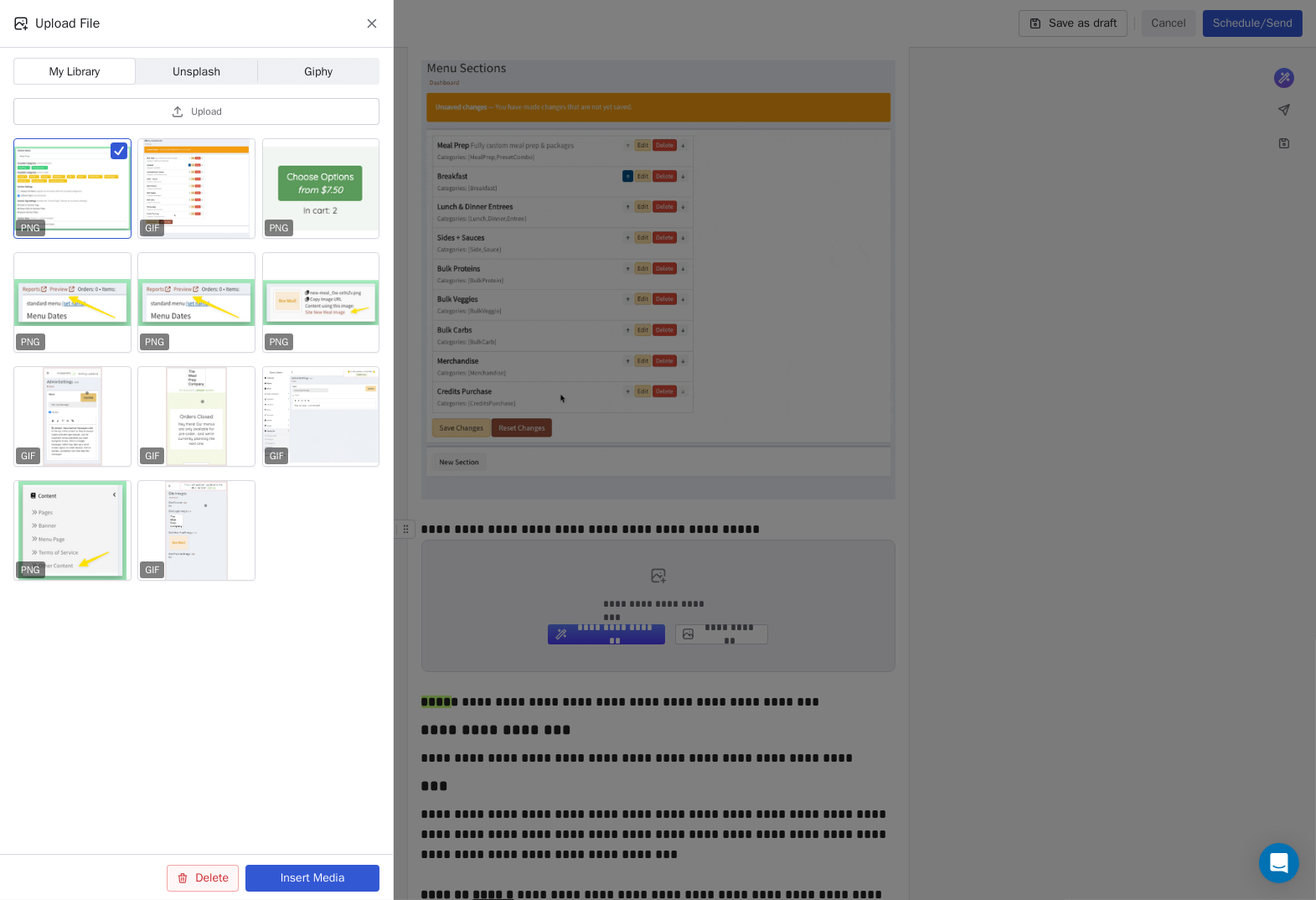 click on "Insert Media" at bounding box center [312, 878] 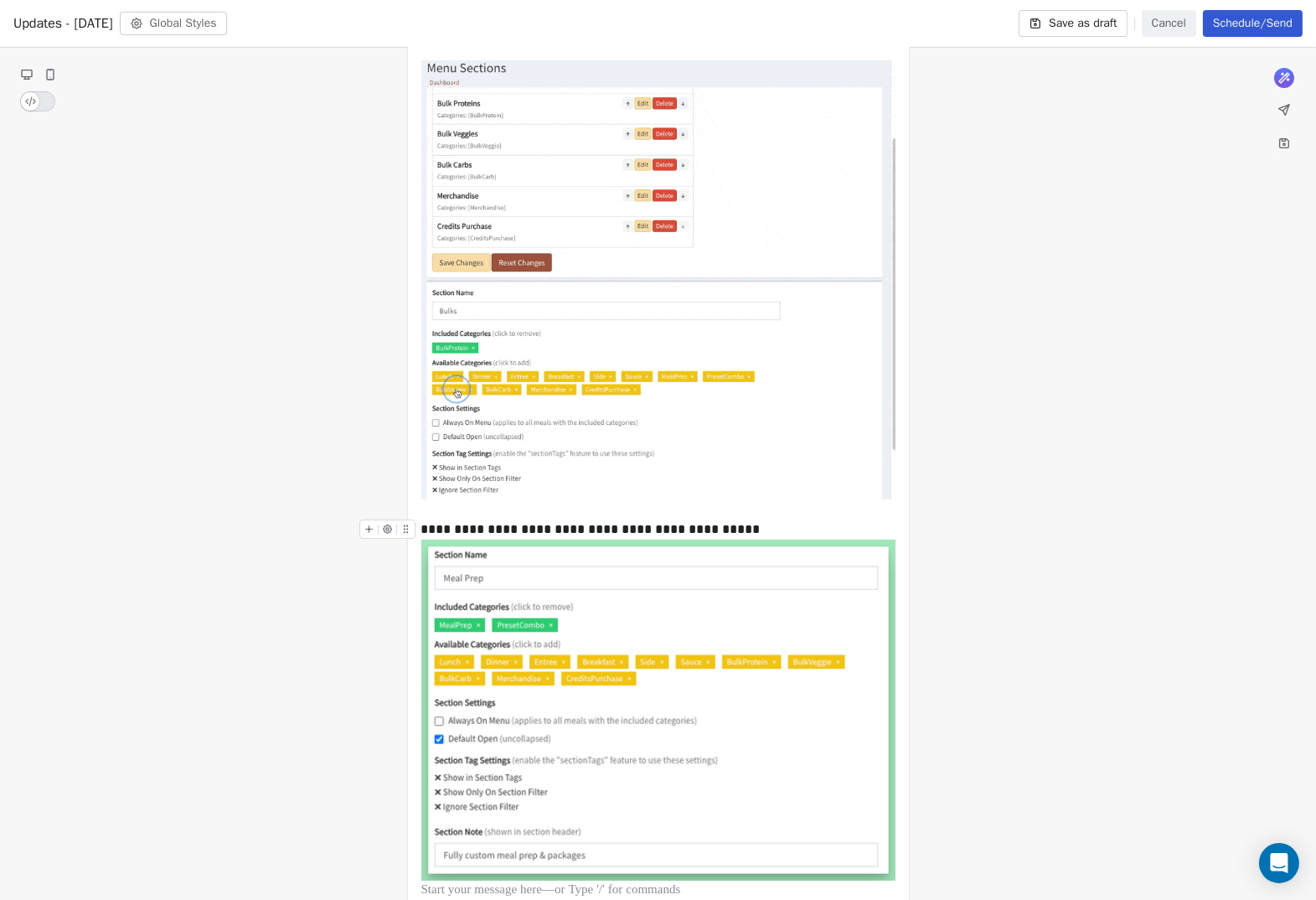 click on "**********" at bounding box center [658, 530] 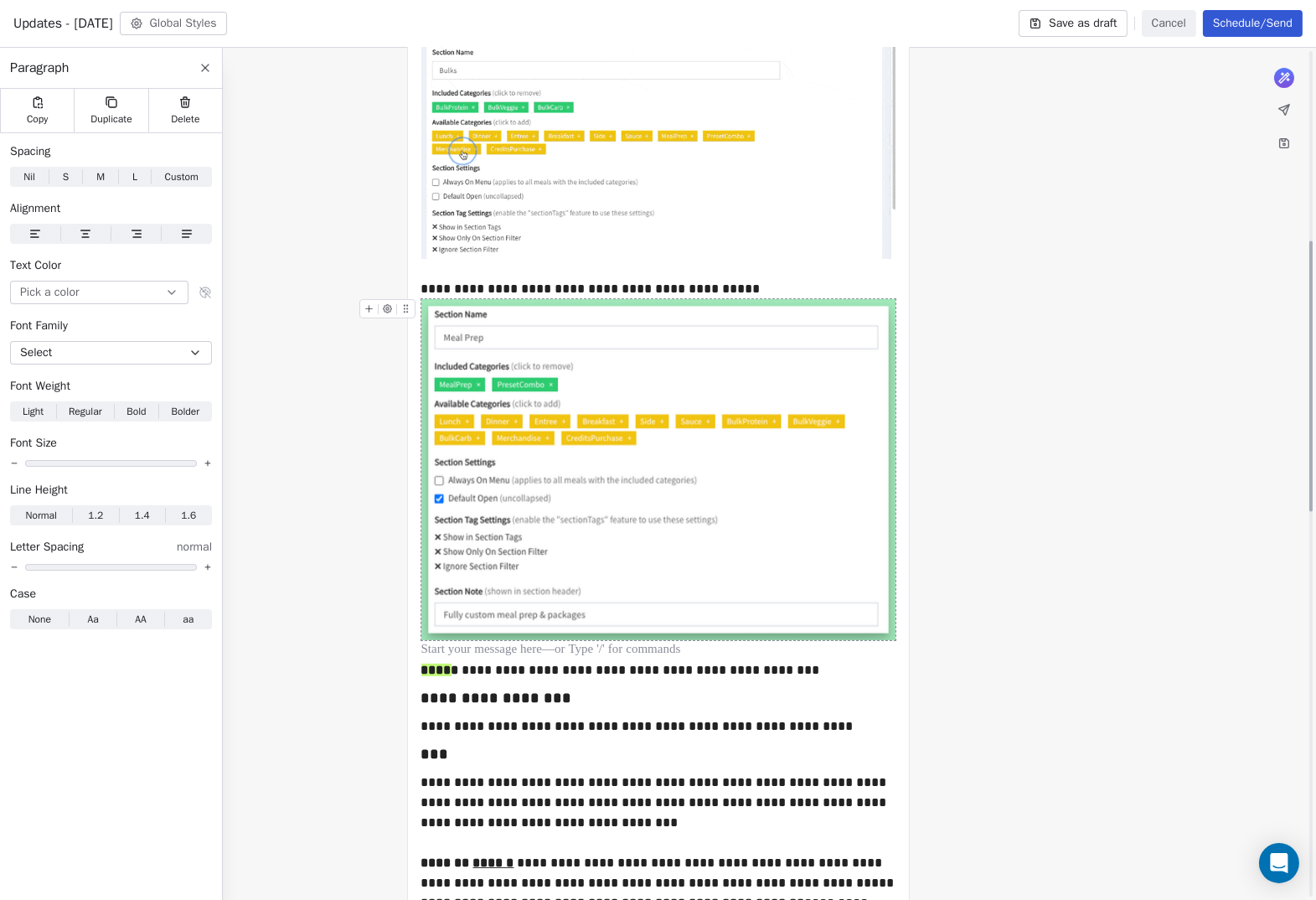 scroll, scrollTop: 598, scrollLeft: 0, axis: vertical 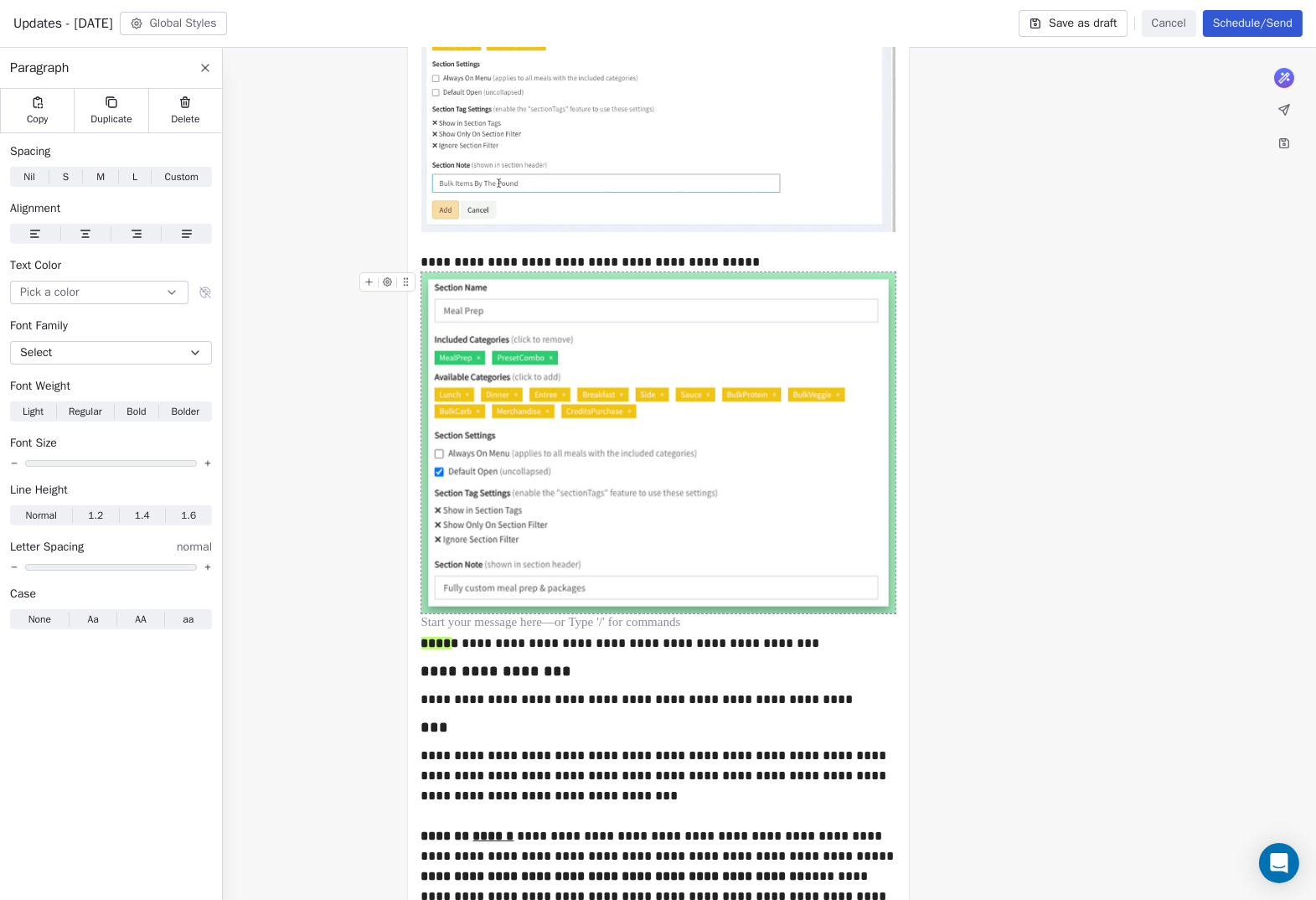 click at bounding box center (658, 442) 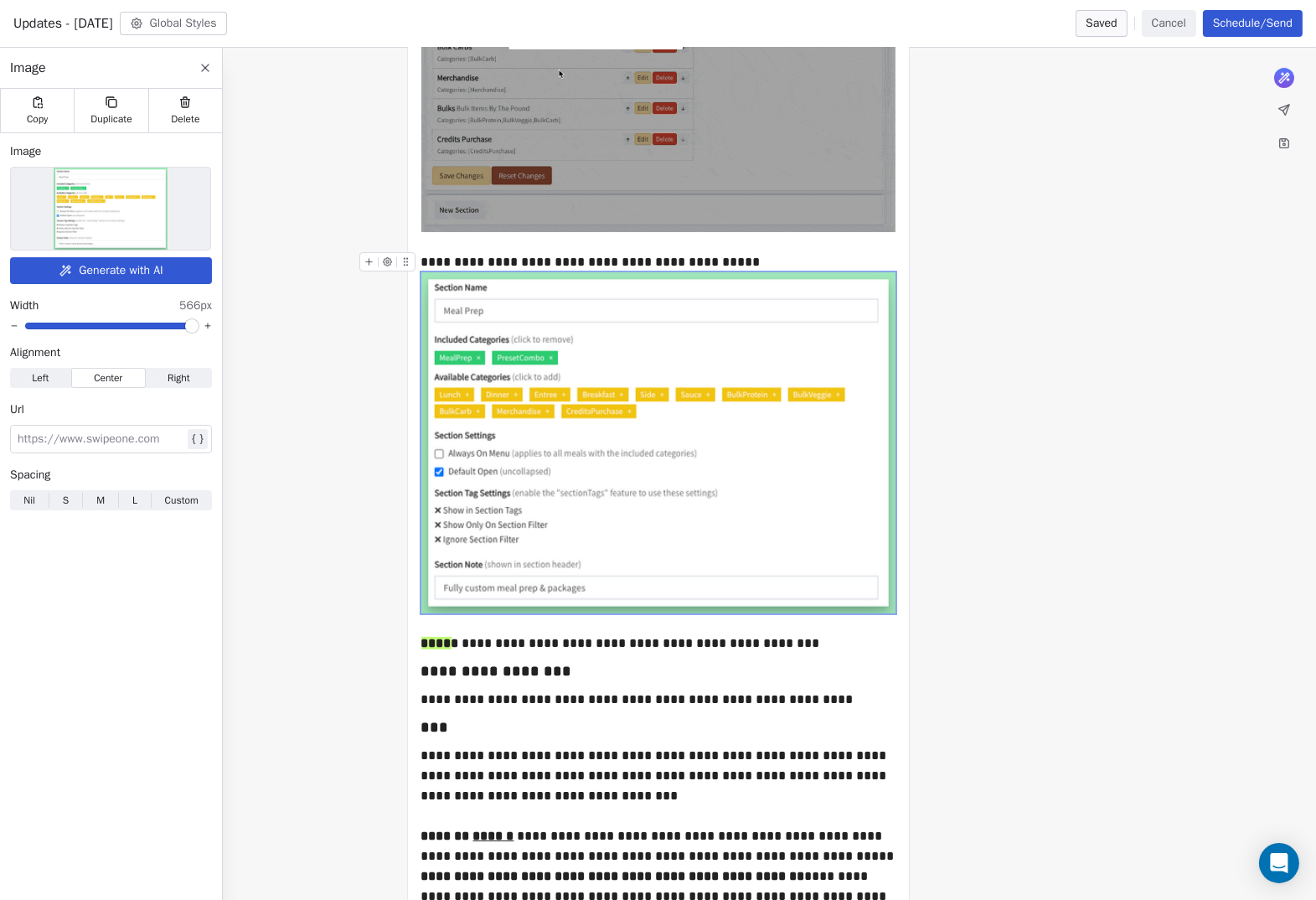 click on "**********" at bounding box center (658, 262) 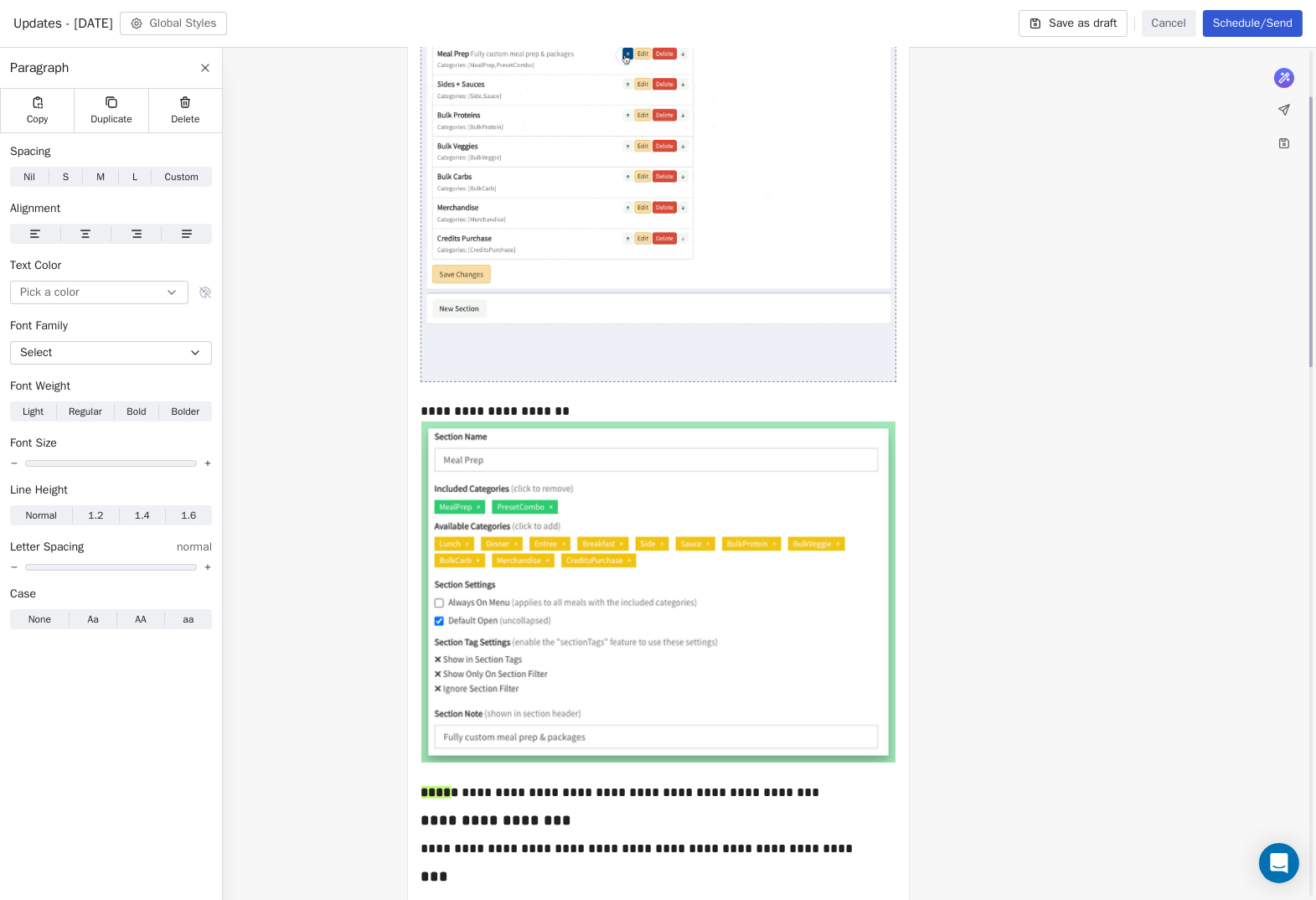 scroll, scrollTop: 137, scrollLeft: 0, axis: vertical 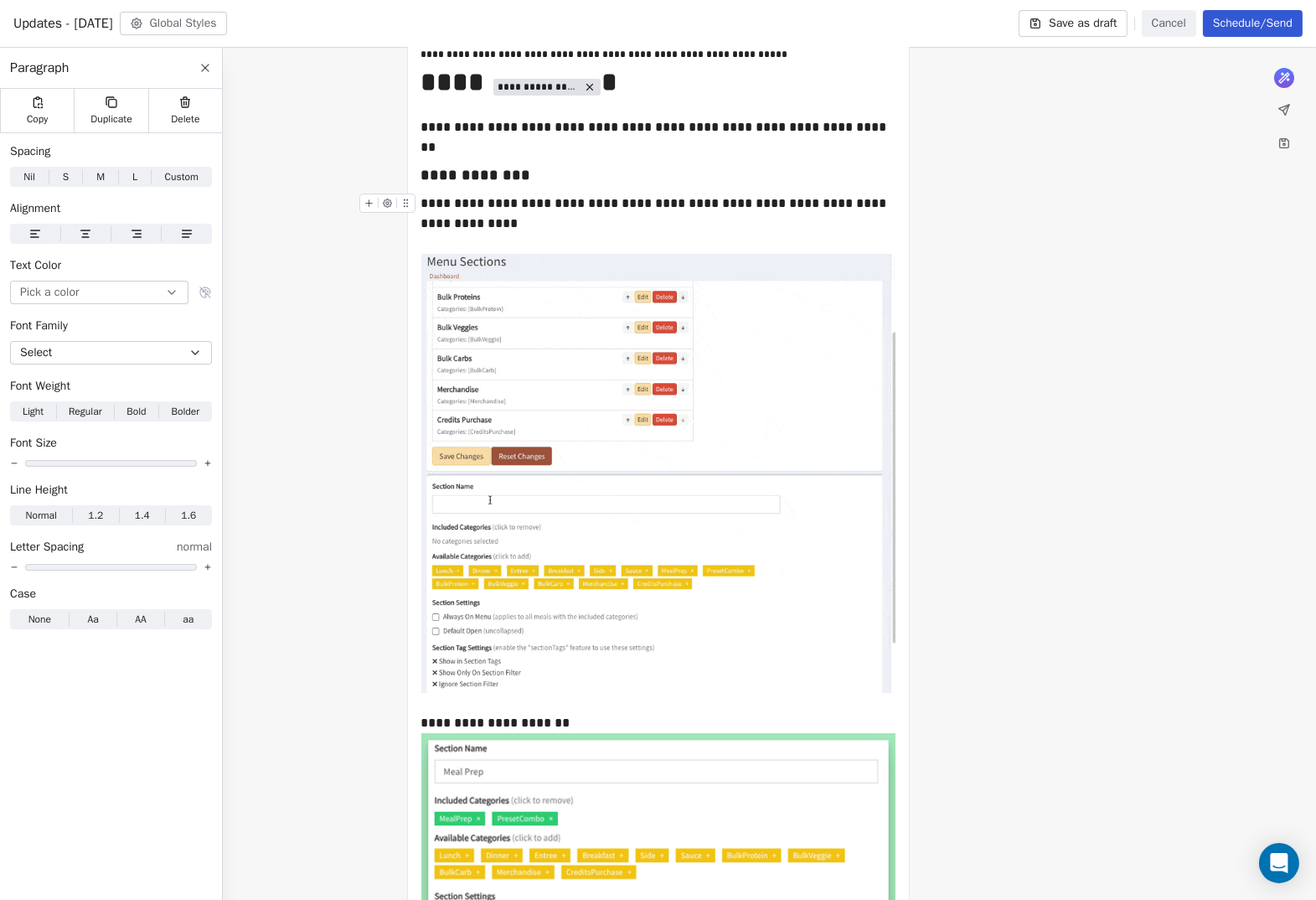 click on "**********" at bounding box center [658, 214] 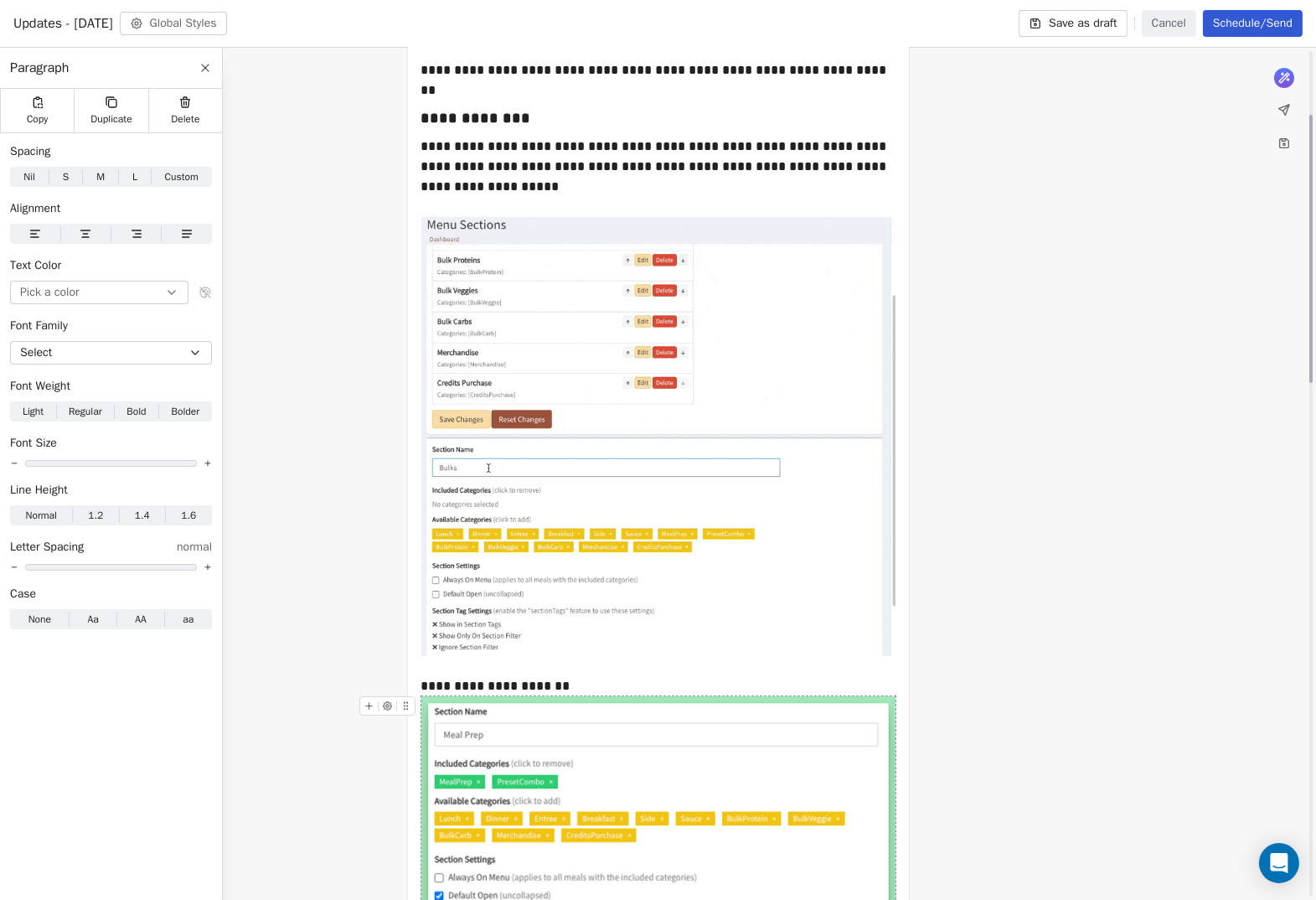scroll, scrollTop: 215, scrollLeft: 0, axis: vertical 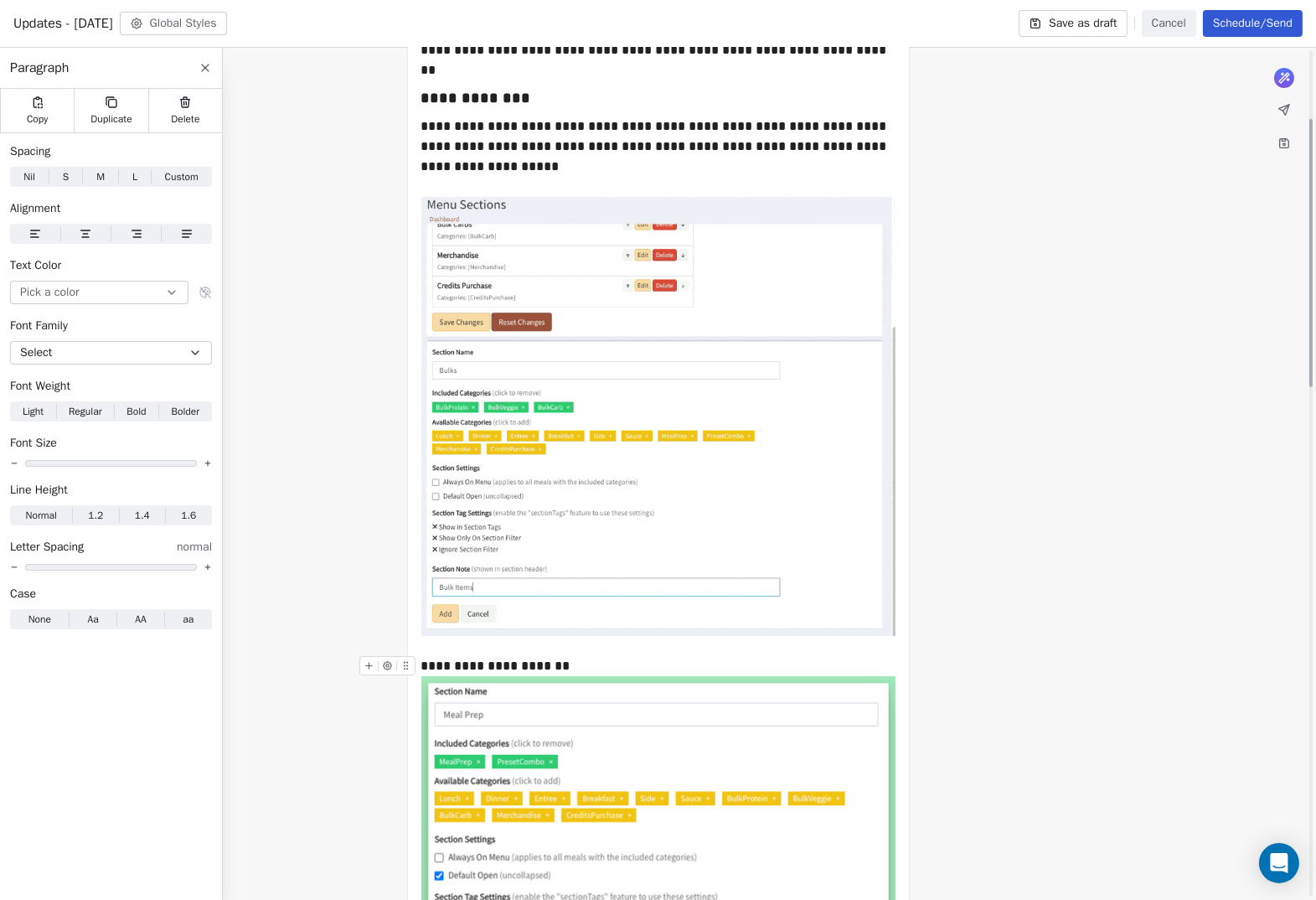 click on "**********" at bounding box center (658, 666) 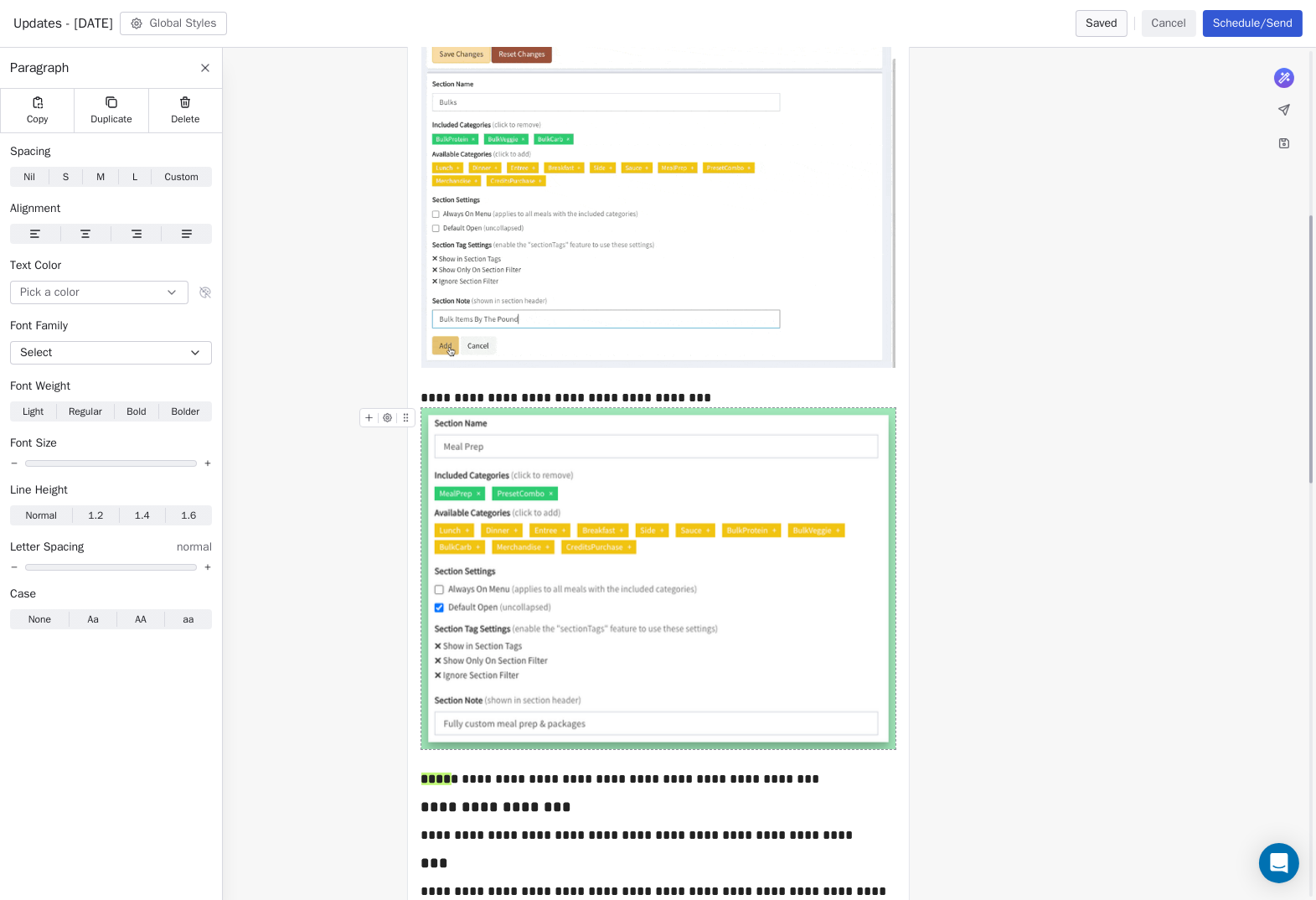 scroll, scrollTop: 539, scrollLeft: 0, axis: vertical 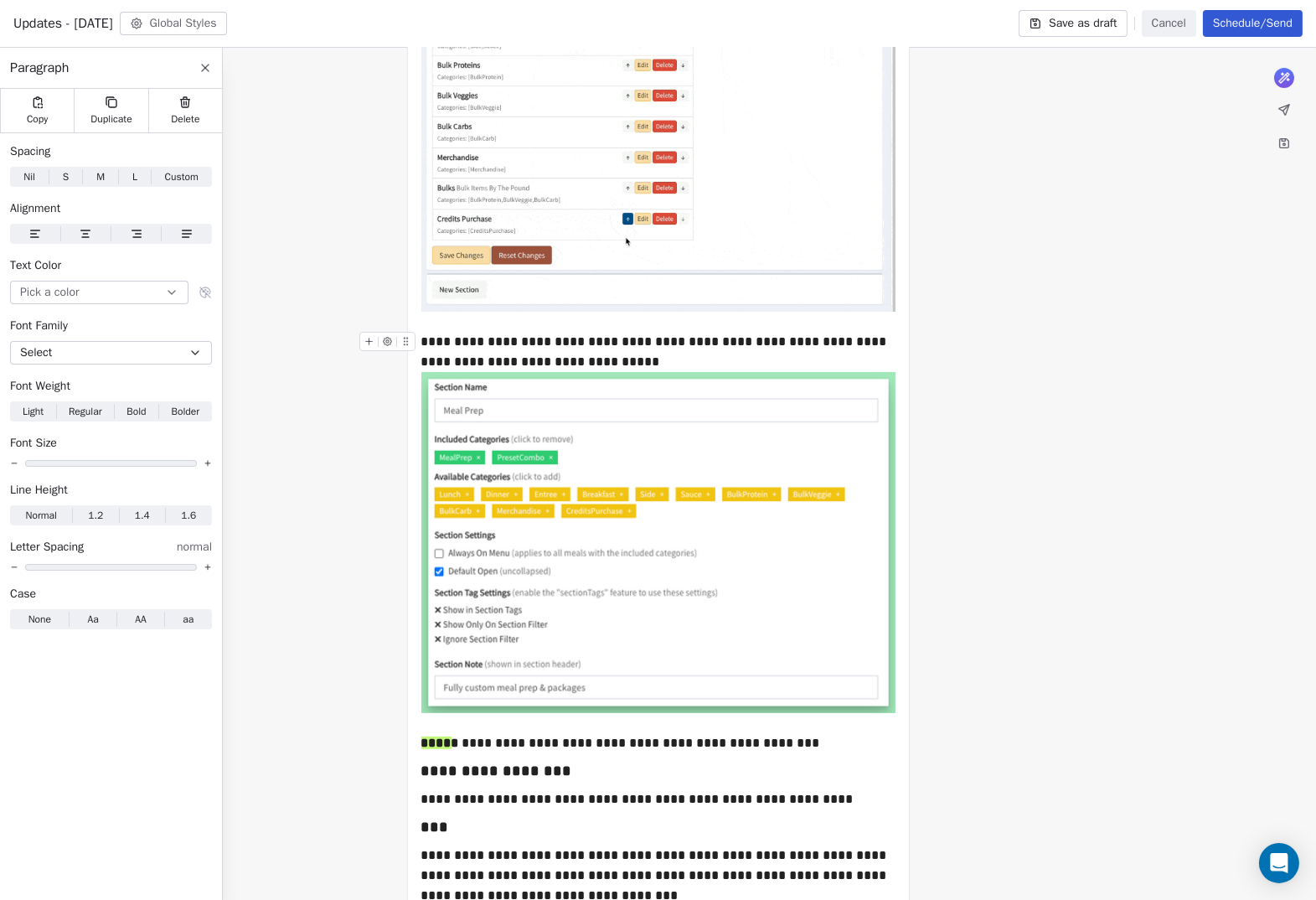 drag, startPoint x: 679, startPoint y: 338, endPoint x: 699, endPoint y: 339, distance: 20.024984 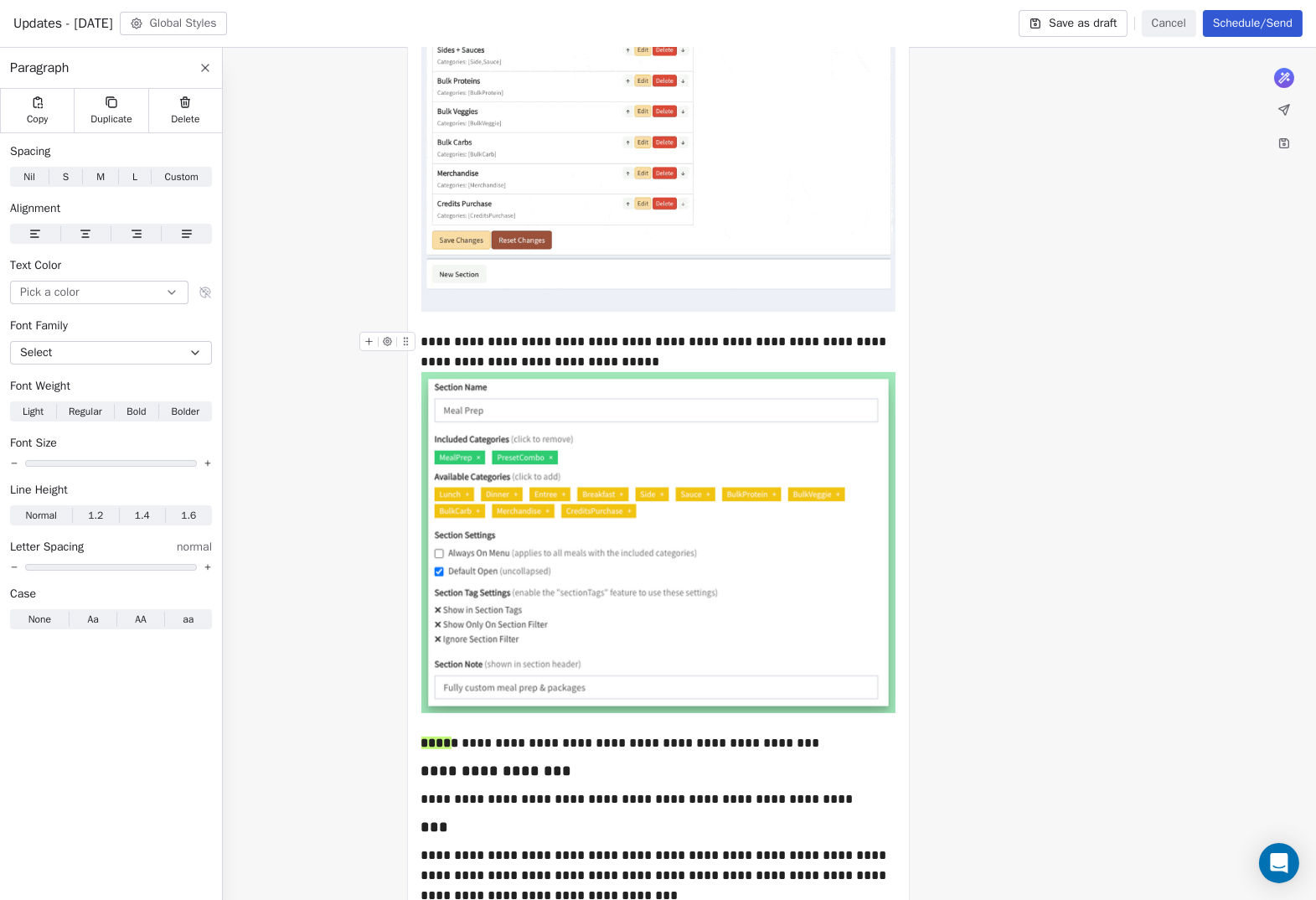click on "**********" at bounding box center [658, 352] 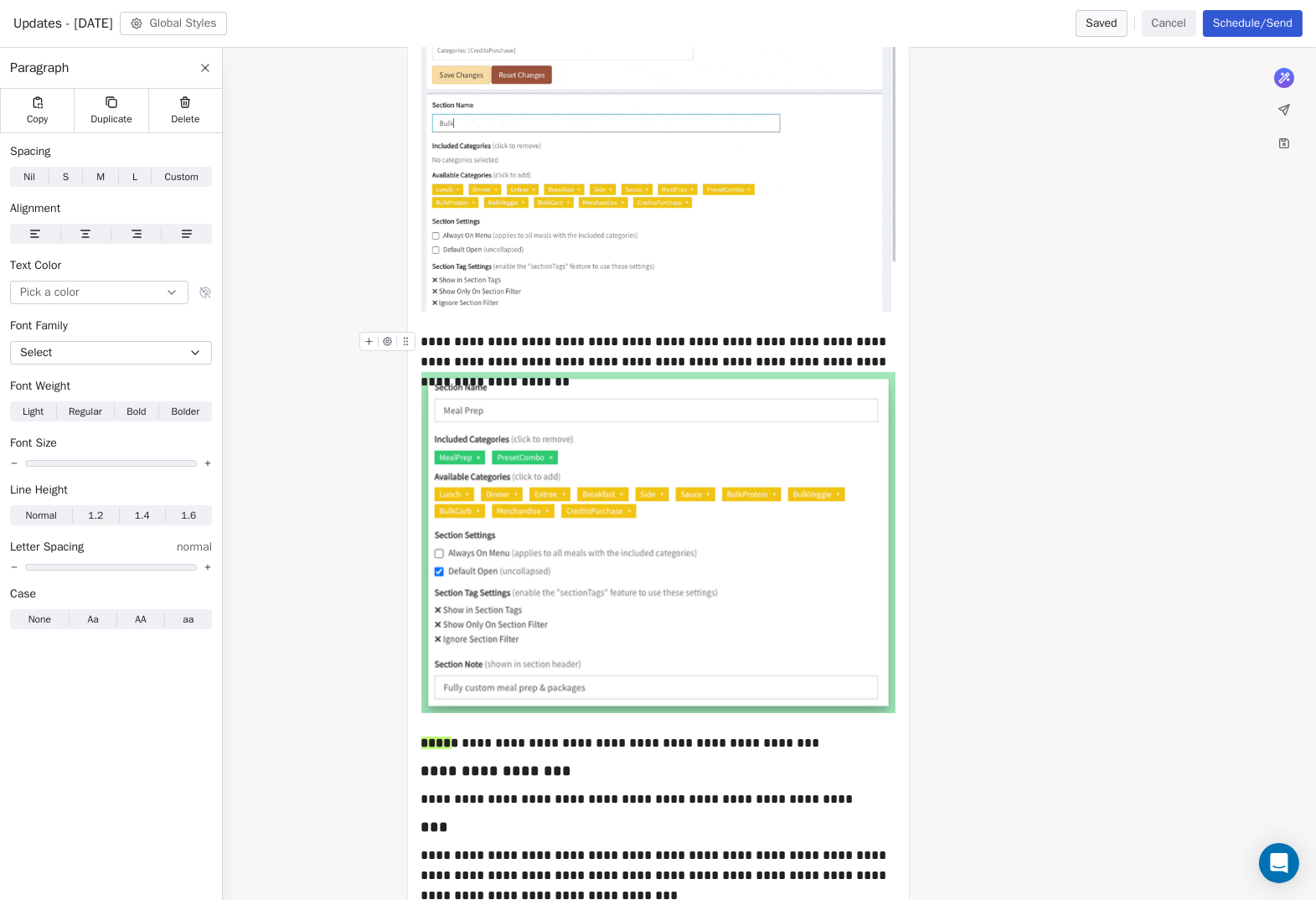 click on "**********" at bounding box center [658, 352] 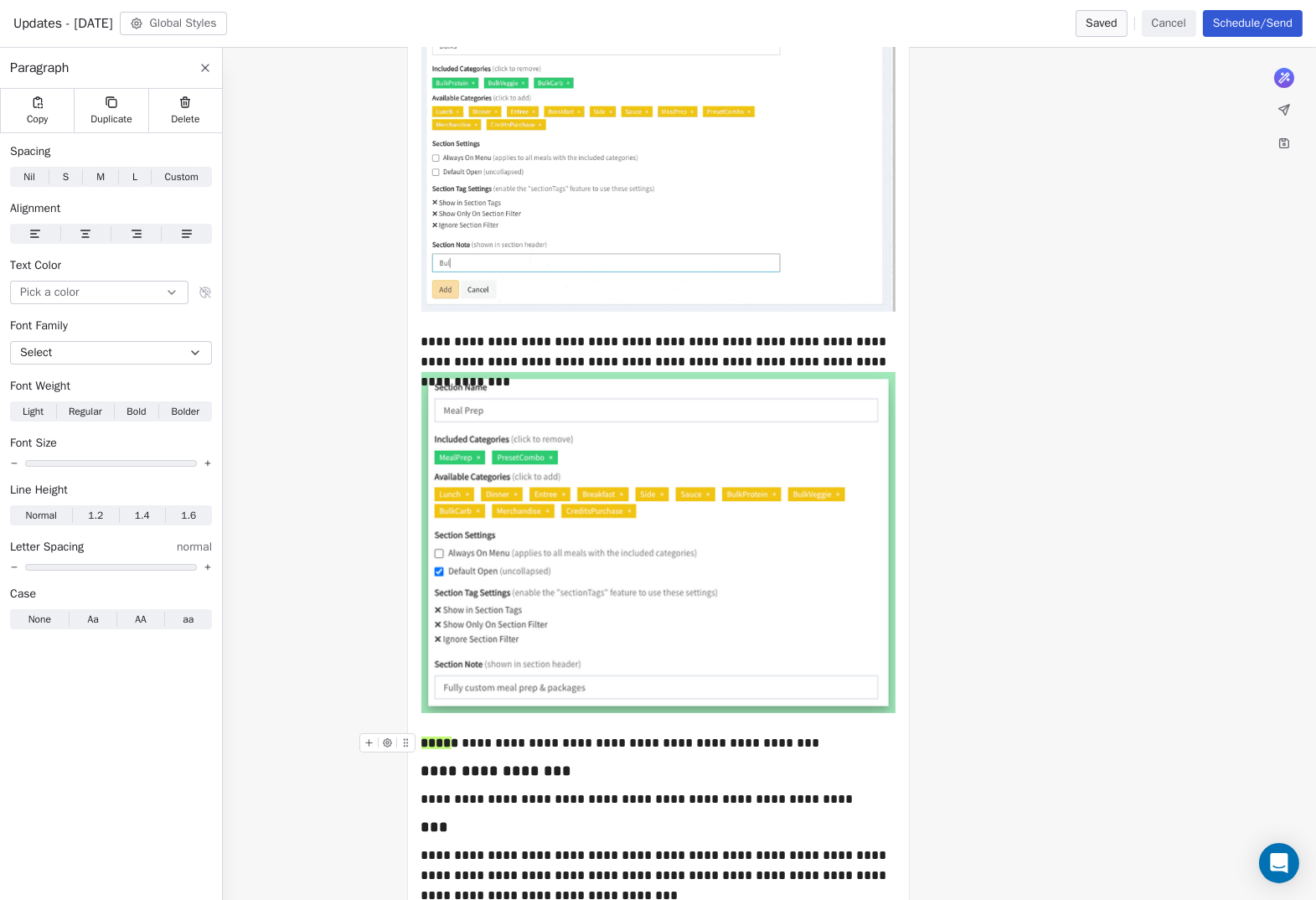 click on "**********" at bounding box center (658, 743) 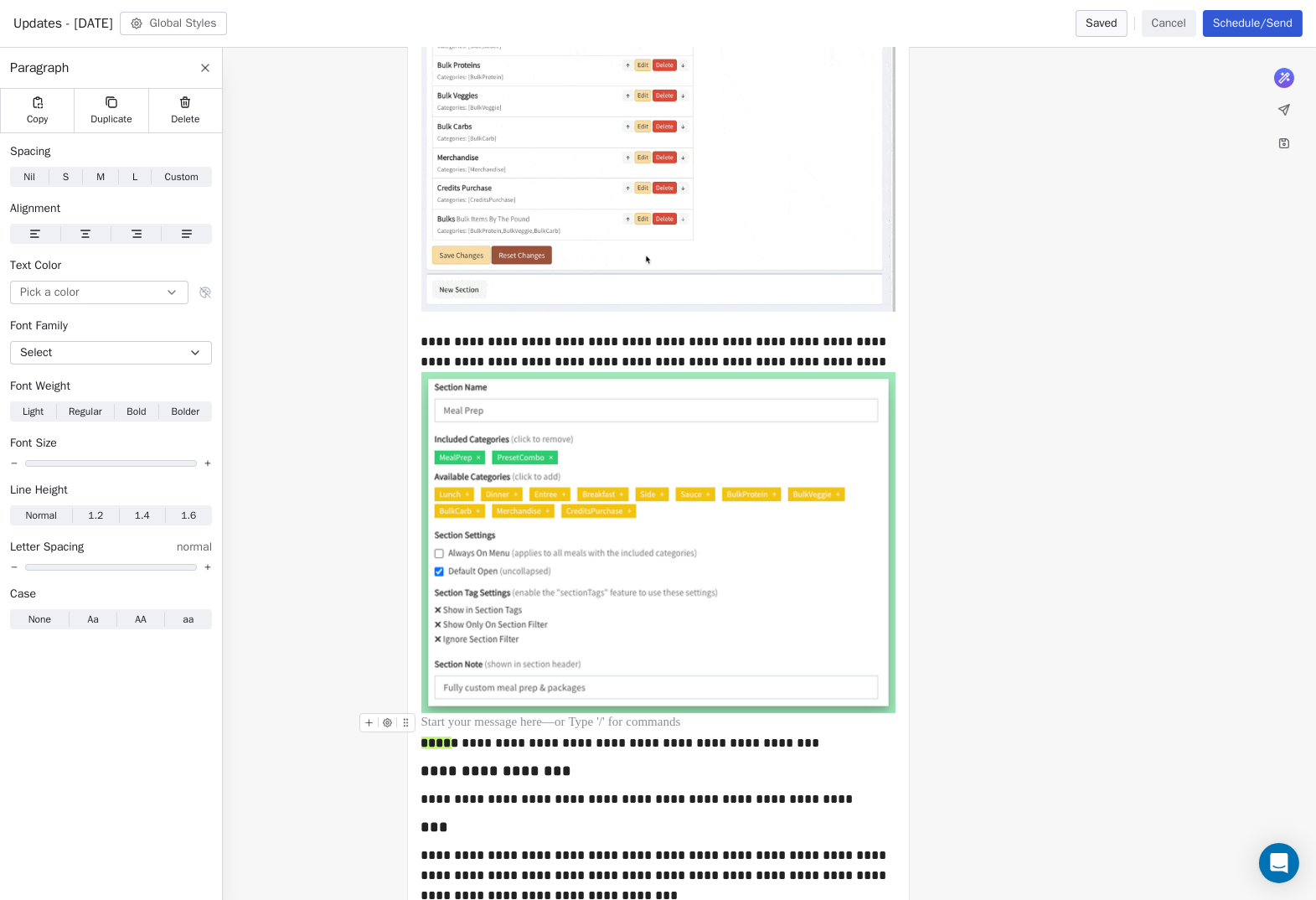 click at bounding box center [658, 723] 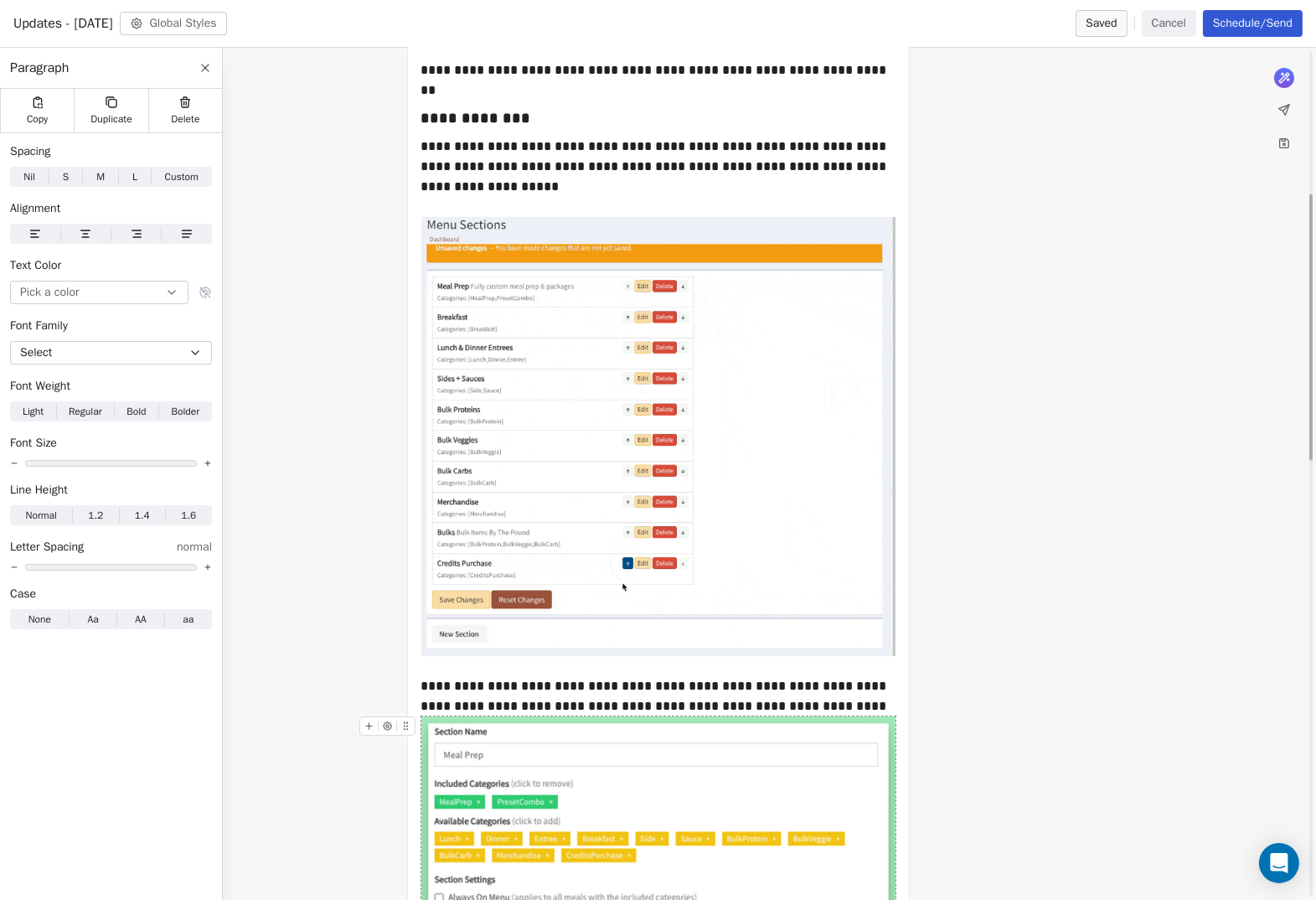 scroll, scrollTop: 532, scrollLeft: 0, axis: vertical 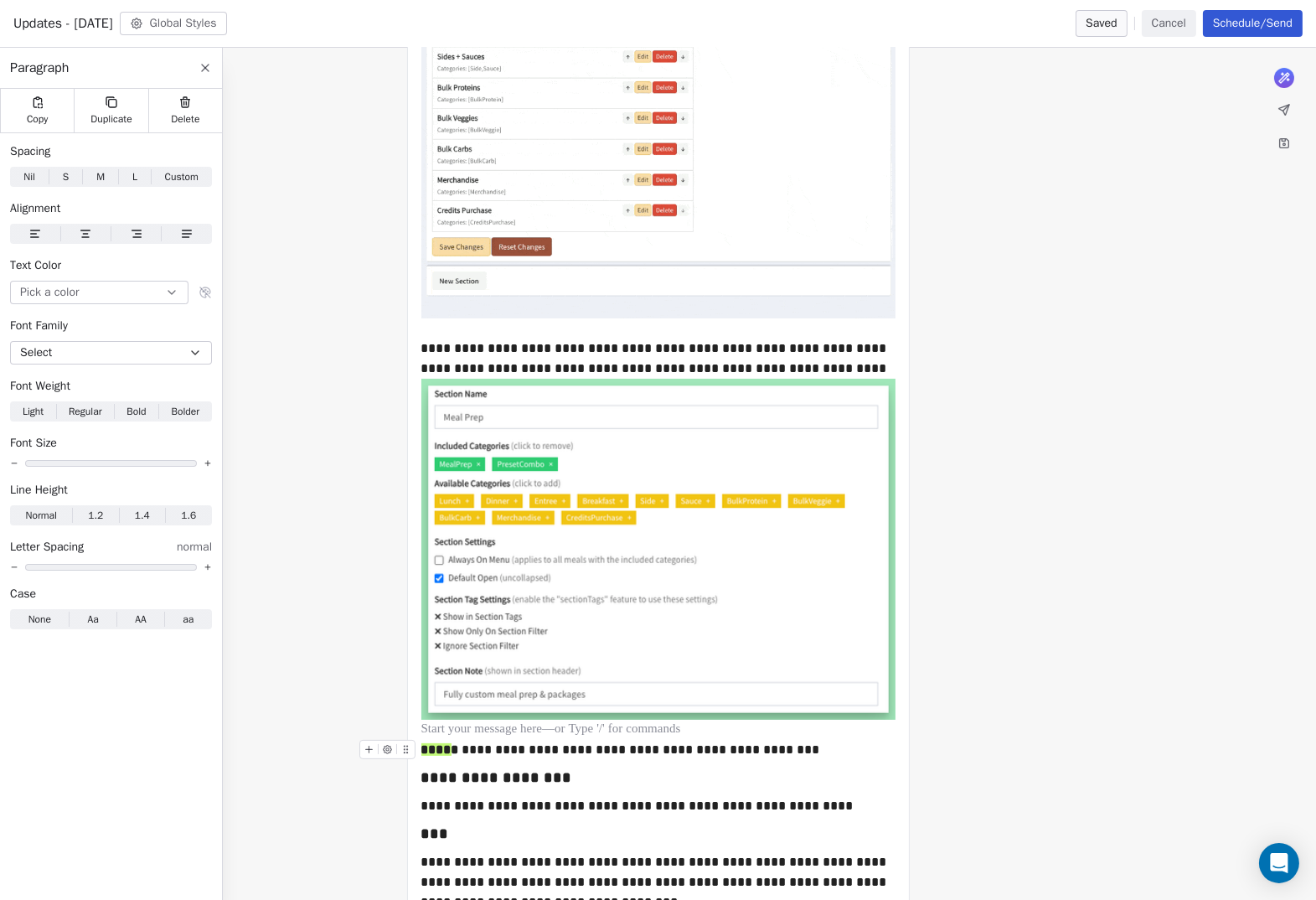 click on "**********" at bounding box center (658, 750) 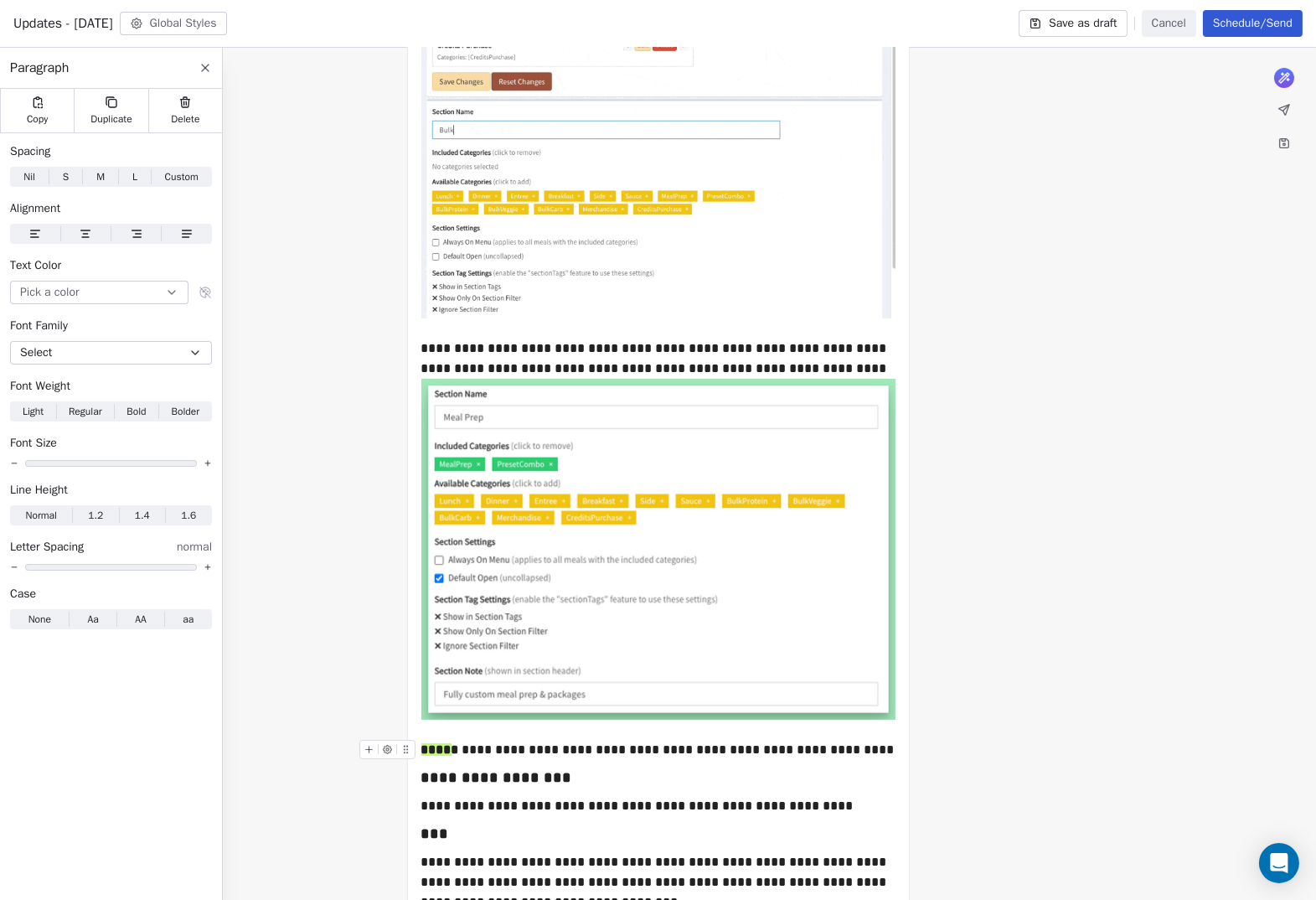 click on "**********" at bounding box center [658, 750] 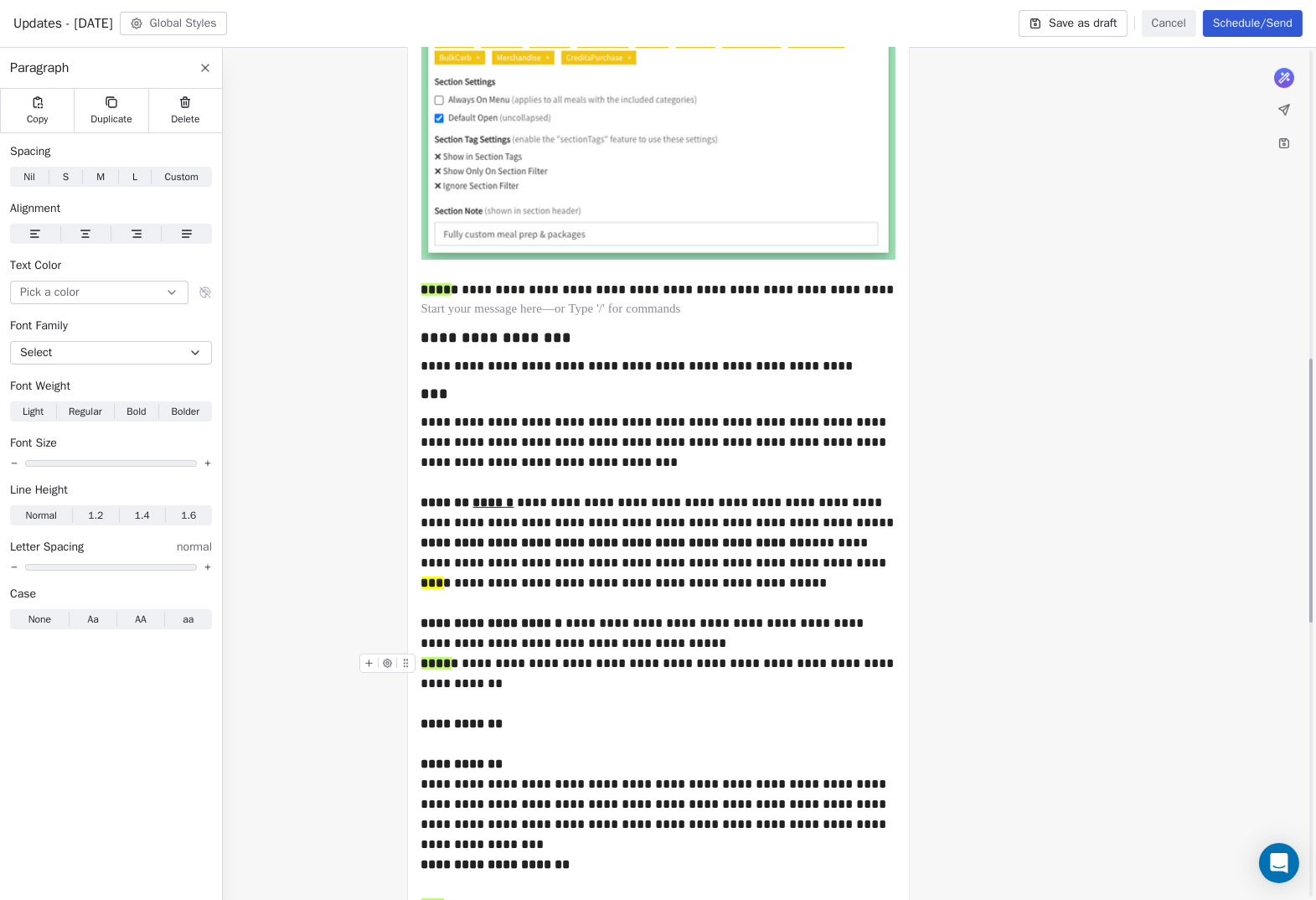 scroll, scrollTop: 991, scrollLeft: 0, axis: vertical 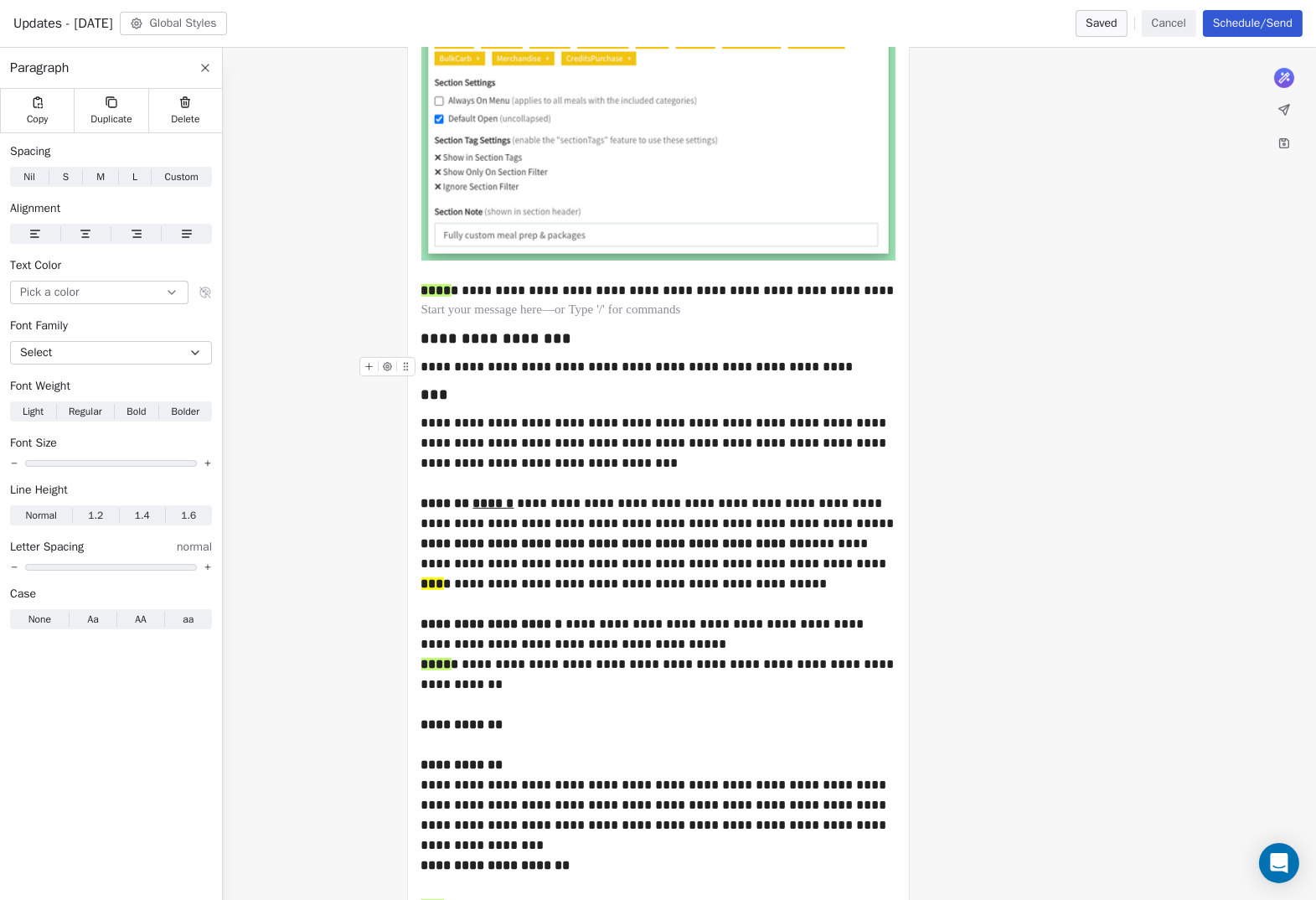click on "**********" at bounding box center (658, 367) 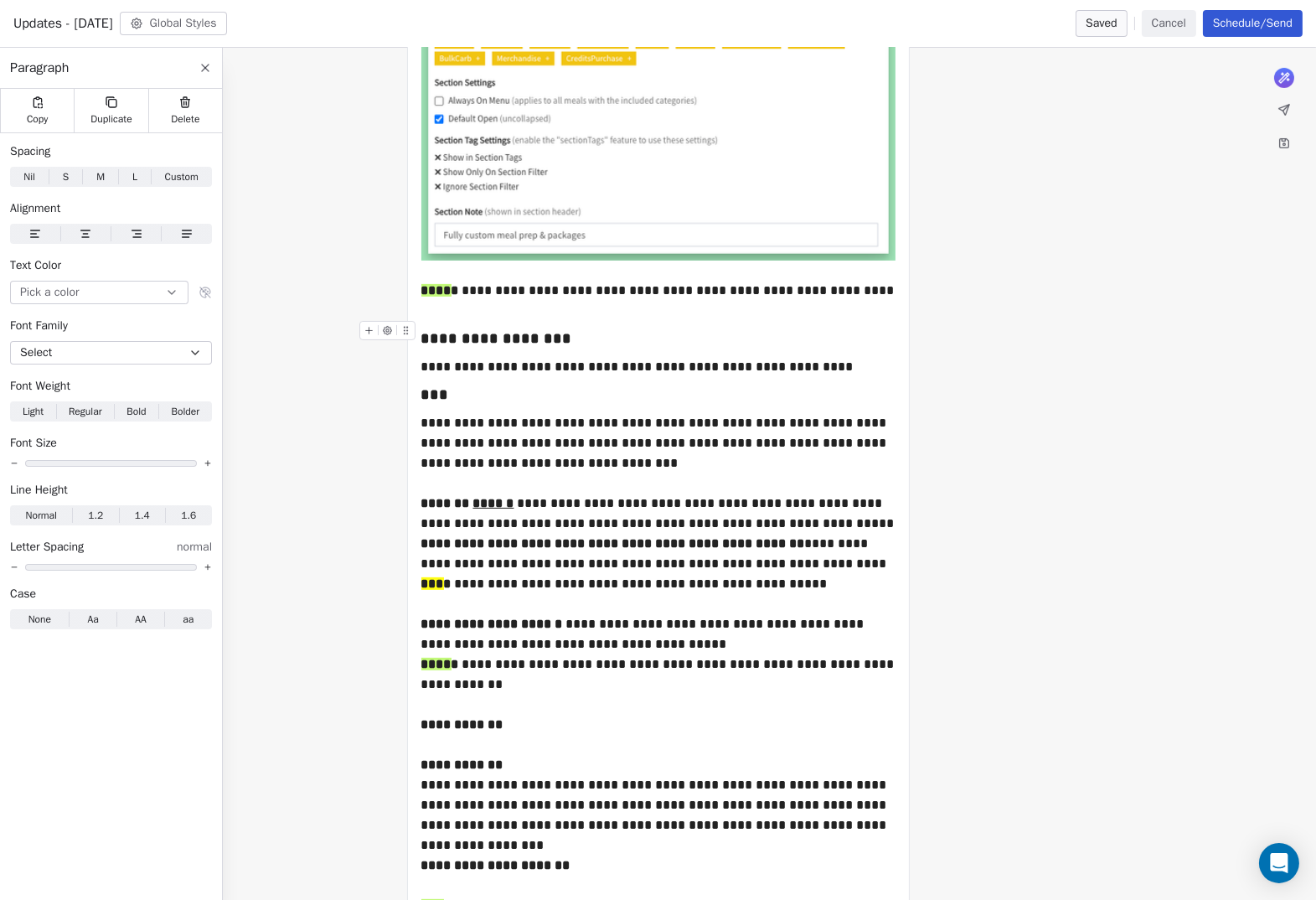 click on "**********" at bounding box center (658, 339) 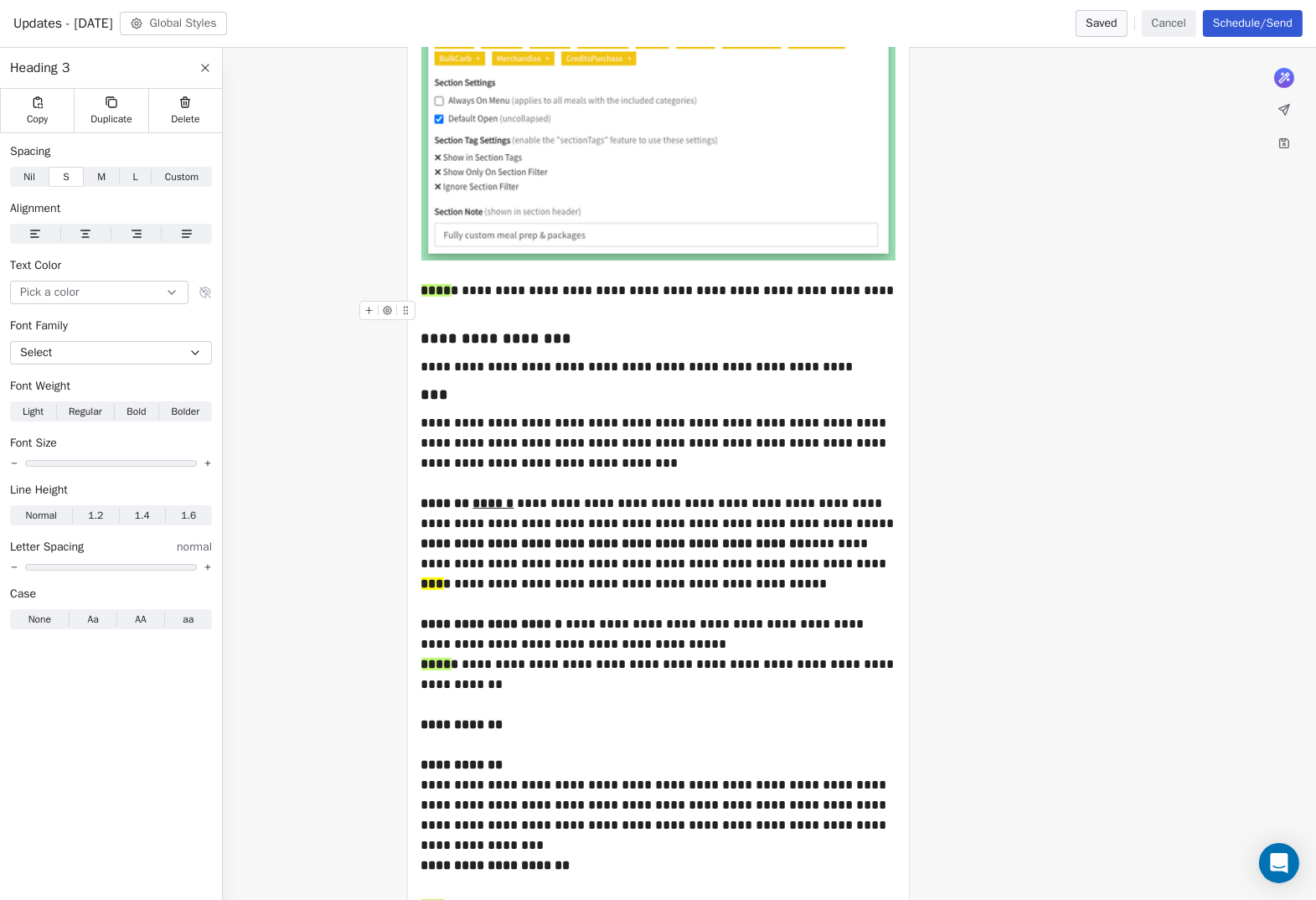 click at bounding box center (658, 311) 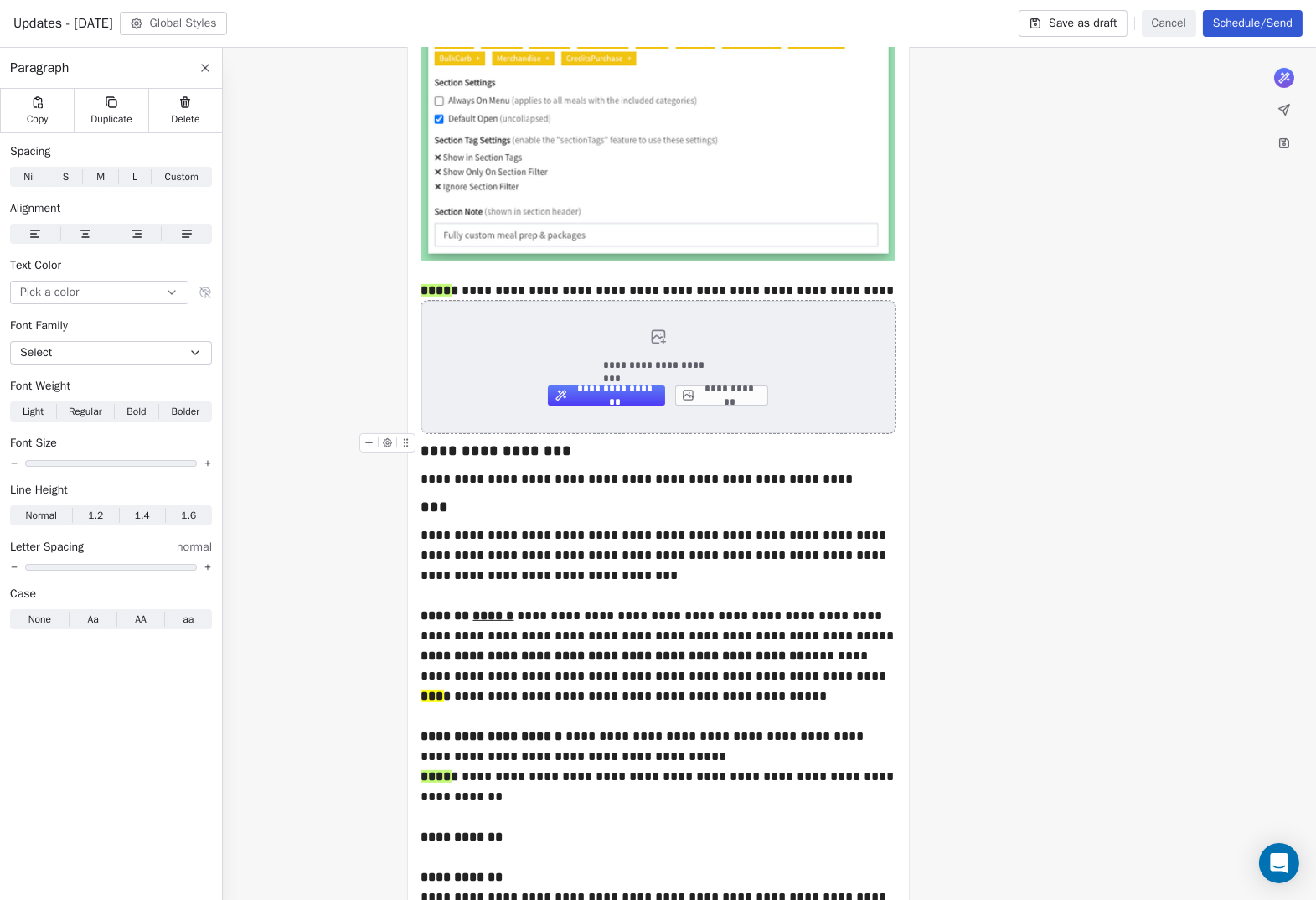 click on "**********" at bounding box center (721, 396) 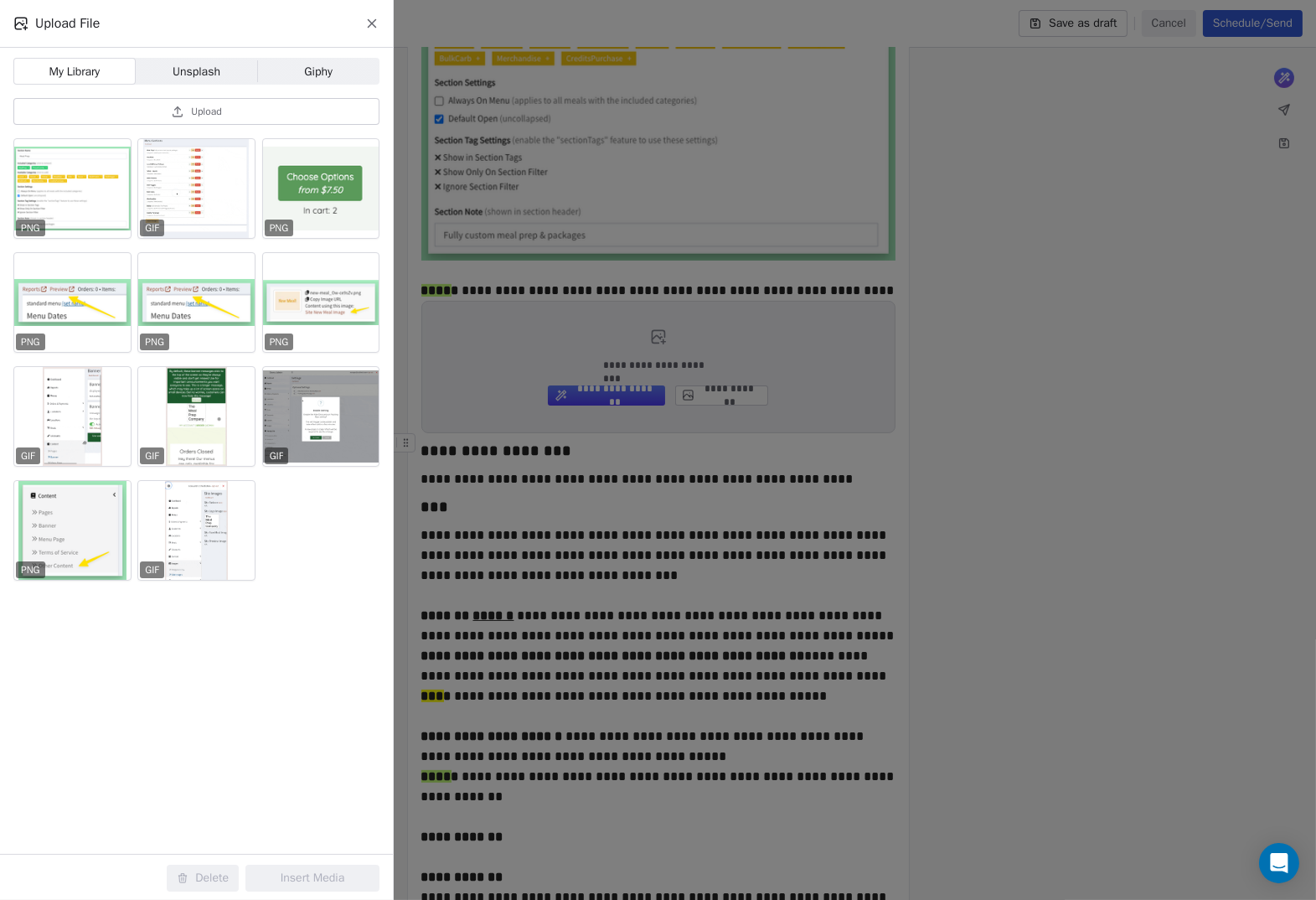 click on "Upload" at bounding box center [196, 111] 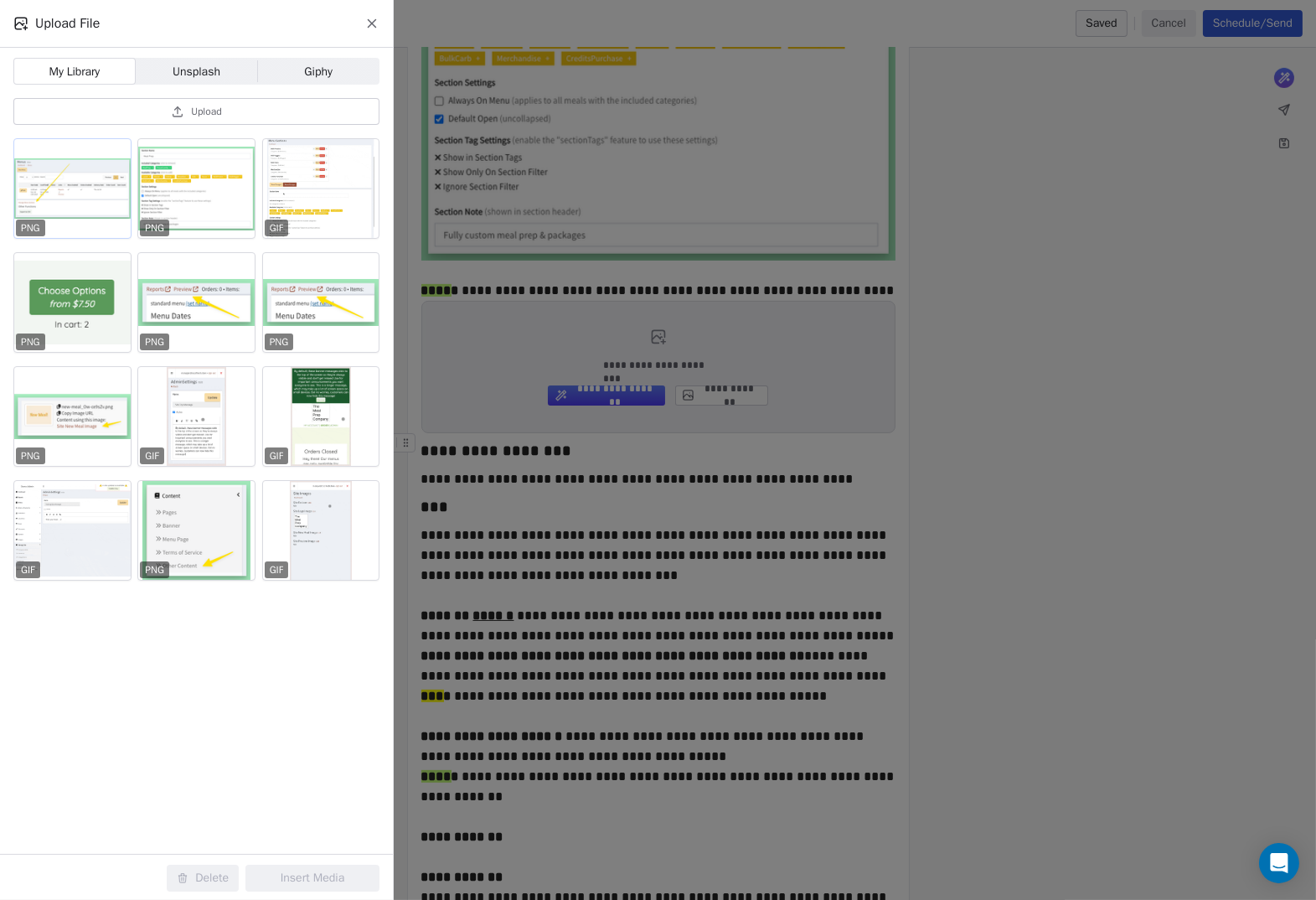 click at bounding box center (72, 189) 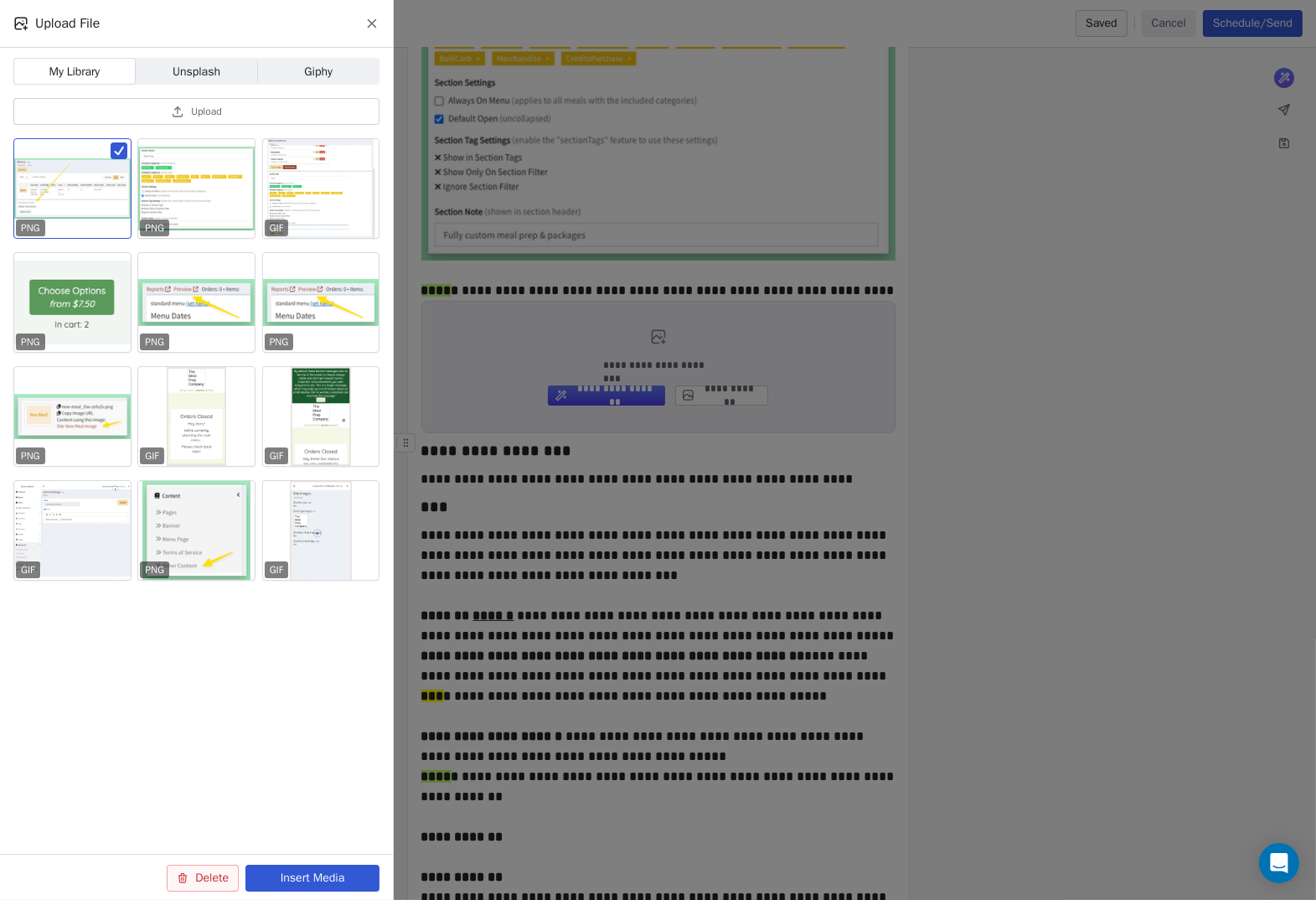 click on "Insert Media" at bounding box center (312, 878) 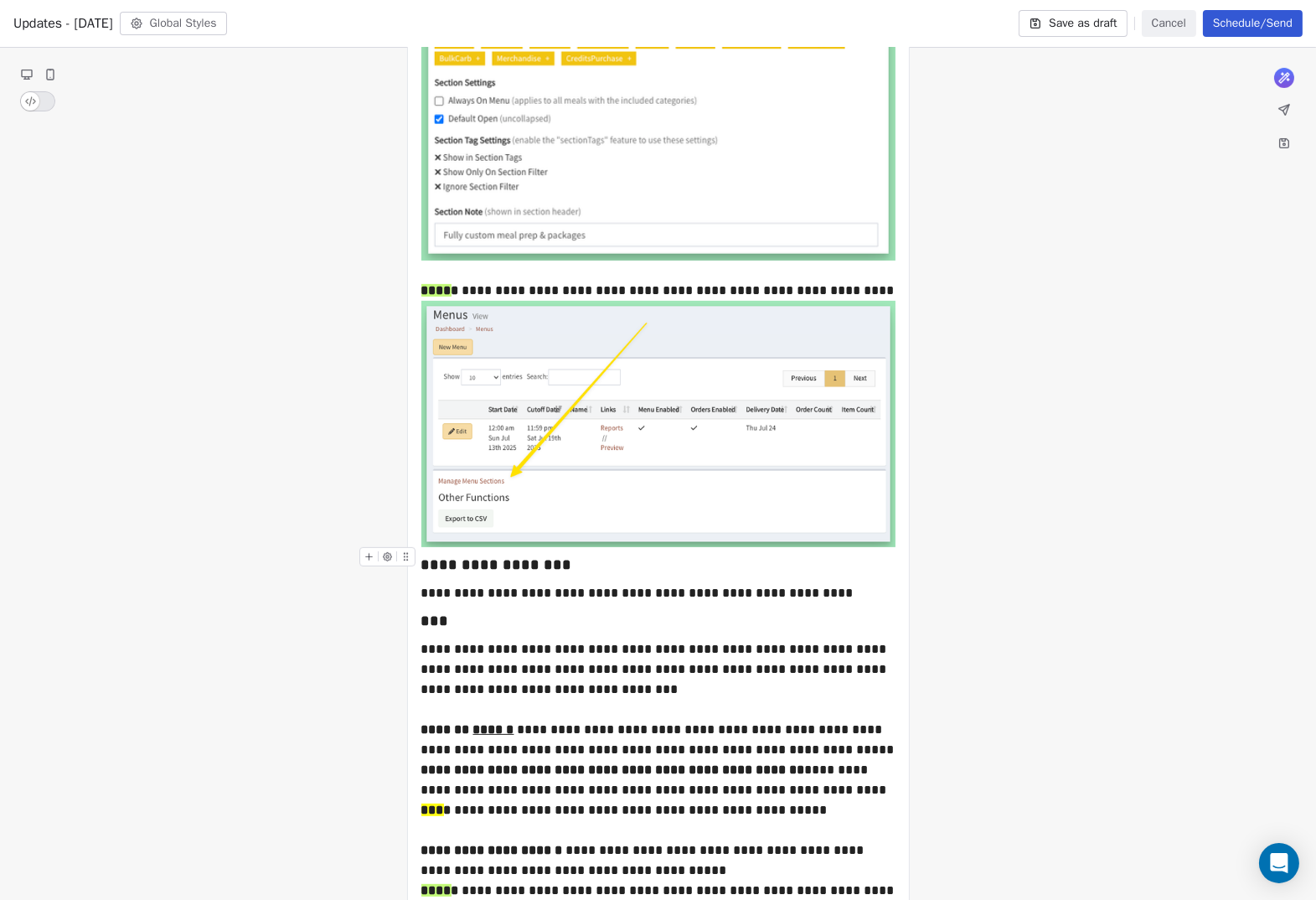 click on "**********" at bounding box center [658, 565] 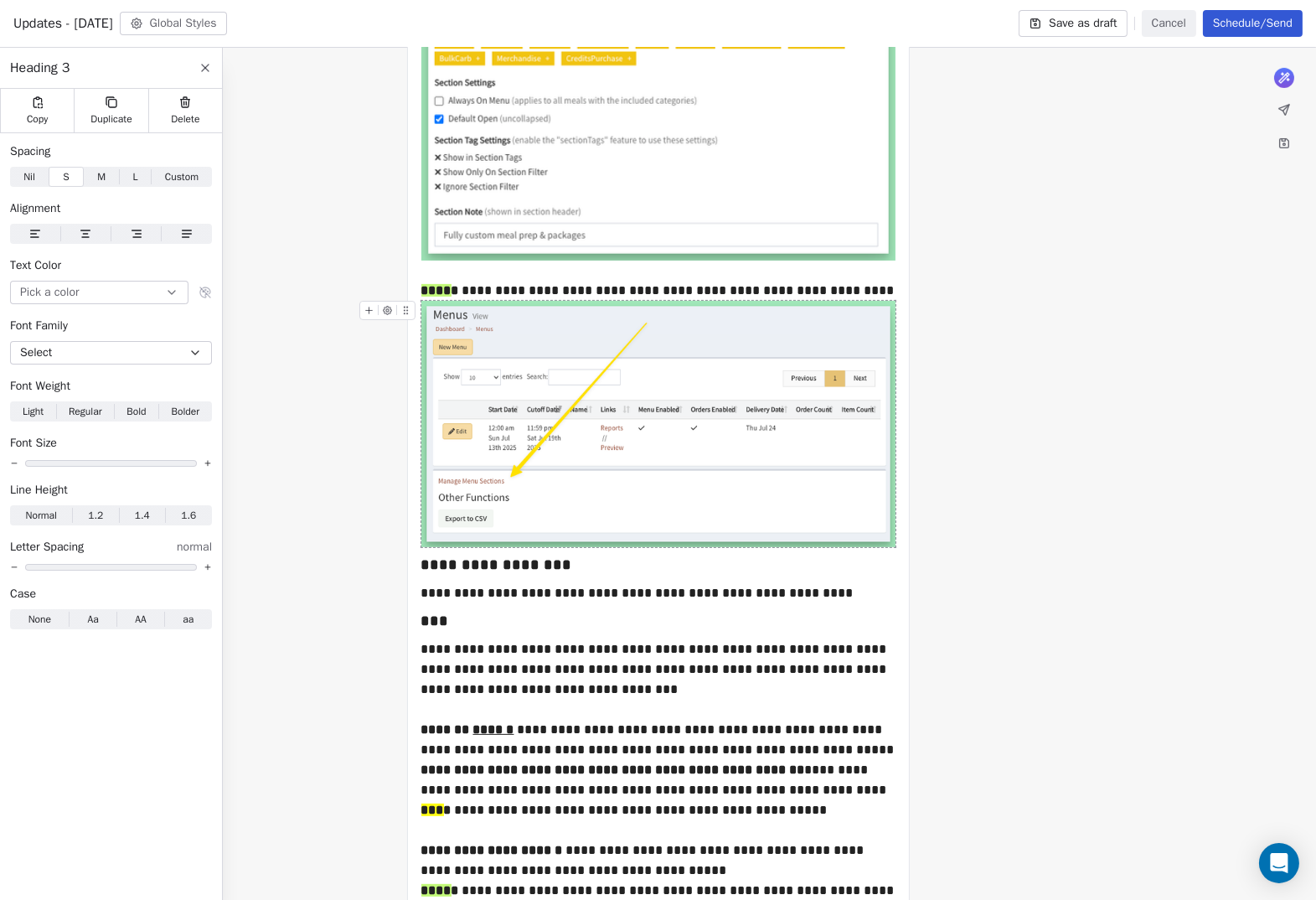 click on "L" at bounding box center [136, 177] 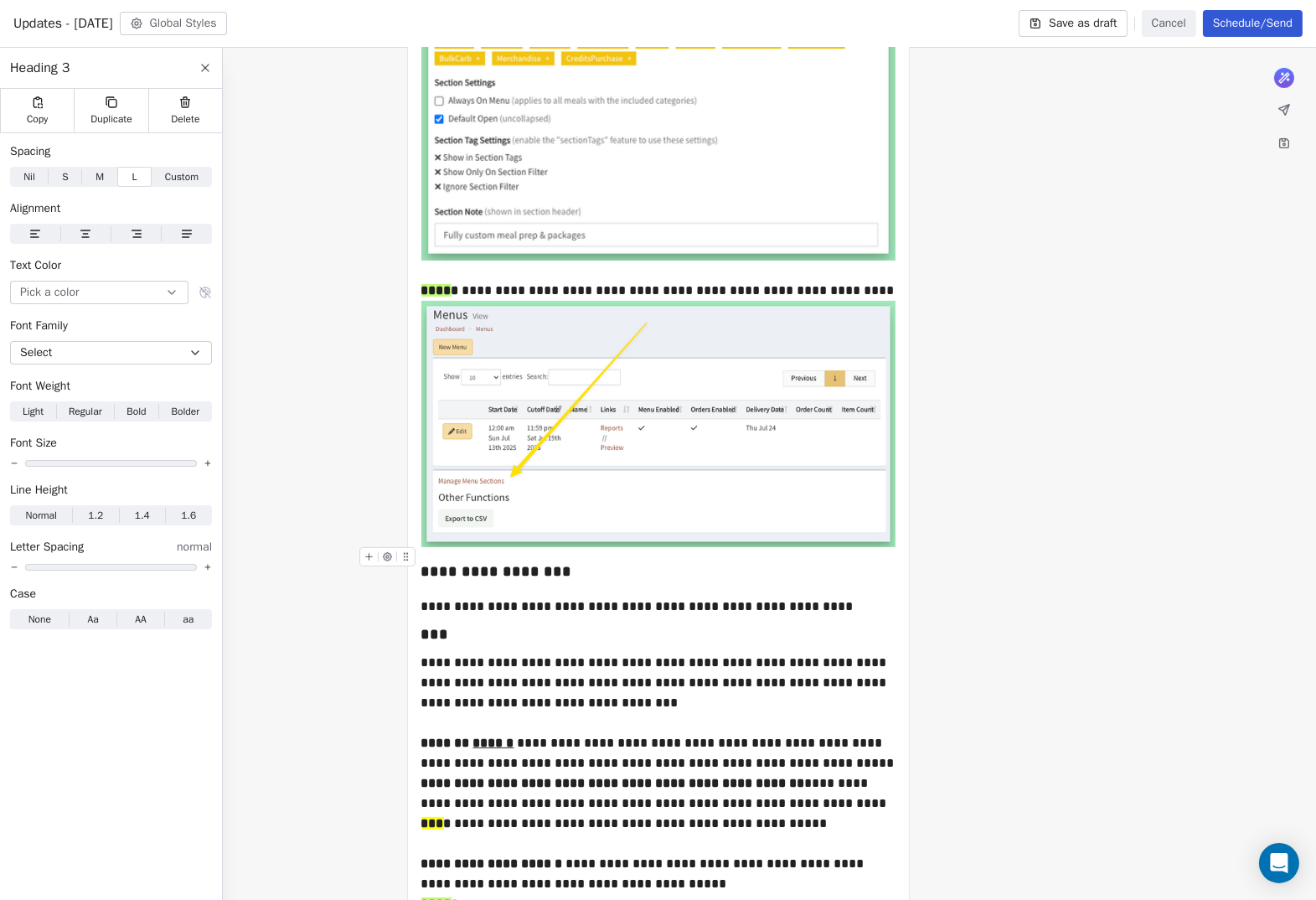 click on "**********" at bounding box center (658, 572) 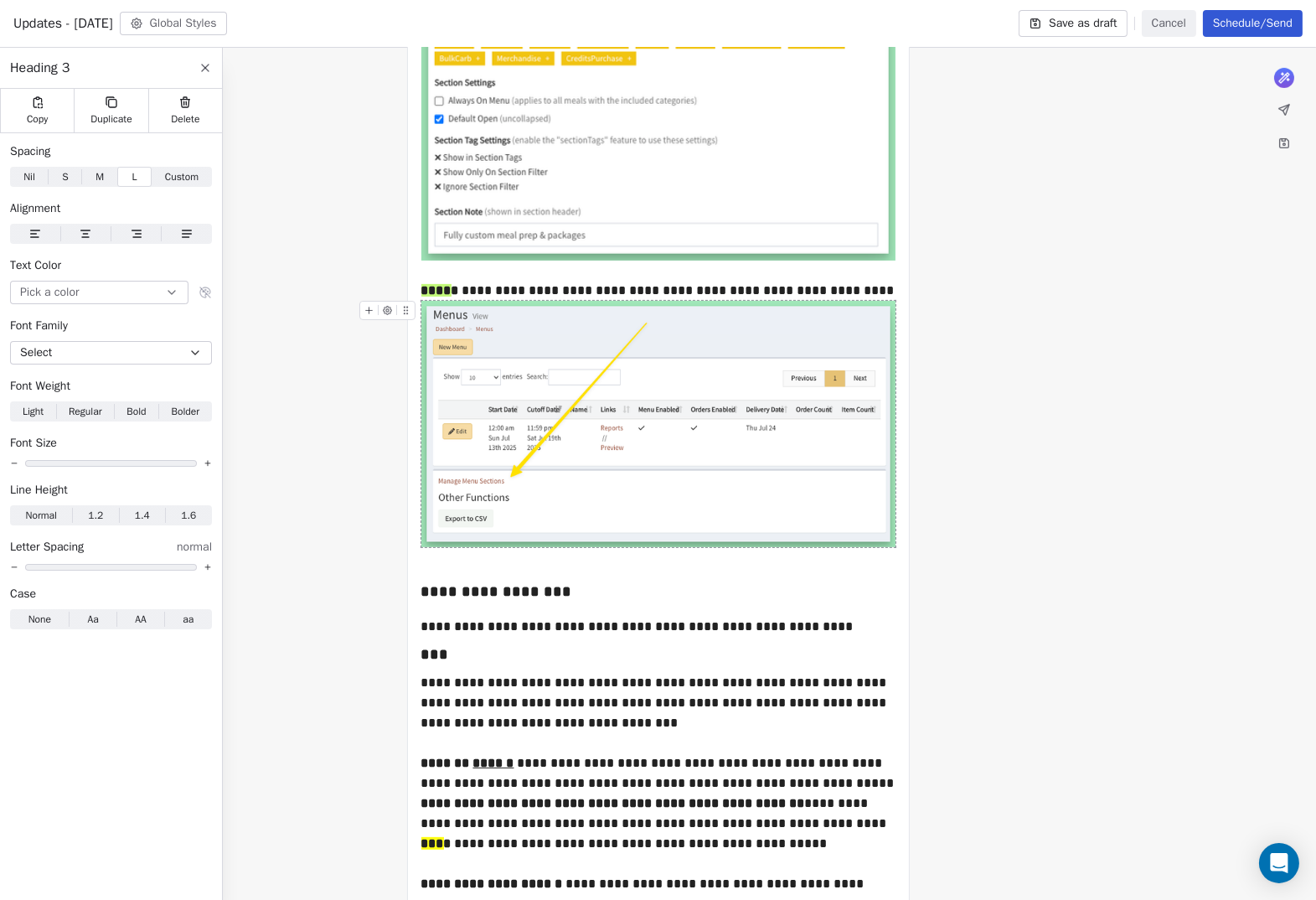 click on "S" at bounding box center [65, 177] 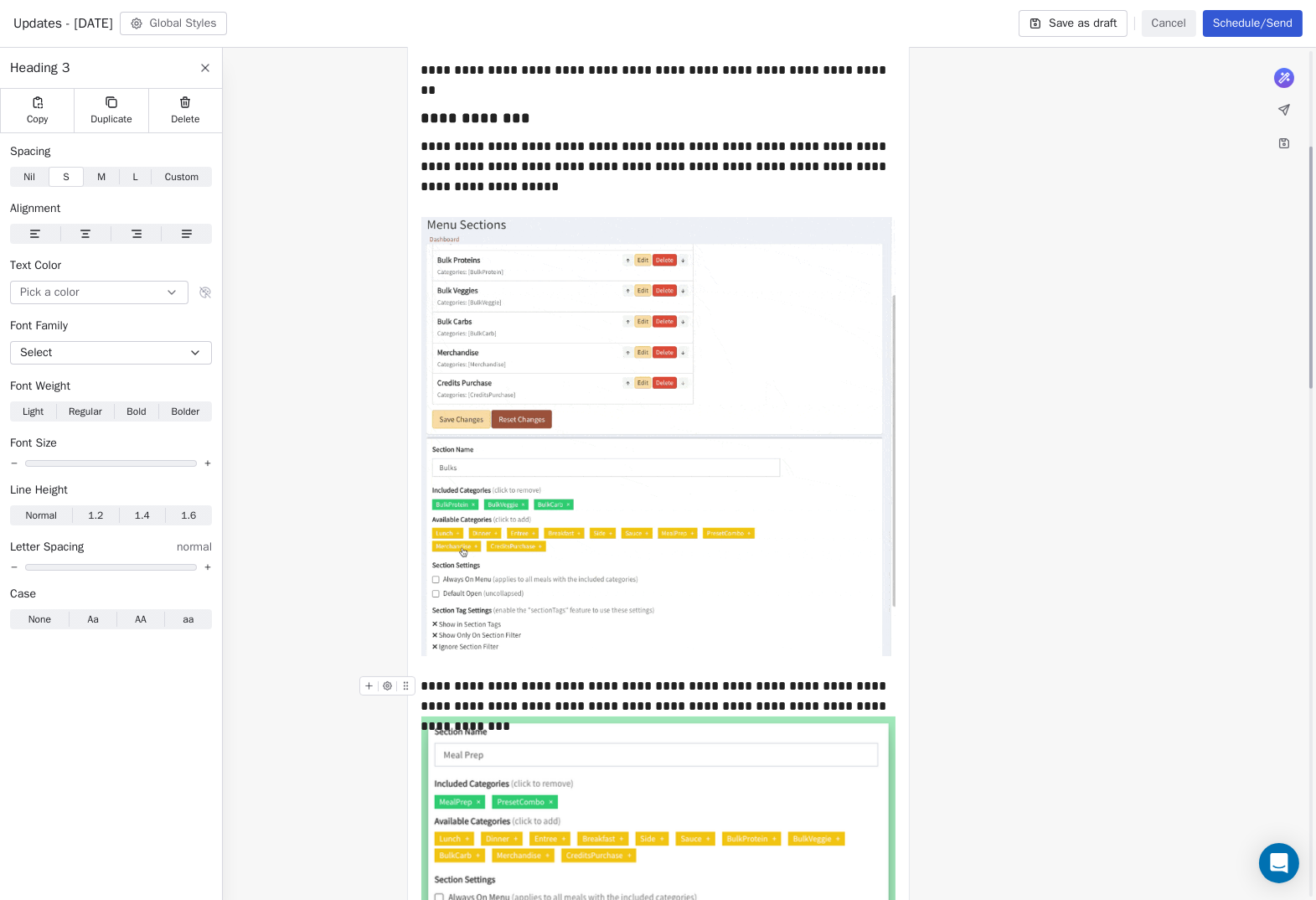 scroll, scrollTop: 0, scrollLeft: 0, axis: both 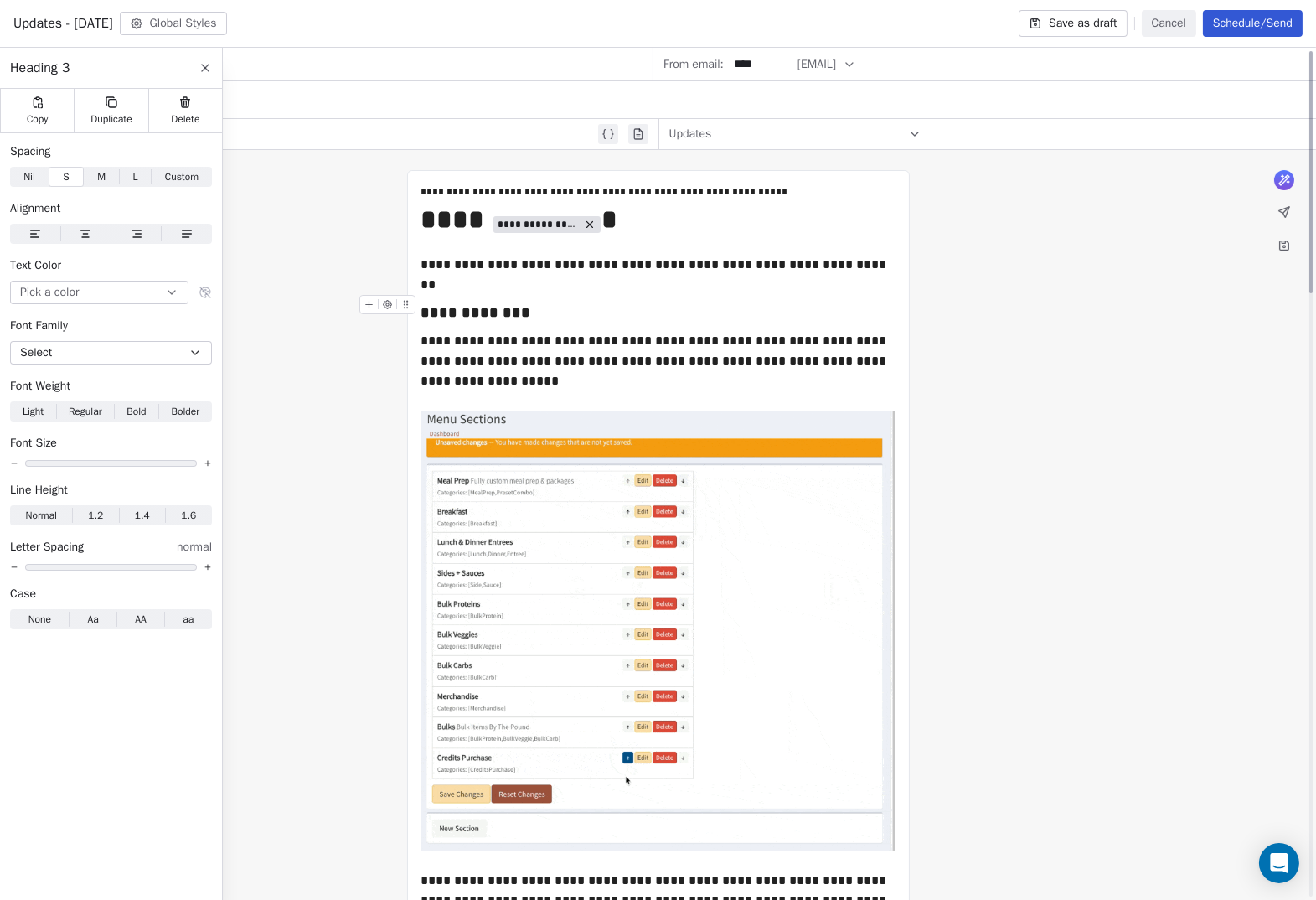click on "**********" at bounding box center [658, 313] 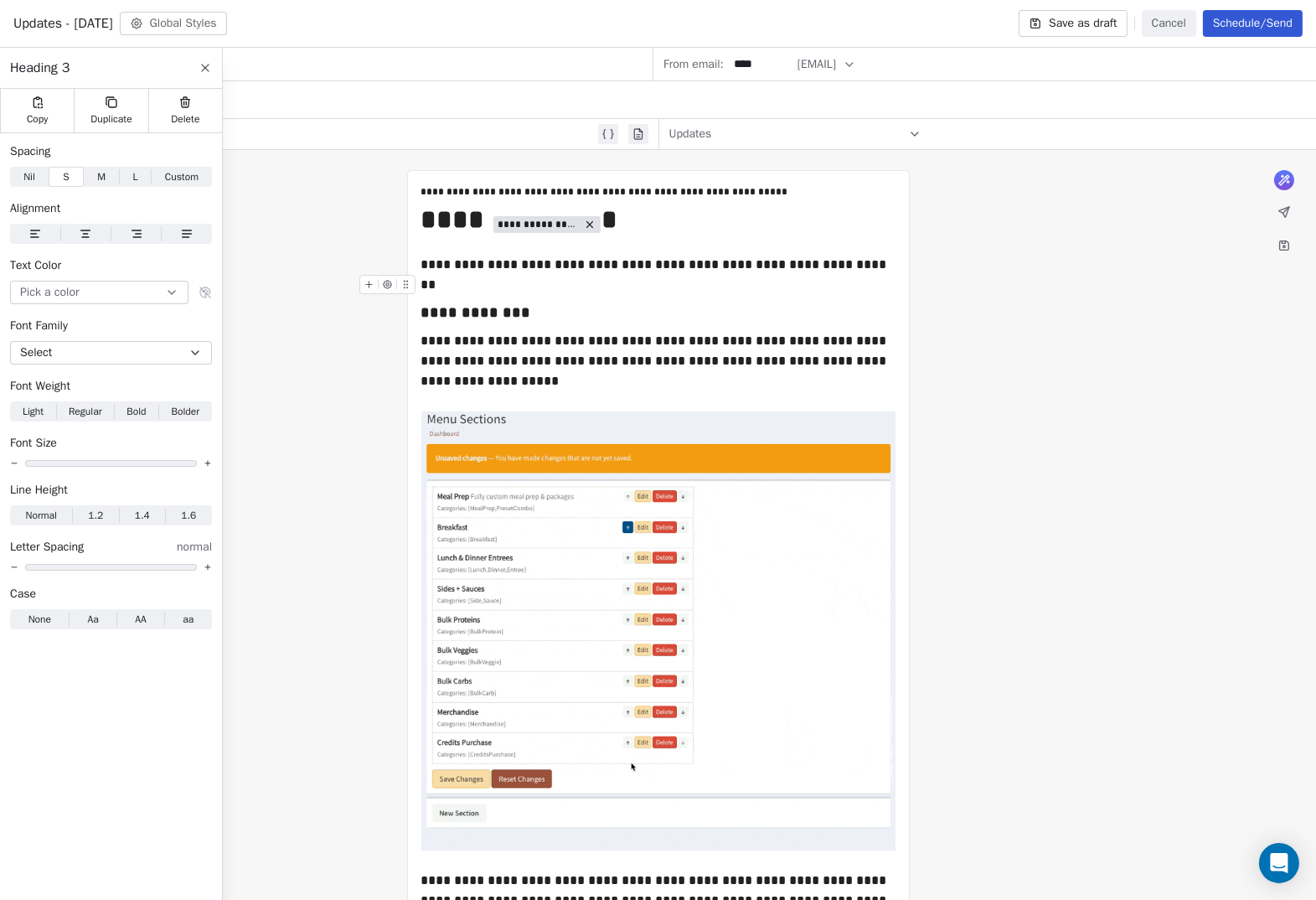 click at bounding box center (658, 285) 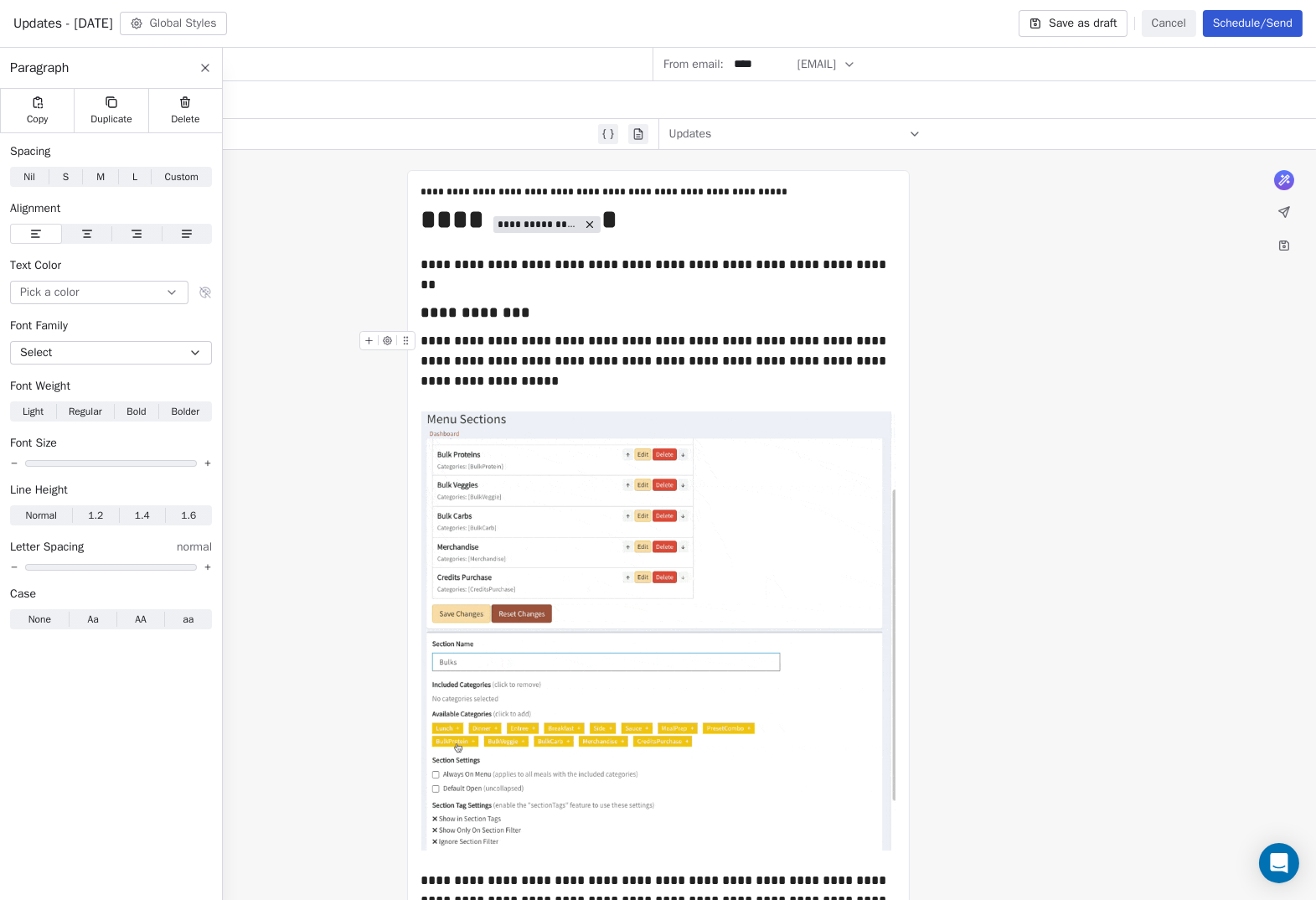 drag, startPoint x: 710, startPoint y: 334, endPoint x: 702, endPoint y: 337, distance: 8.544004 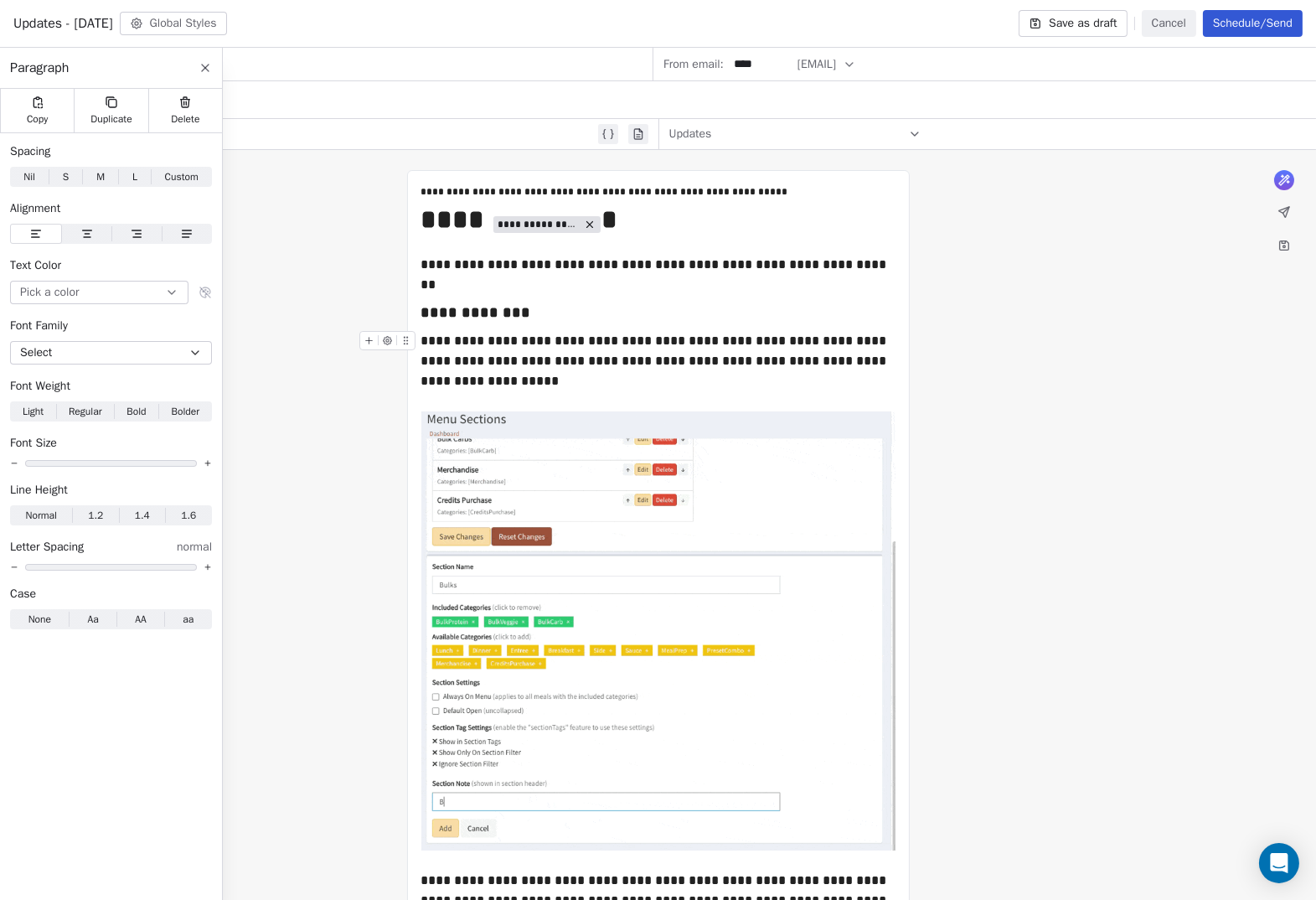 click on "**********" at bounding box center [658, 361] 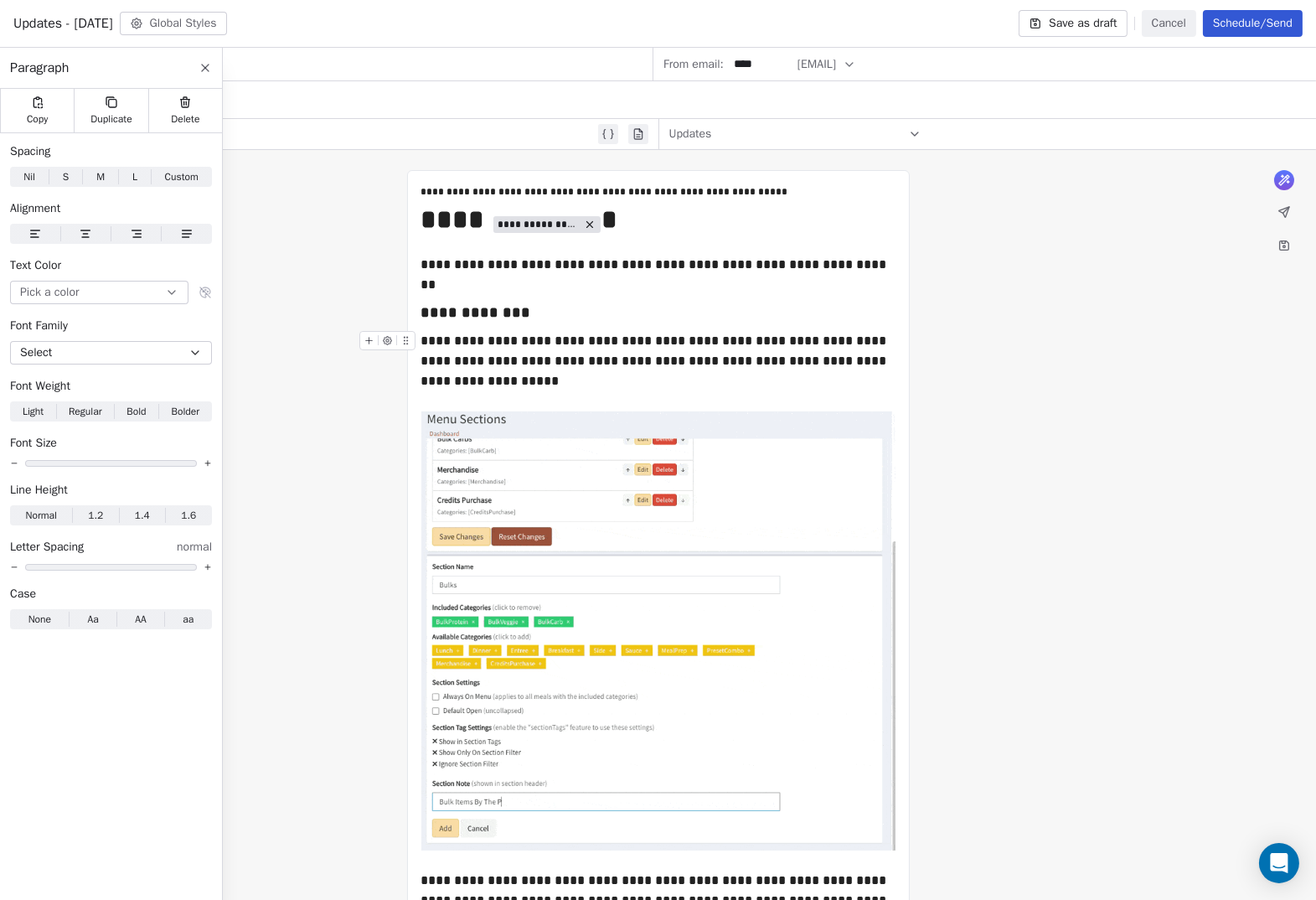 click on "**********" at bounding box center (658, 361) 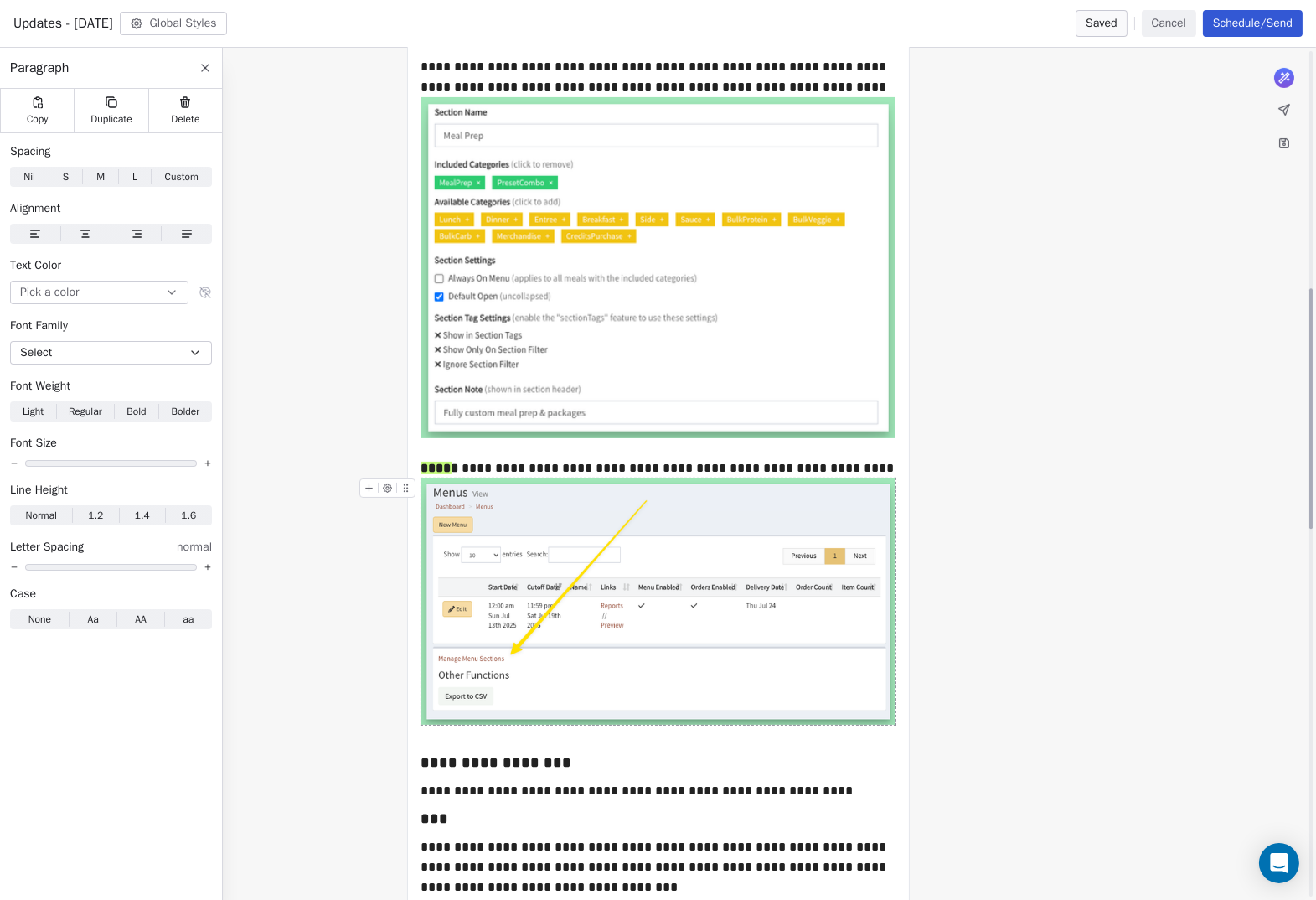 scroll, scrollTop: 895, scrollLeft: 0, axis: vertical 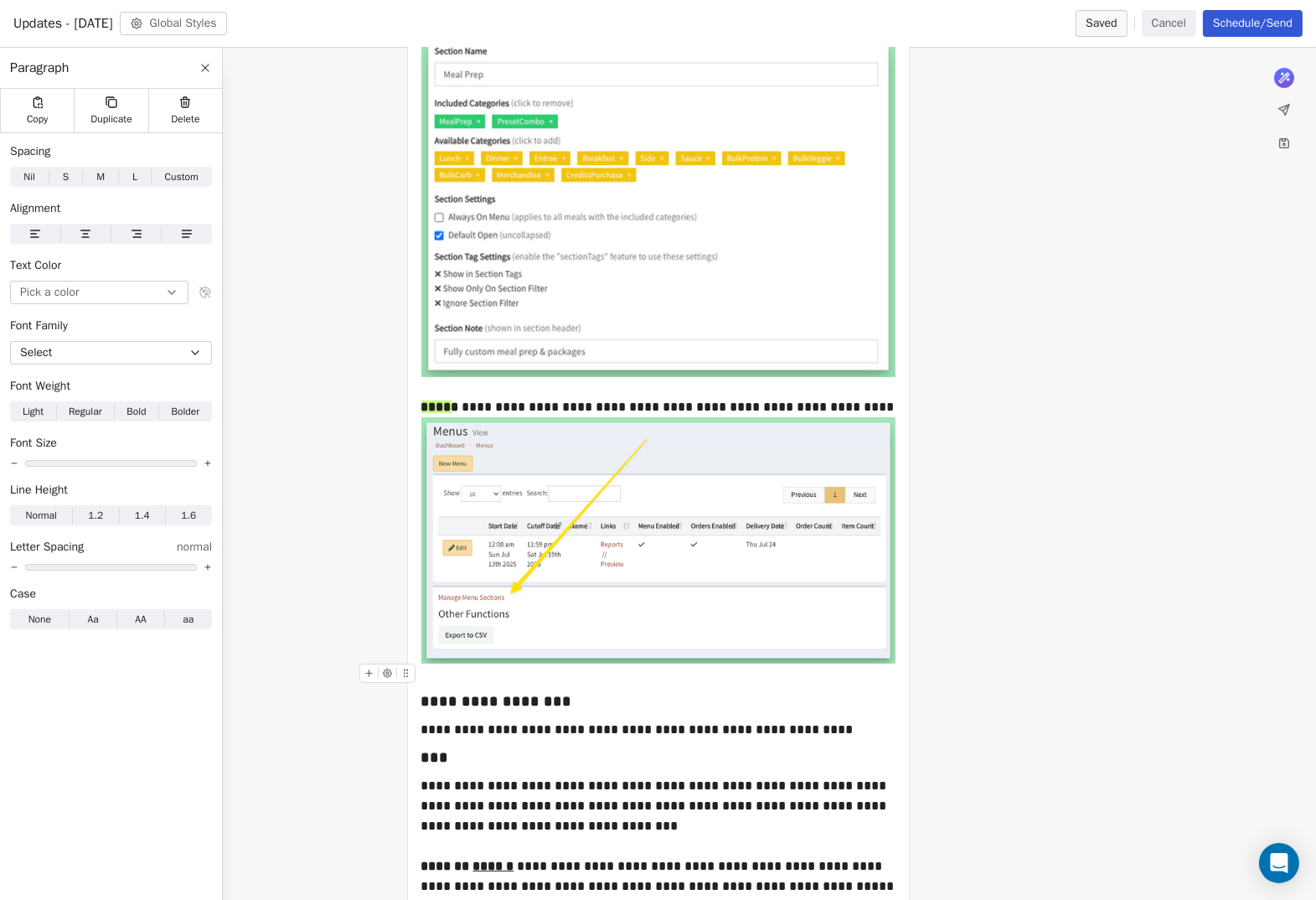 click at bounding box center (658, 674) 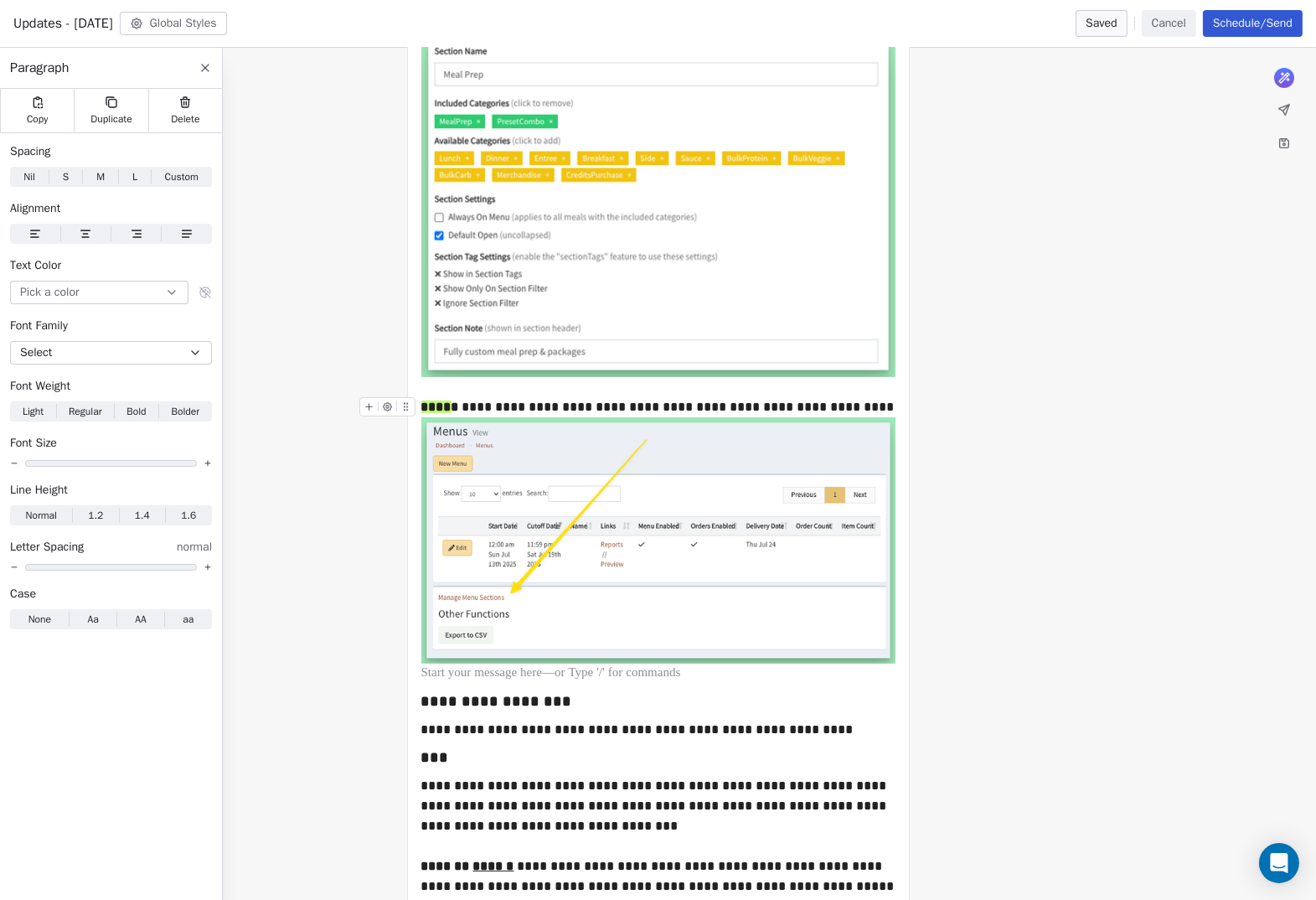 click on "**********" at bounding box center [658, 407] 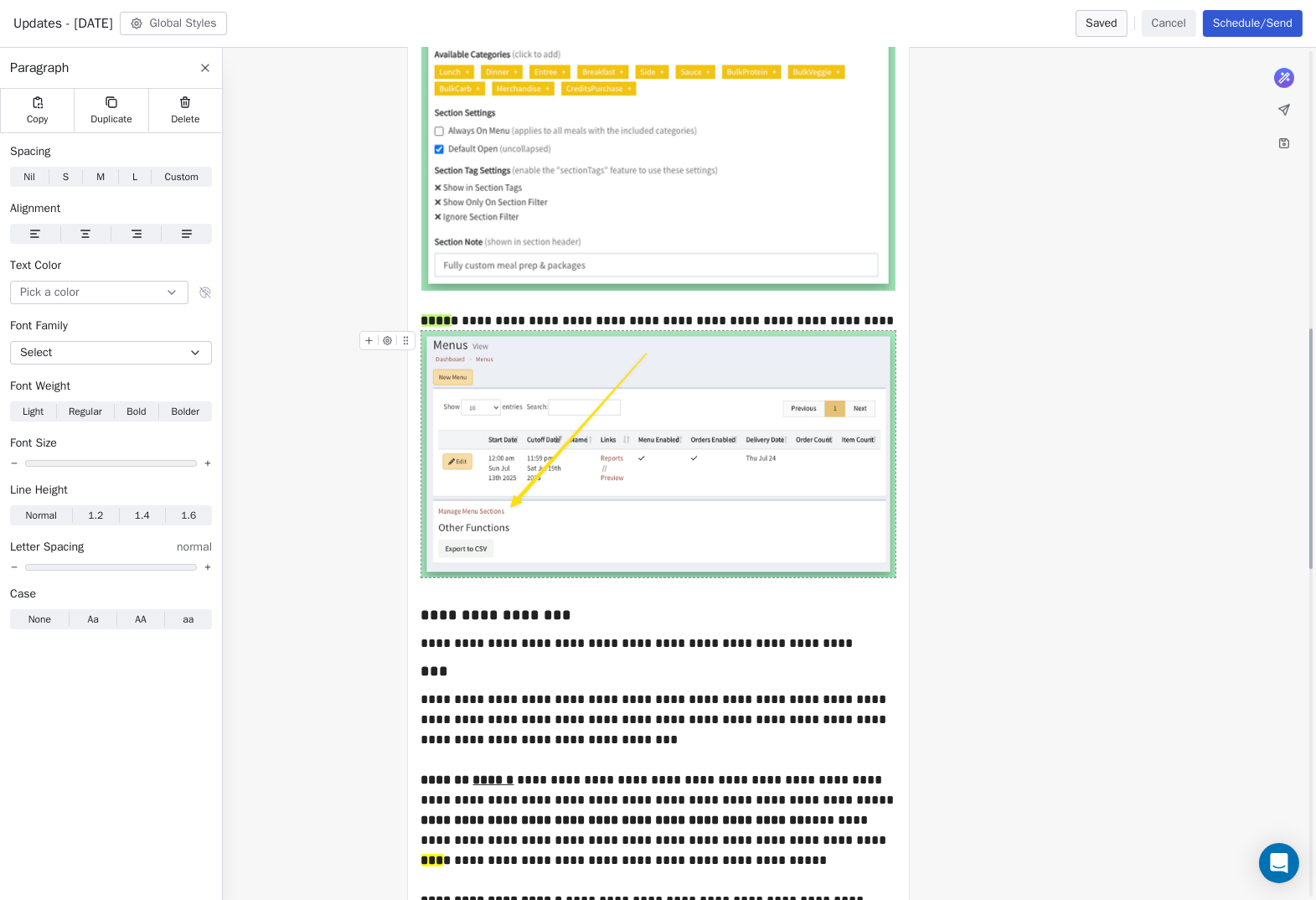 scroll, scrollTop: 1171, scrollLeft: 0, axis: vertical 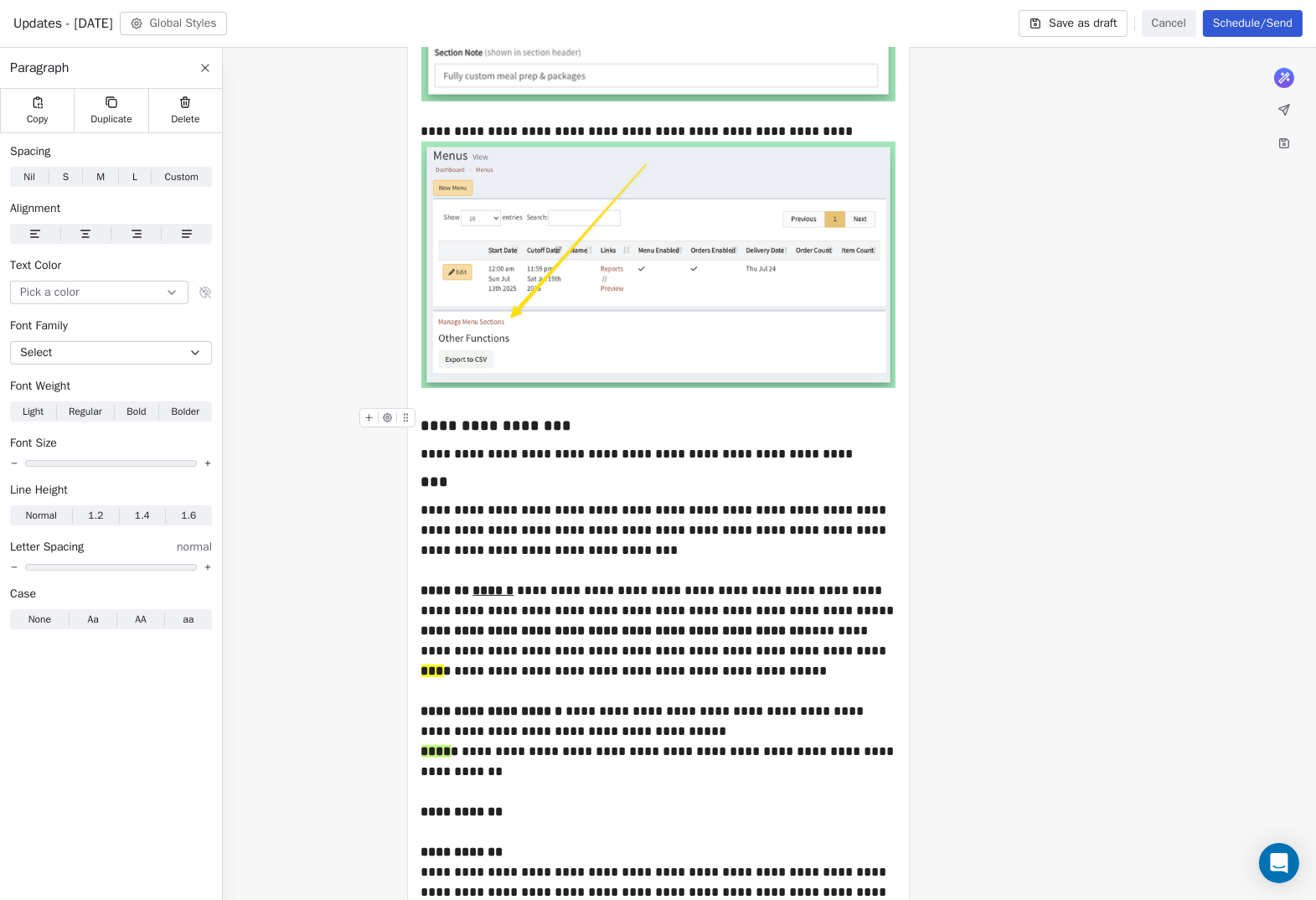 click on "**********" at bounding box center (658, 426) 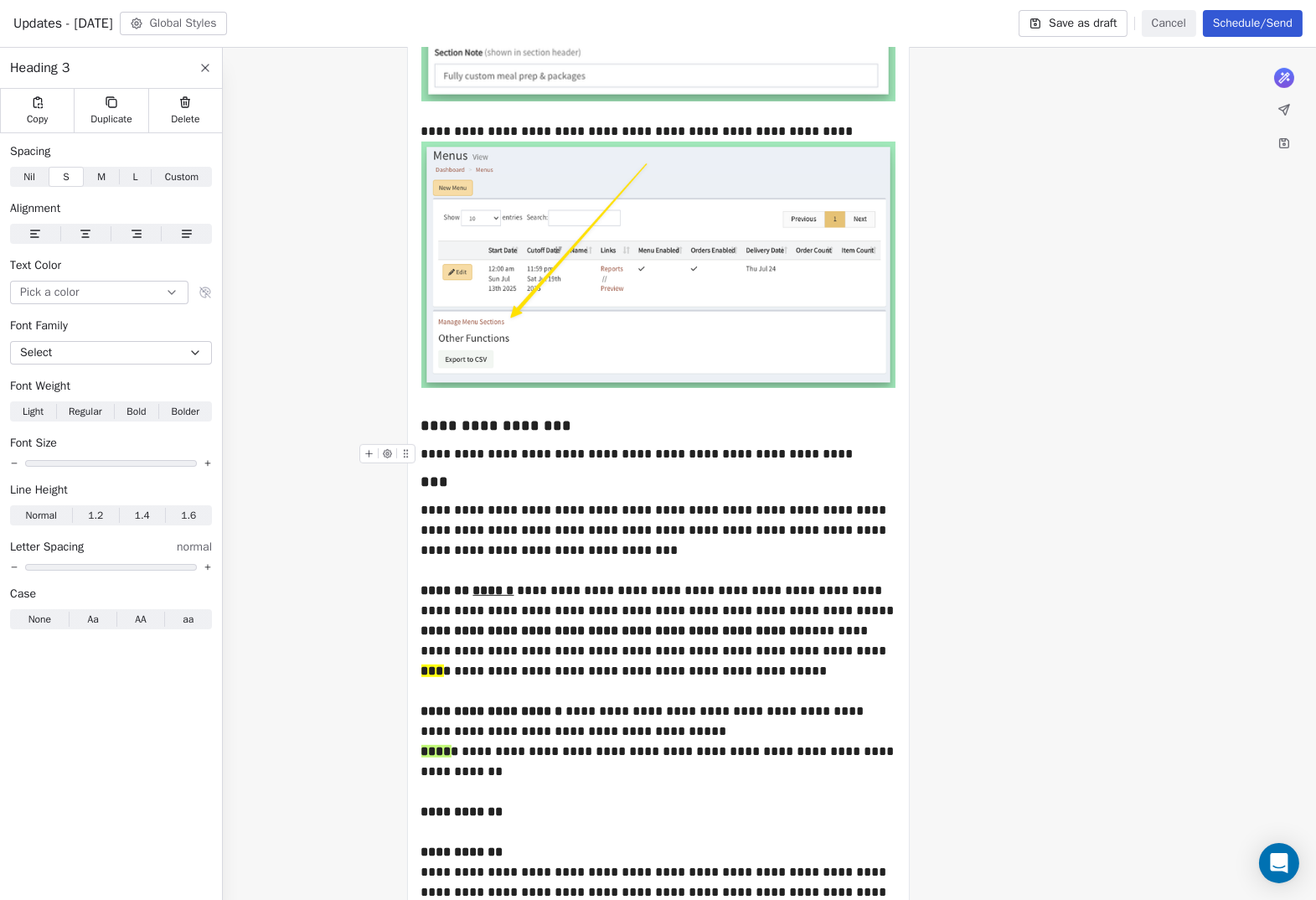 click on "**********" at bounding box center [658, 454] 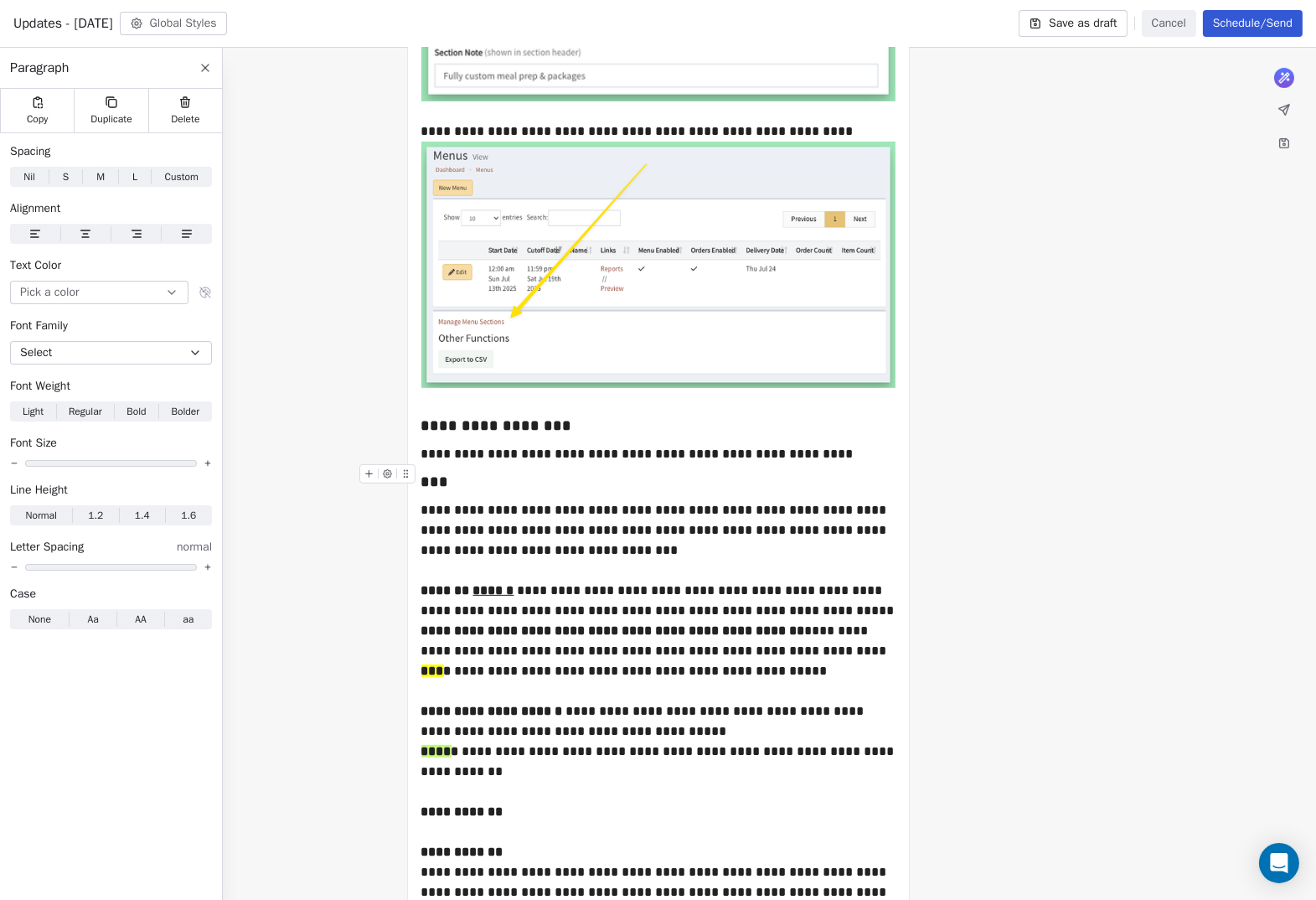 click on "***" at bounding box center (658, 482) 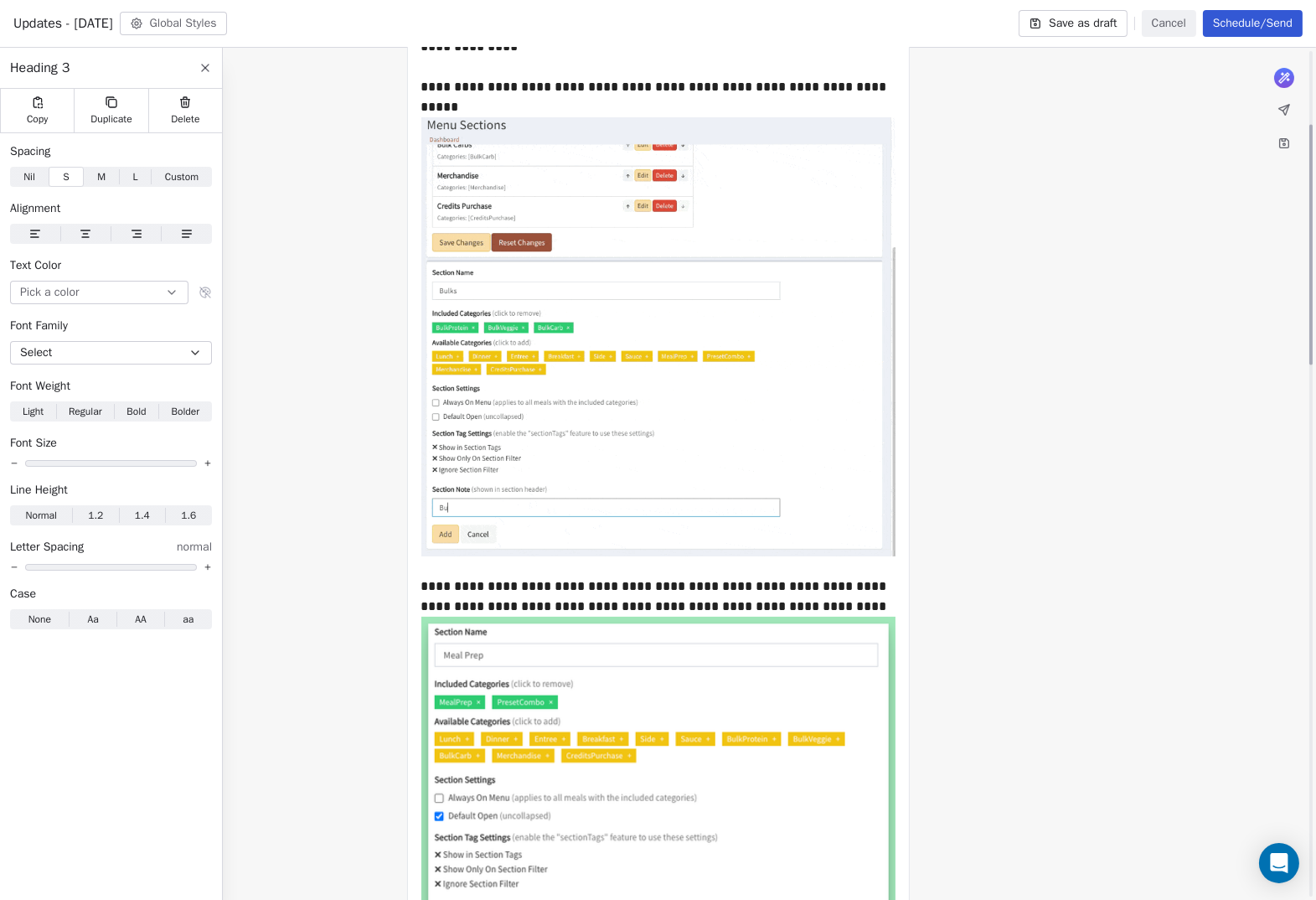 scroll, scrollTop: 0, scrollLeft: 0, axis: both 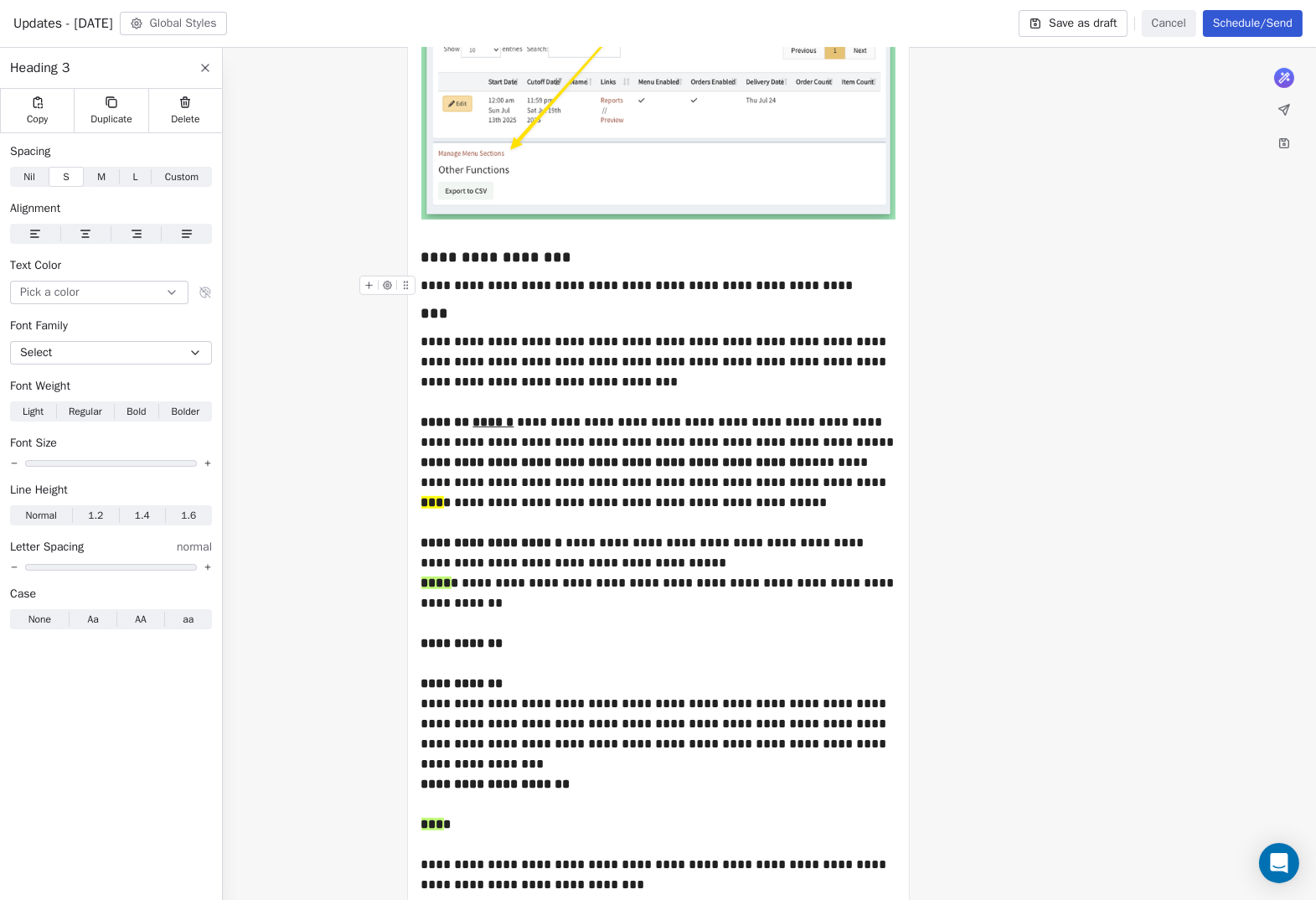 click on "**********" at bounding box center [658, 286] 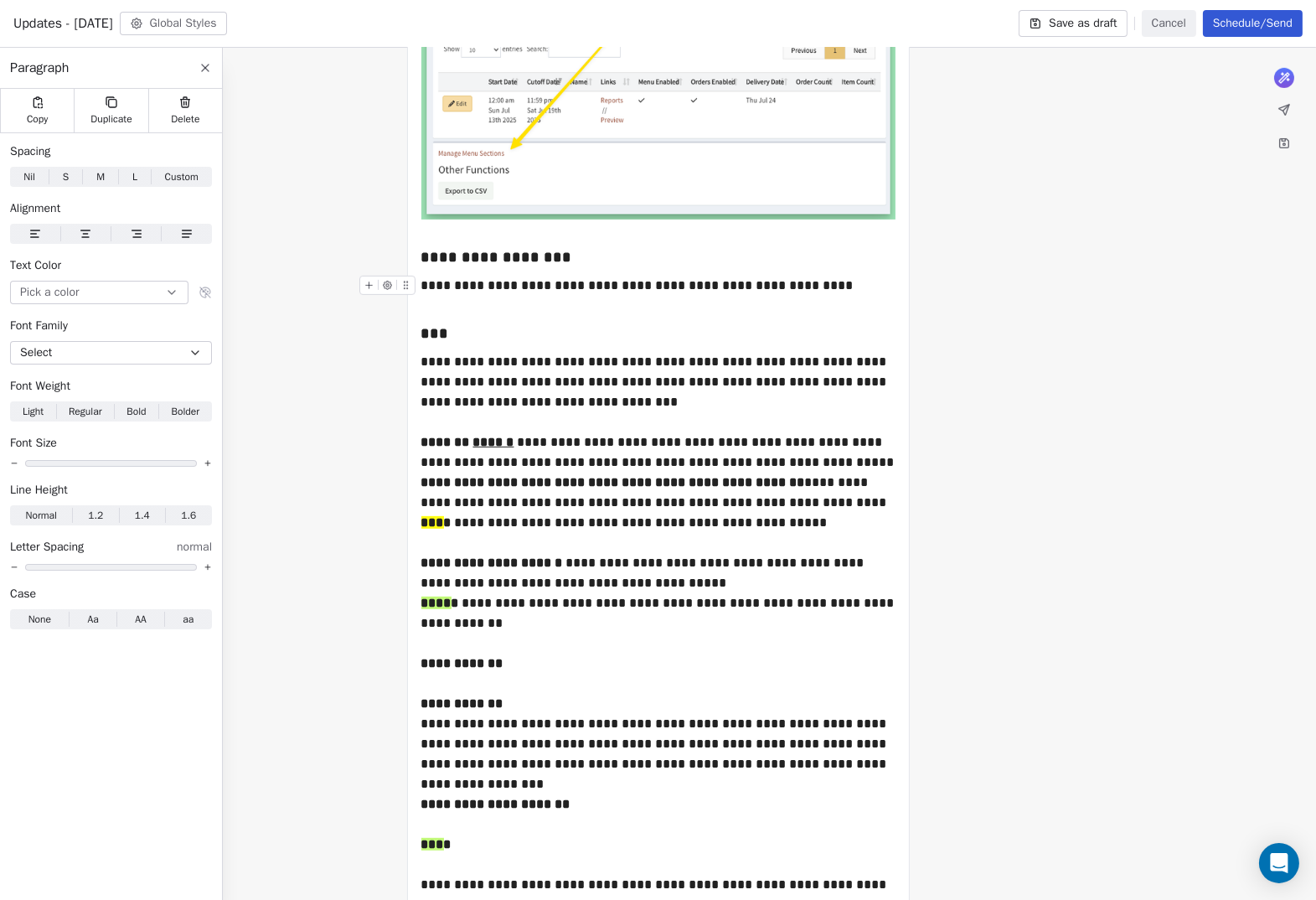 click on "**********" at bounding box center (658, 286) 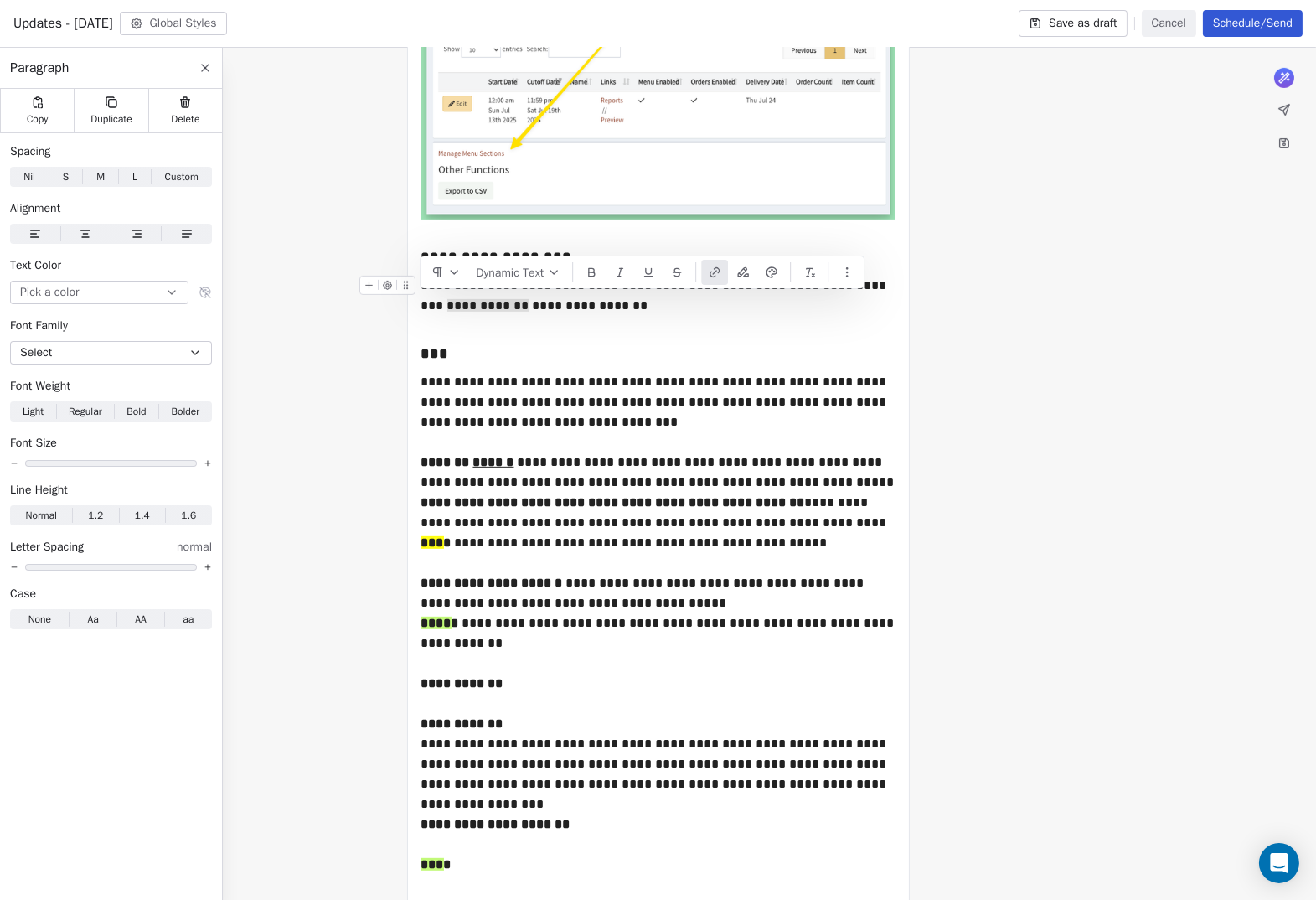 click 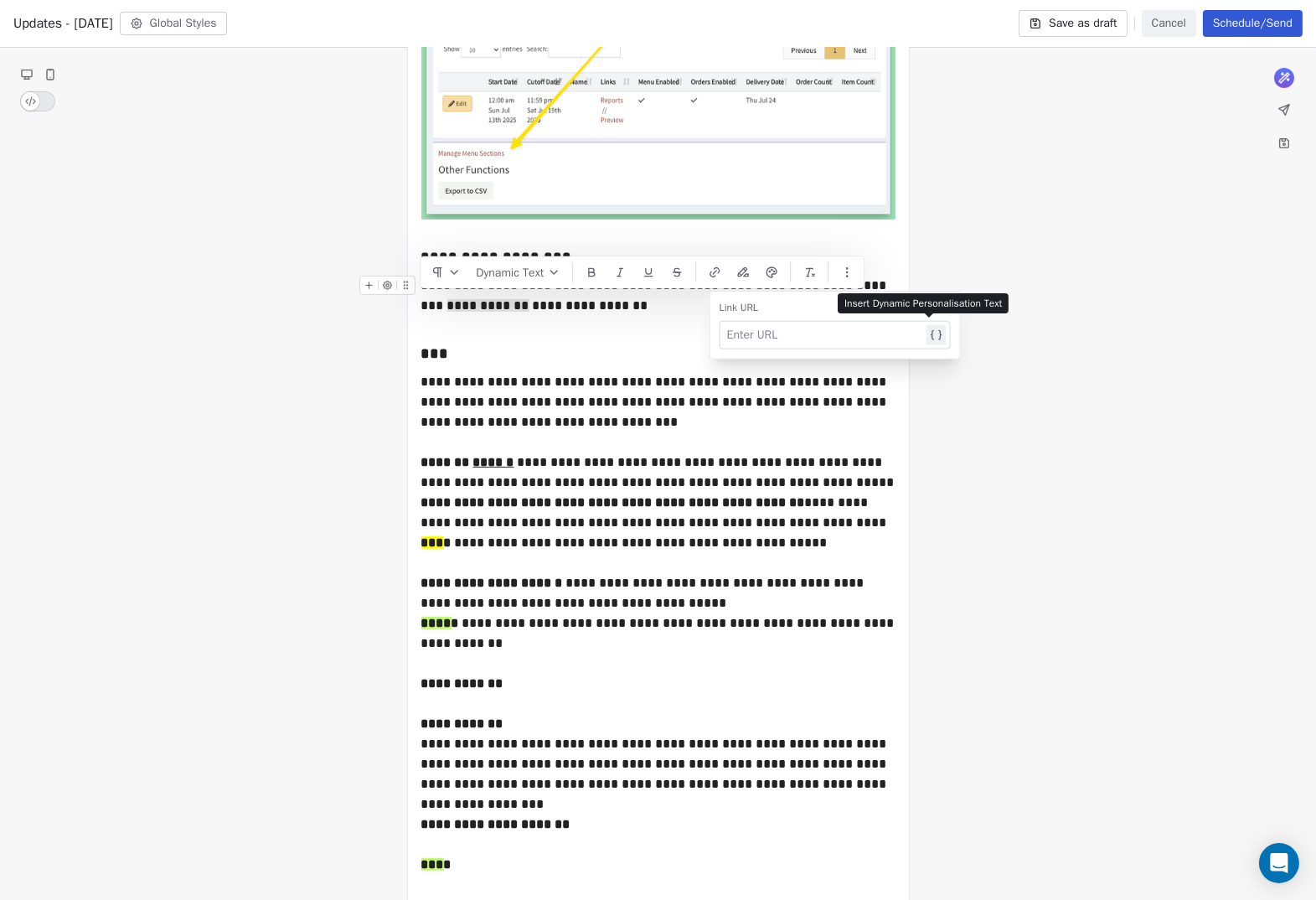 click at bounding box center [825, 335] 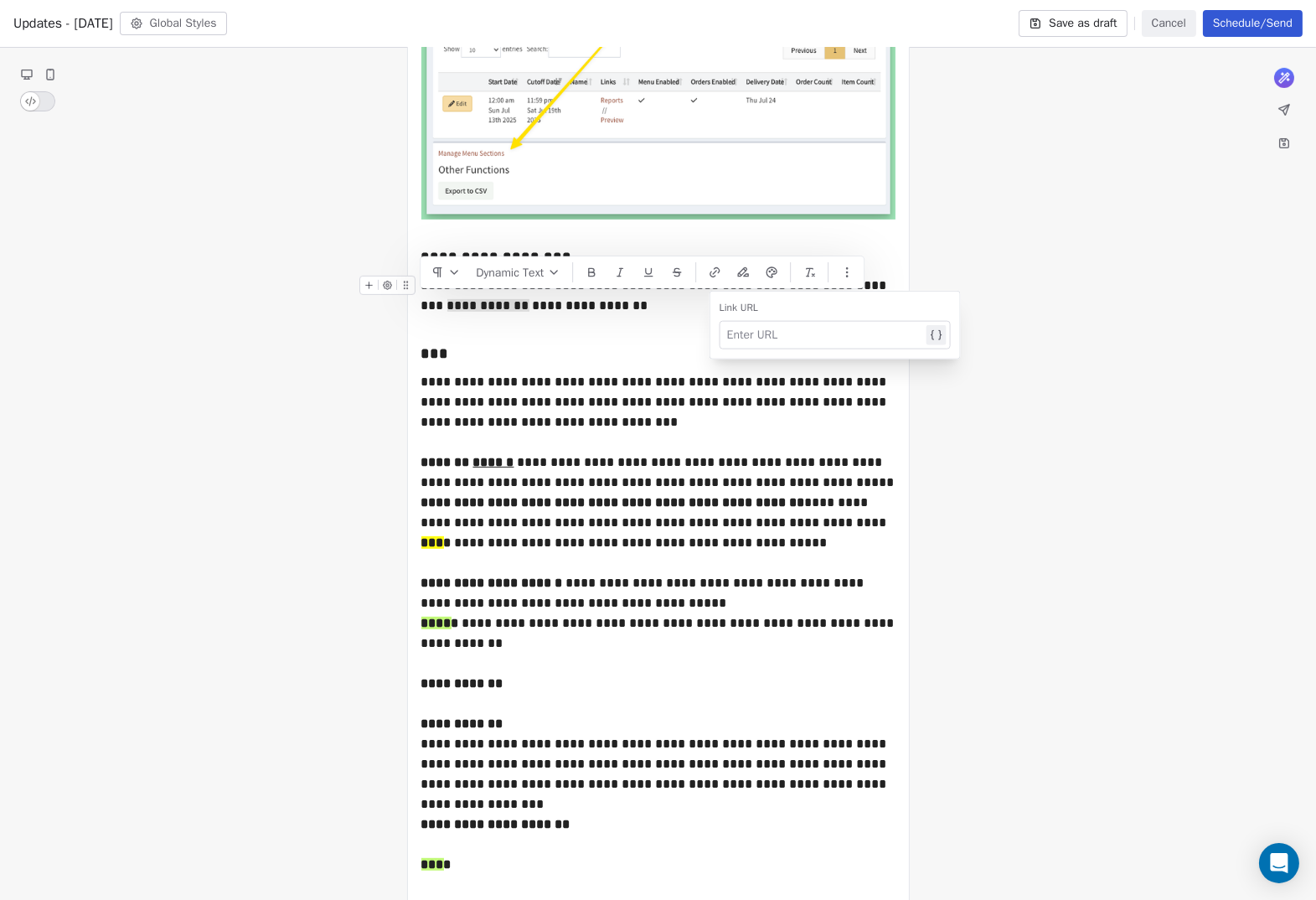 paste 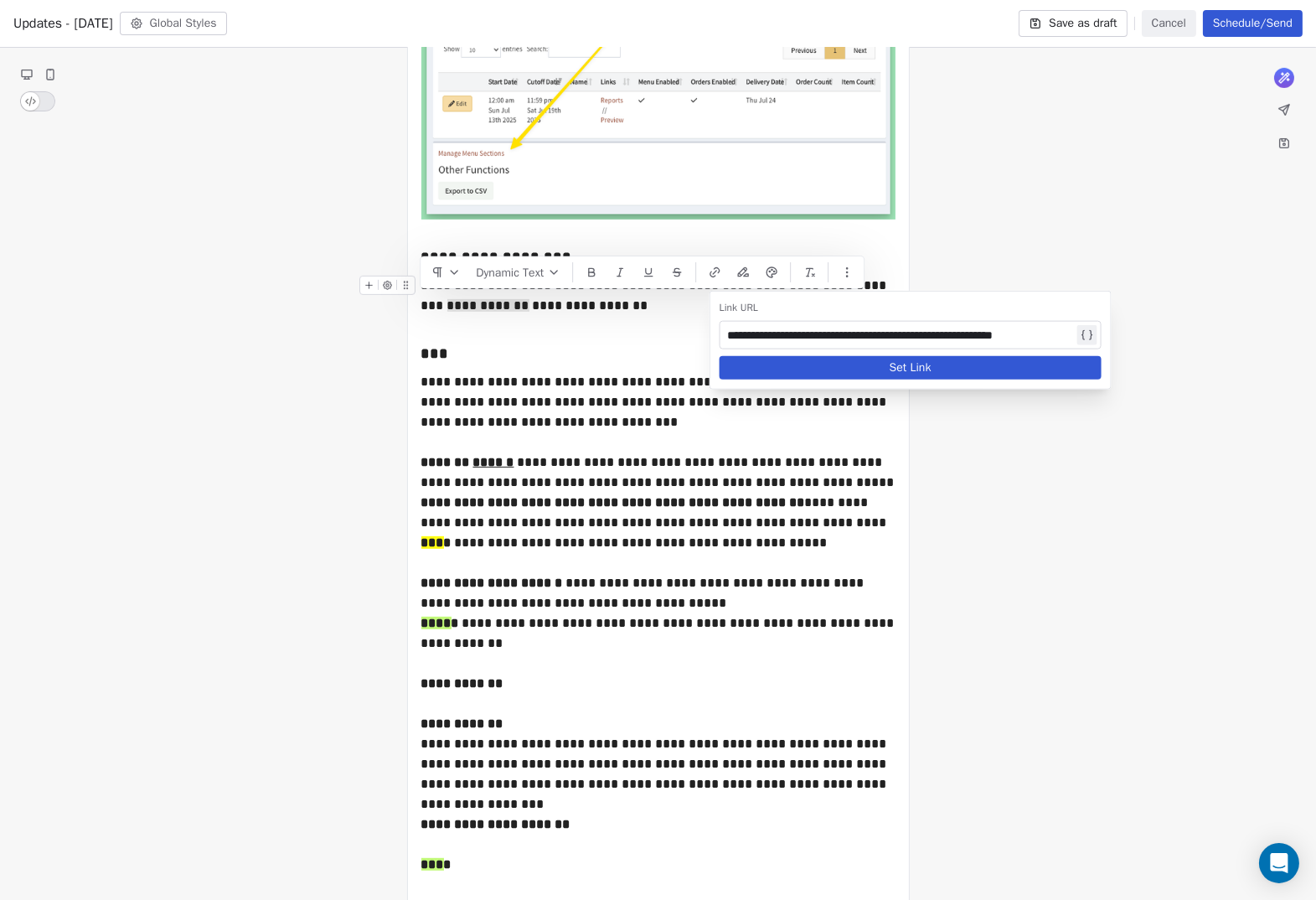 click on "Set Link" at bounding box center (911, 368) 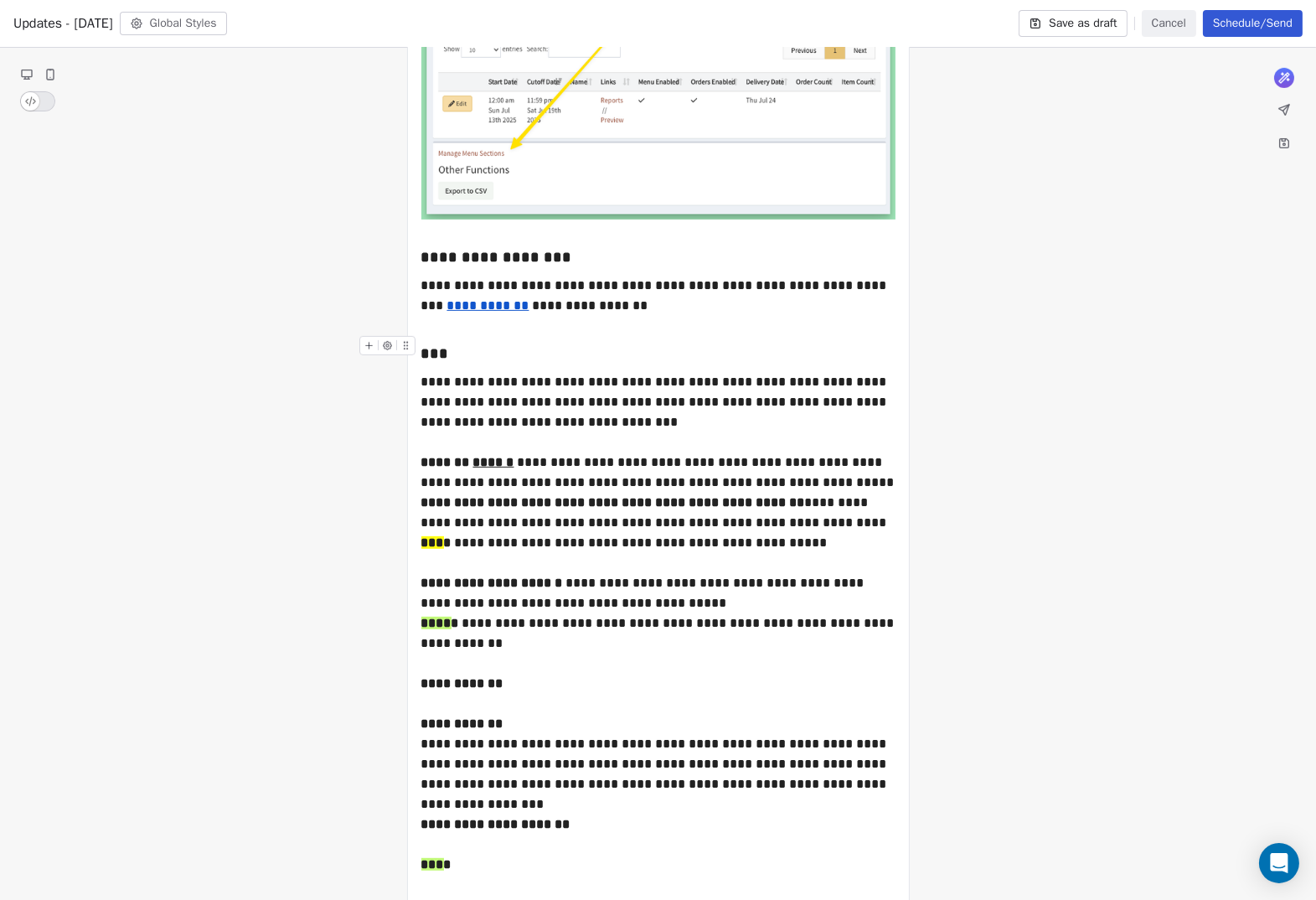 click on "***" at bounding box center (658, 354) 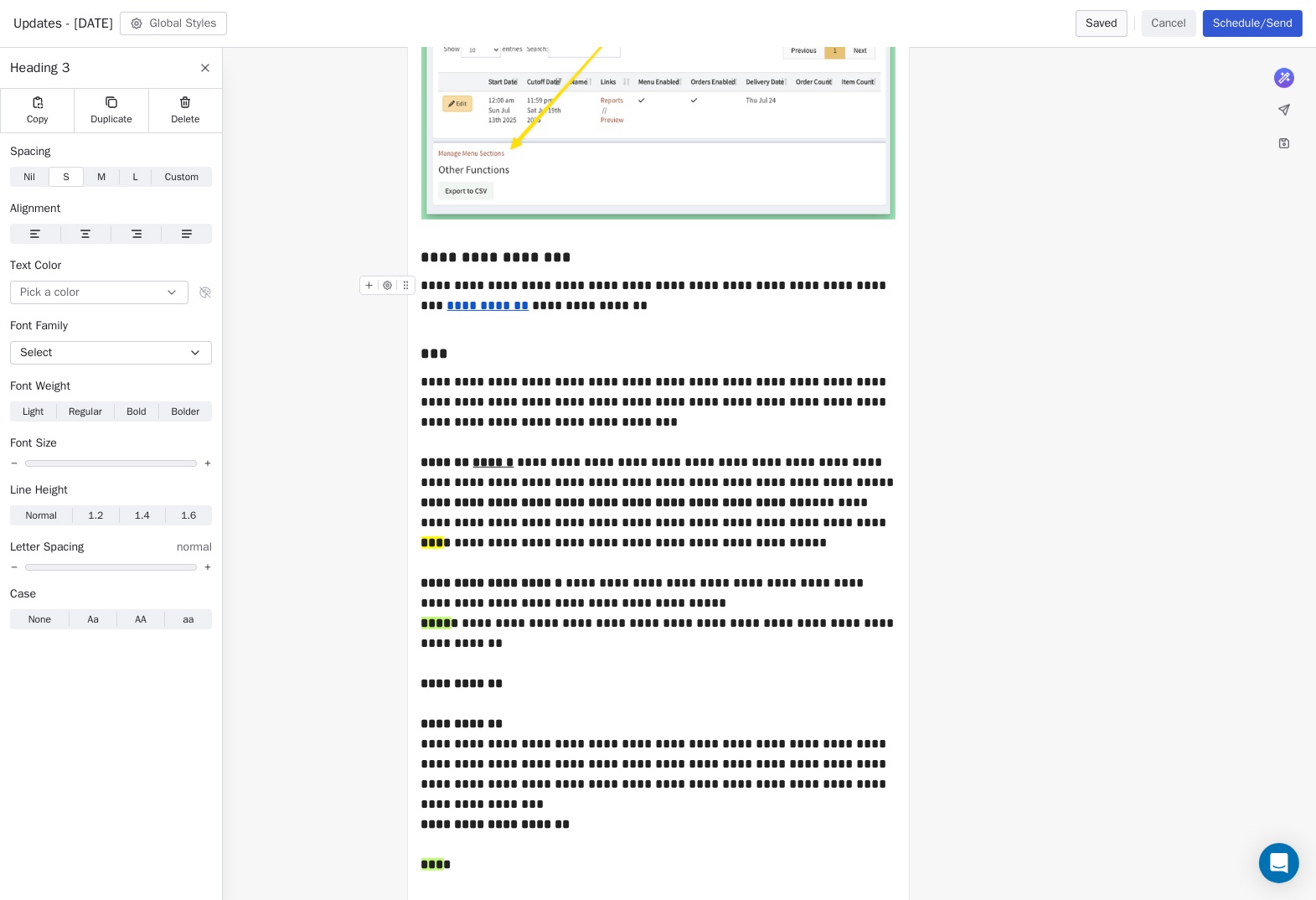 click on "**********" at bounding box center [658, 296] 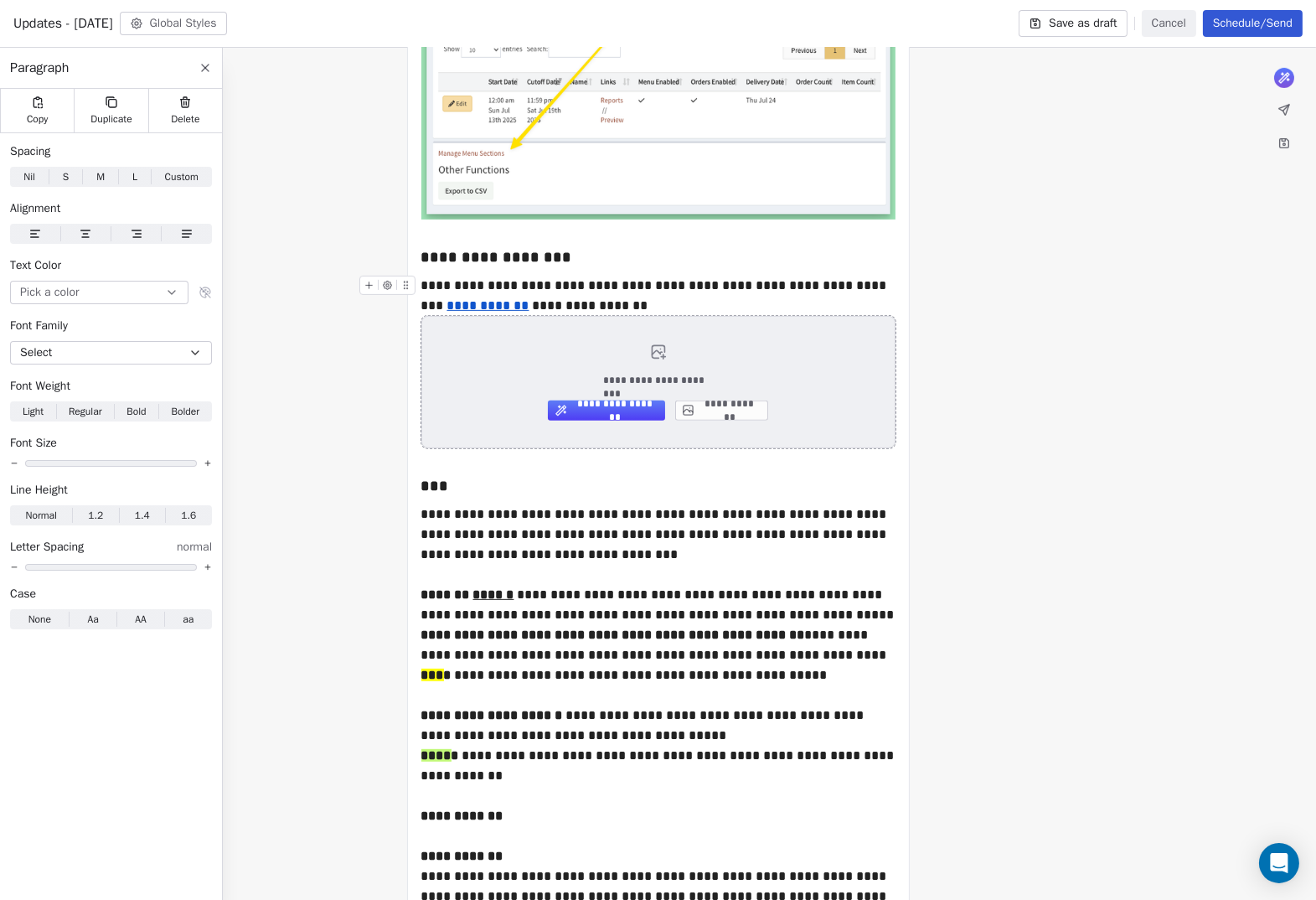 click on "**********" at bounding box center [658, 382] 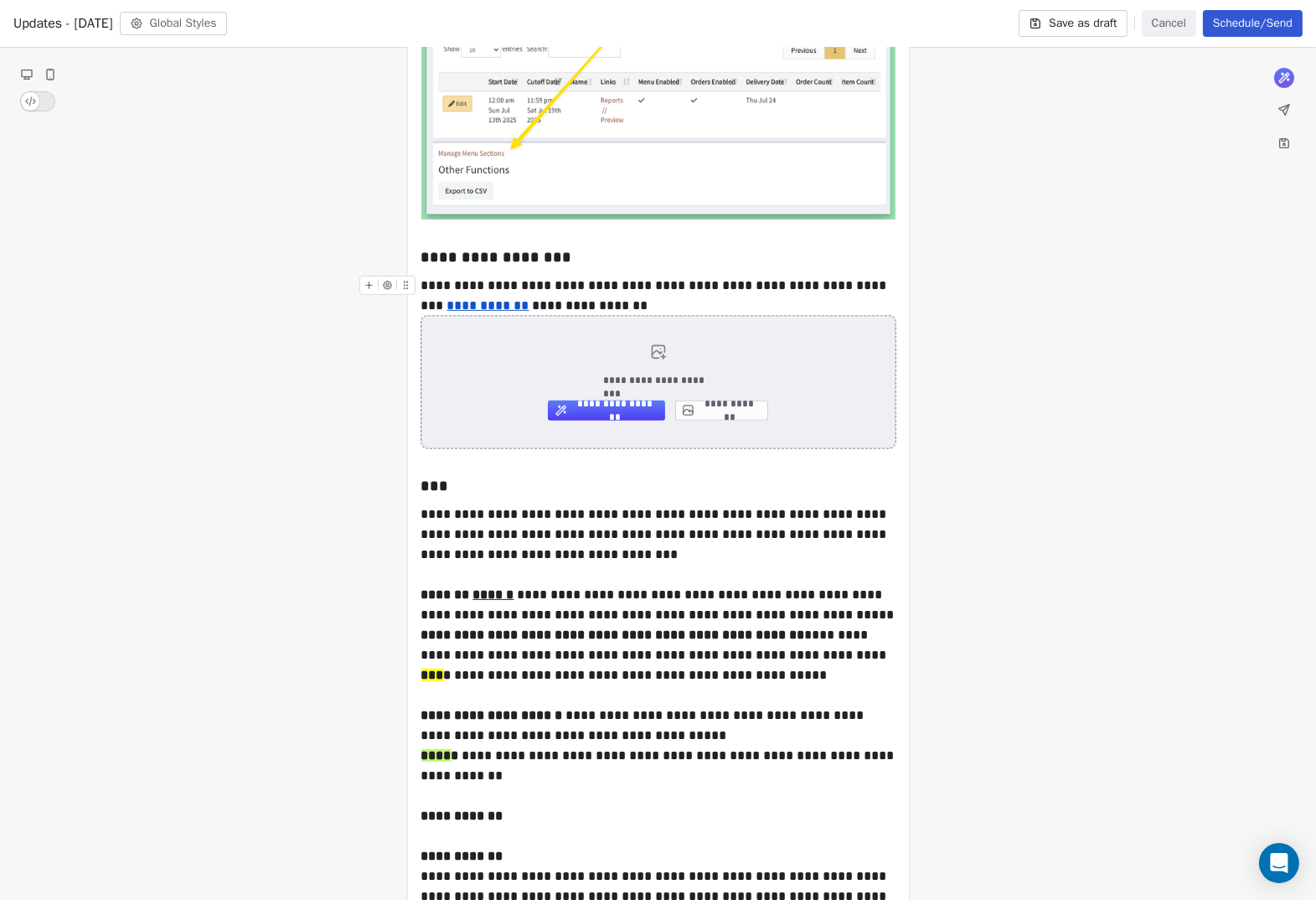 click on "**********" at bounding box center (721, 411) 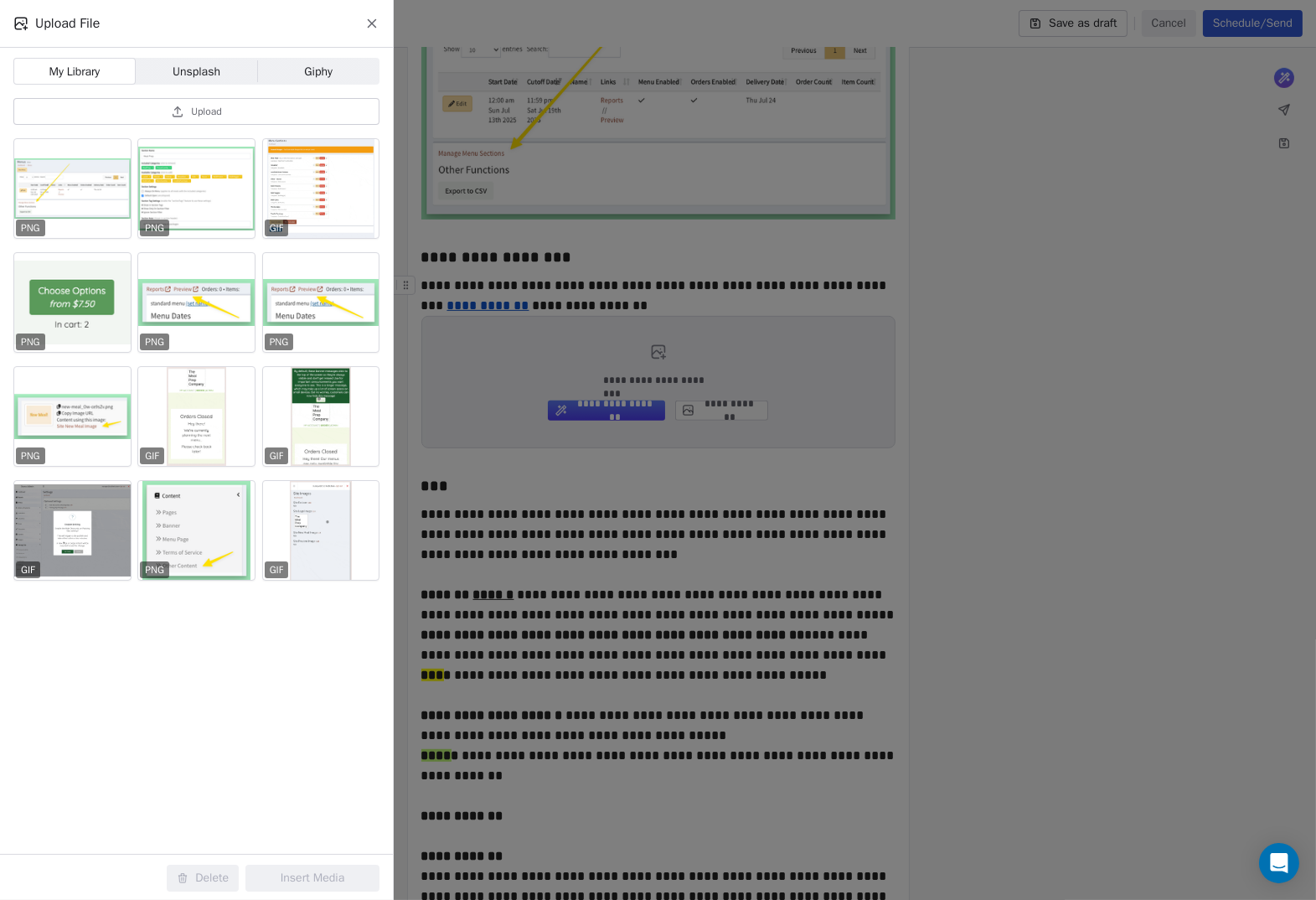 click on "Upload" at bounding box center [206, 111] 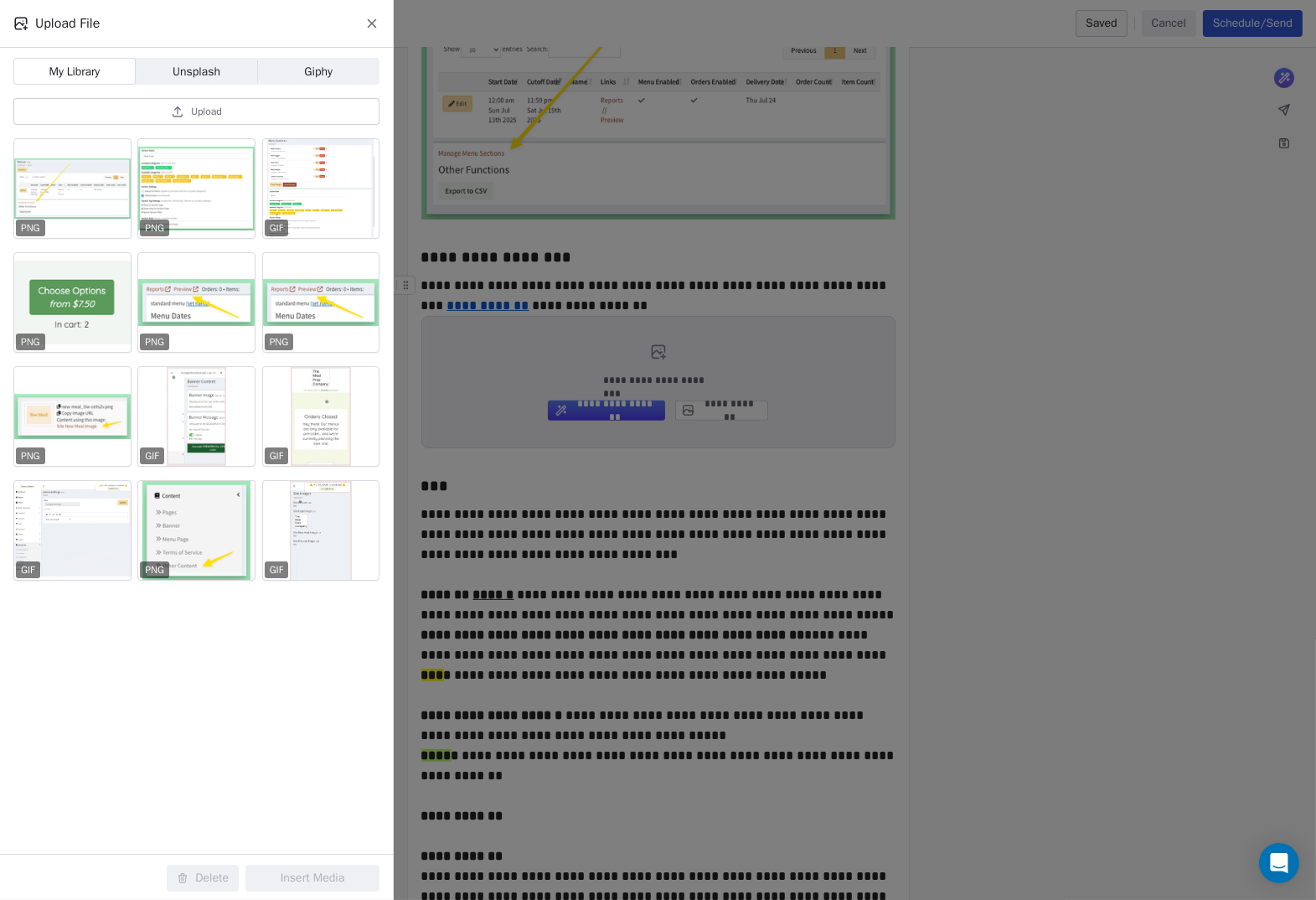 click on "Upload" at bounding box center (196, 111) 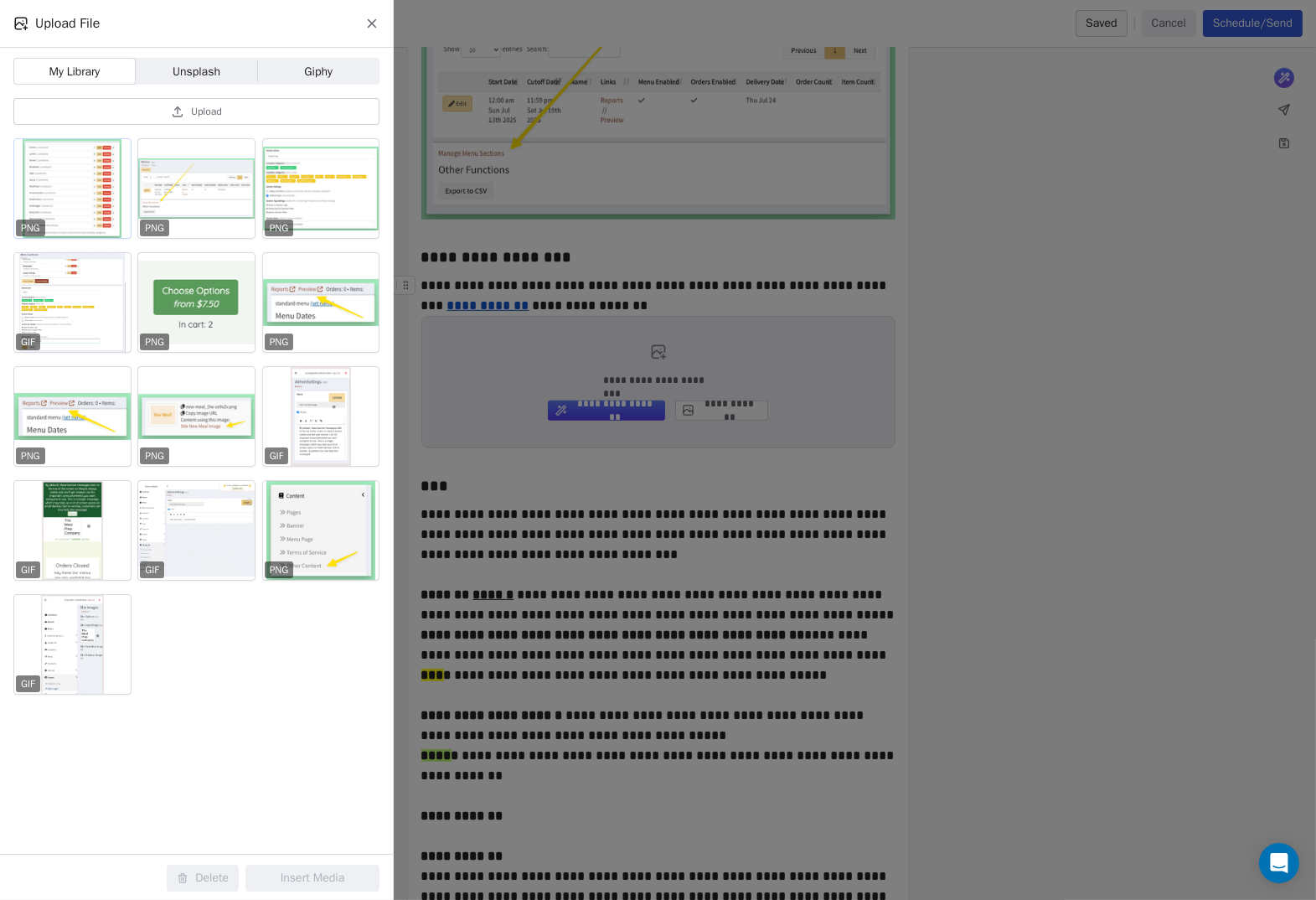 click at bounding box center [72, 189] 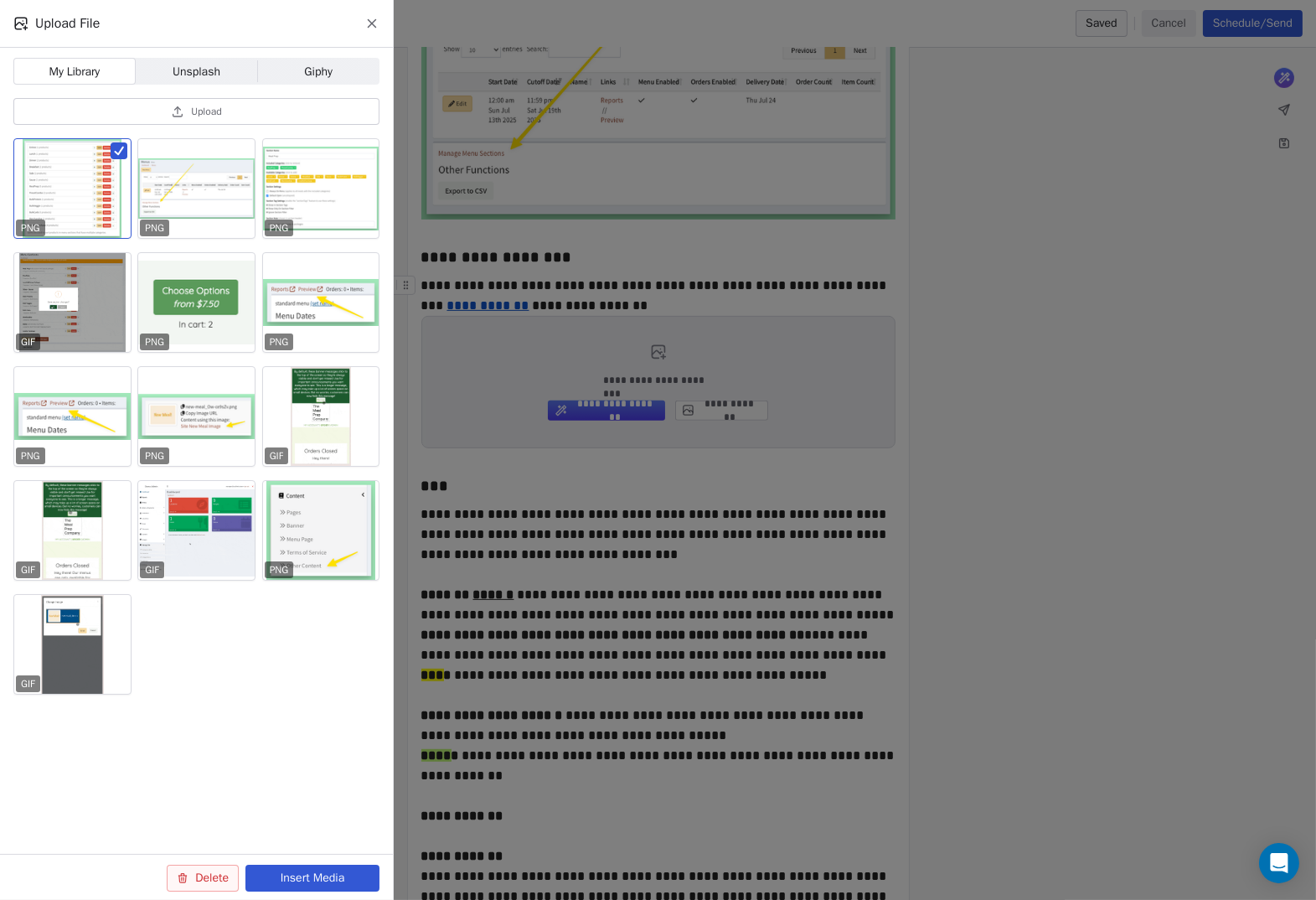 click on "Insert Media" at bounding box center (312, 878) 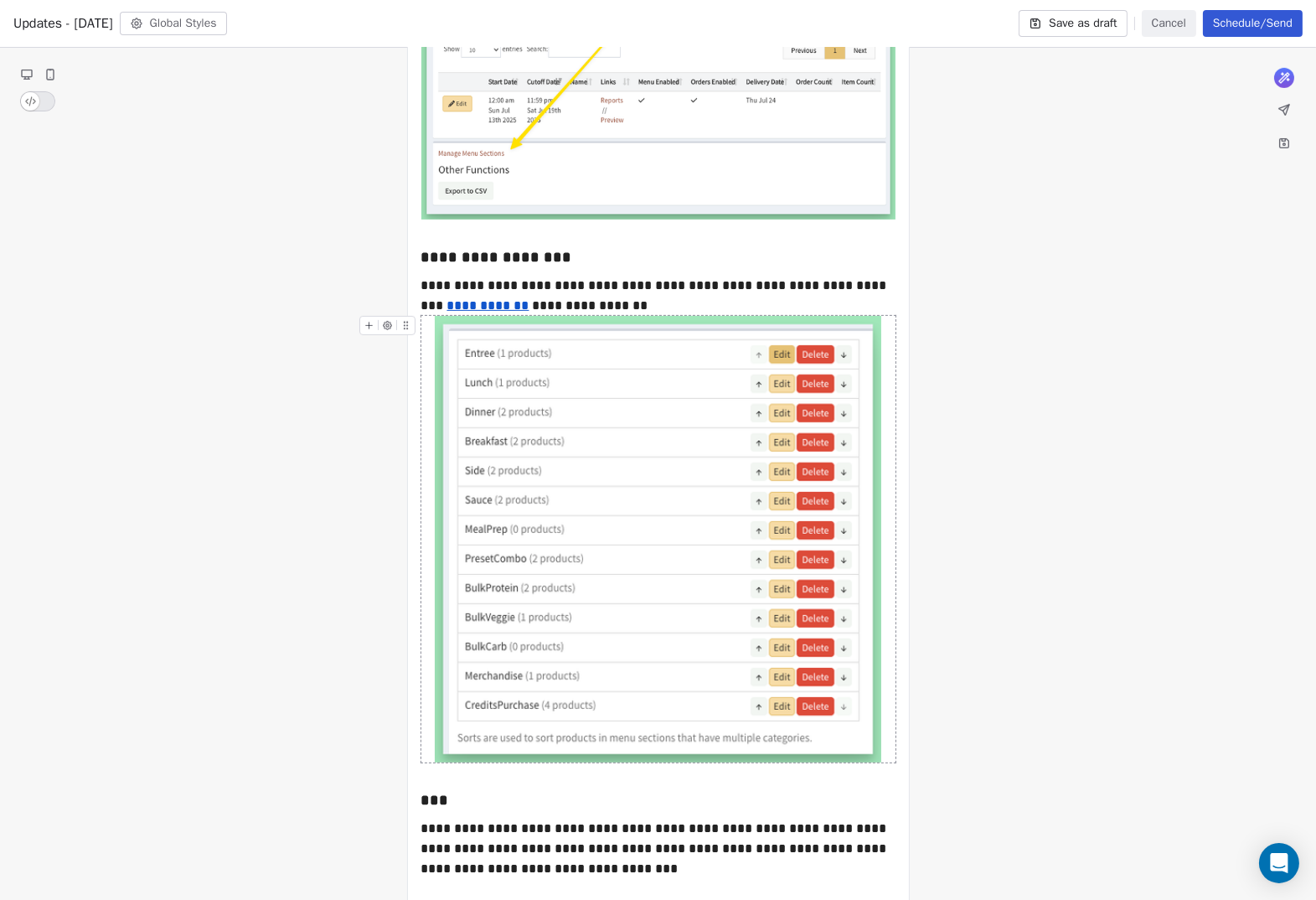 click at bounding box center (658, 539) 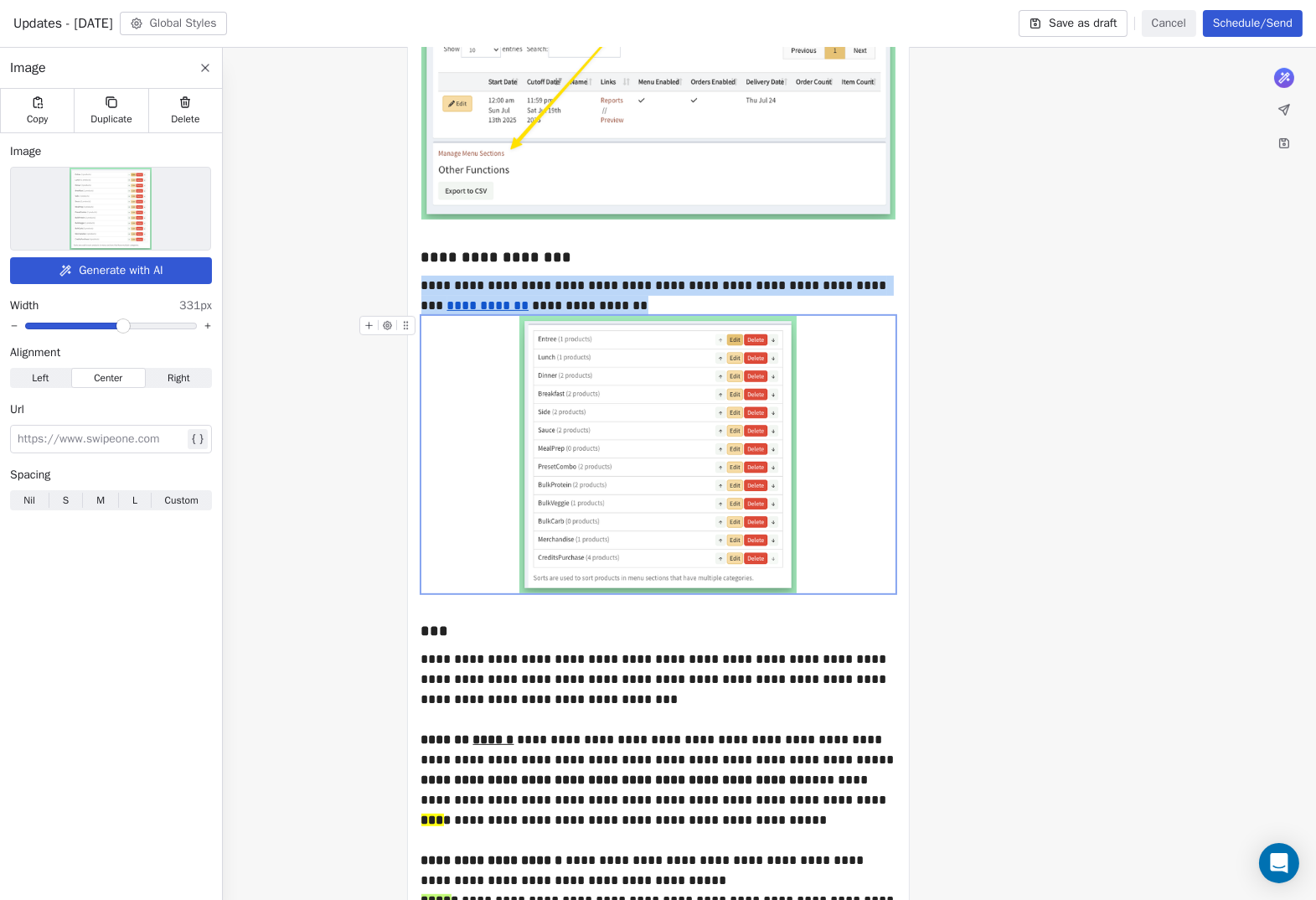 click at bounding box center [123, 326] 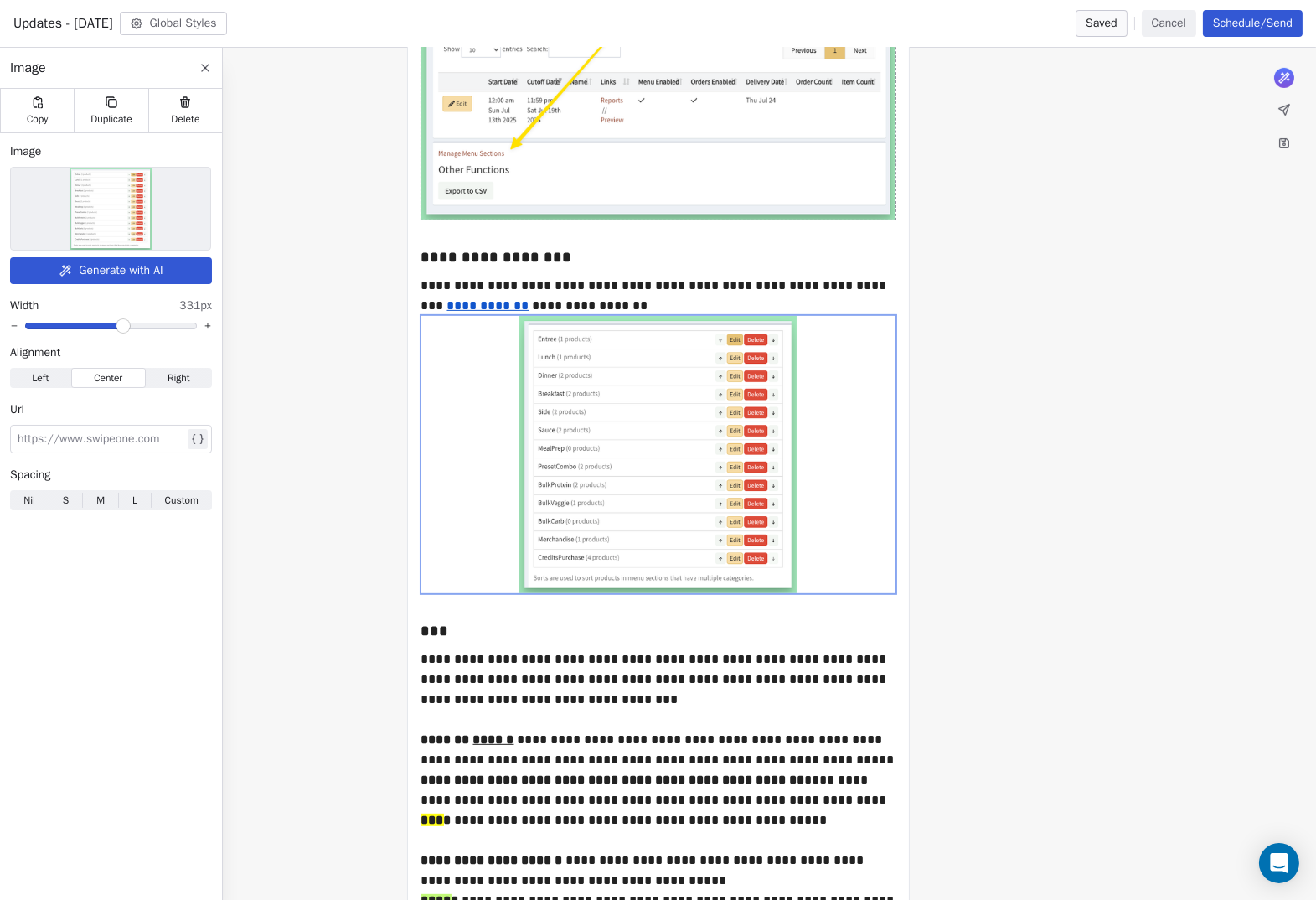 click at bounding box center [101, 439] 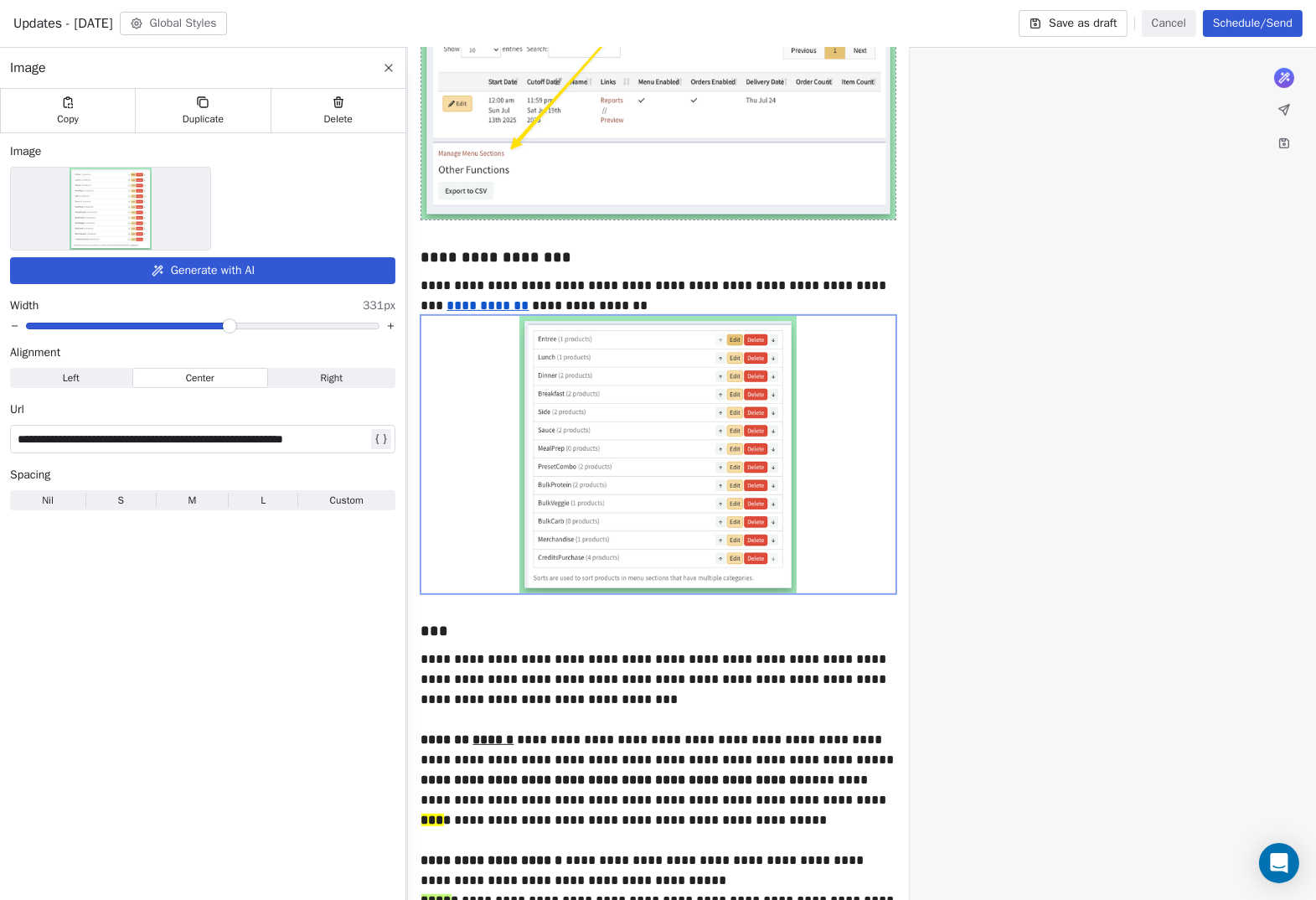 click on "S S" at bounding box center [121, 500] 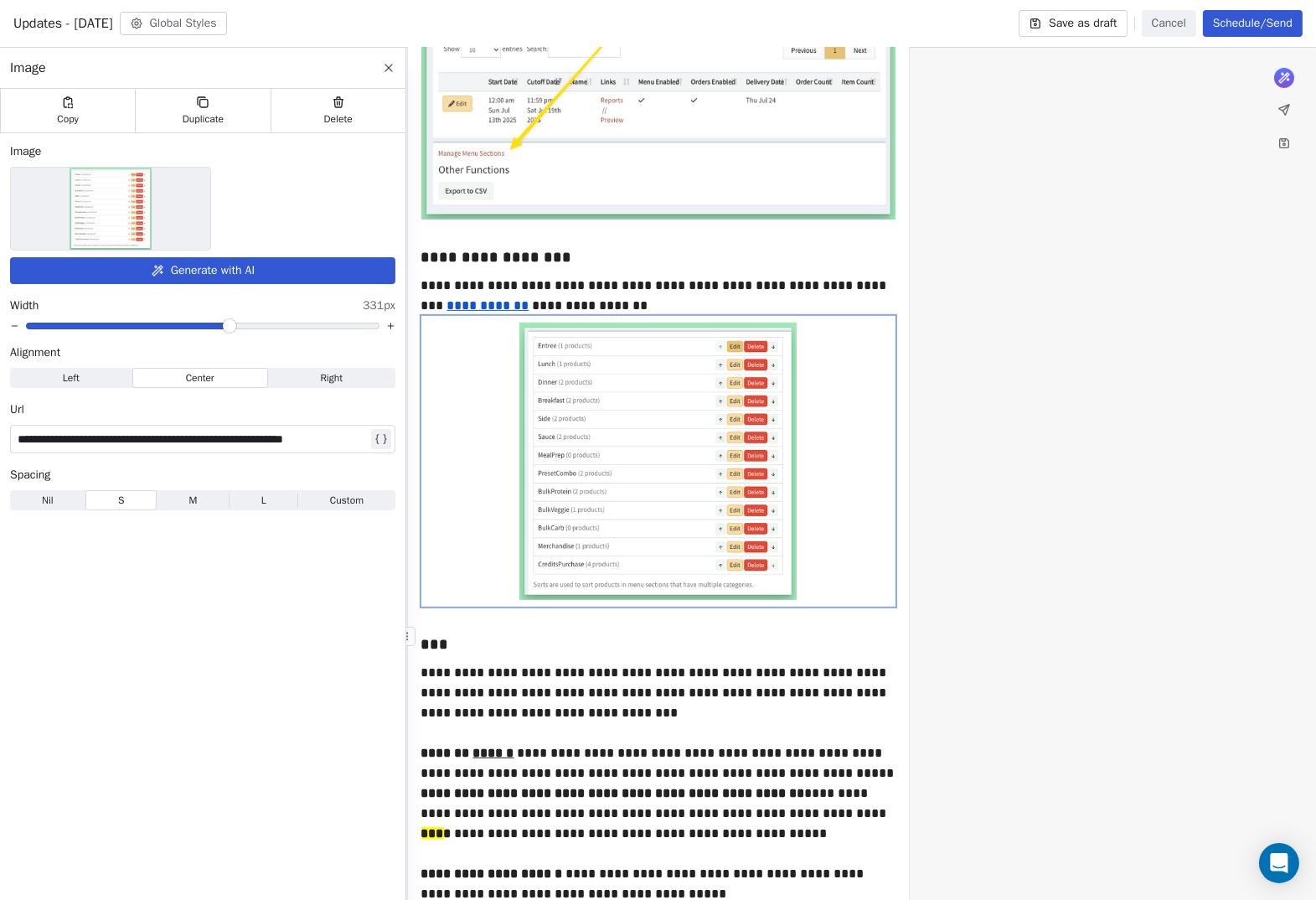 click on "***" at bounding box center [658, 644] 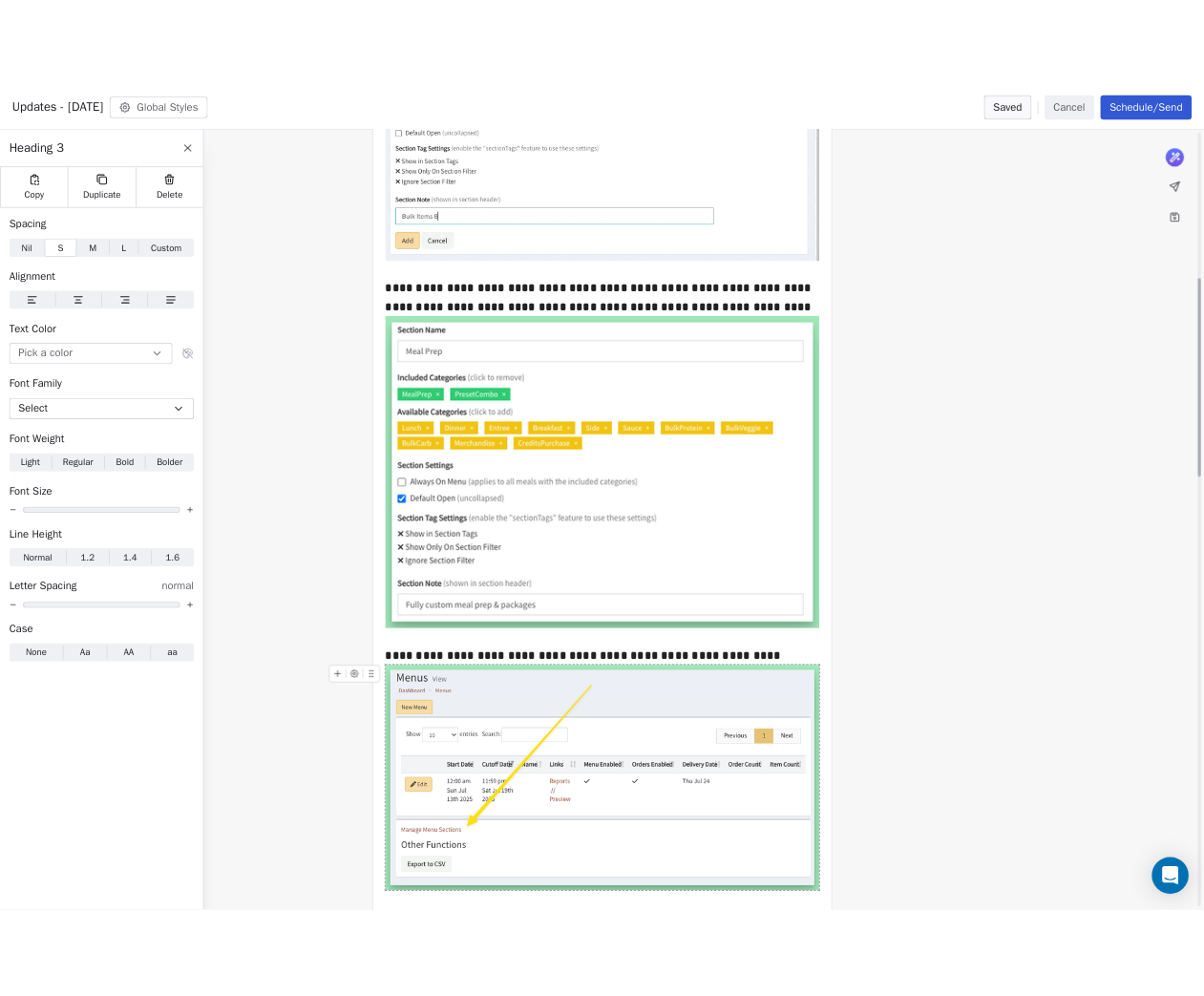 scroll, scrollTop: 182, scrollLeft: 0, axis: vertical 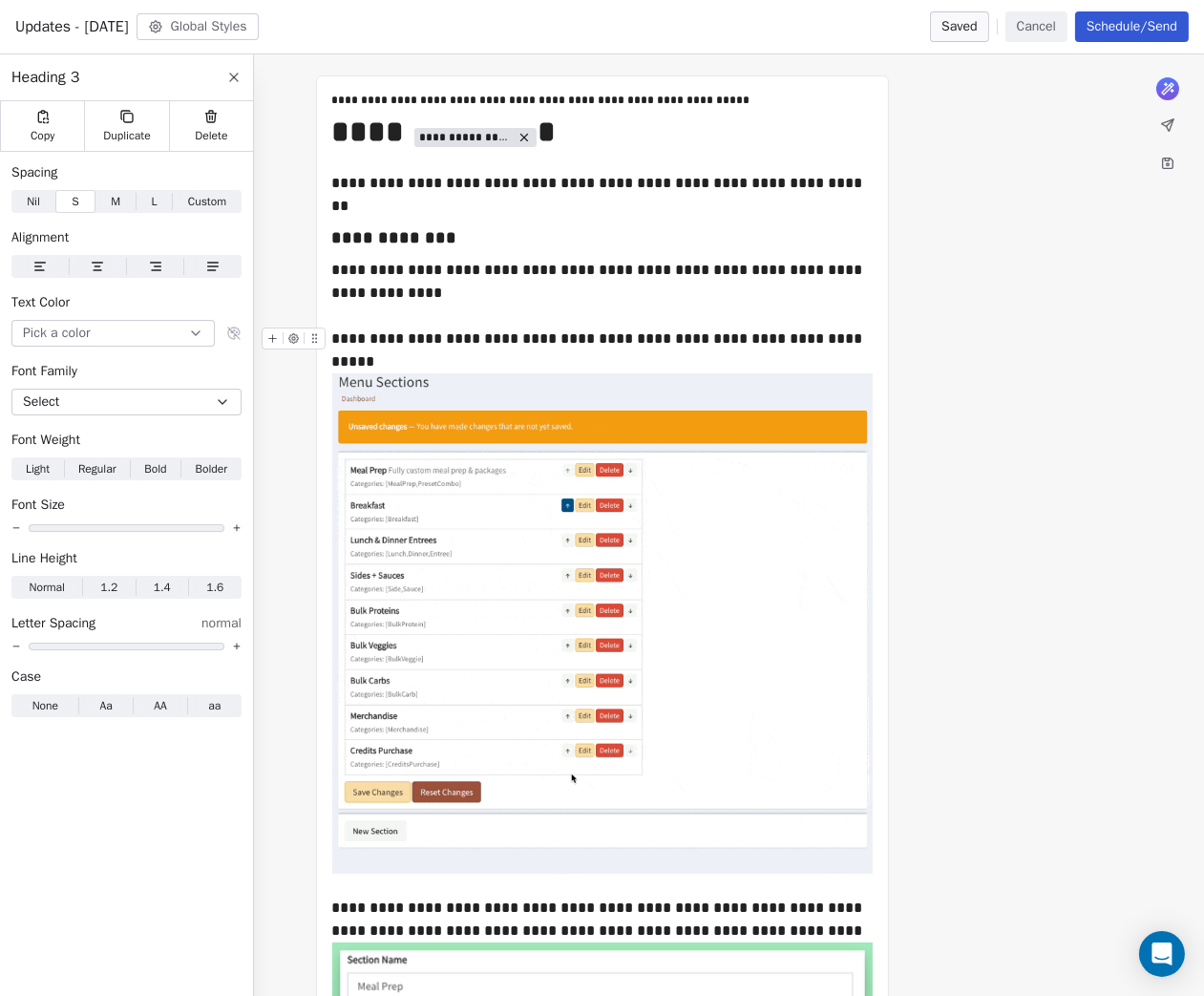 click on "**********" at bounding box center [602, 339] 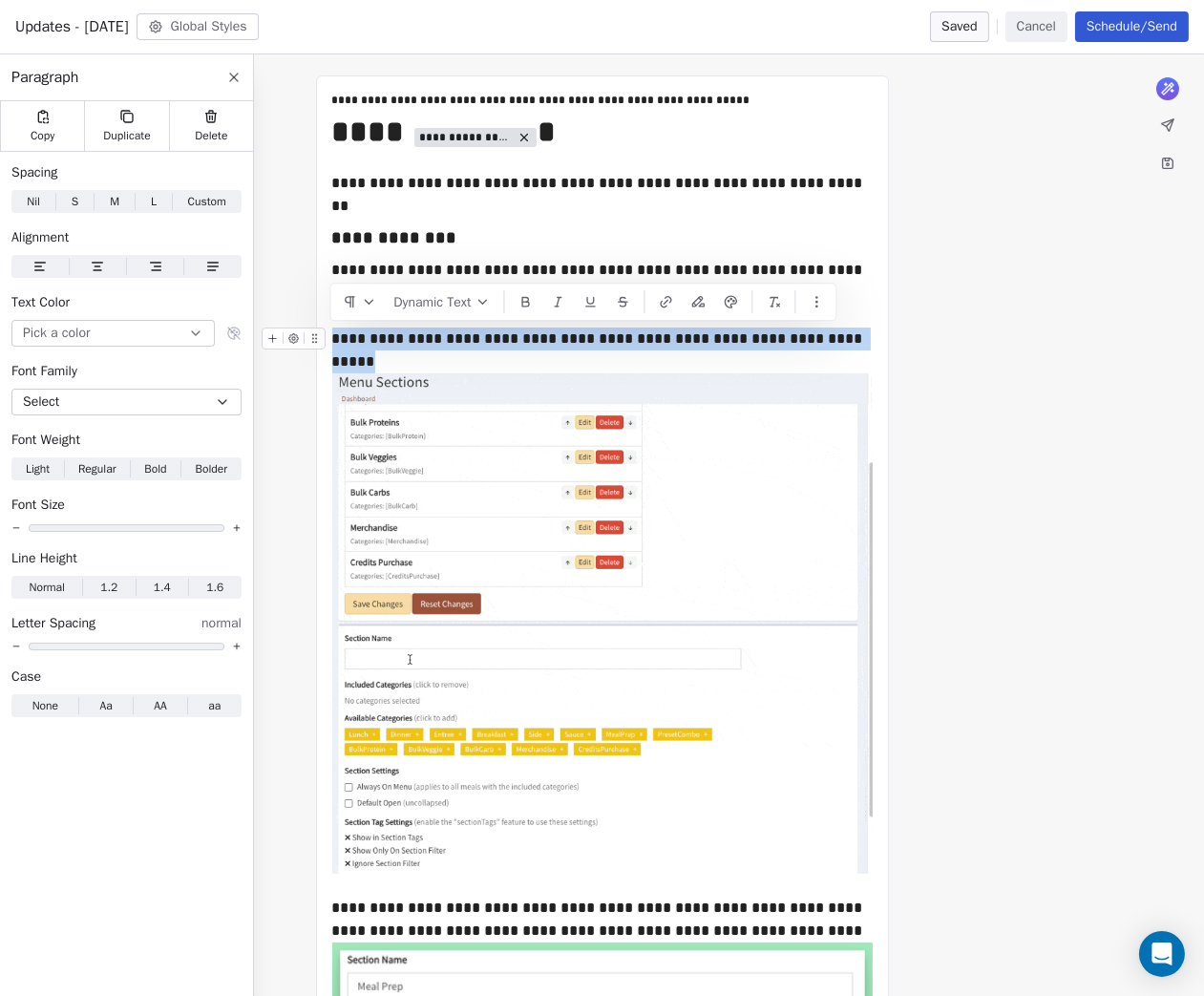 copy on "**********" 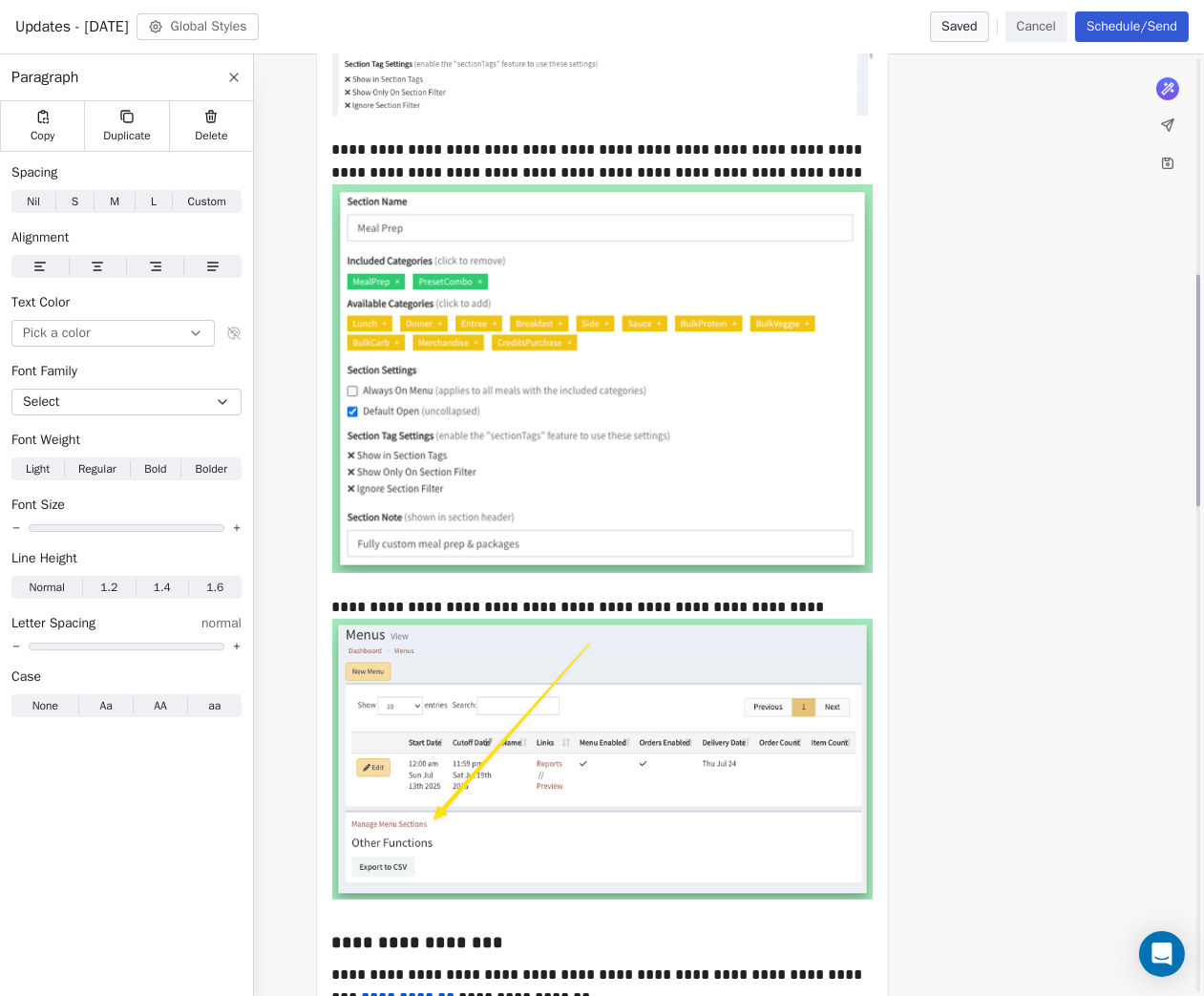 scroll, scrollTop: 881, scrollLeft: 0, axis: vertical 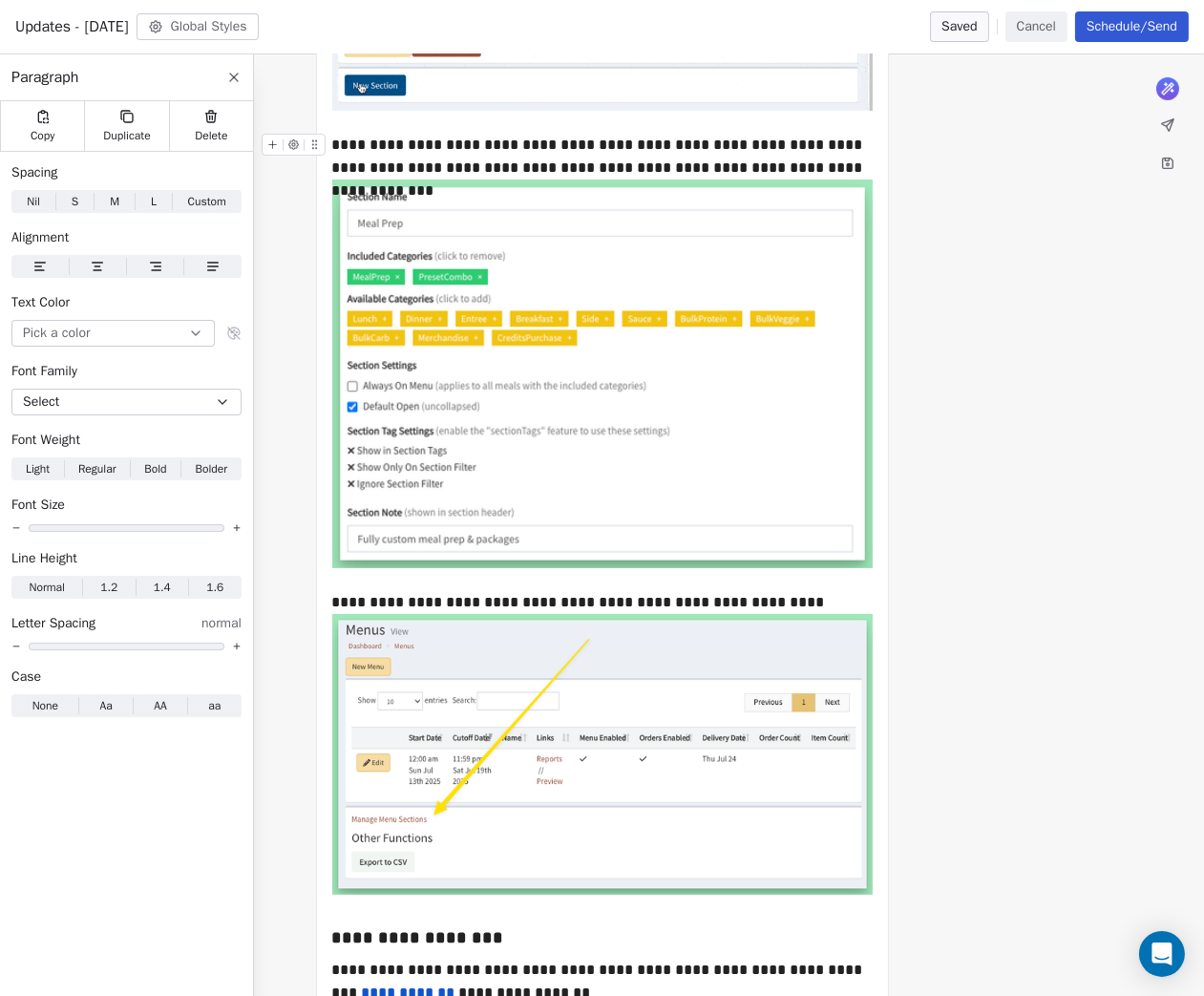 click on "**********" at bounding box center [602, 157] 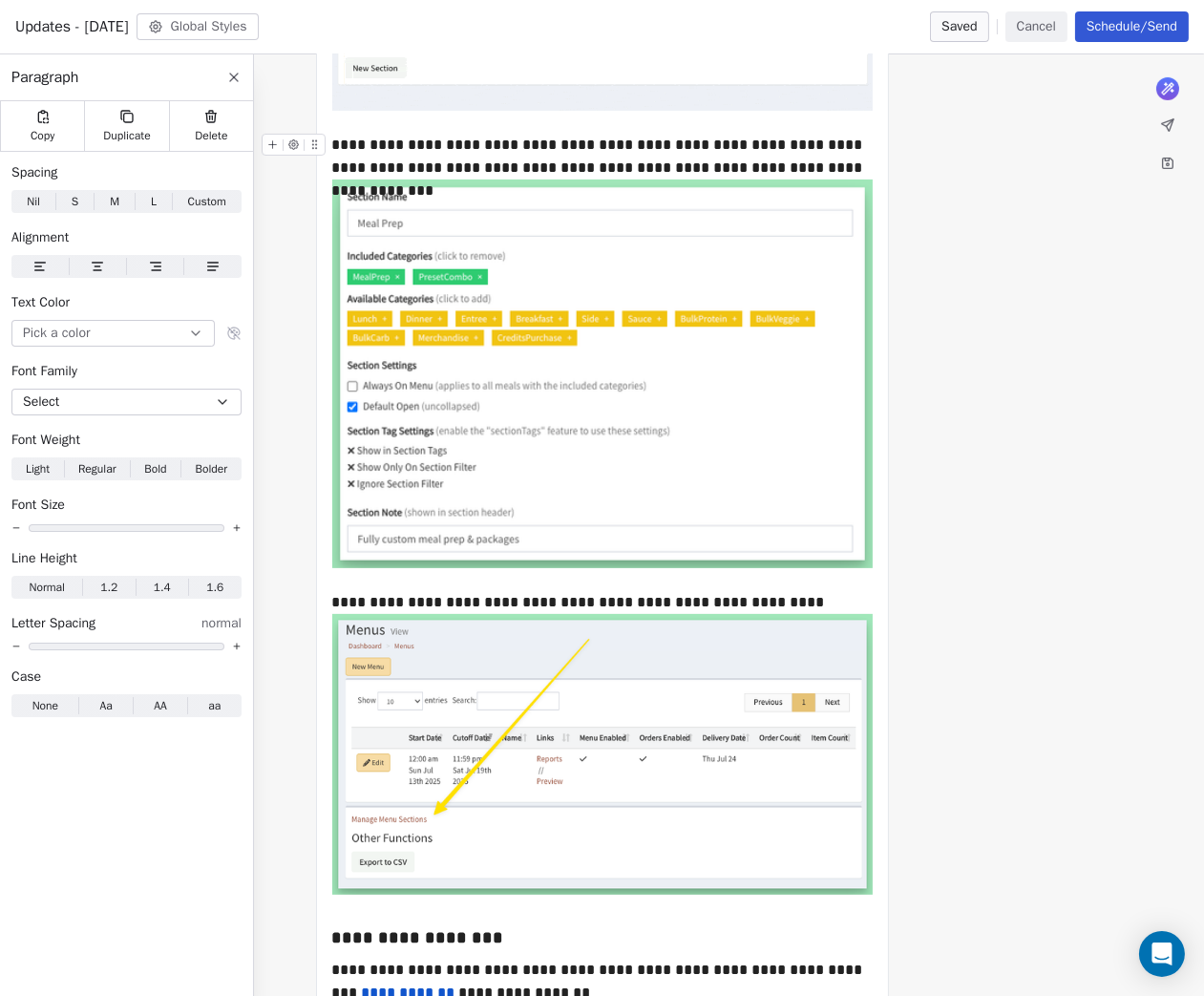 click on "**********" at bounding box center (602, 157) 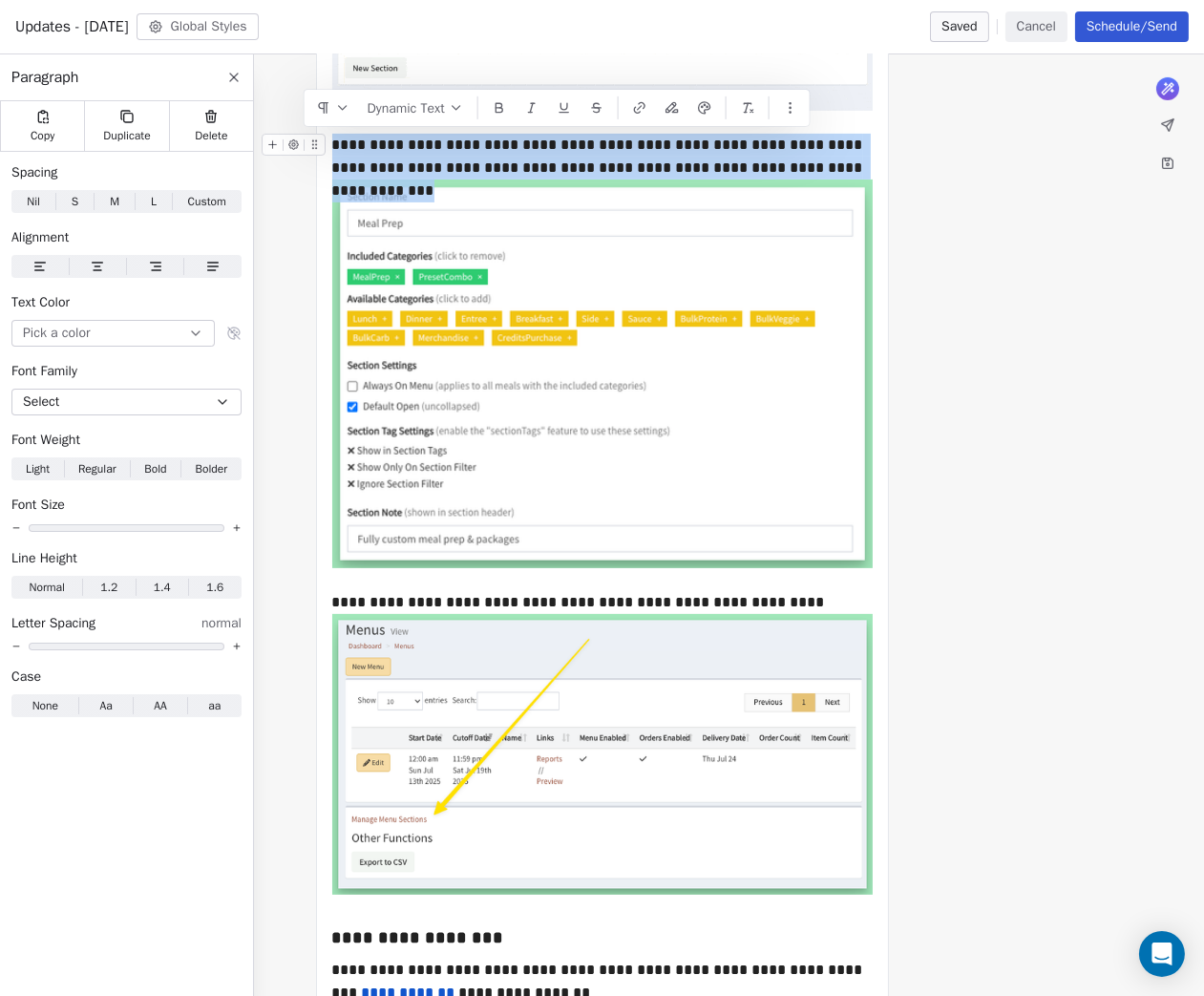 copy on "**********" 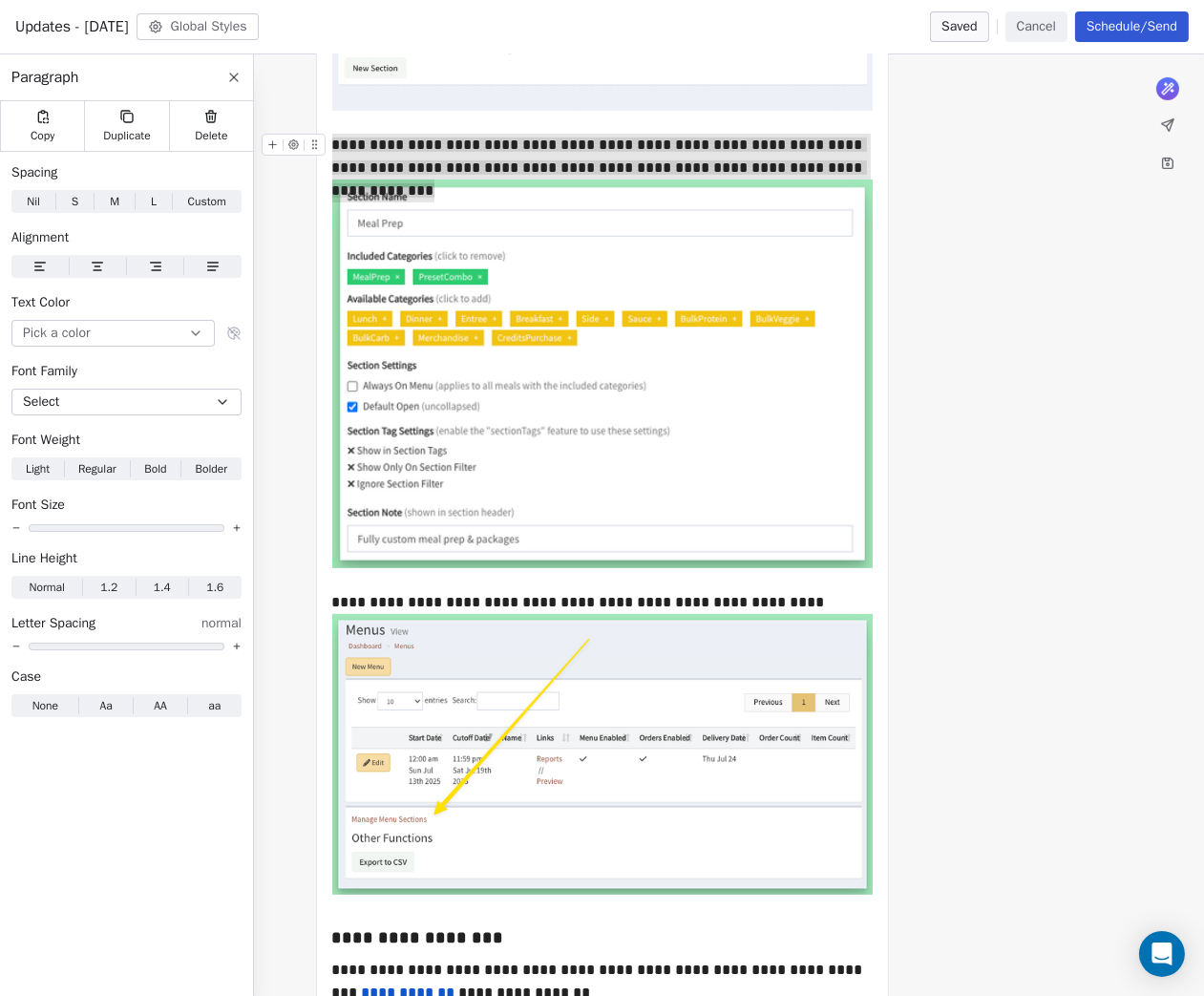 scroll, scrollTop: 885, scrollLeft: 0, axis: vertical 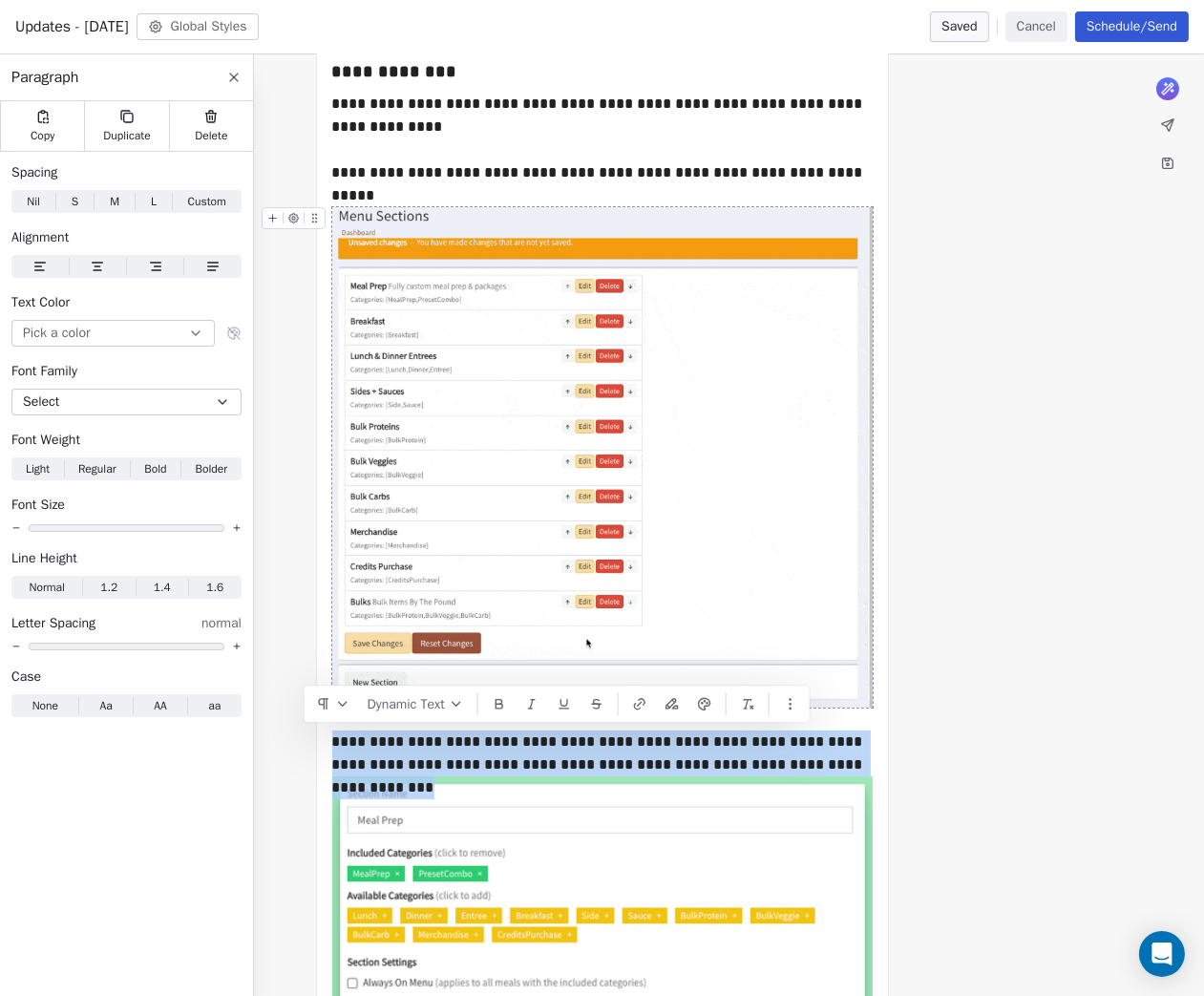 click at bounding box center (602, 457) 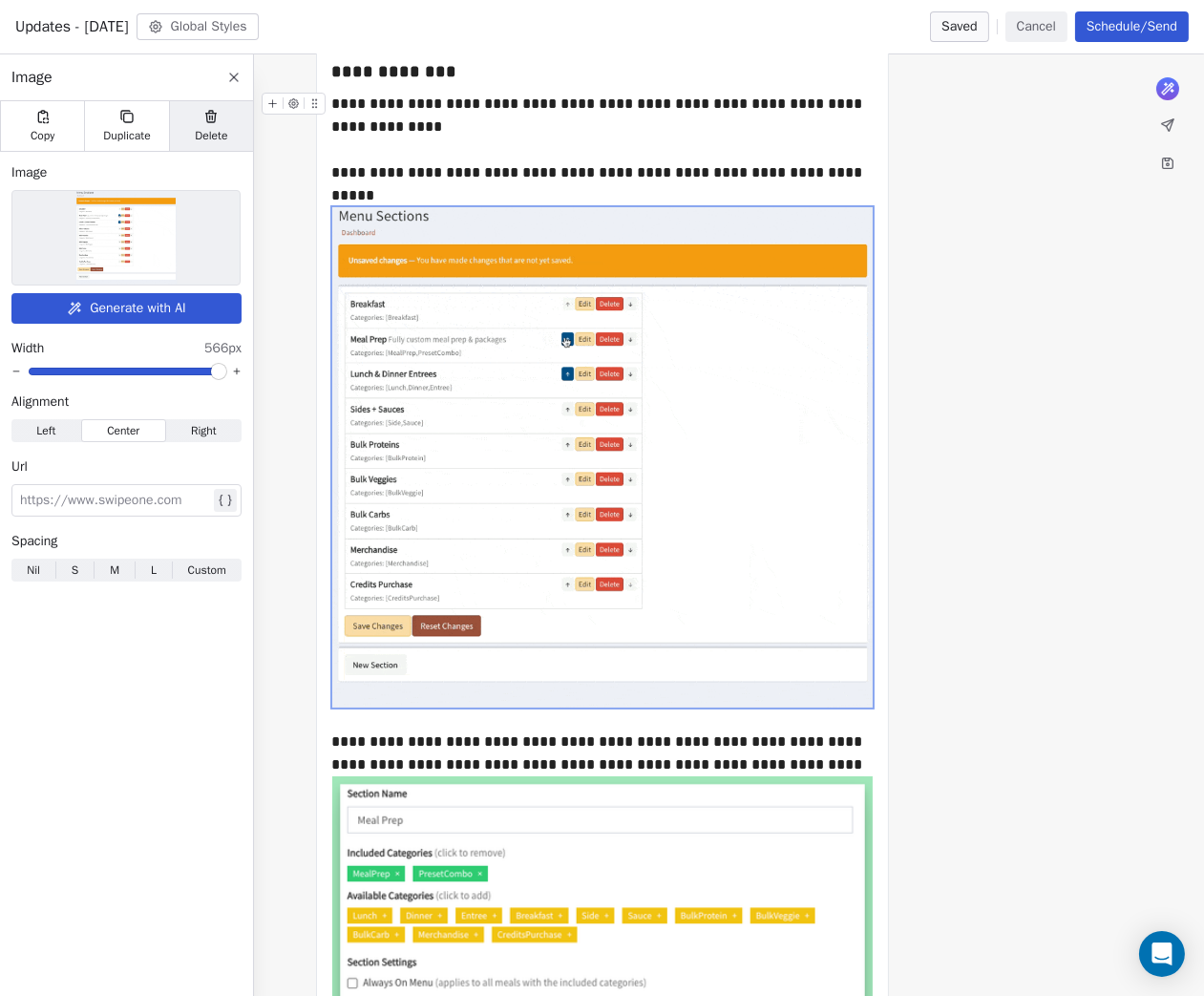 click on "Delete" at bounding box center [211, 126] 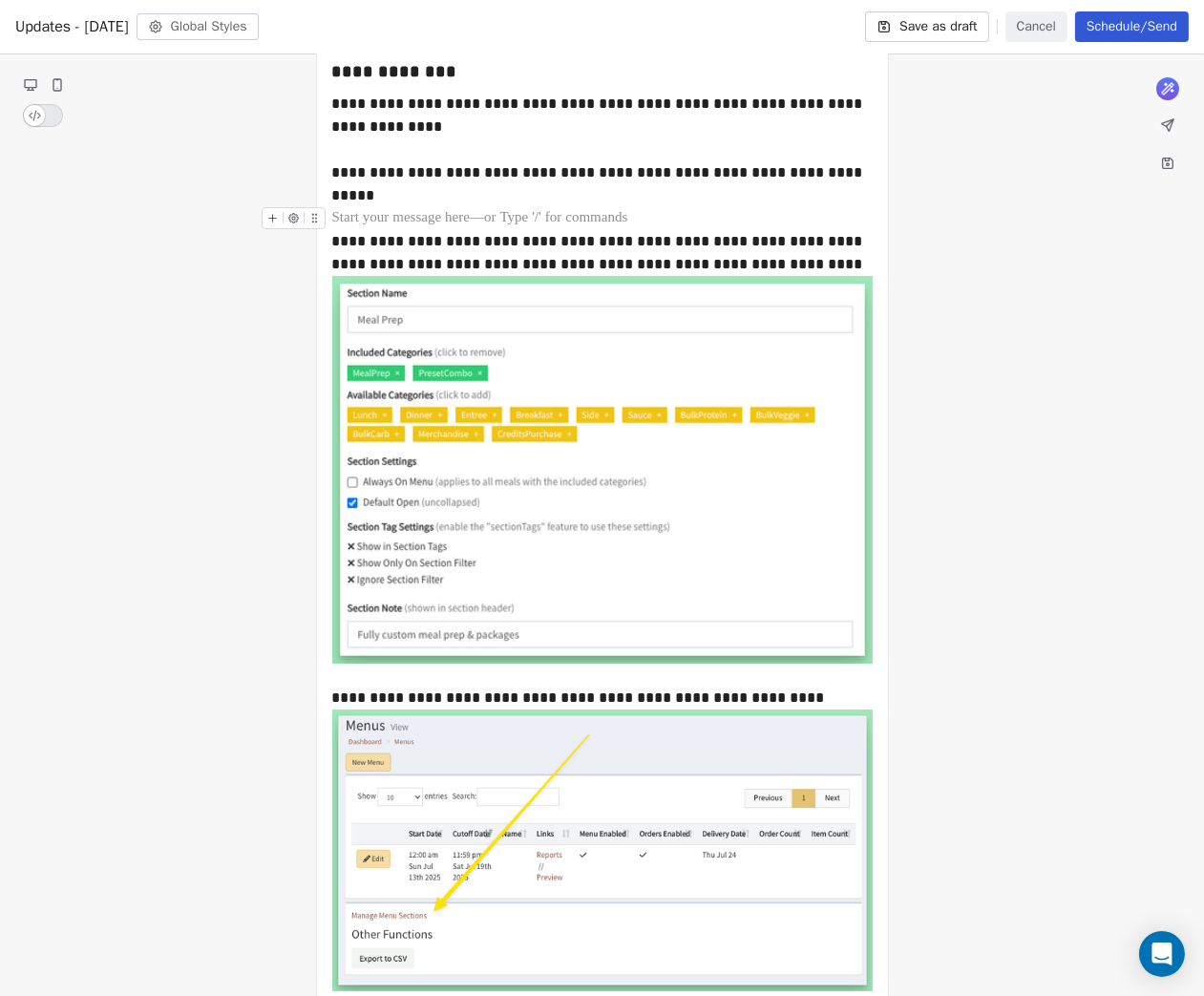 click at bounding box center [602, 219] 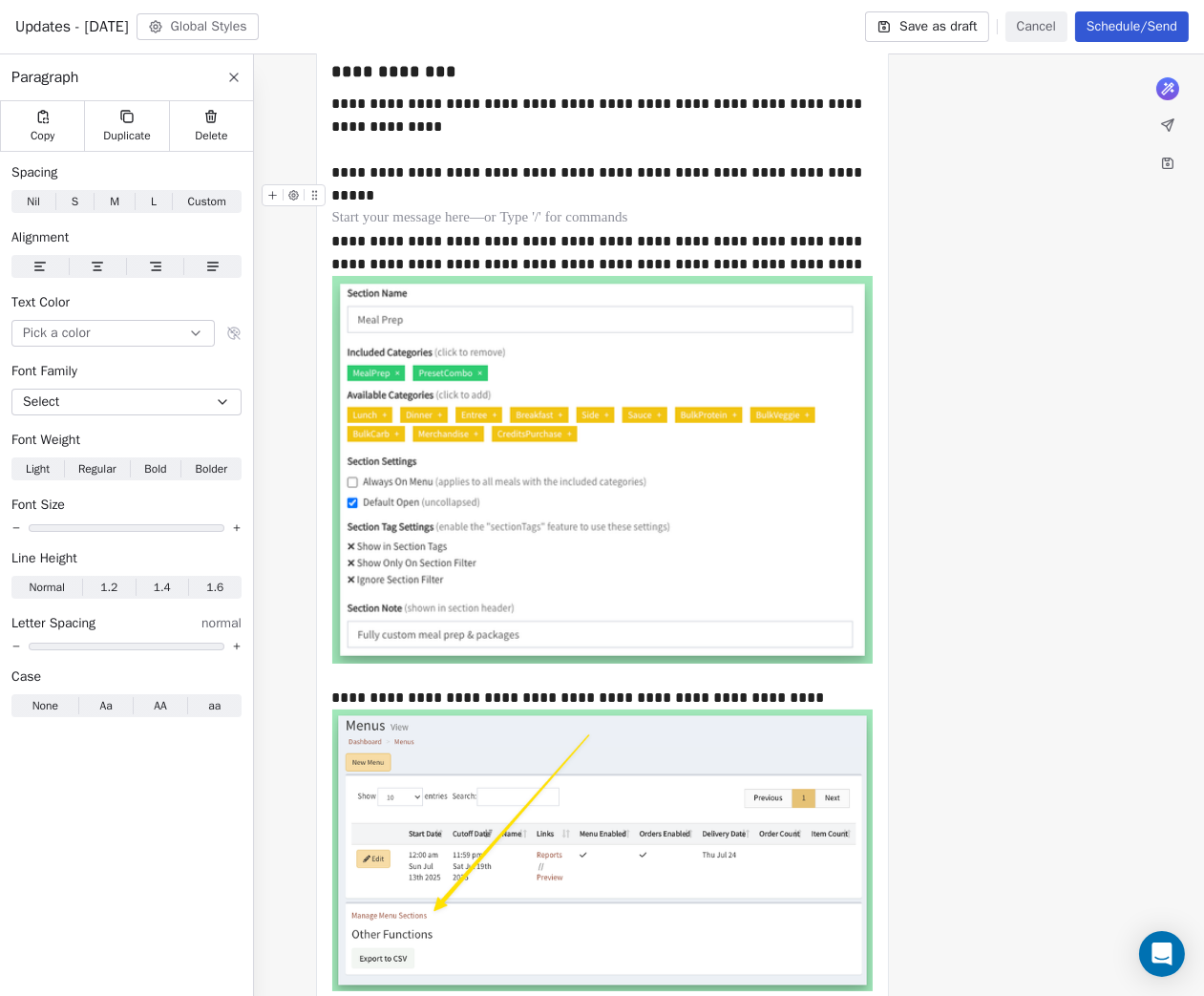 click at bounding box center [602, 196] 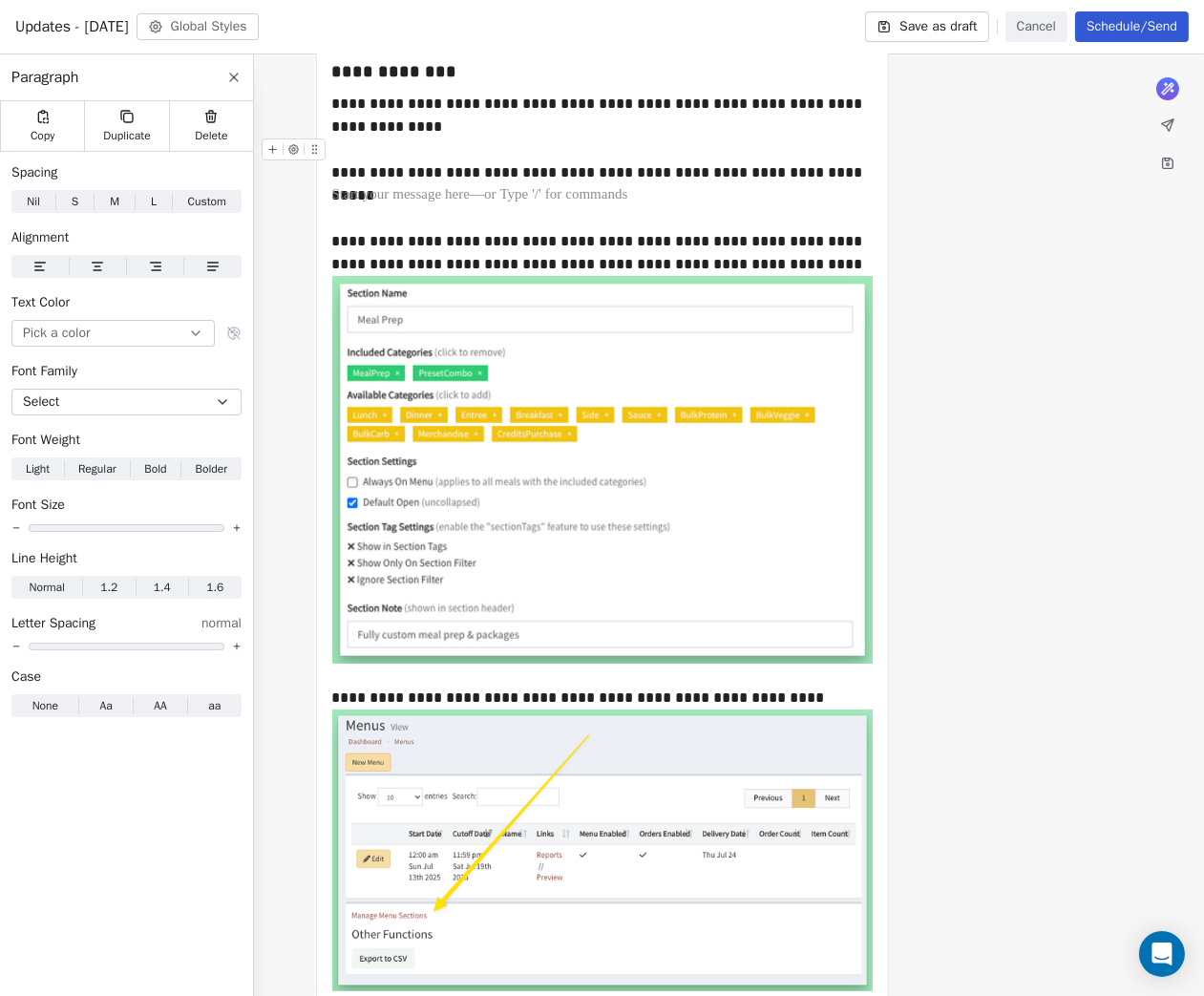 click at bounding box center [602, 150] 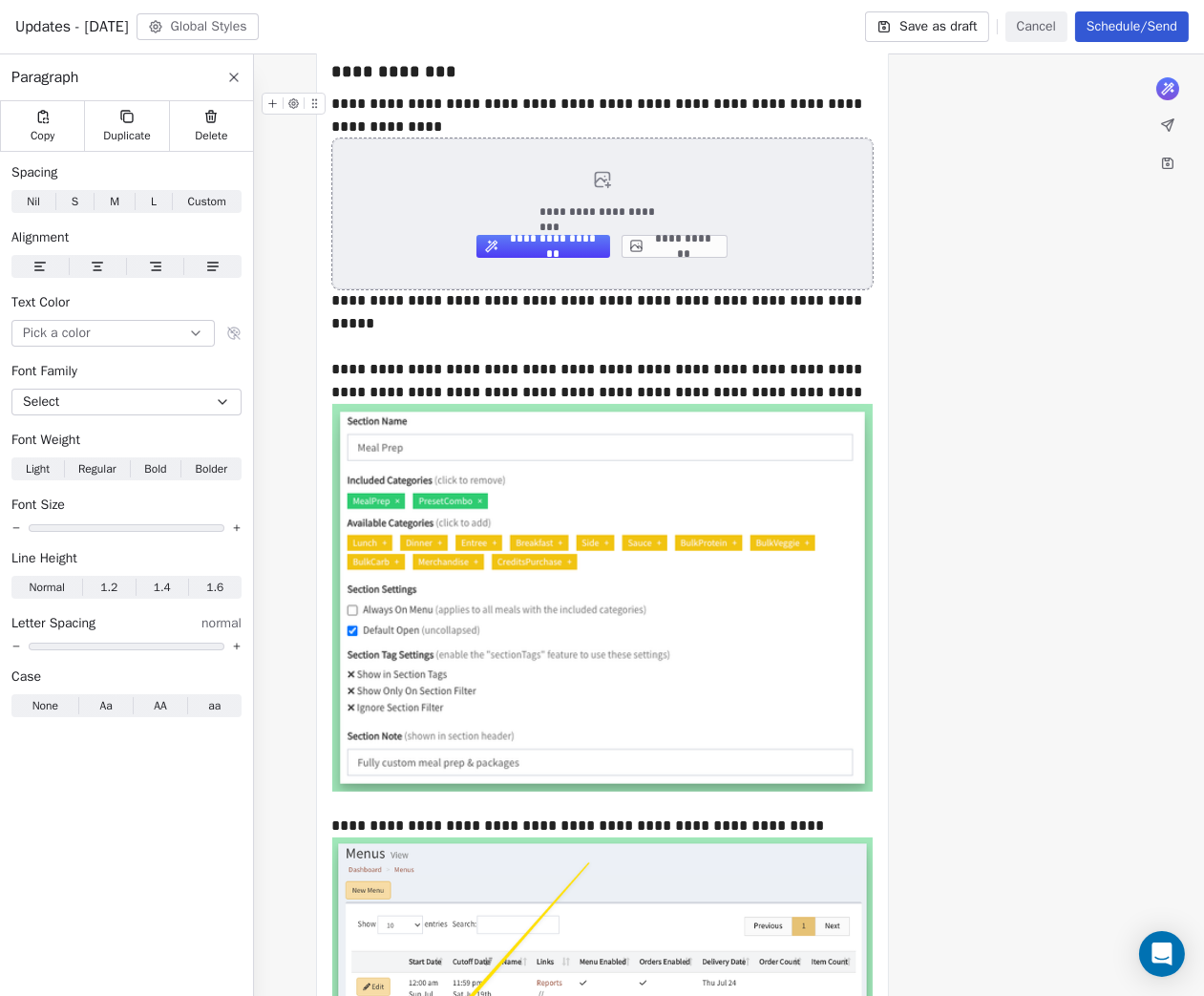 click on "**********" at bounding box center [674, 246] 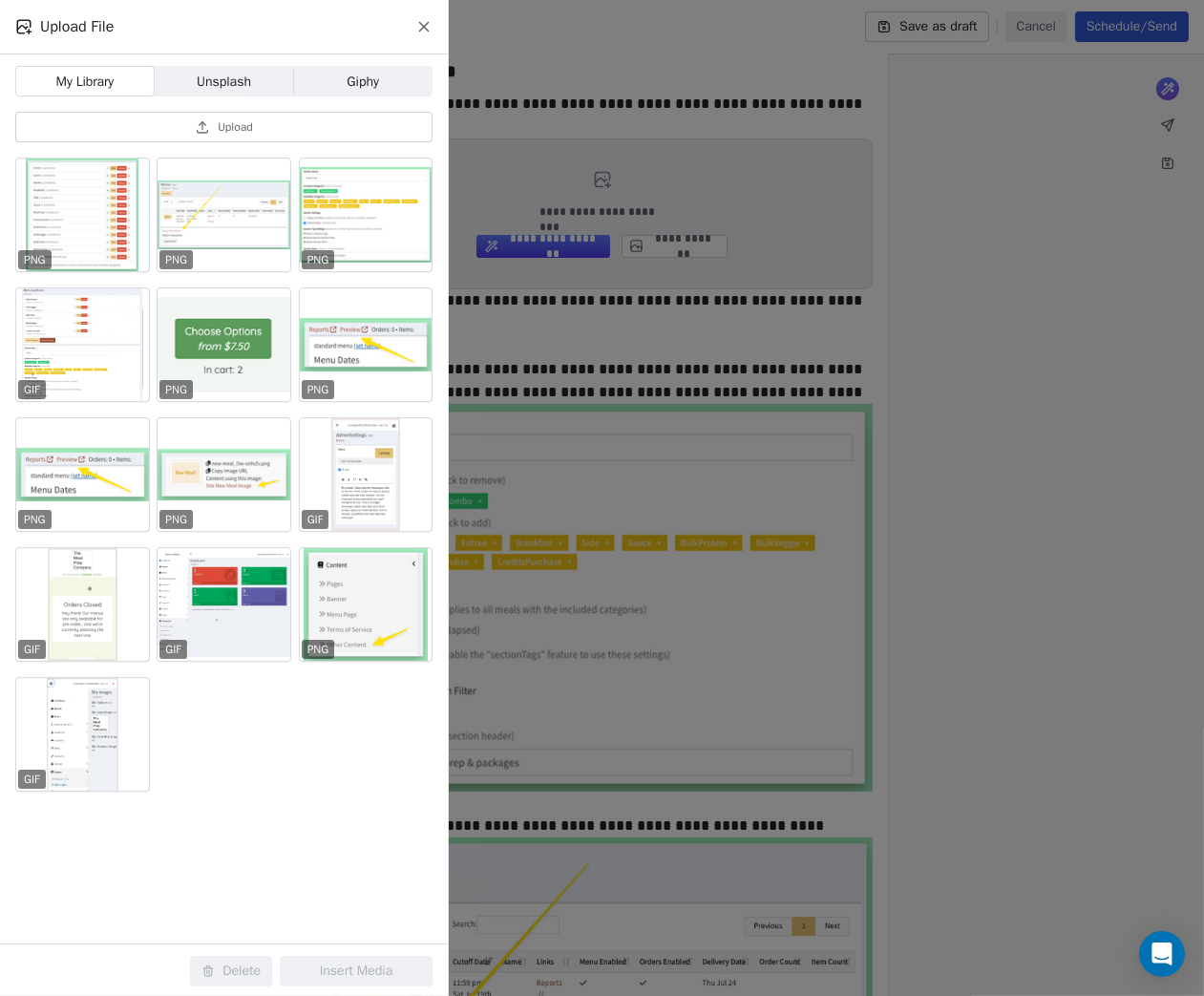 click on "Upload" at bounding box center (235, 127) 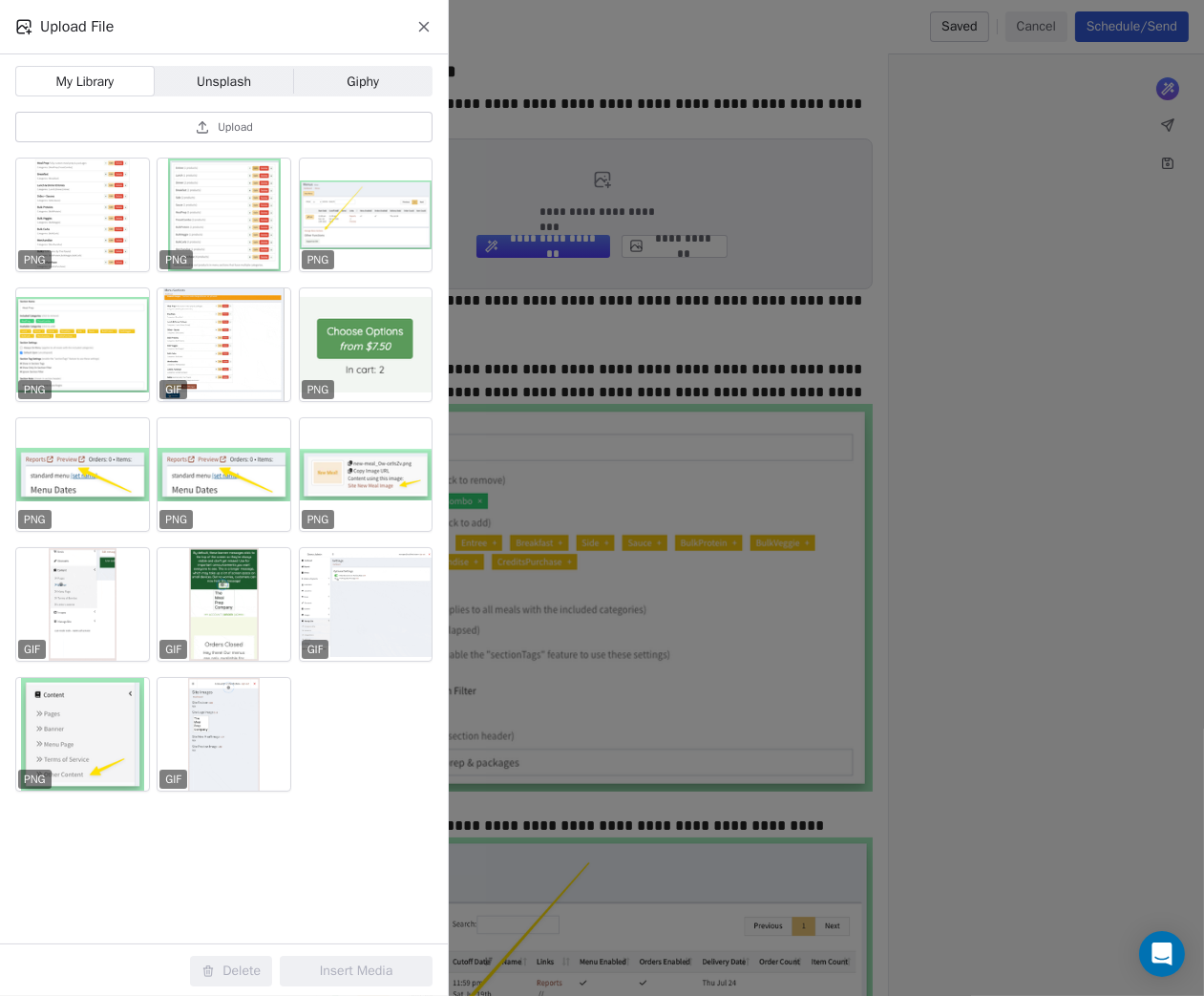 click on "Upload" at bounding box center [223, 127] 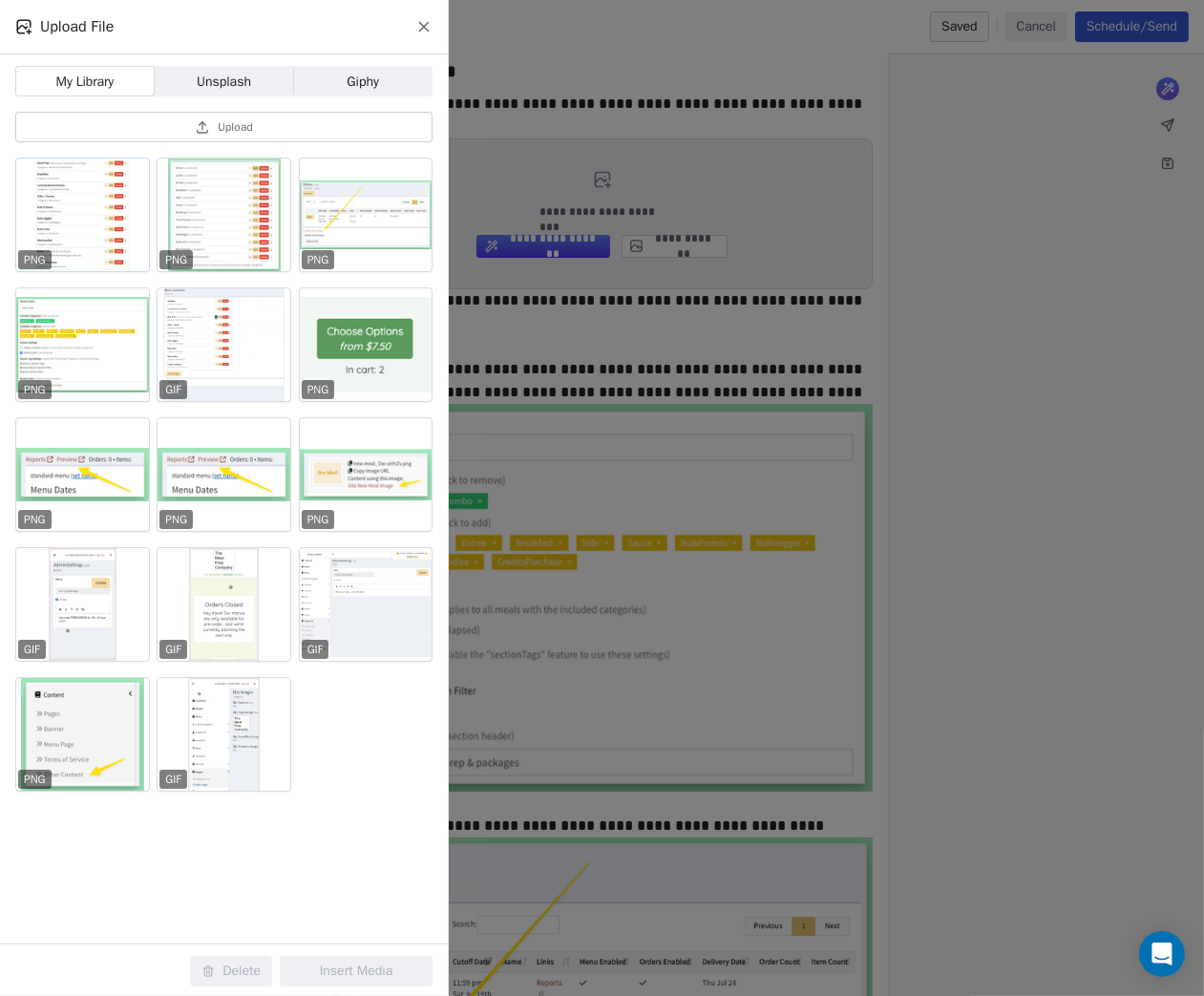 click at bounding box center (82, 215) 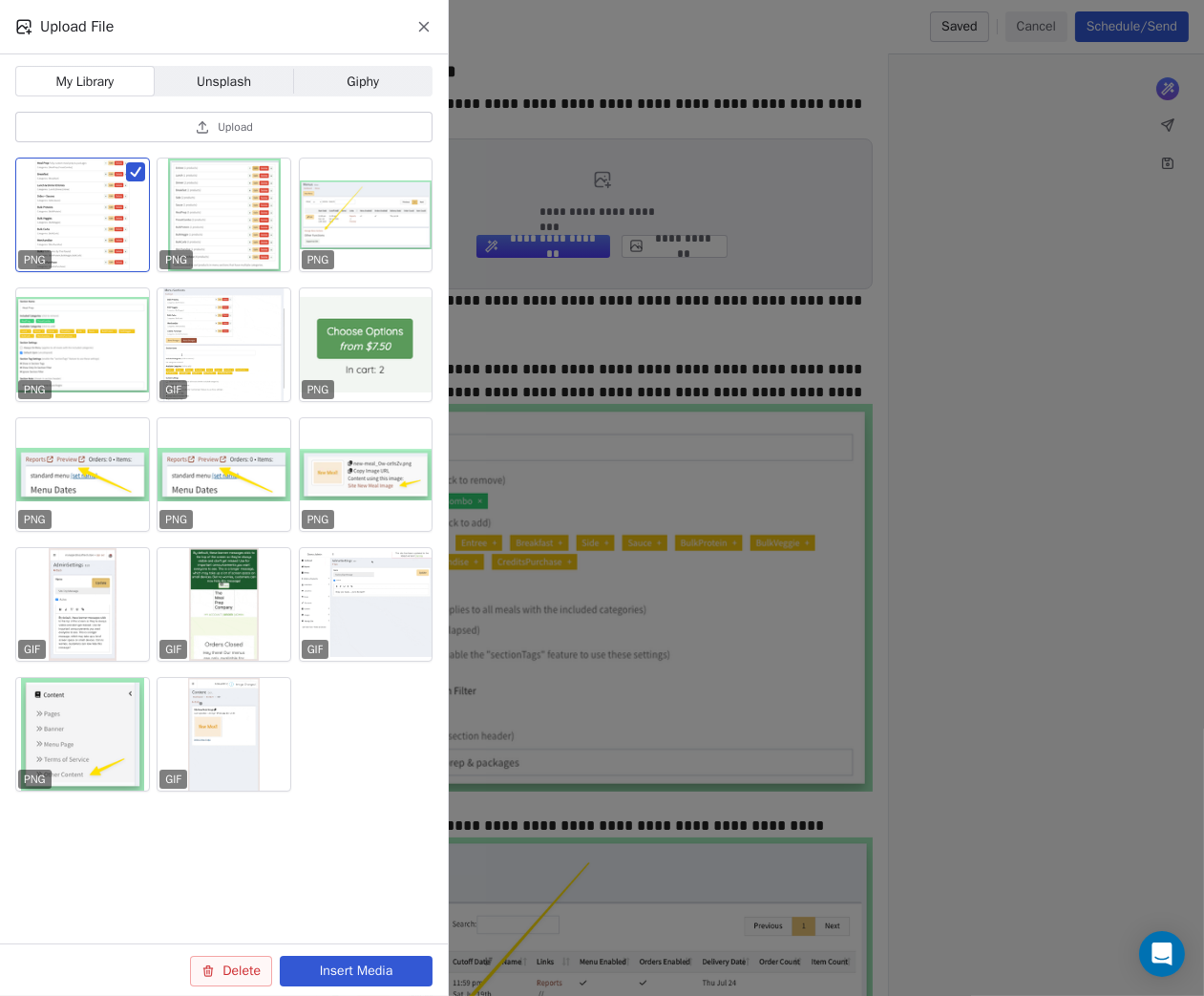 click on "Delete" at bounding box center [231, 971] 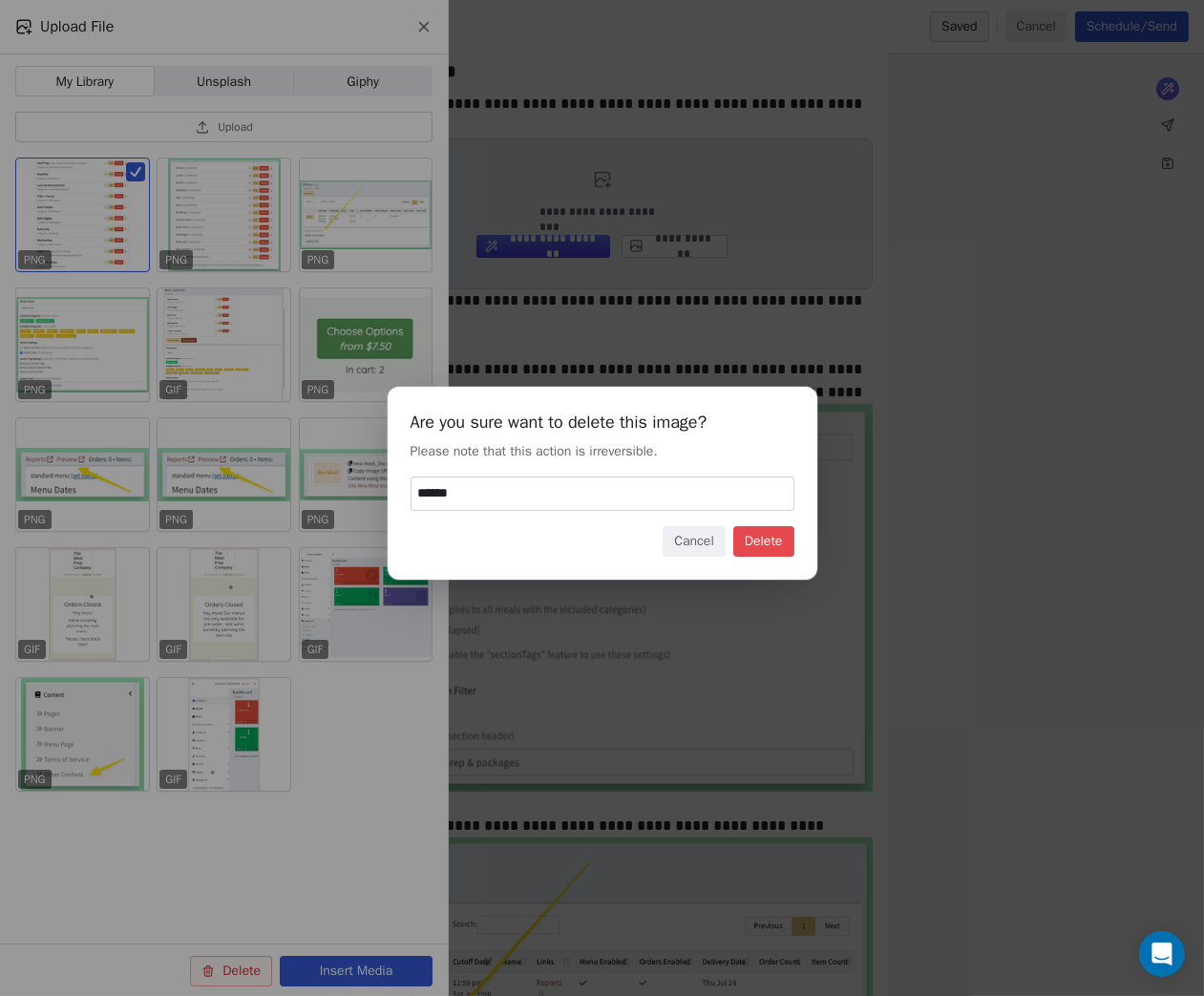 type on "******" 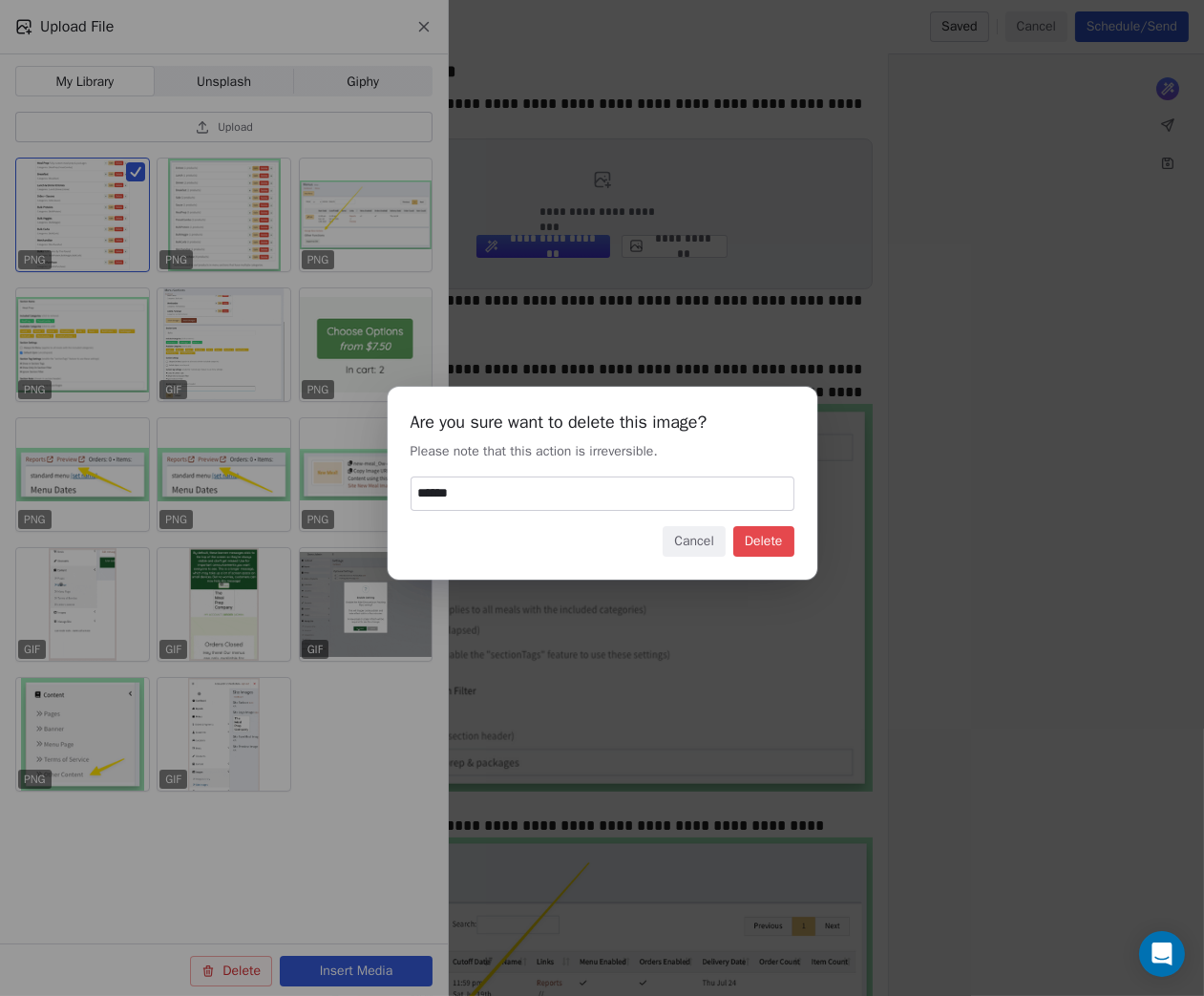 click on "Cancel" at bounding box center (693, 541) 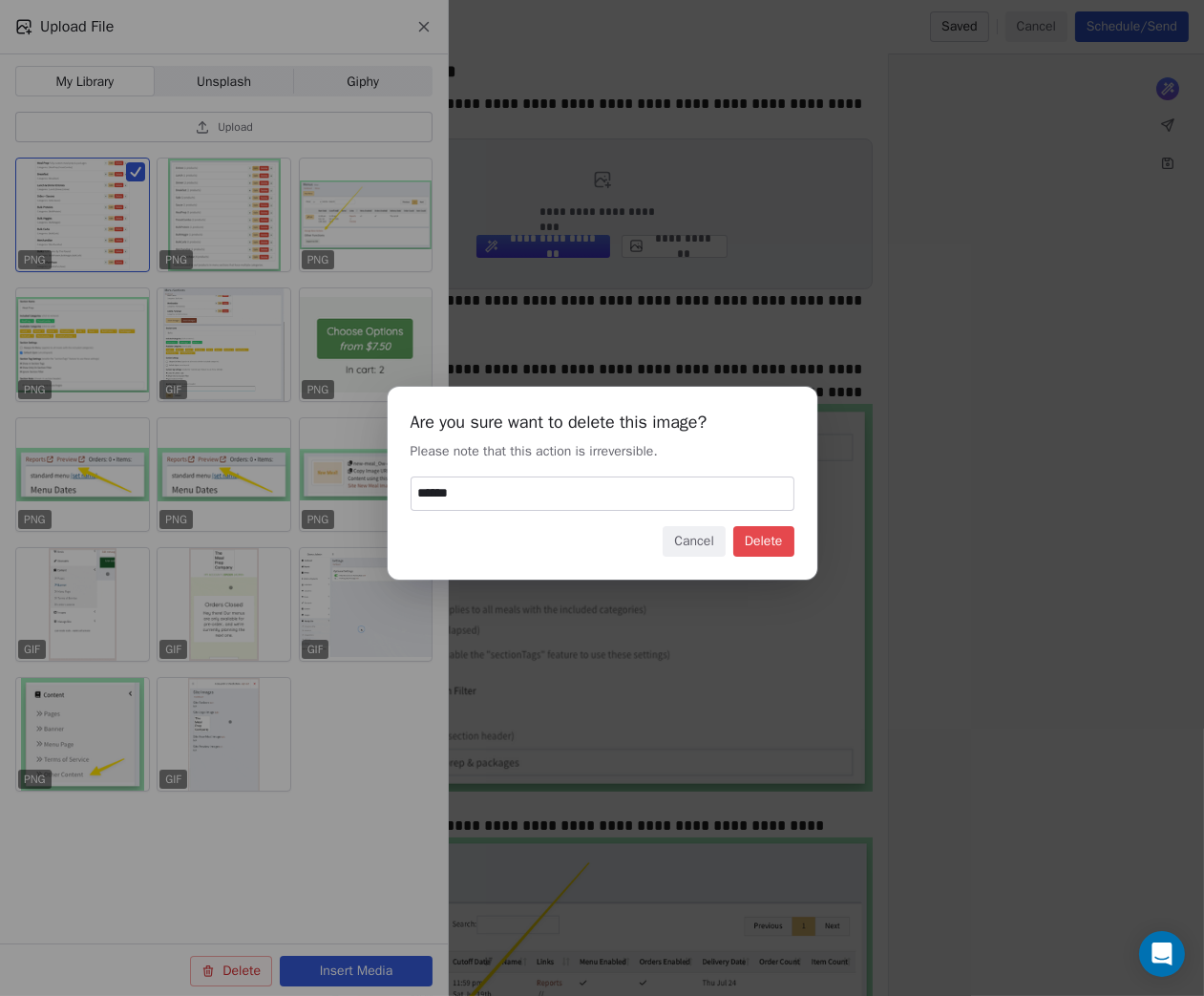 type 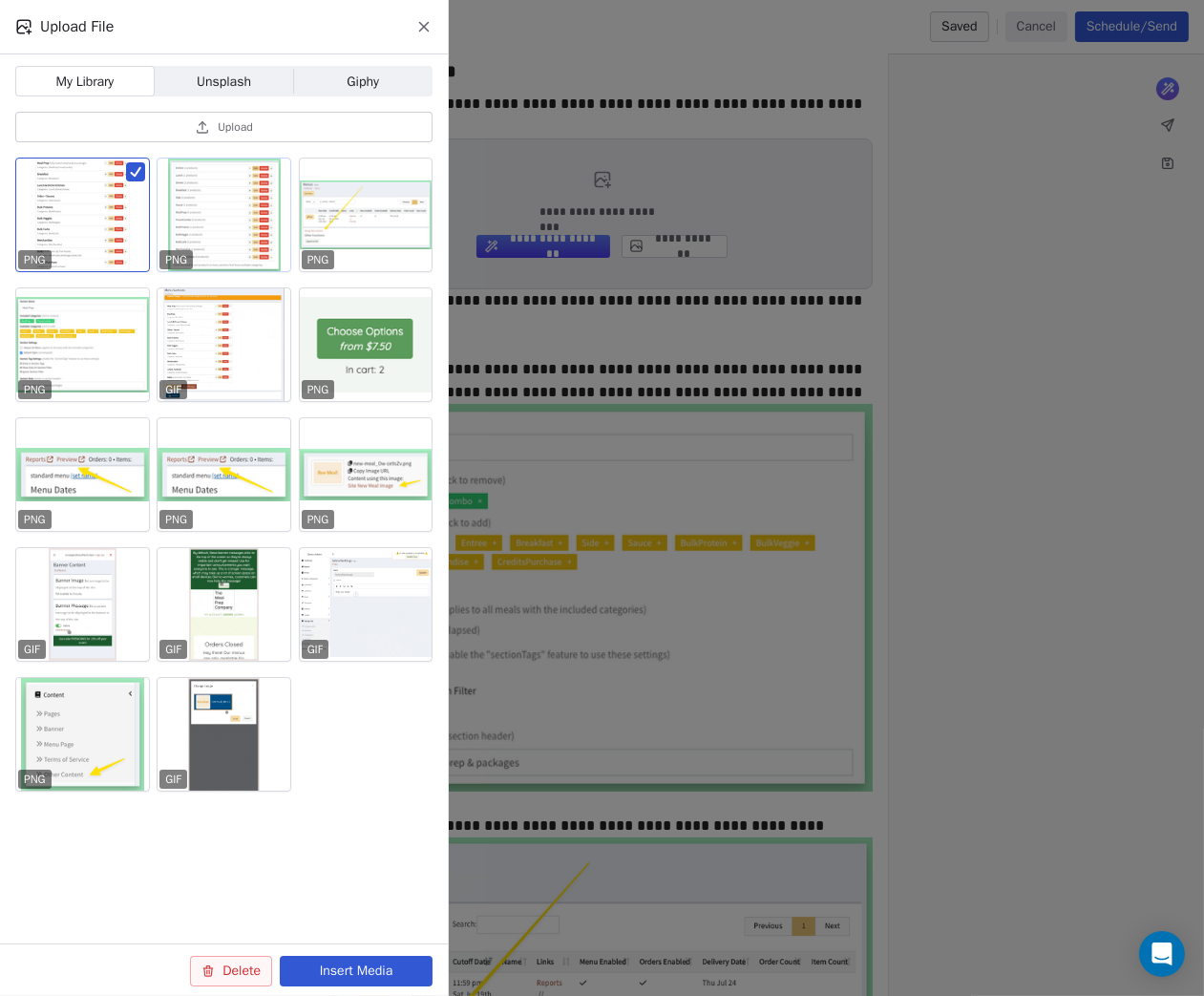 click at bounding box center [223, 215] 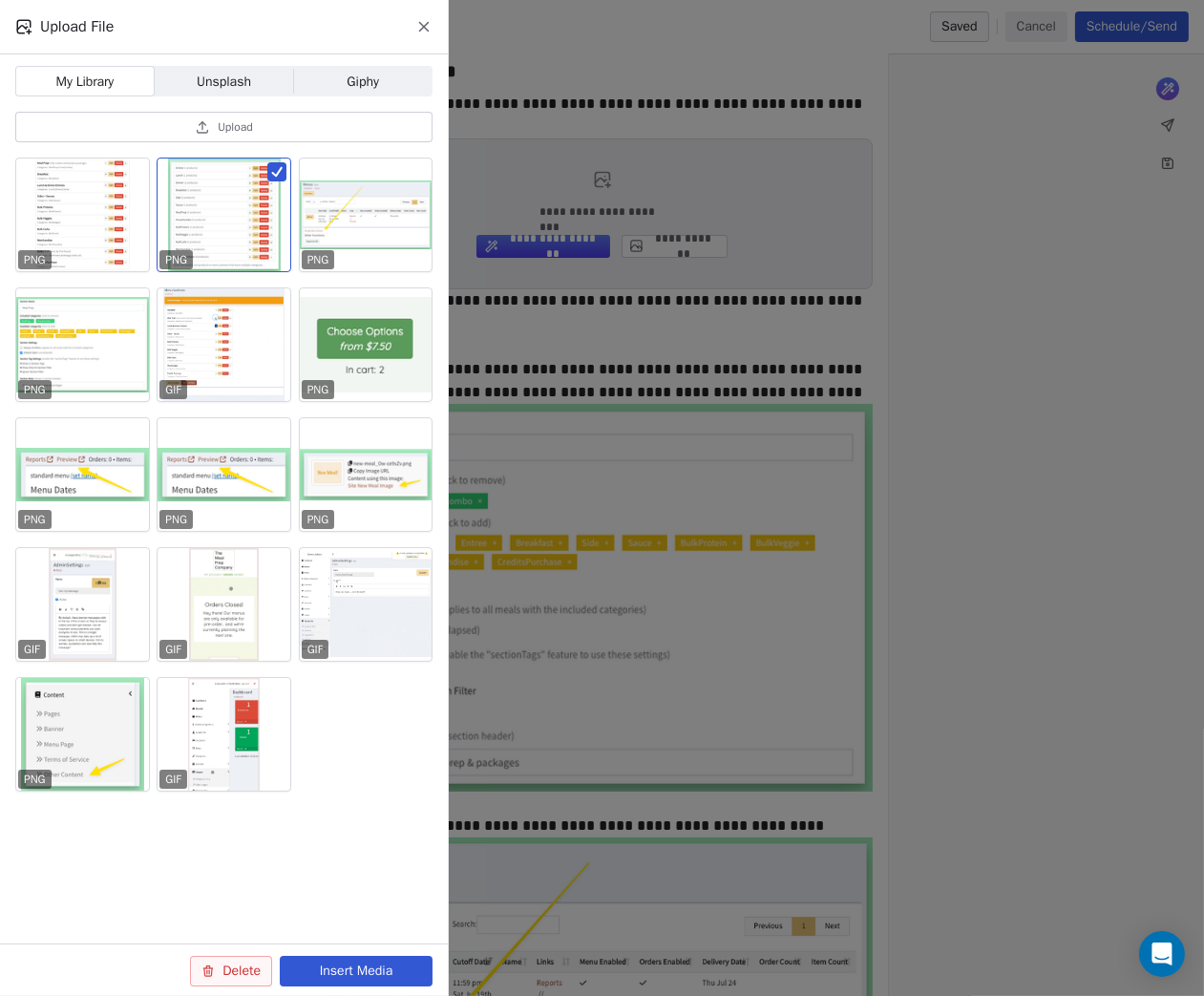 click on "Insert Media" at bounding box center [356, 971] 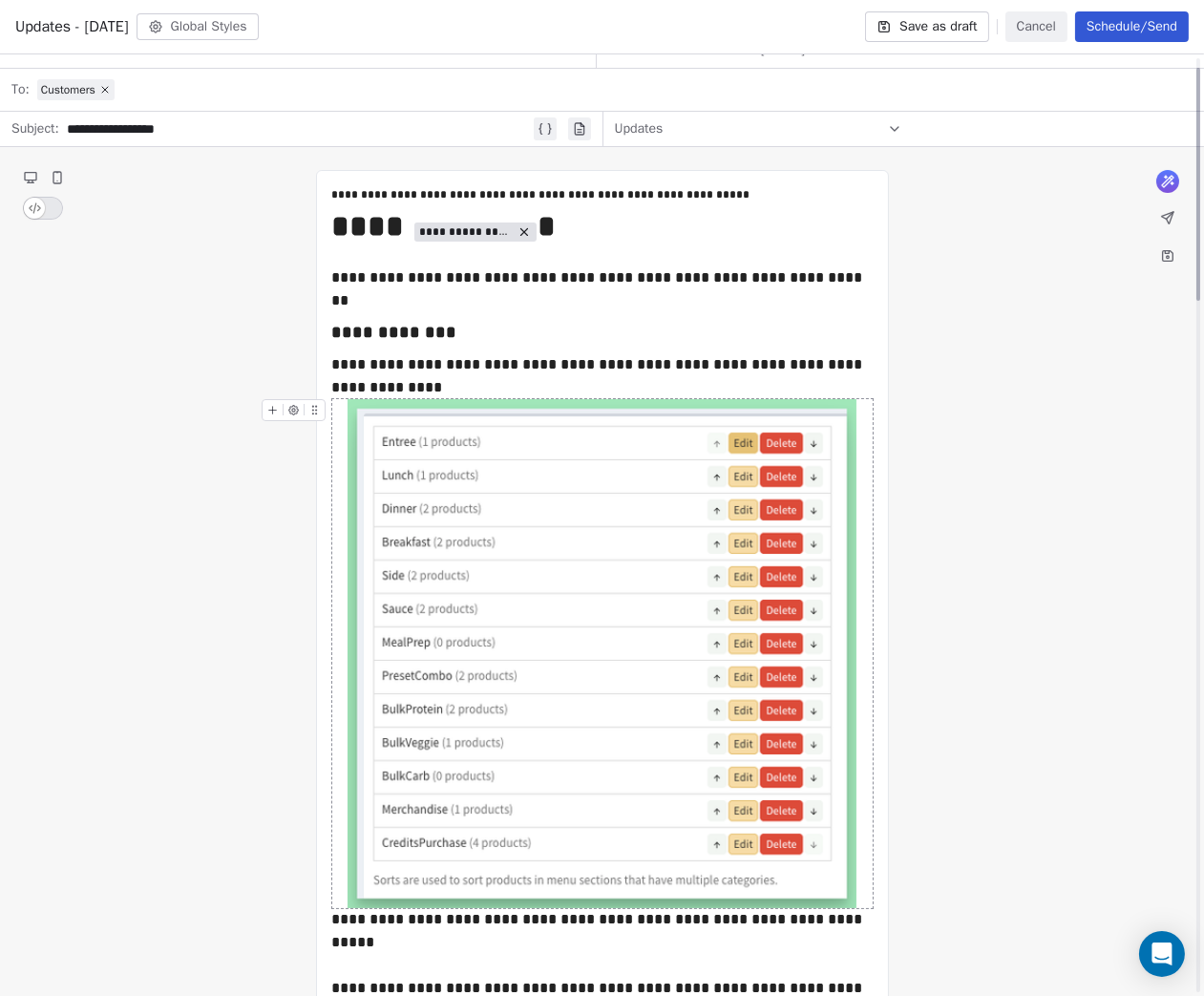scroll, scrollTop: 16, scrollLeft: 0, axis: vertical 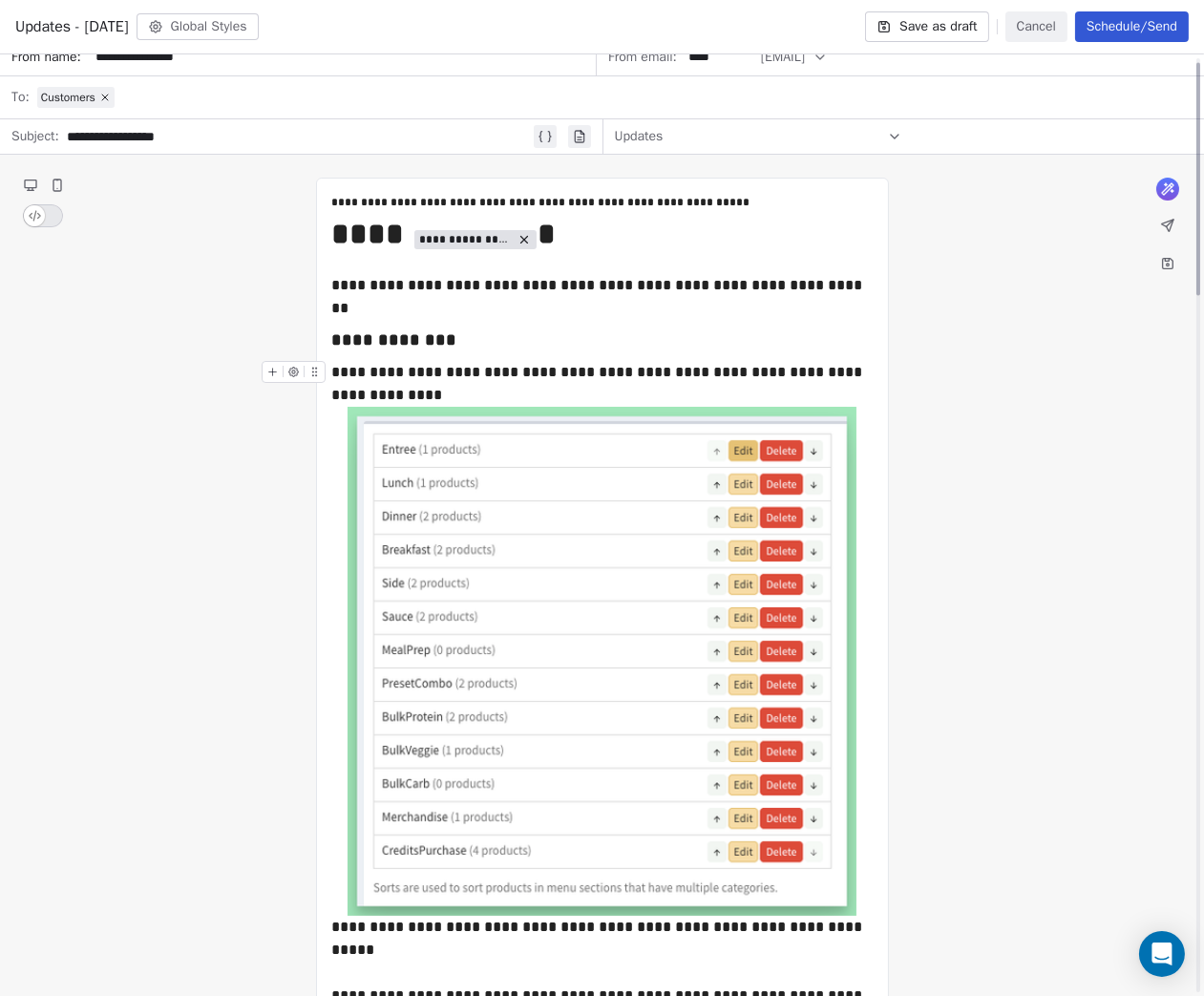 click on "**********" at bounding box center [602, 384] 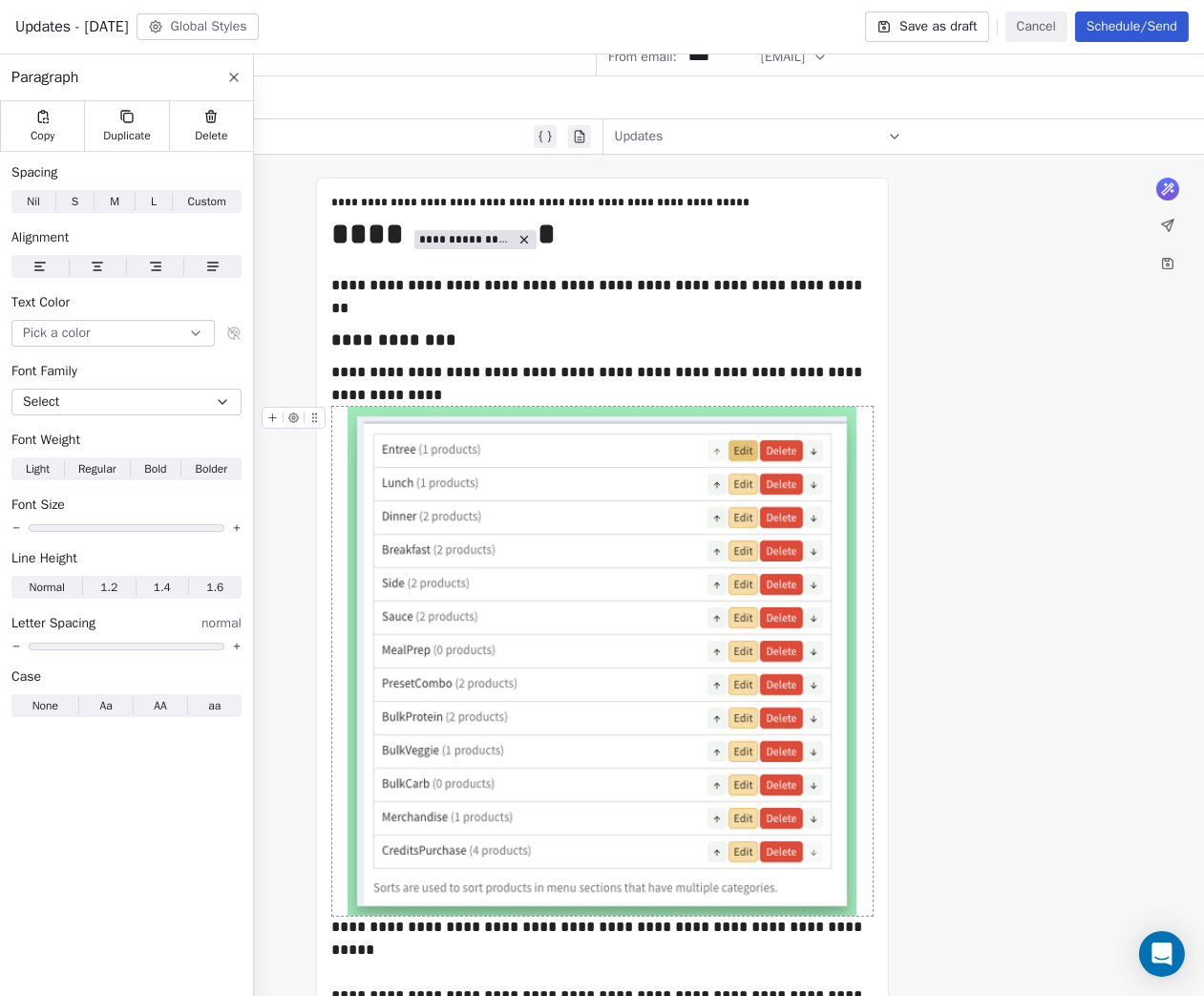 click at bounding box center (602, 661) 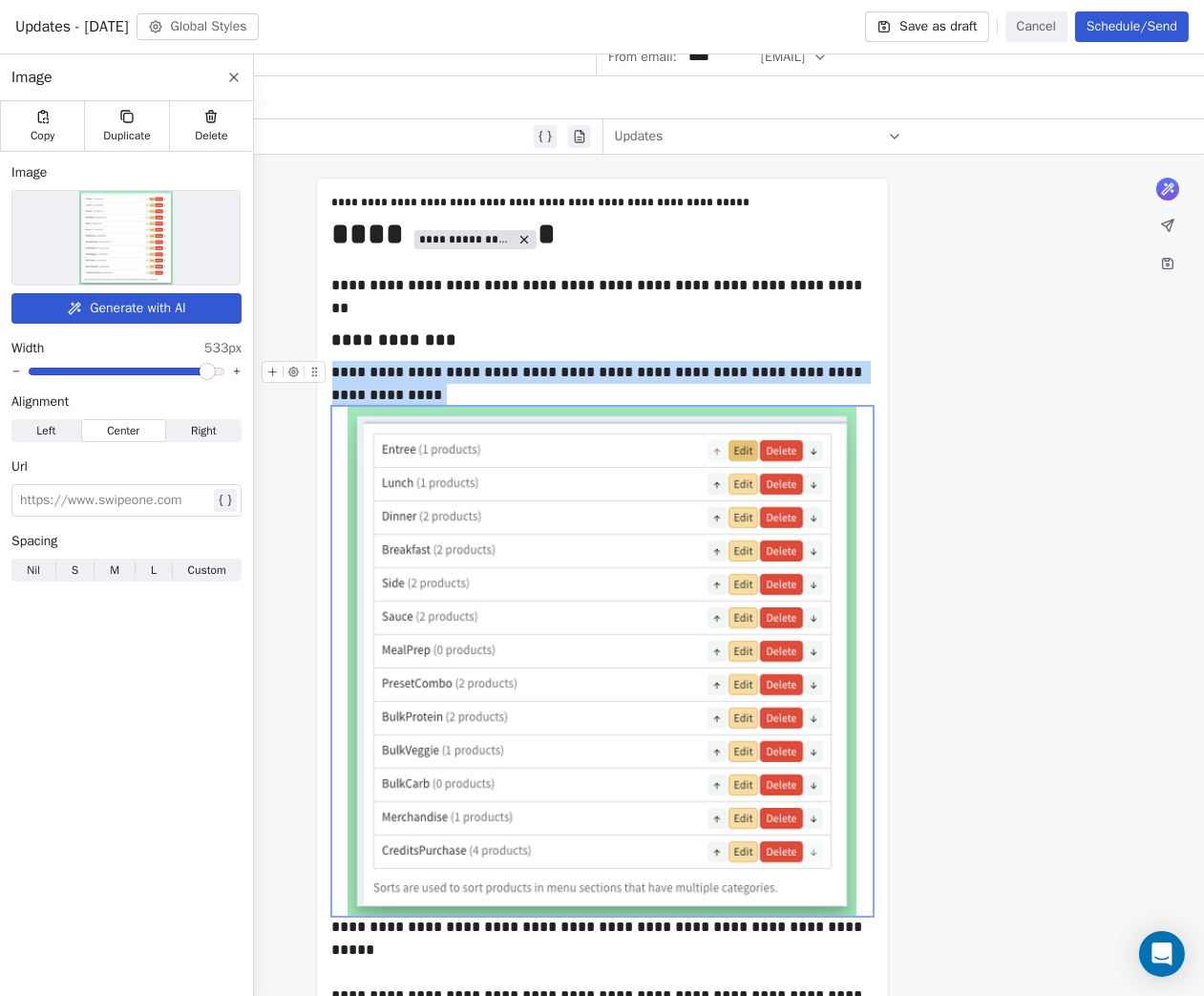 click on "S" at bounding box center [74, 570] 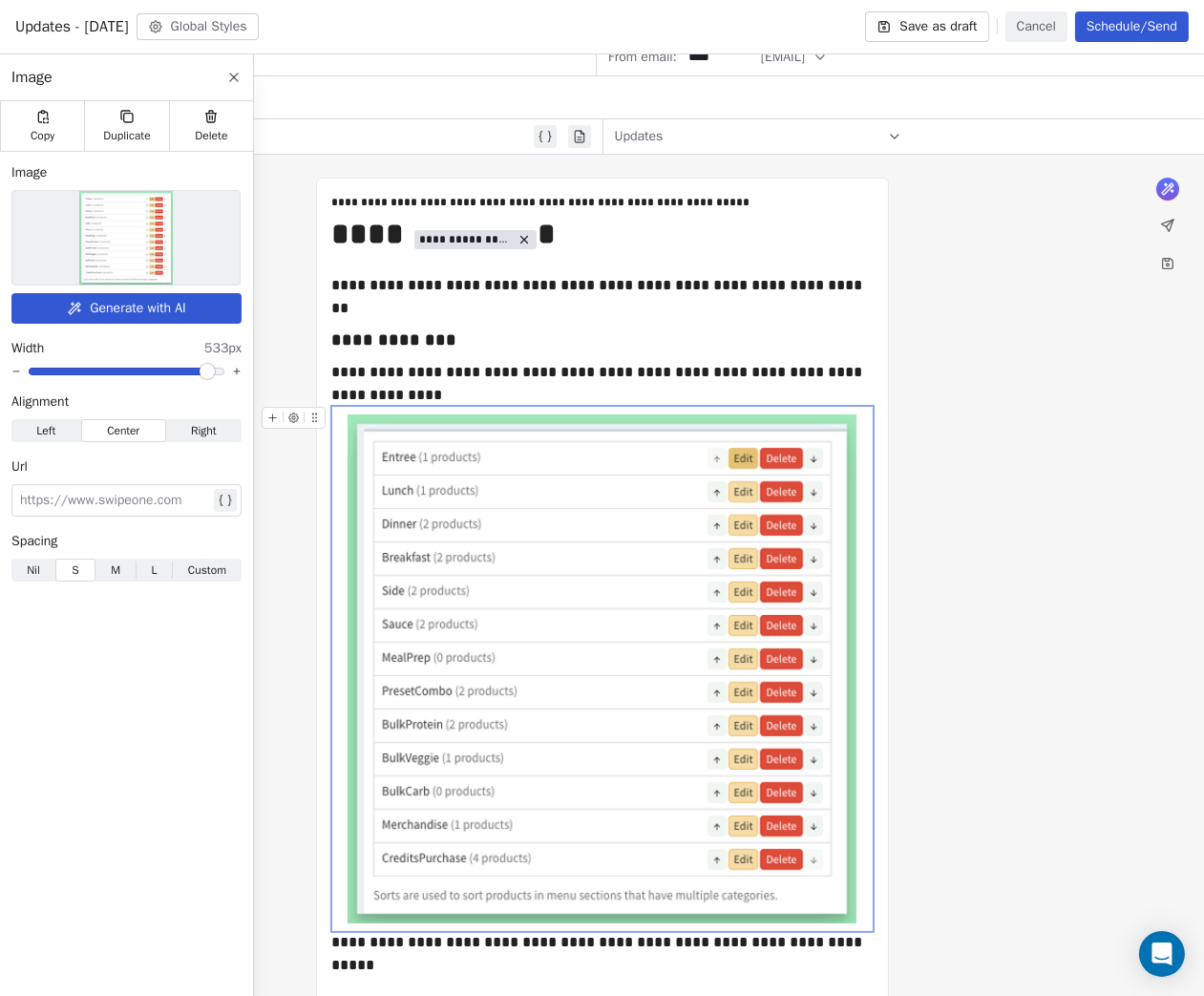 click at bounding box center (115, 500) 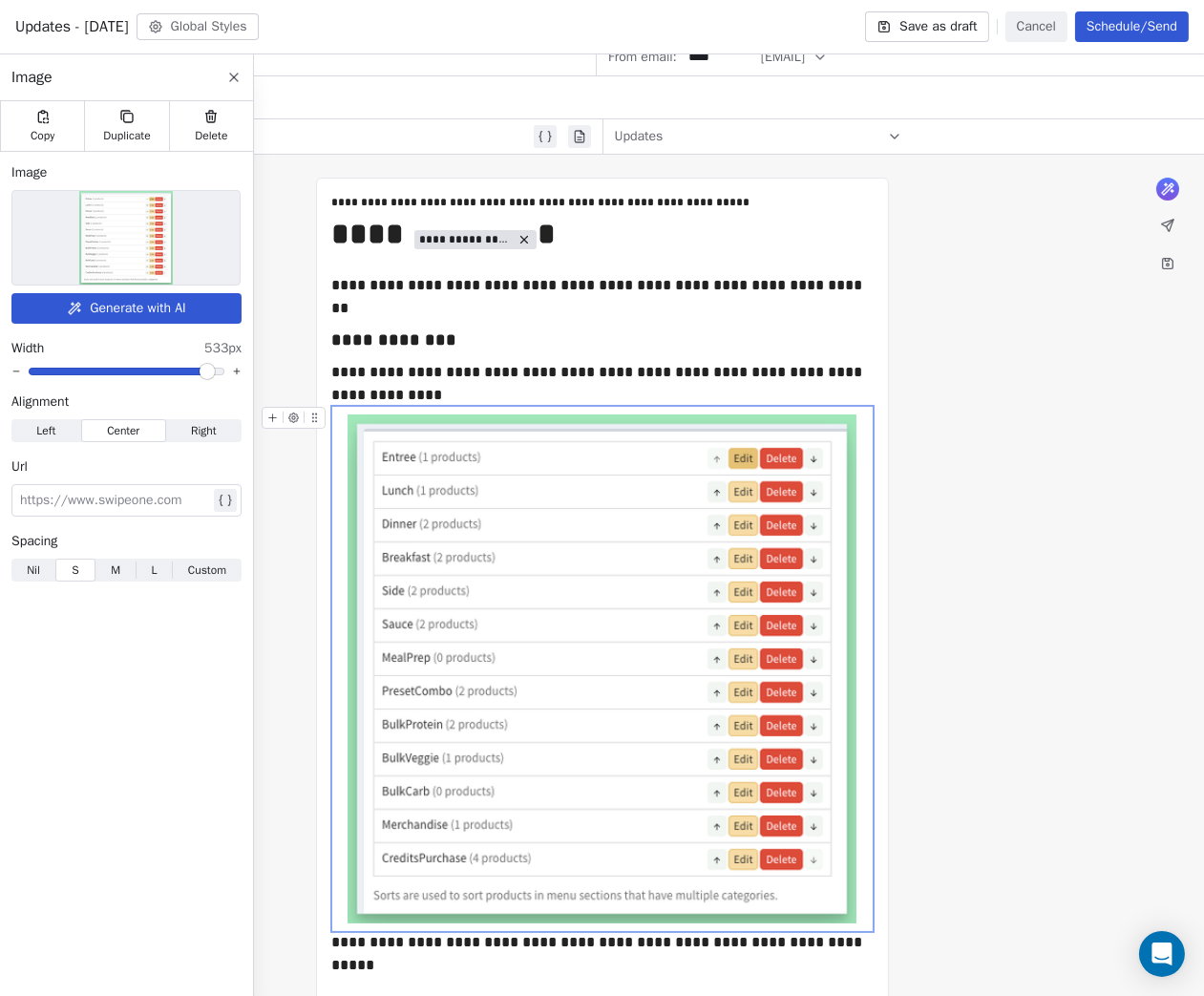 paste 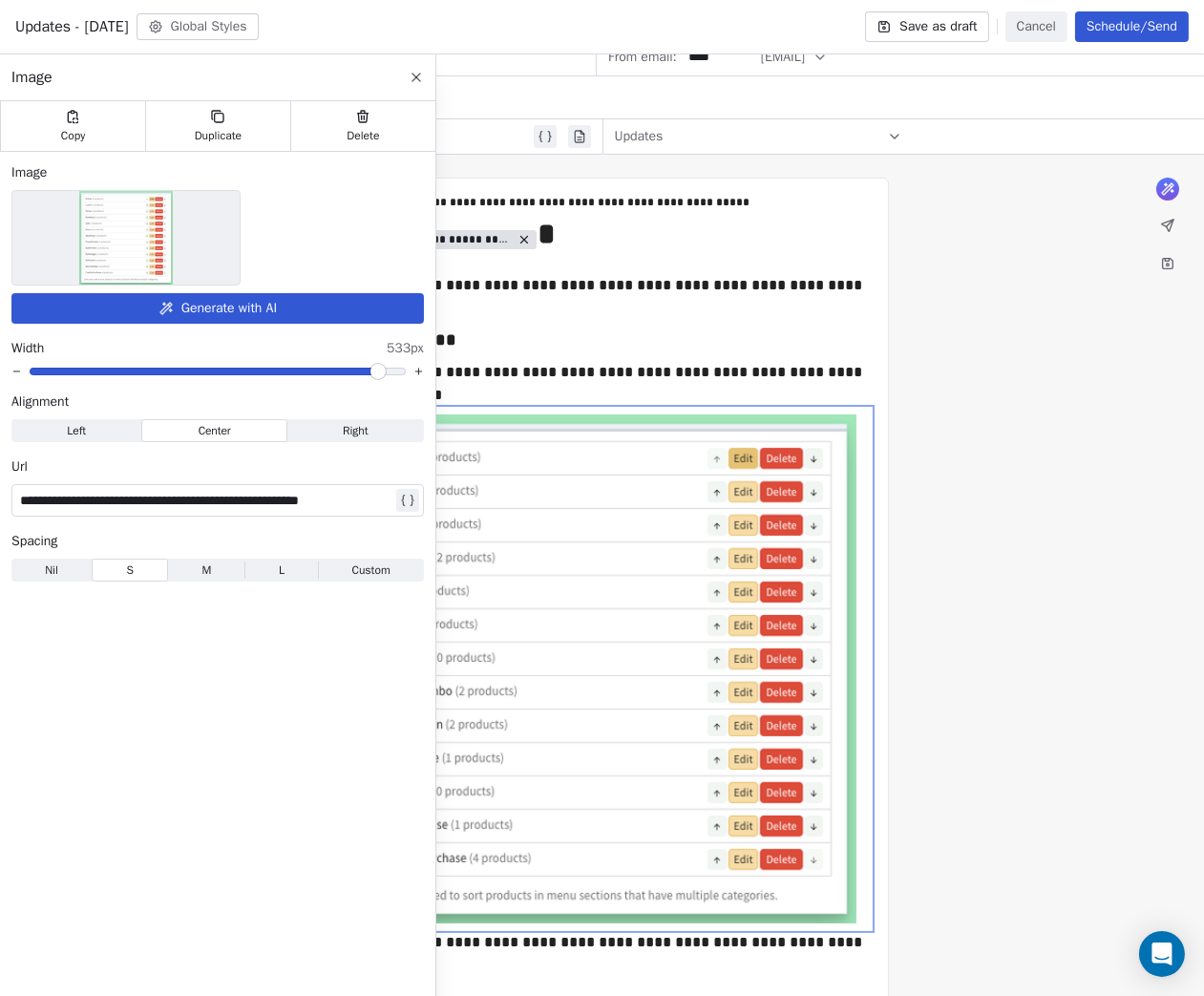 click on "**********" at bounding box center [602, 384] 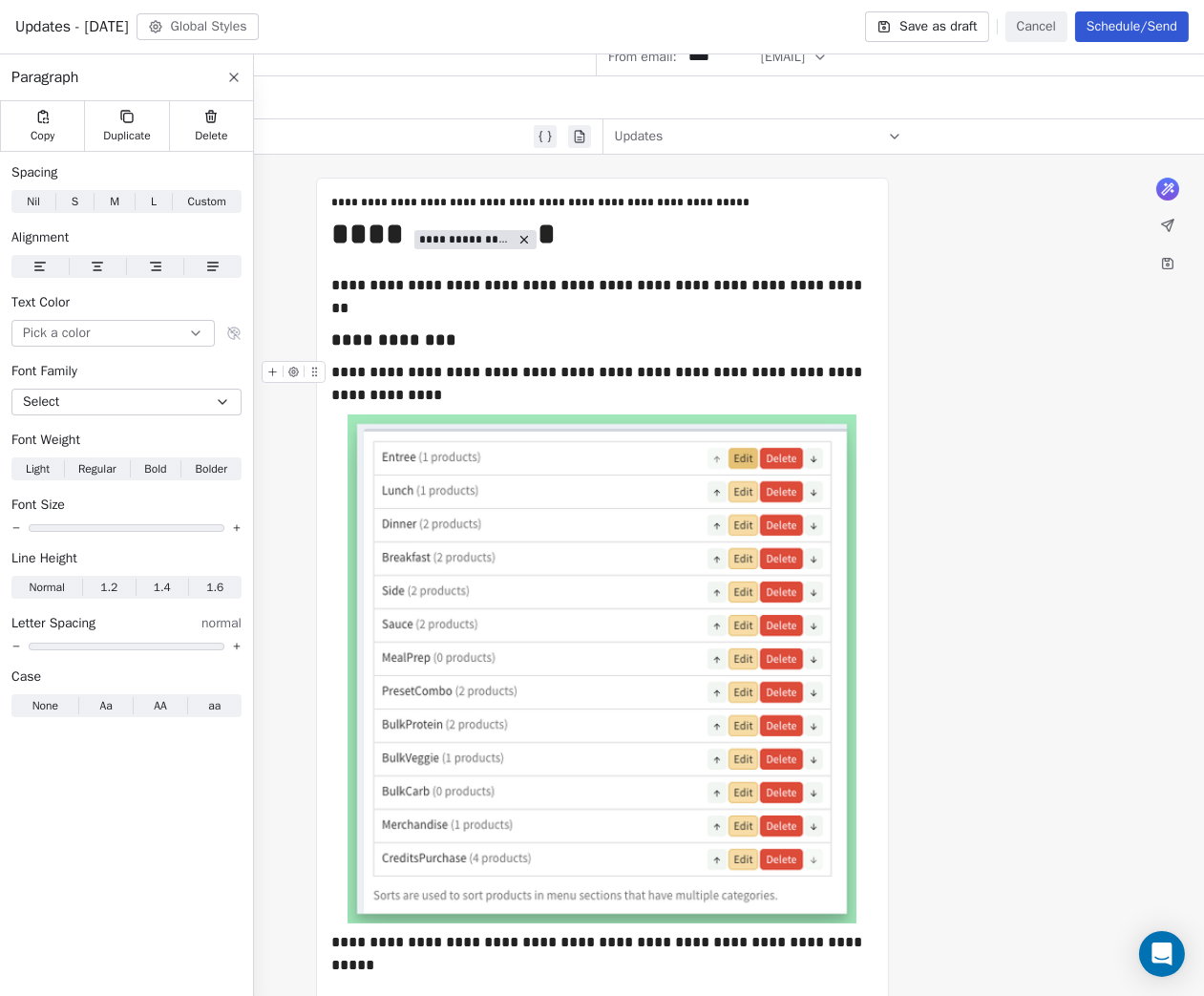 click on "**********" at bounding box center [602, 384] 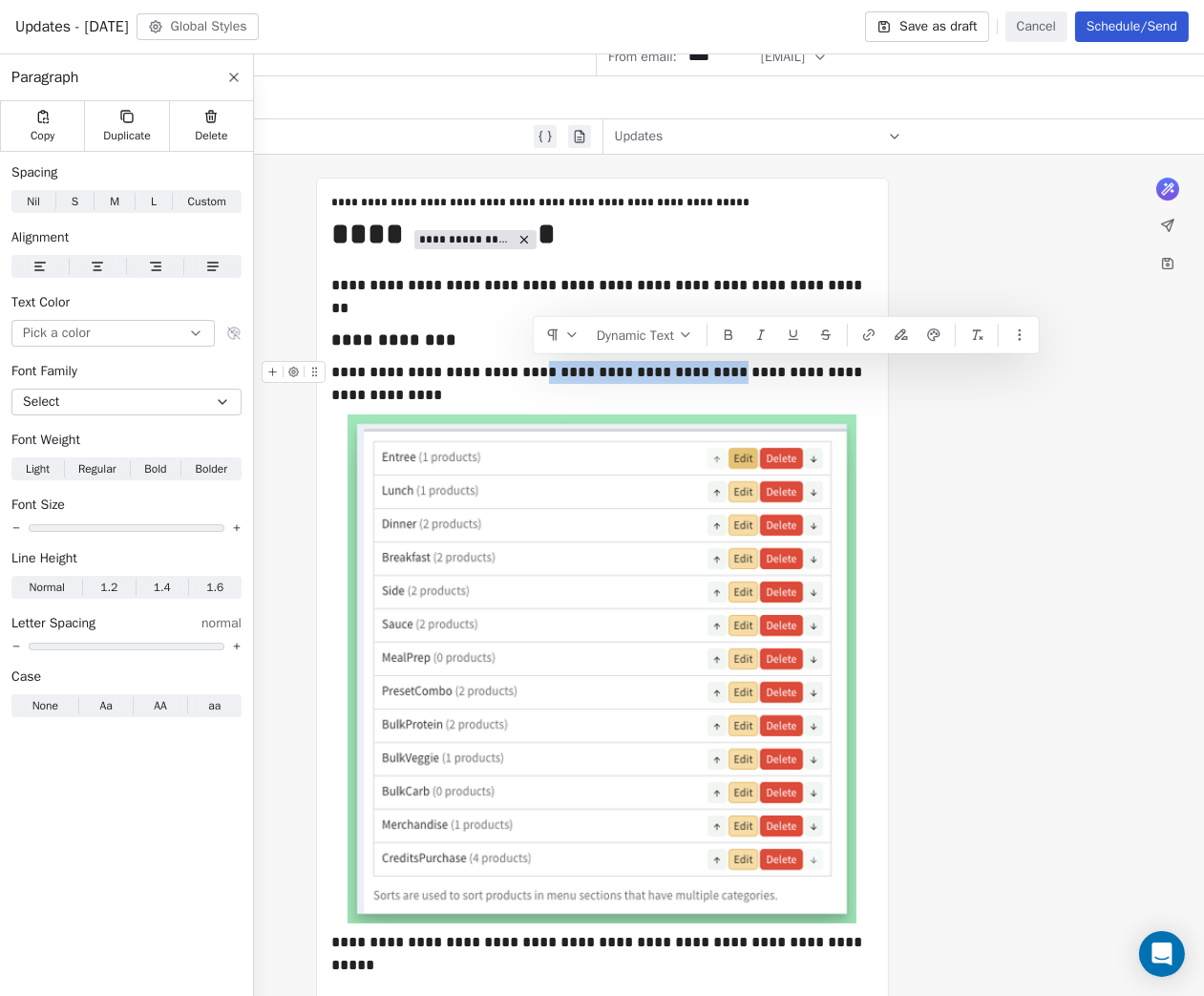 drag, startPoint x: 554, startPoint y: 372, endPoint x: 683, endPoint y: 374, distance: 129.0155 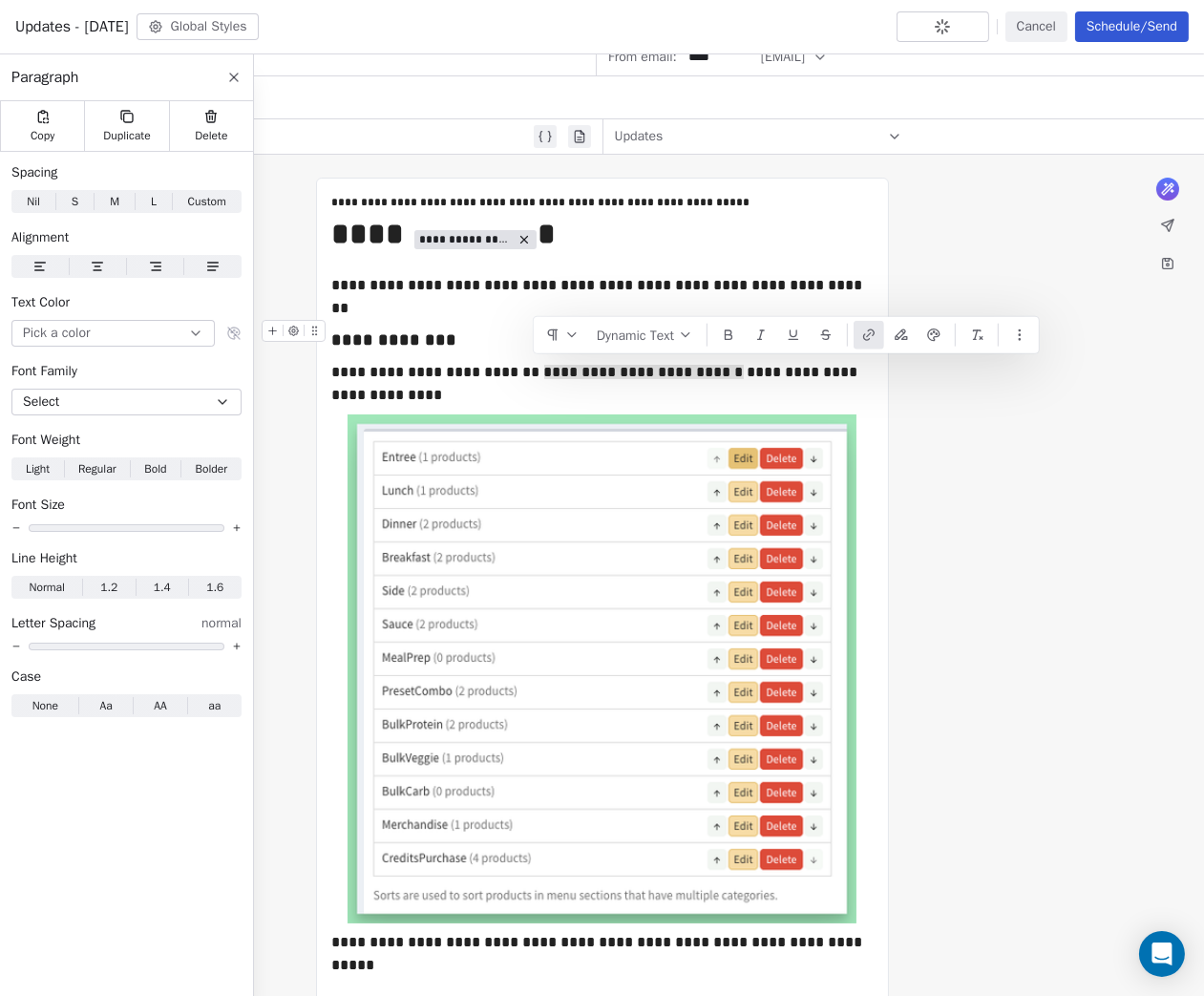 click 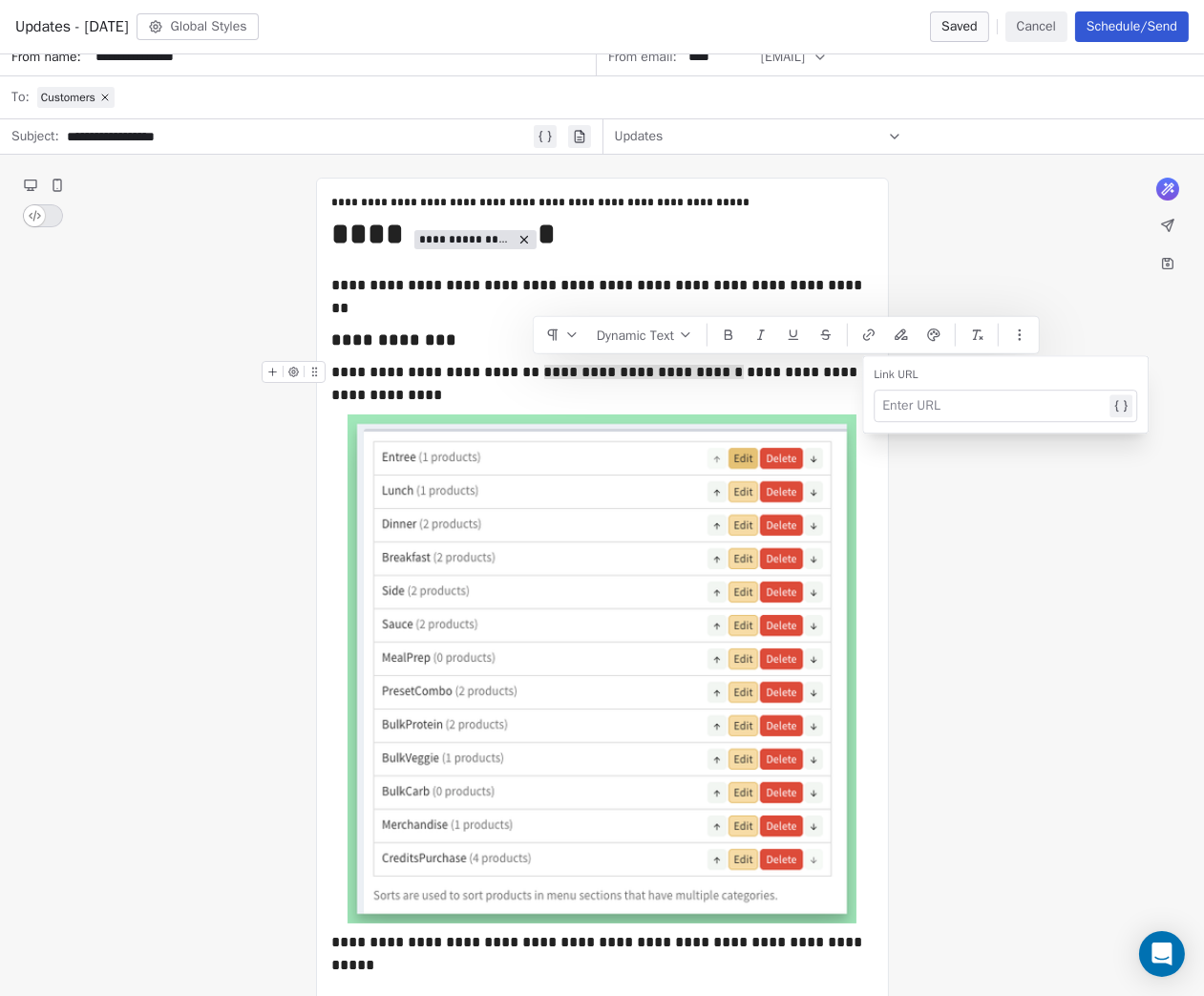 click at bounding box center (994, 406) 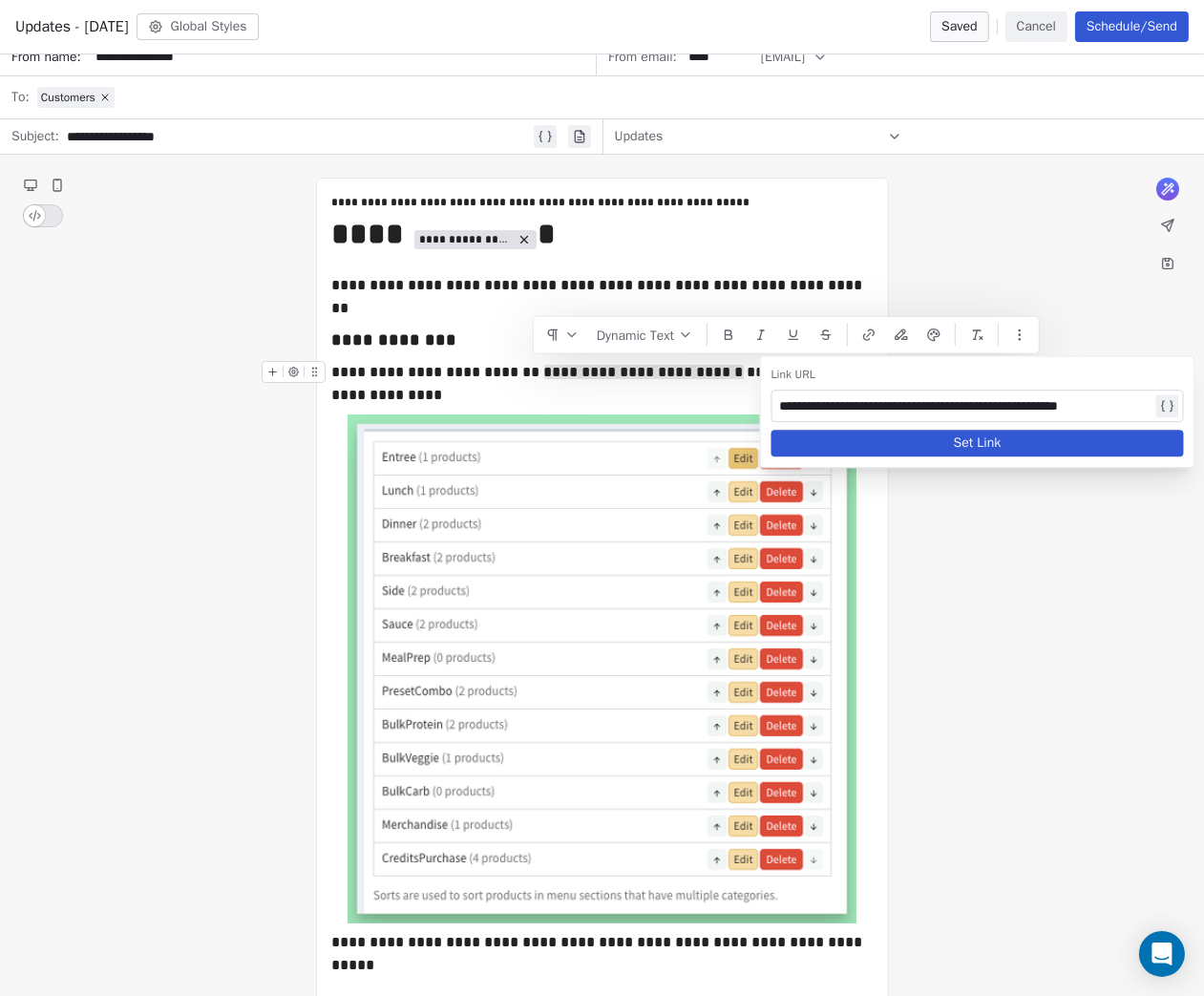 click on "Set Link" at bounding box center (978, 443) 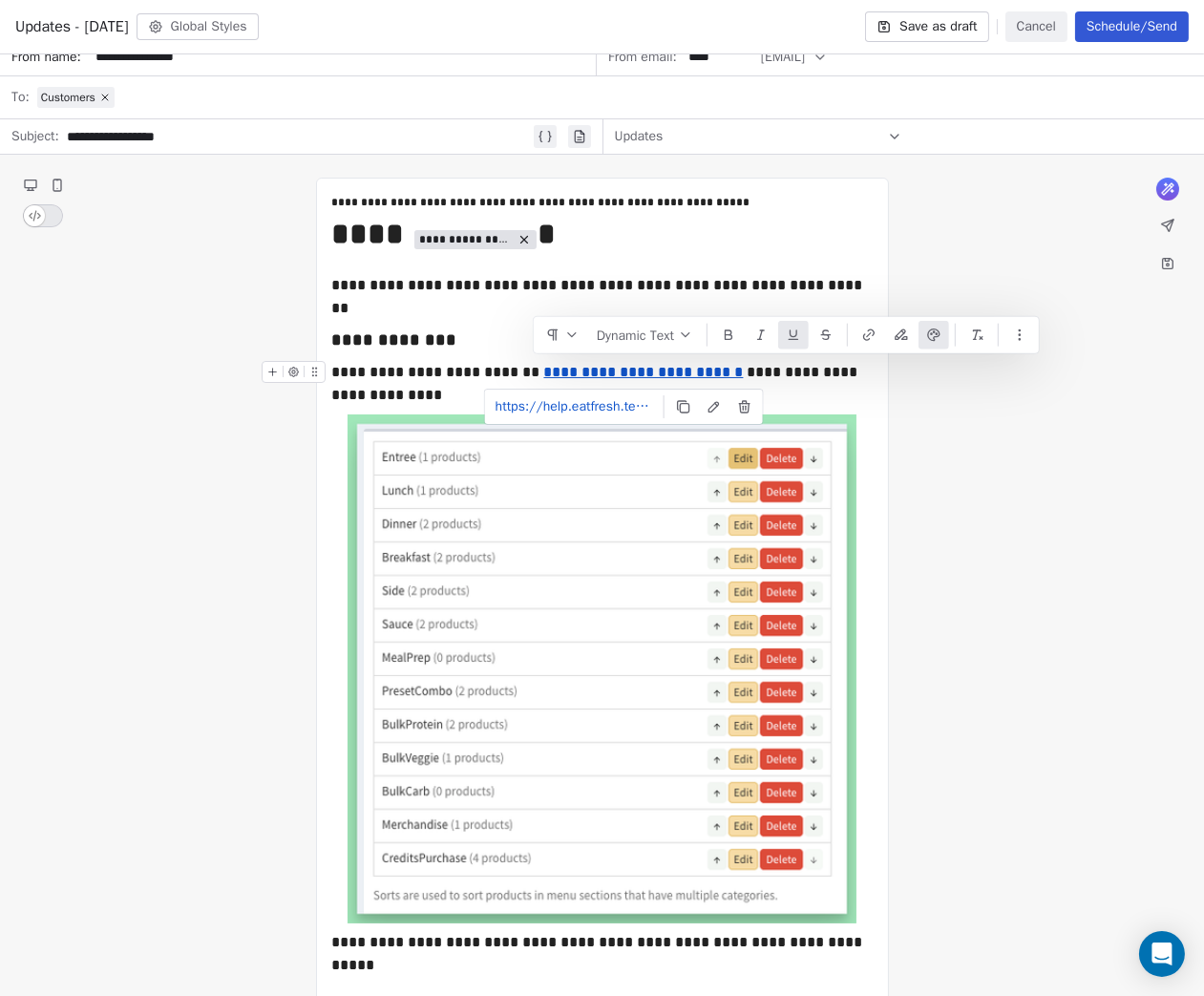 click on "**********" at bounding box center (602, 384) 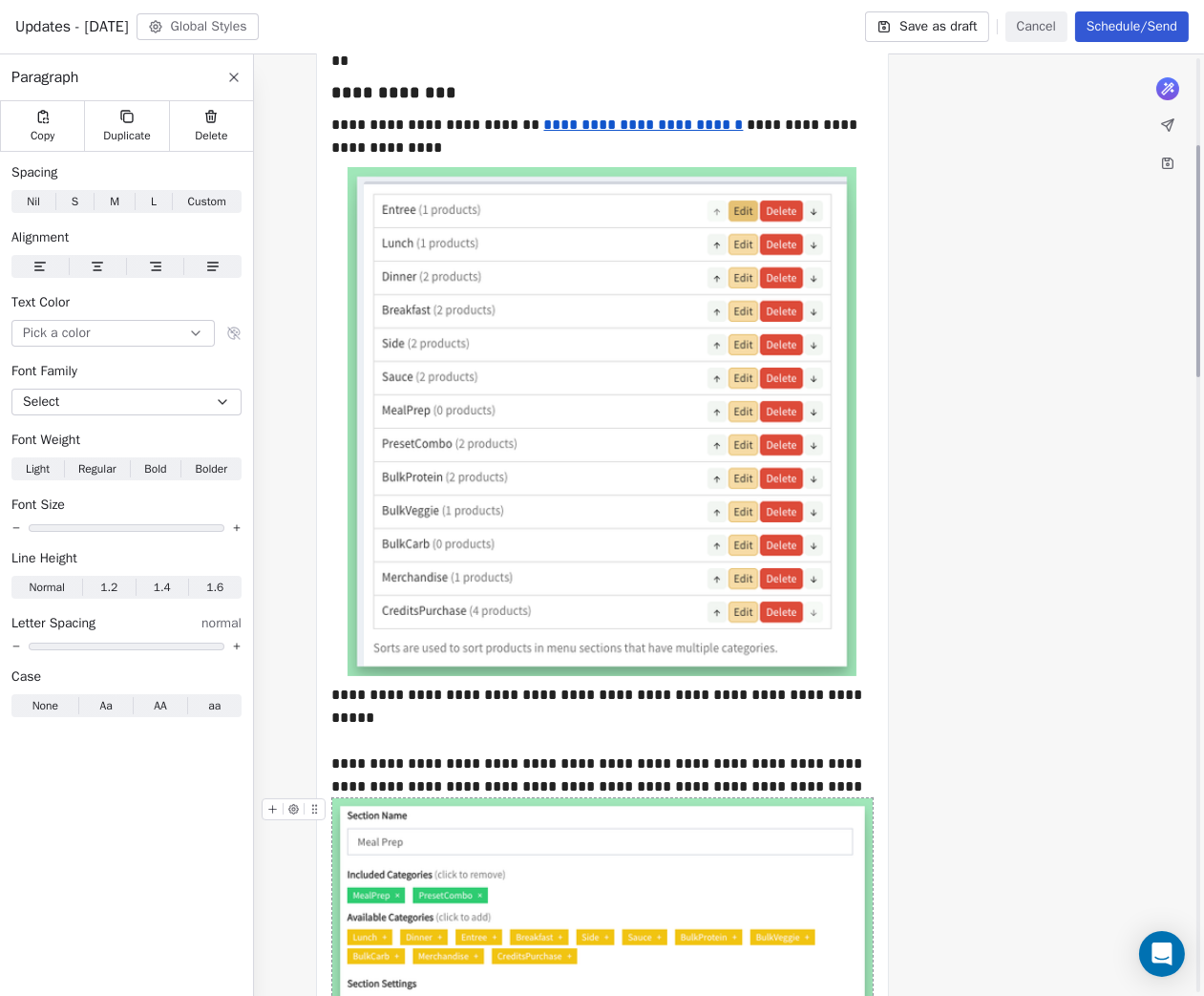 scroll, scrollTop: 354, scrollLeft: 0, axis: vertical 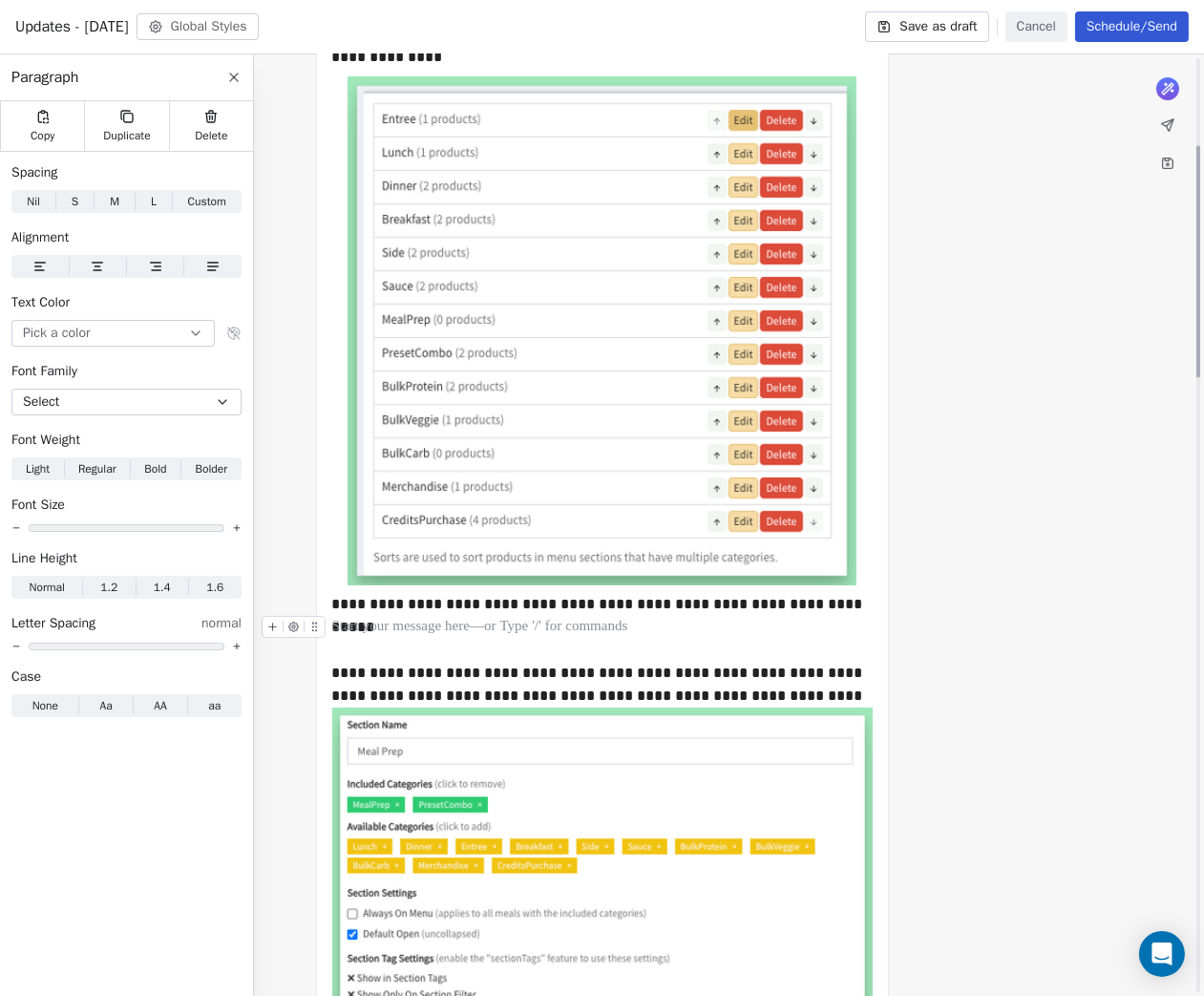 click at bounding box center [602, 627] 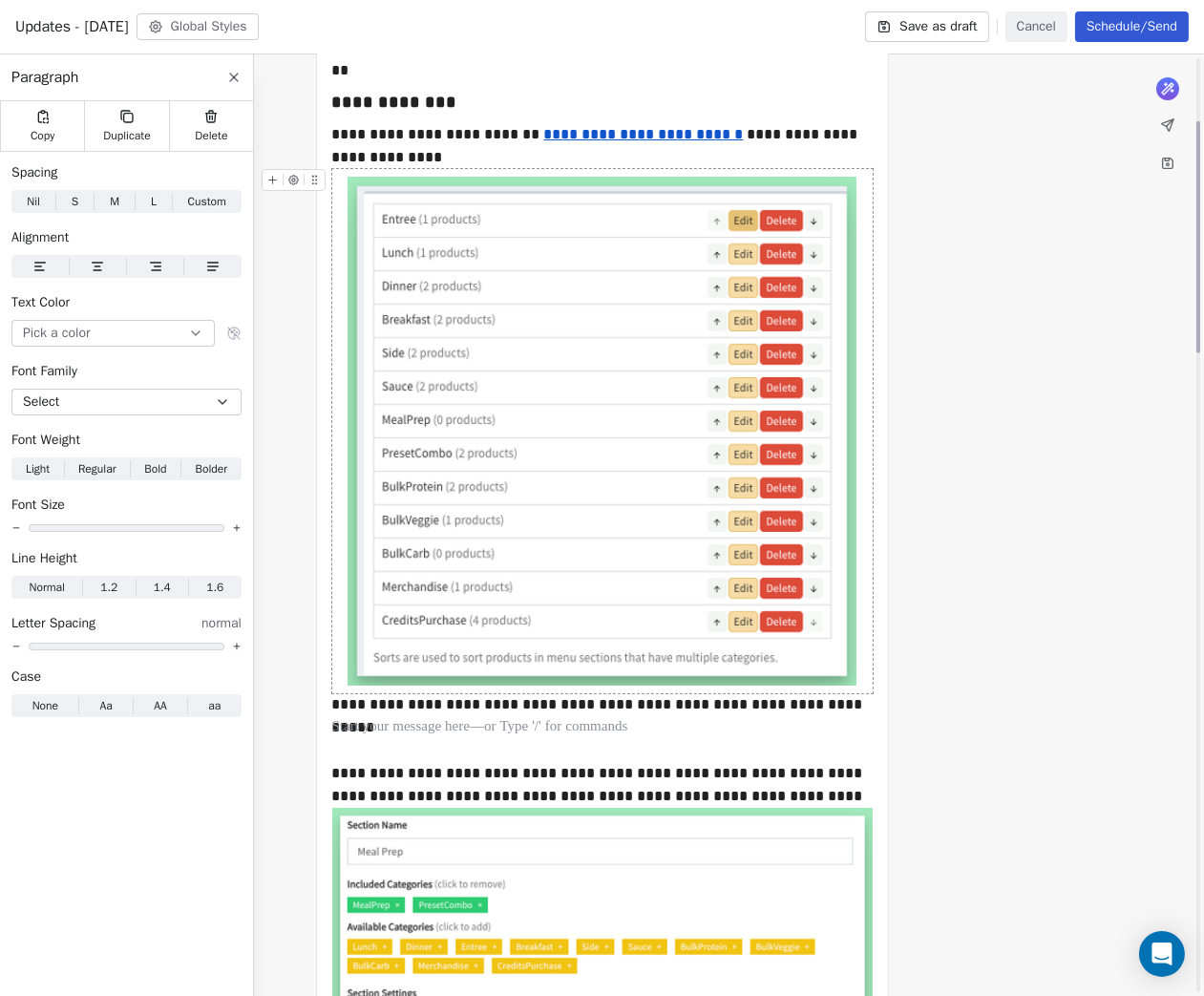 scroll, scrollTop: 53, scrollLeft: 0, axis: vertical 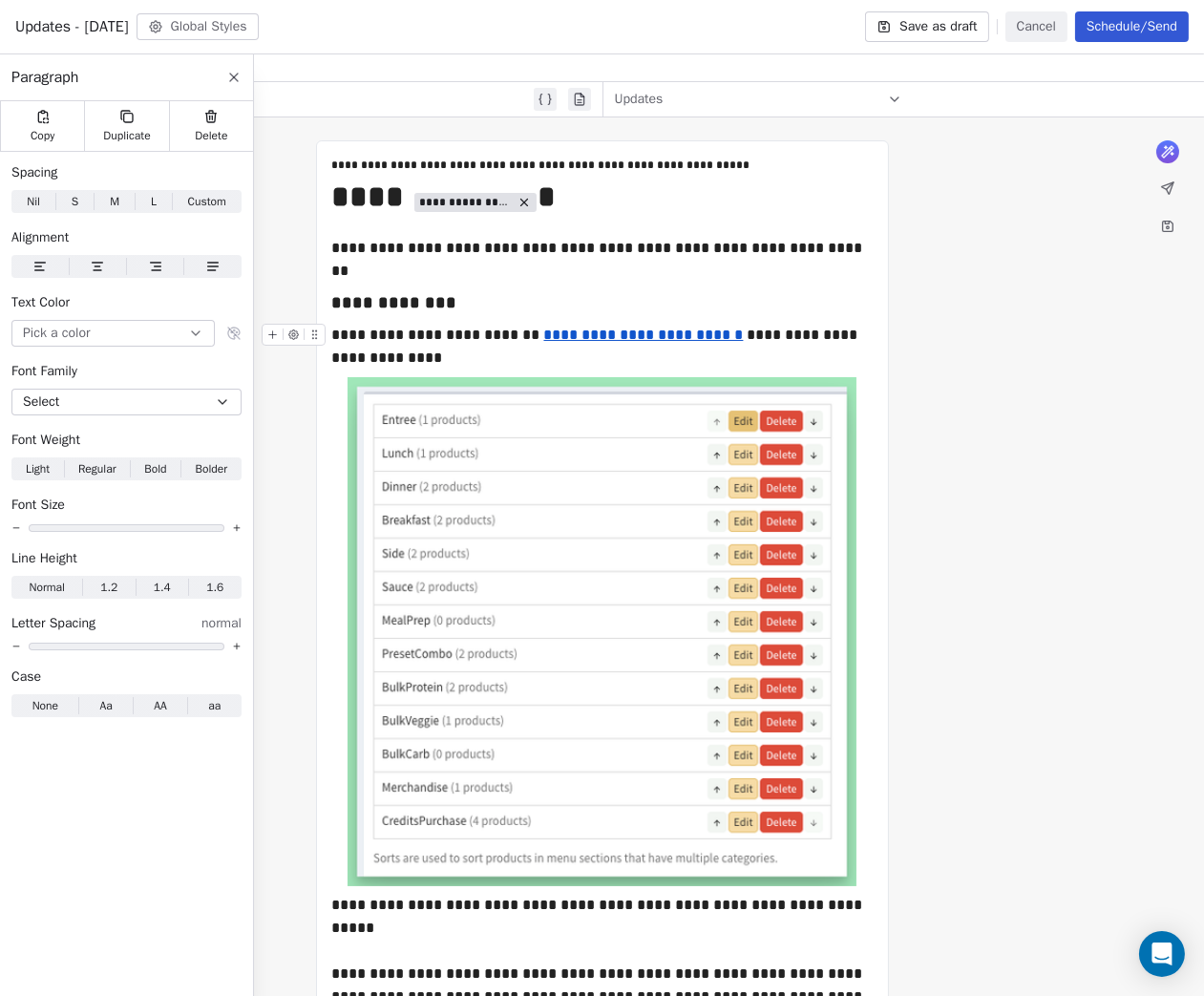 click on "**********" at bounding box center (602, 347) 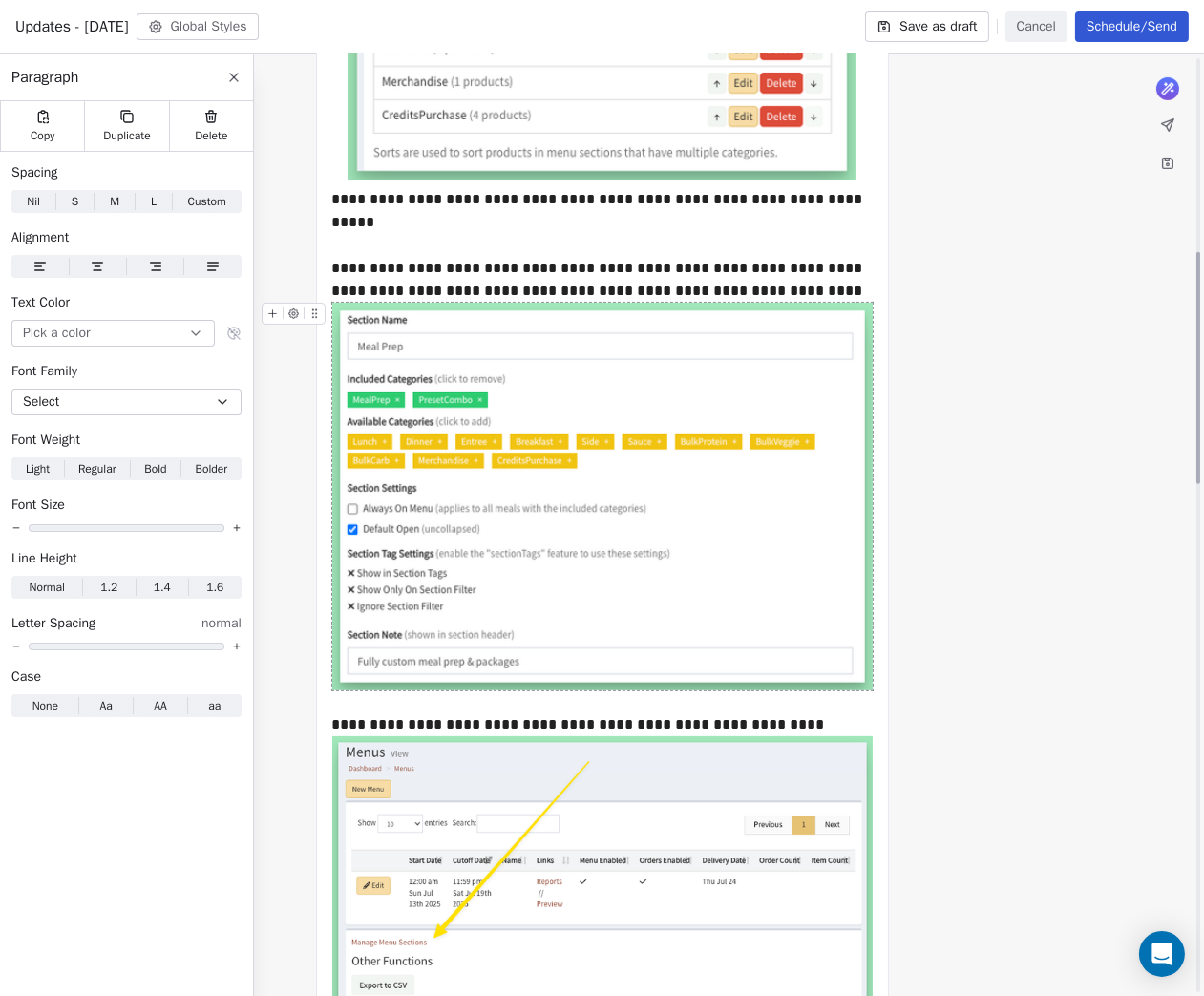 scroll, scrollTop: 785, scrollLeft: 0, axis: vertical 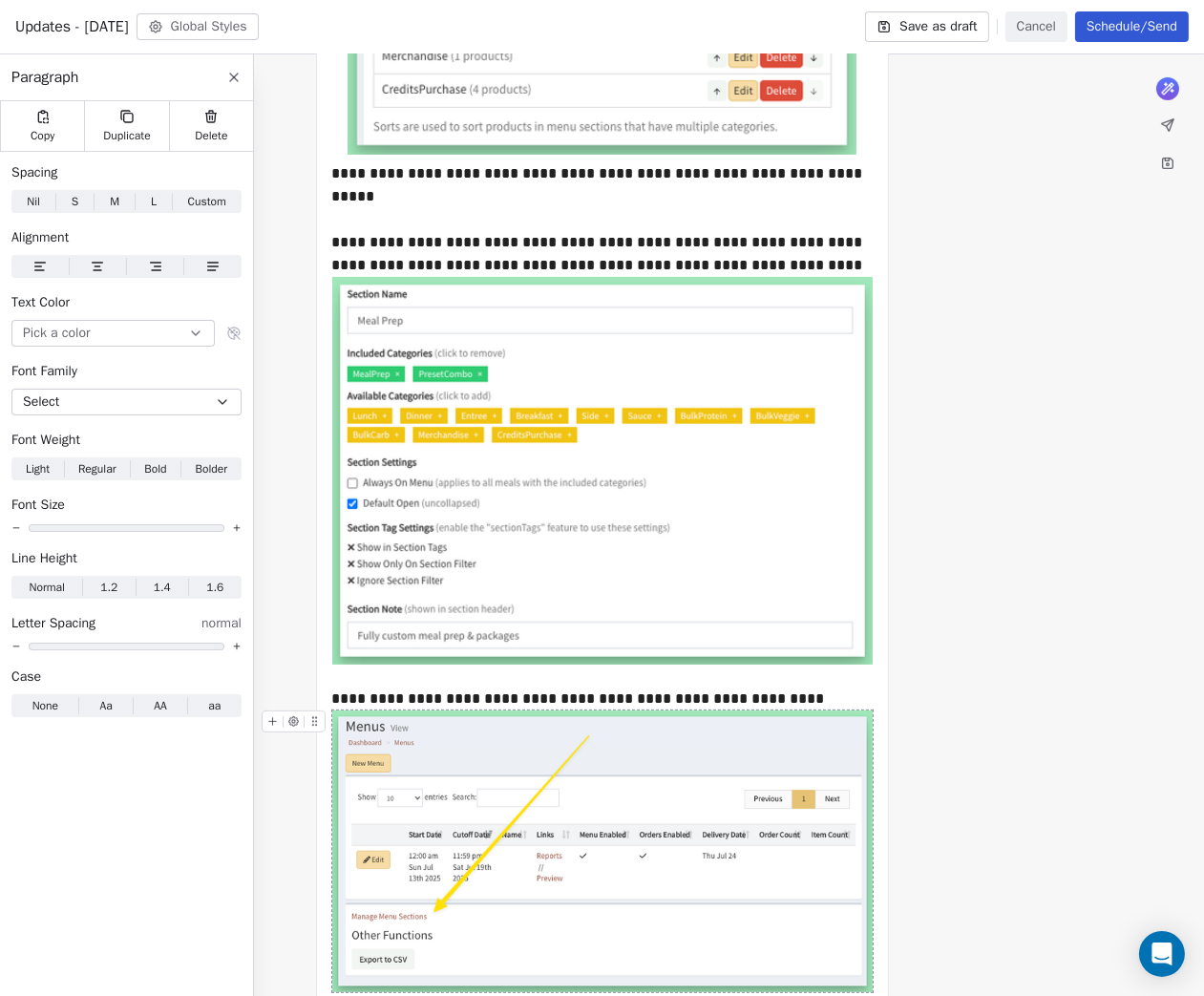 click at bounding box center [602, 851] 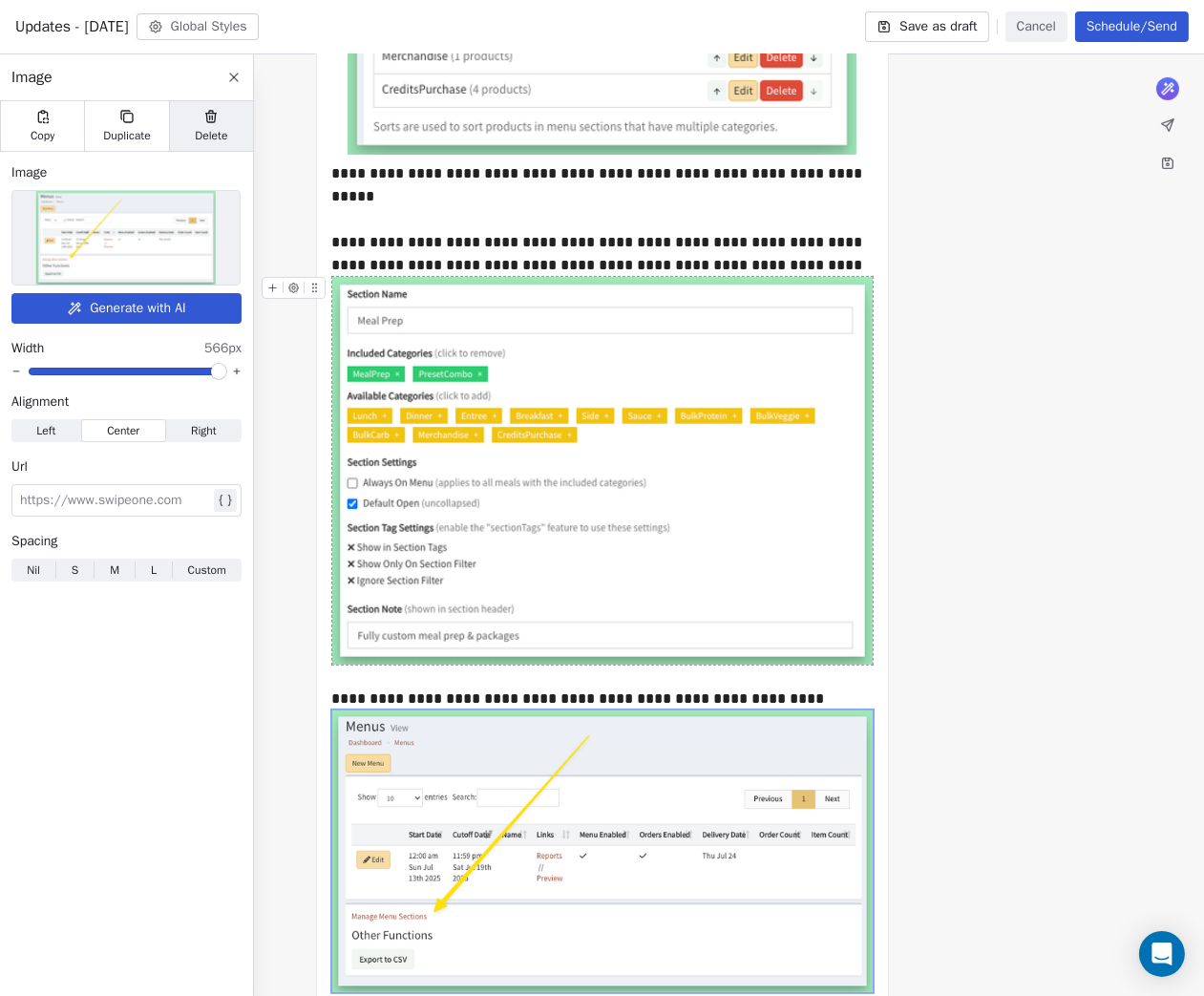 click on "Delete" at bounding box center (211, 136) 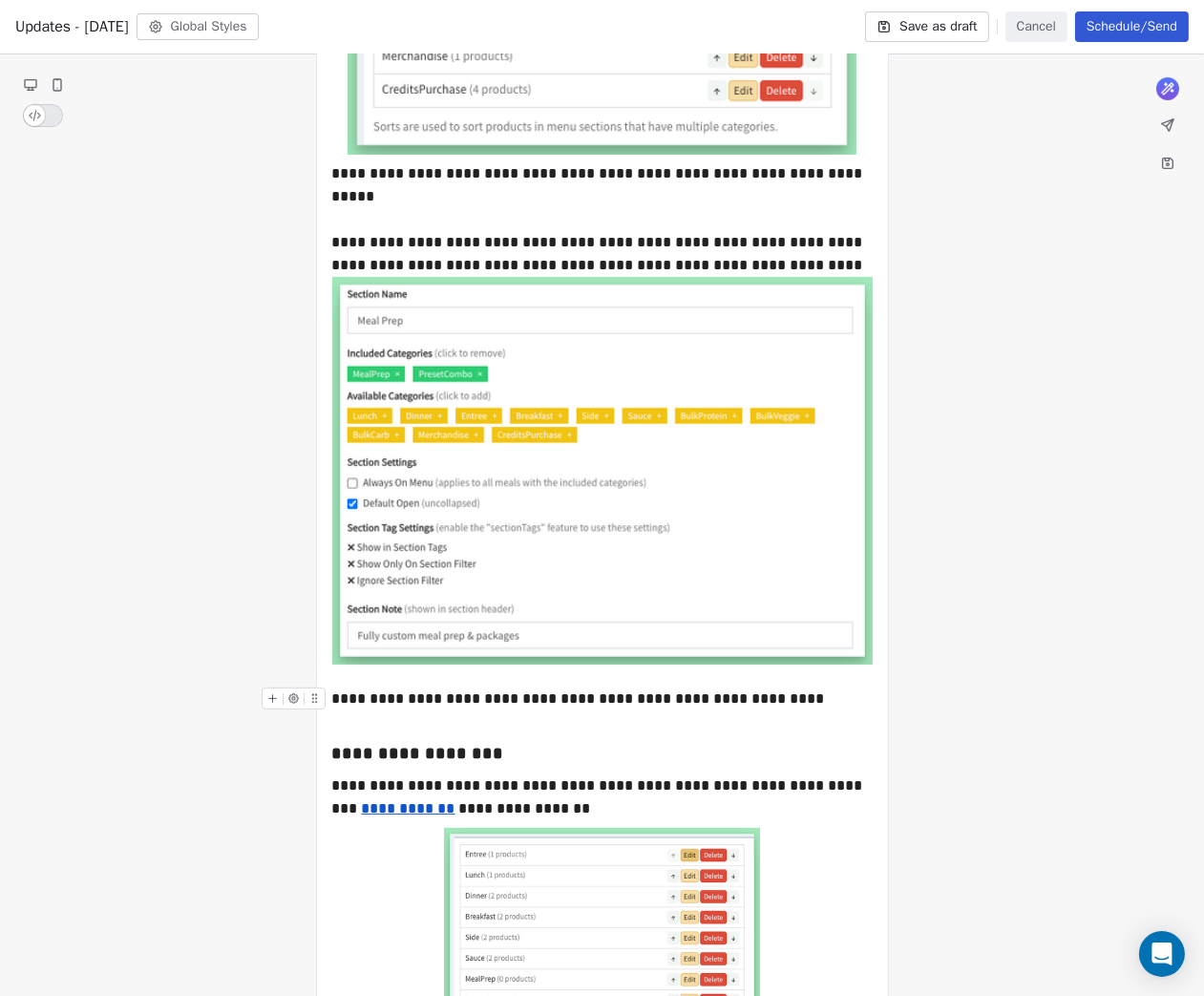 click on "**********" at bounding box center [602, 699] 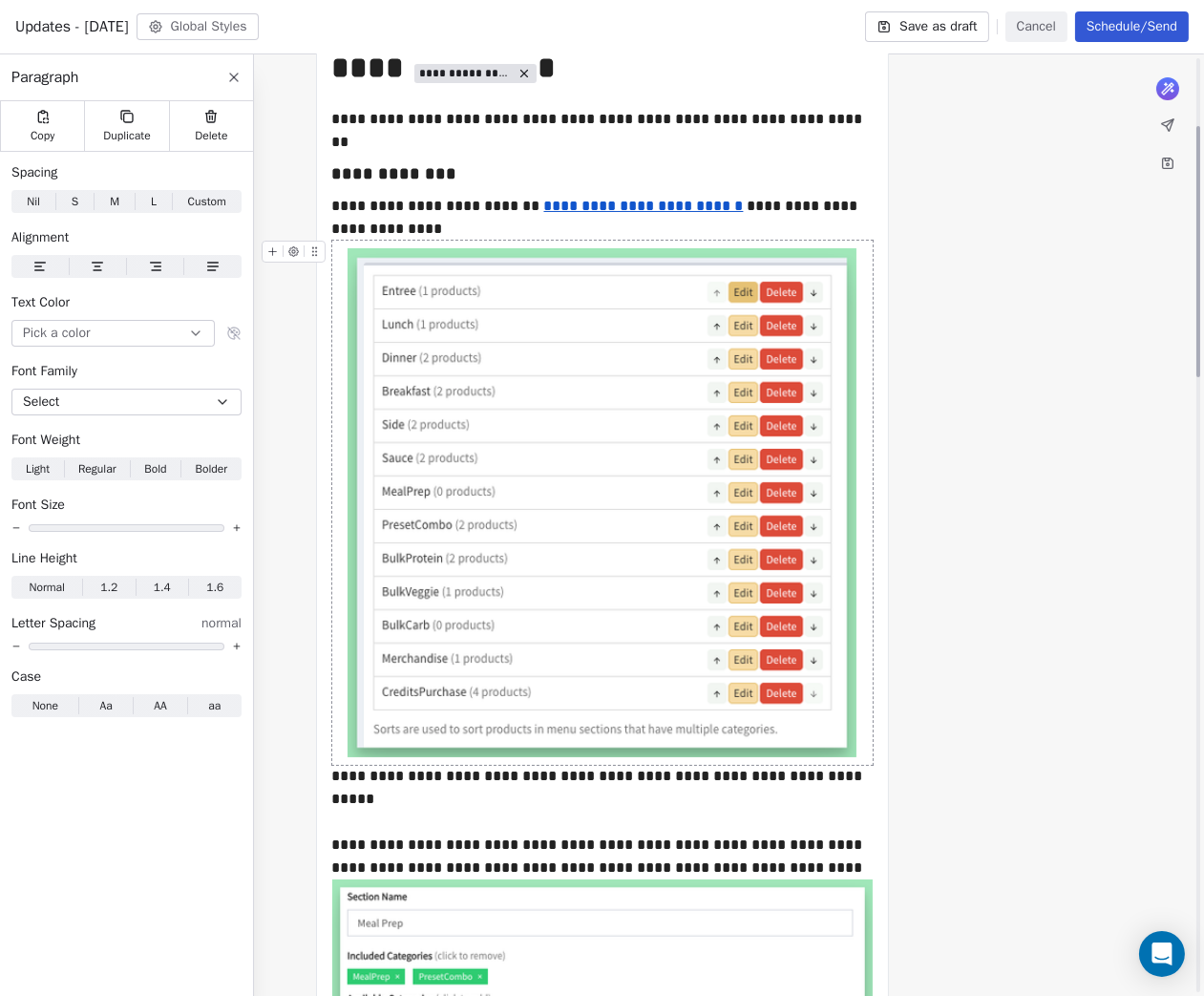 scroll, scrollTop: 177, scrollLeft: 0, axis: vertical 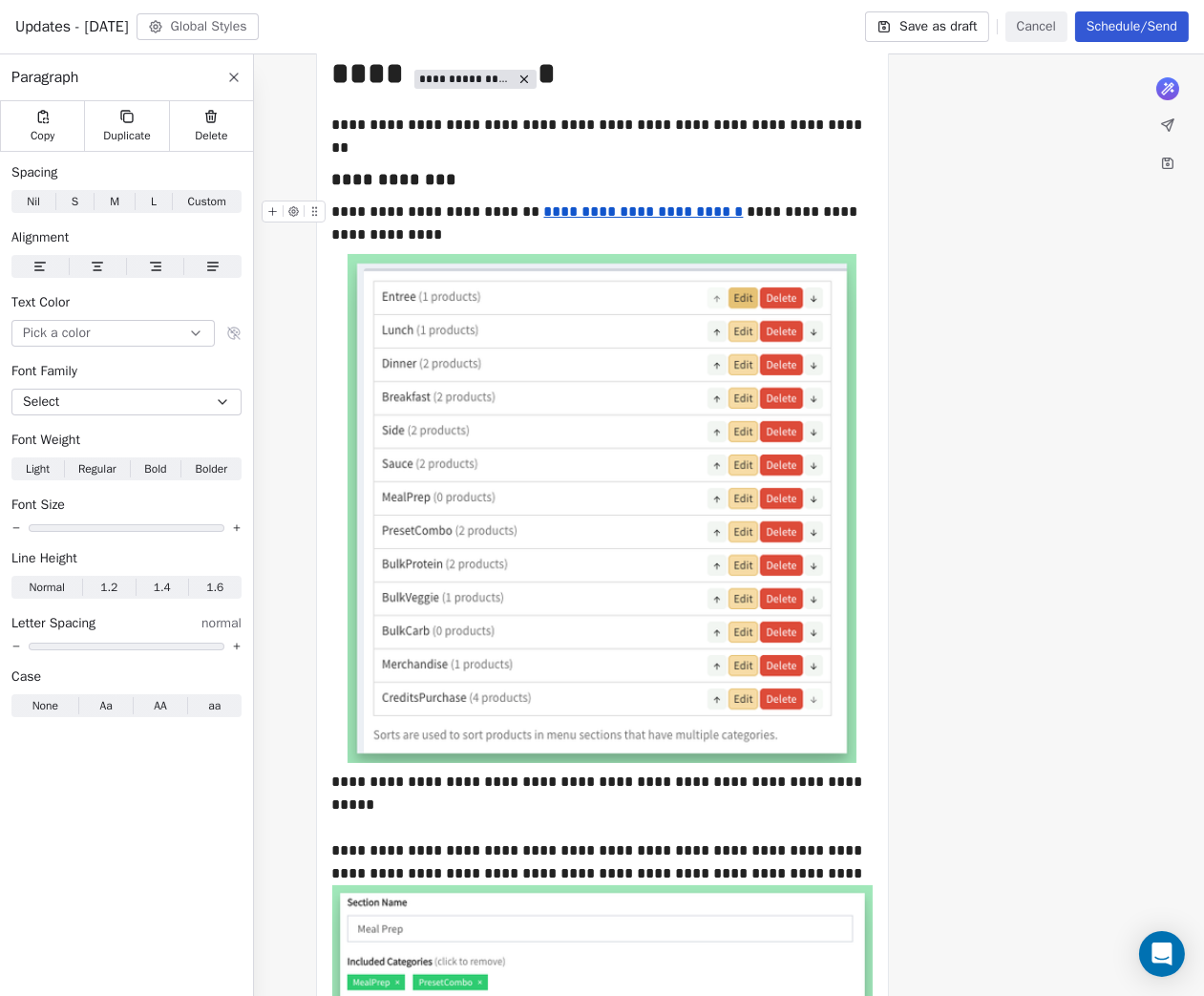 click on "**********" at bounding box center [602, 223] 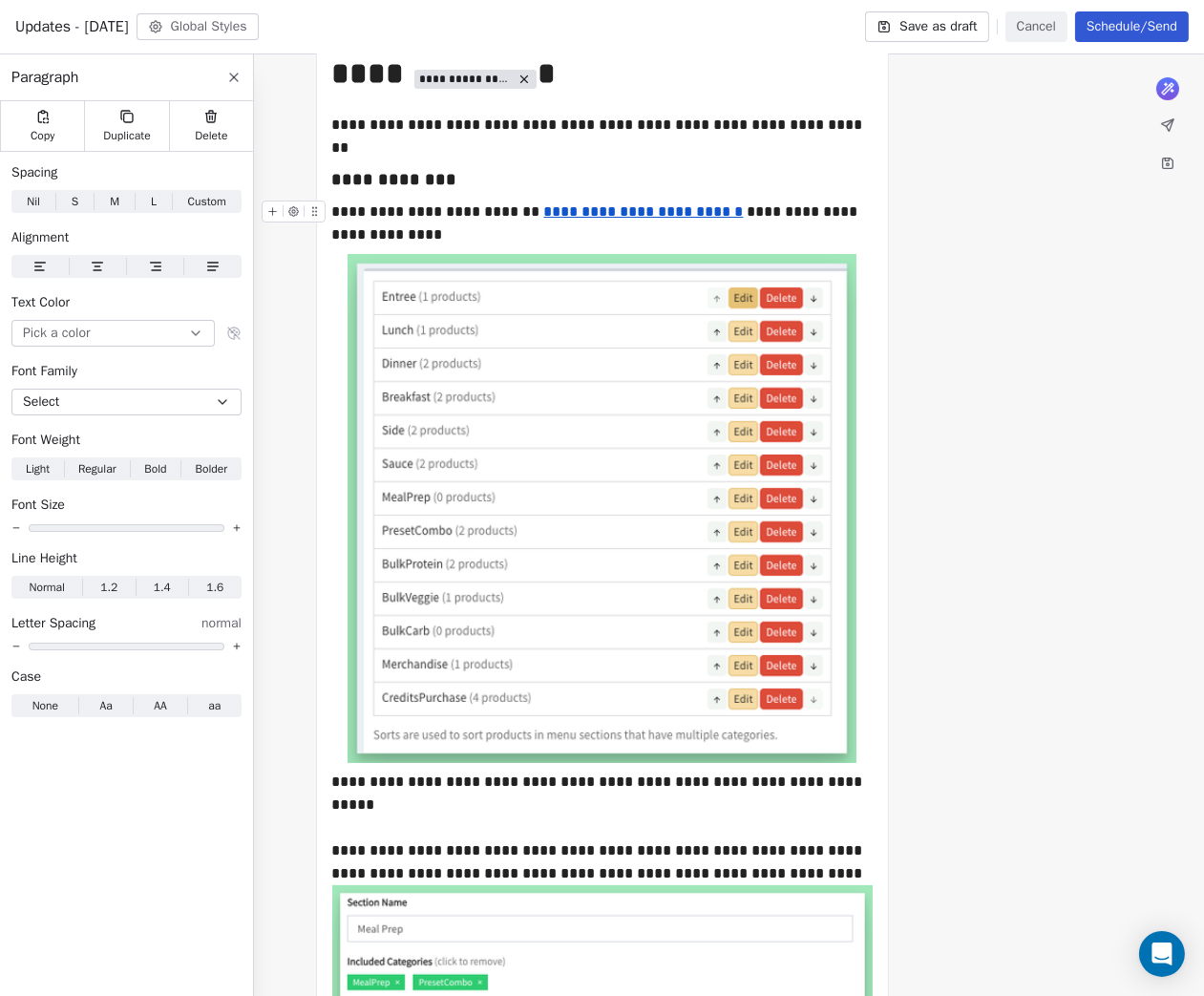 click on "**********" at bounding box center [644, 211] 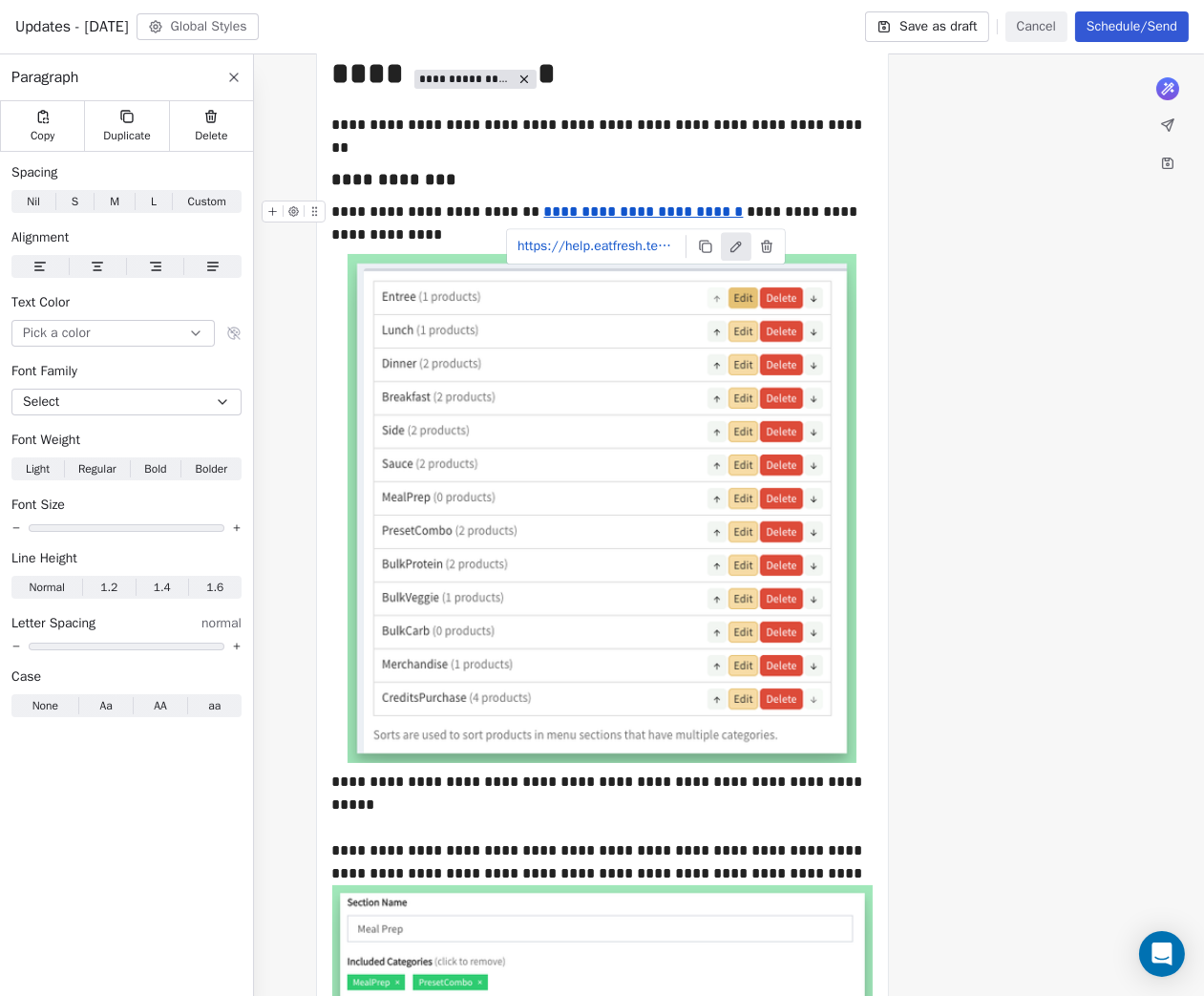 click 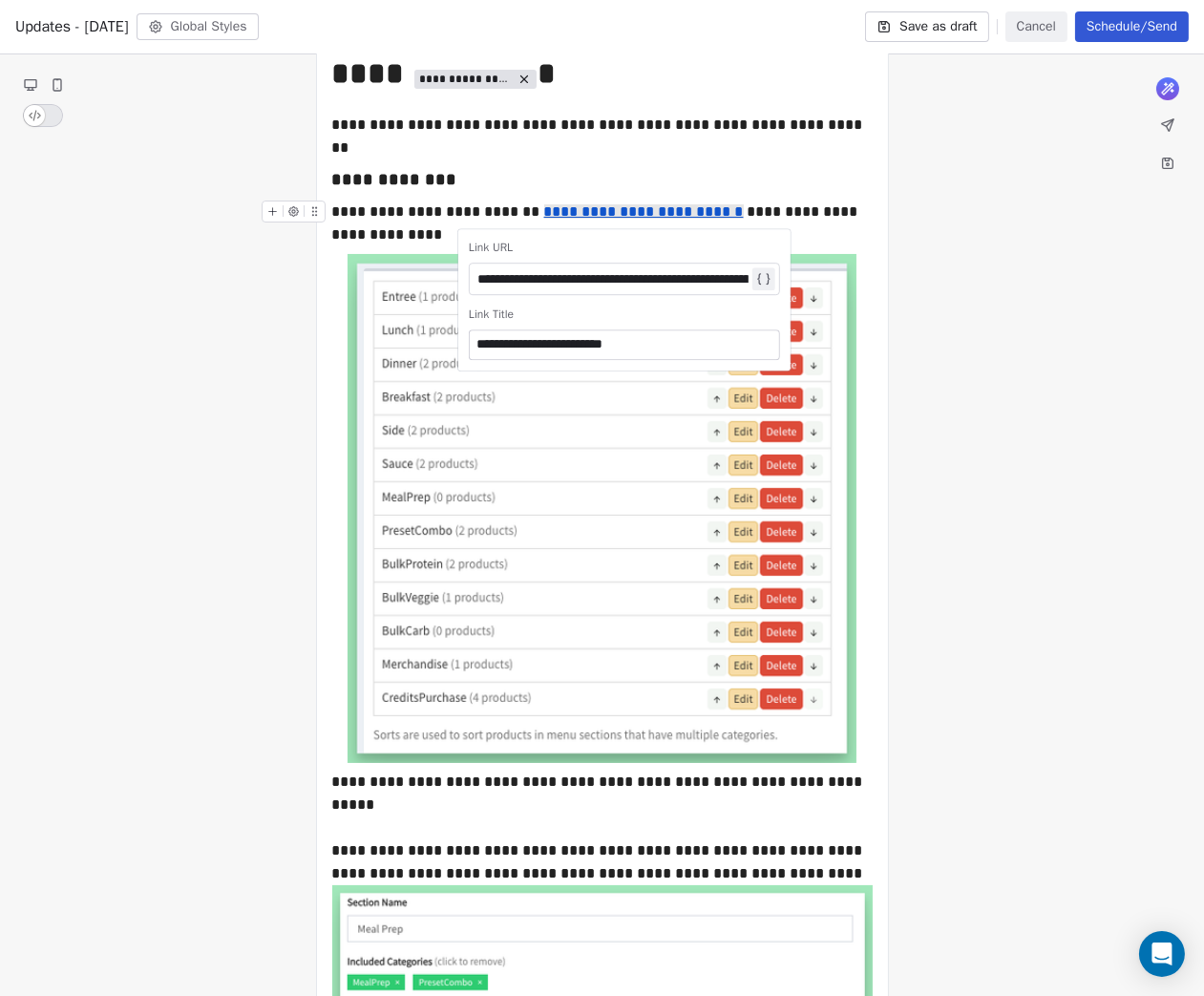 click on "**********" at bounding box center (624, 345) 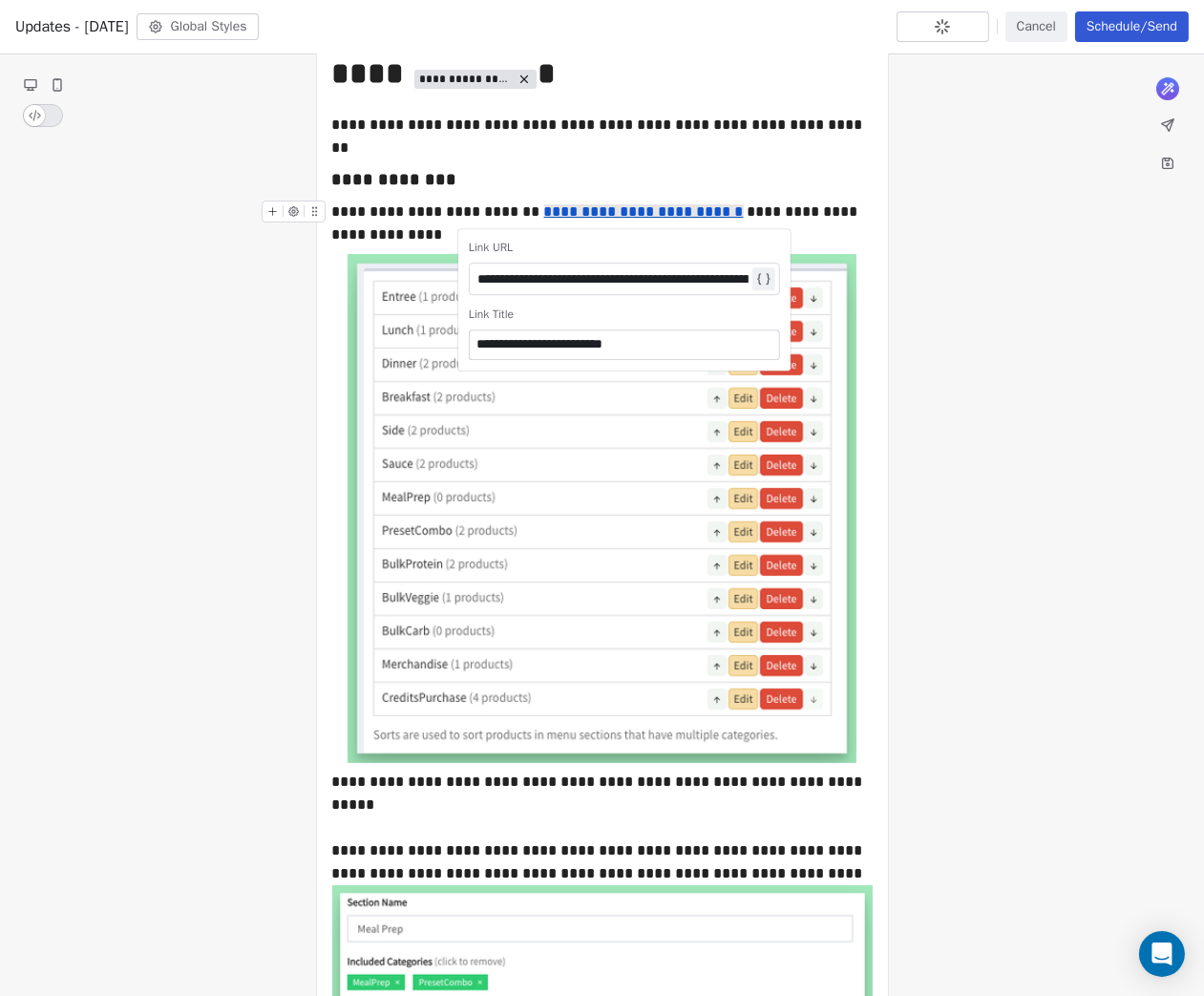 click on "**********" at bounding box center (624, 345) 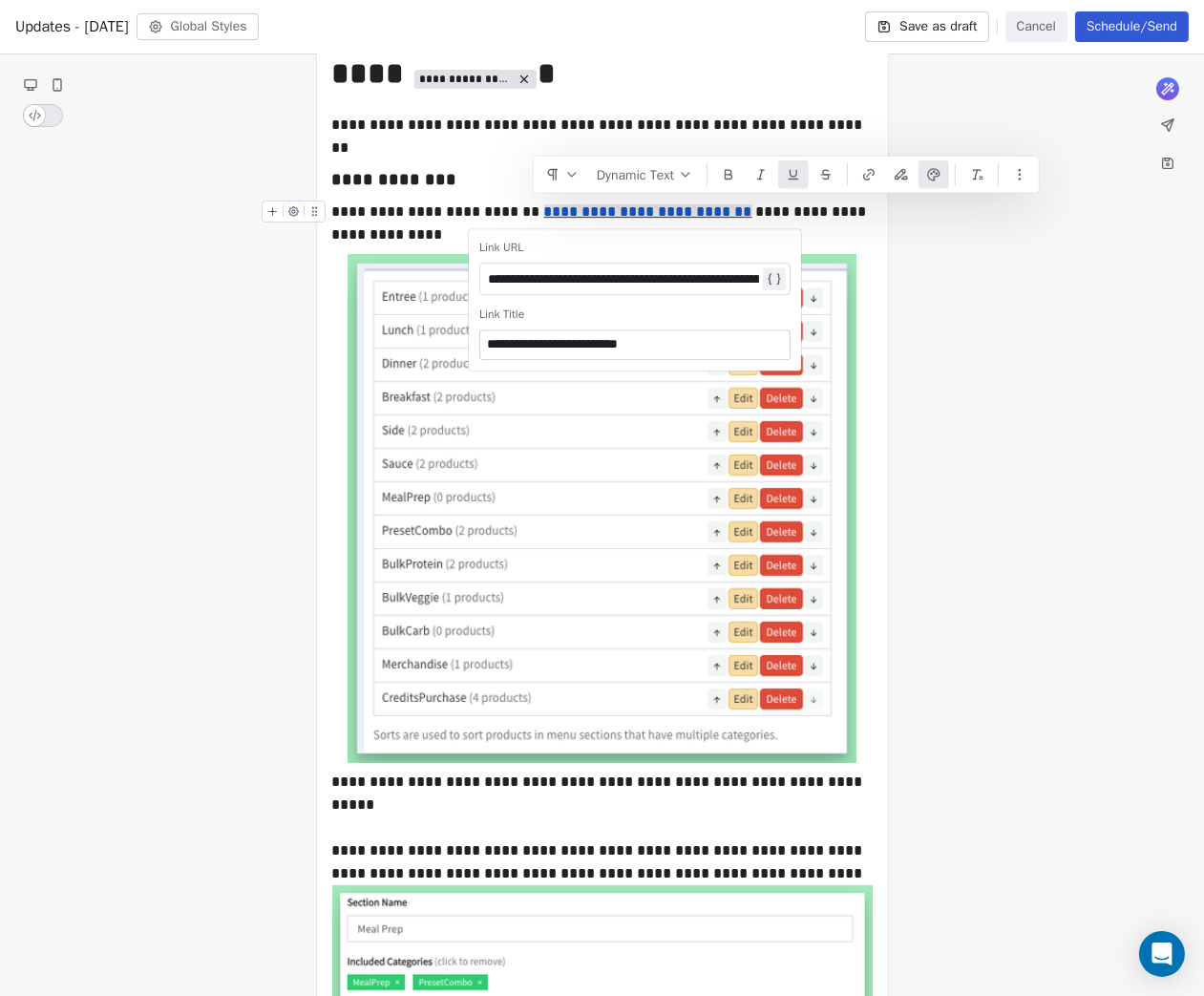 type on "**********" 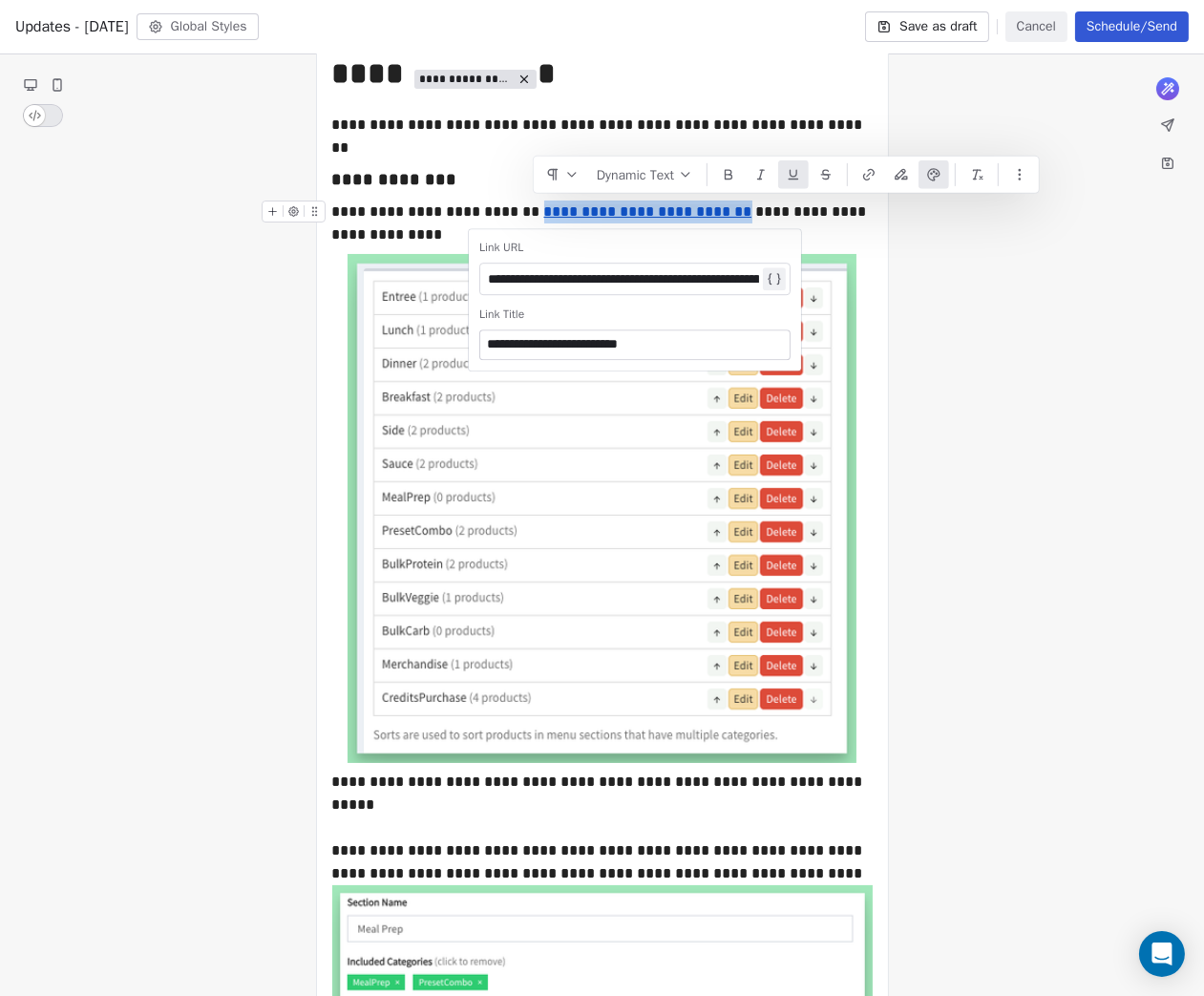 click on "**********" at bounding box center [602, 223] 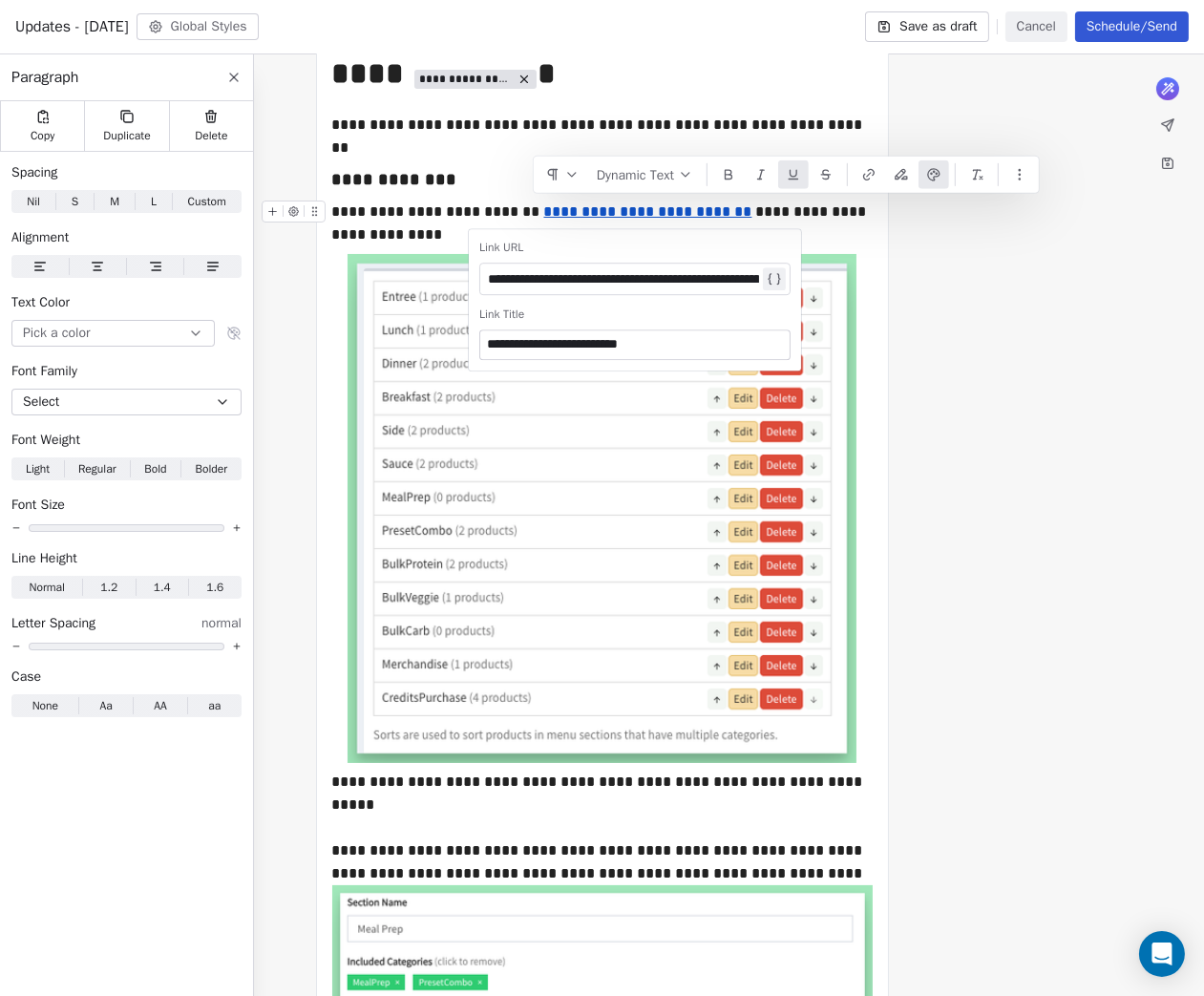 click on "**********" at bounding box center [602, 223] 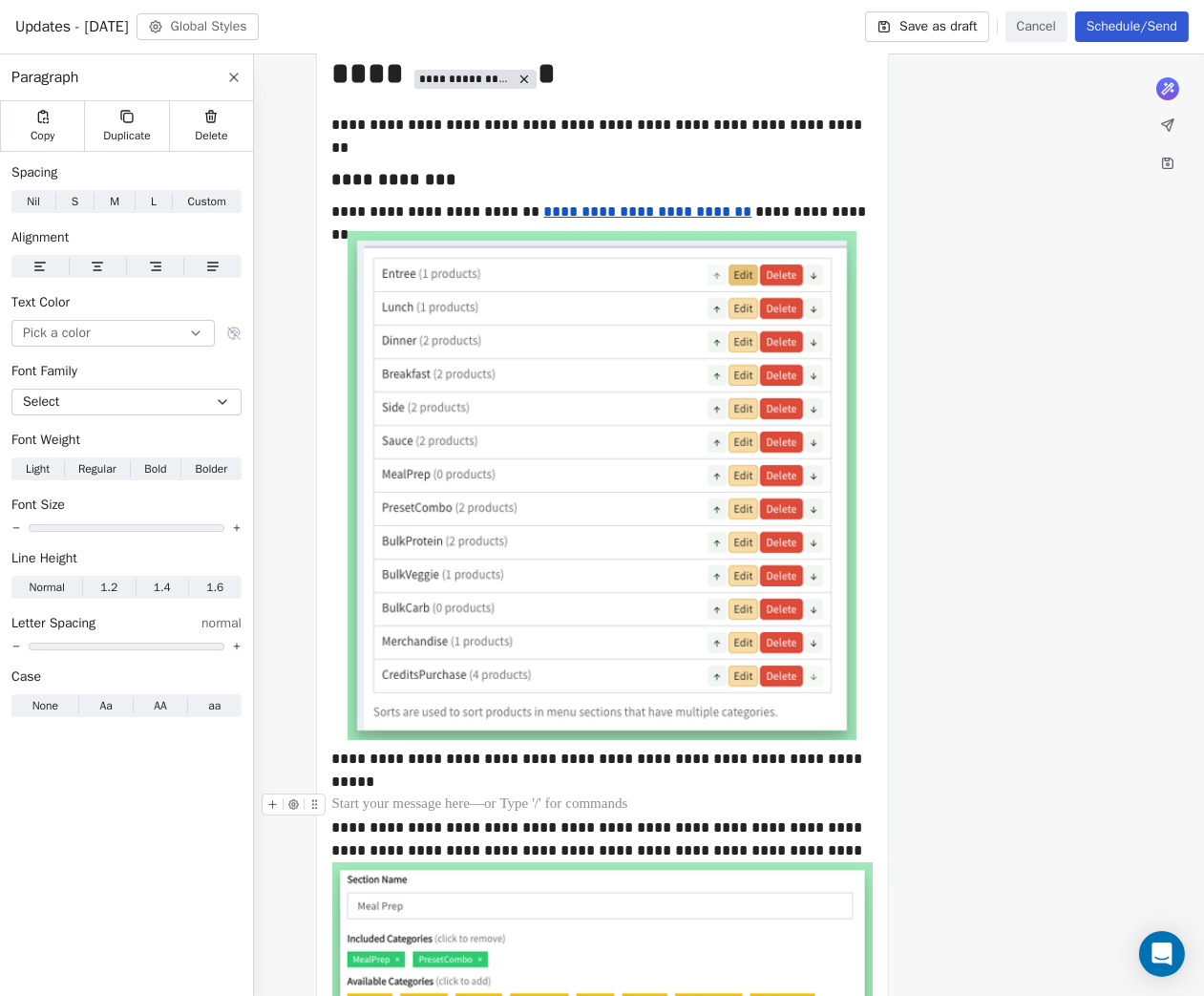 click at bounding box center (602, 805) 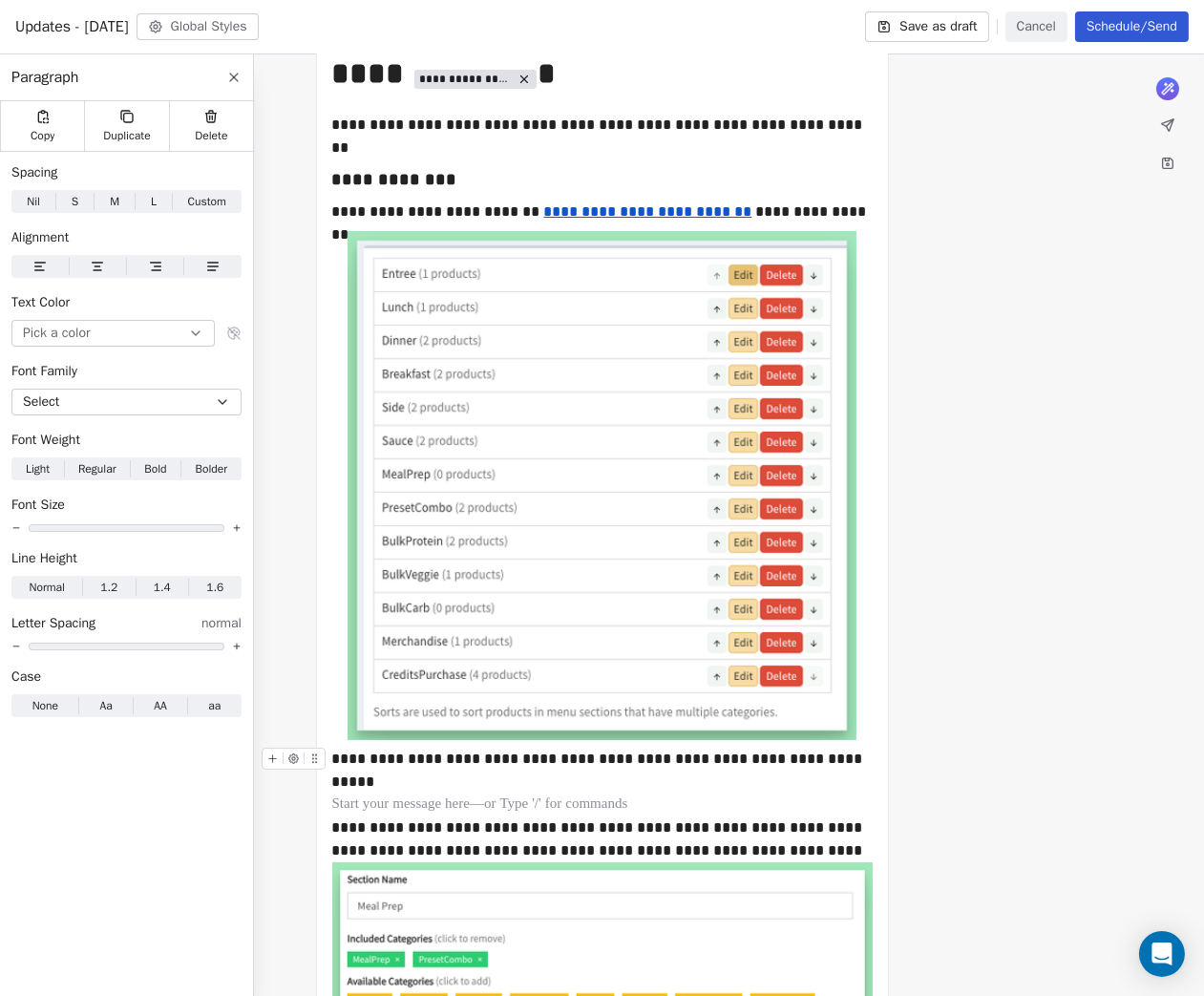 click on "**********" at bounding box center [602, 759] 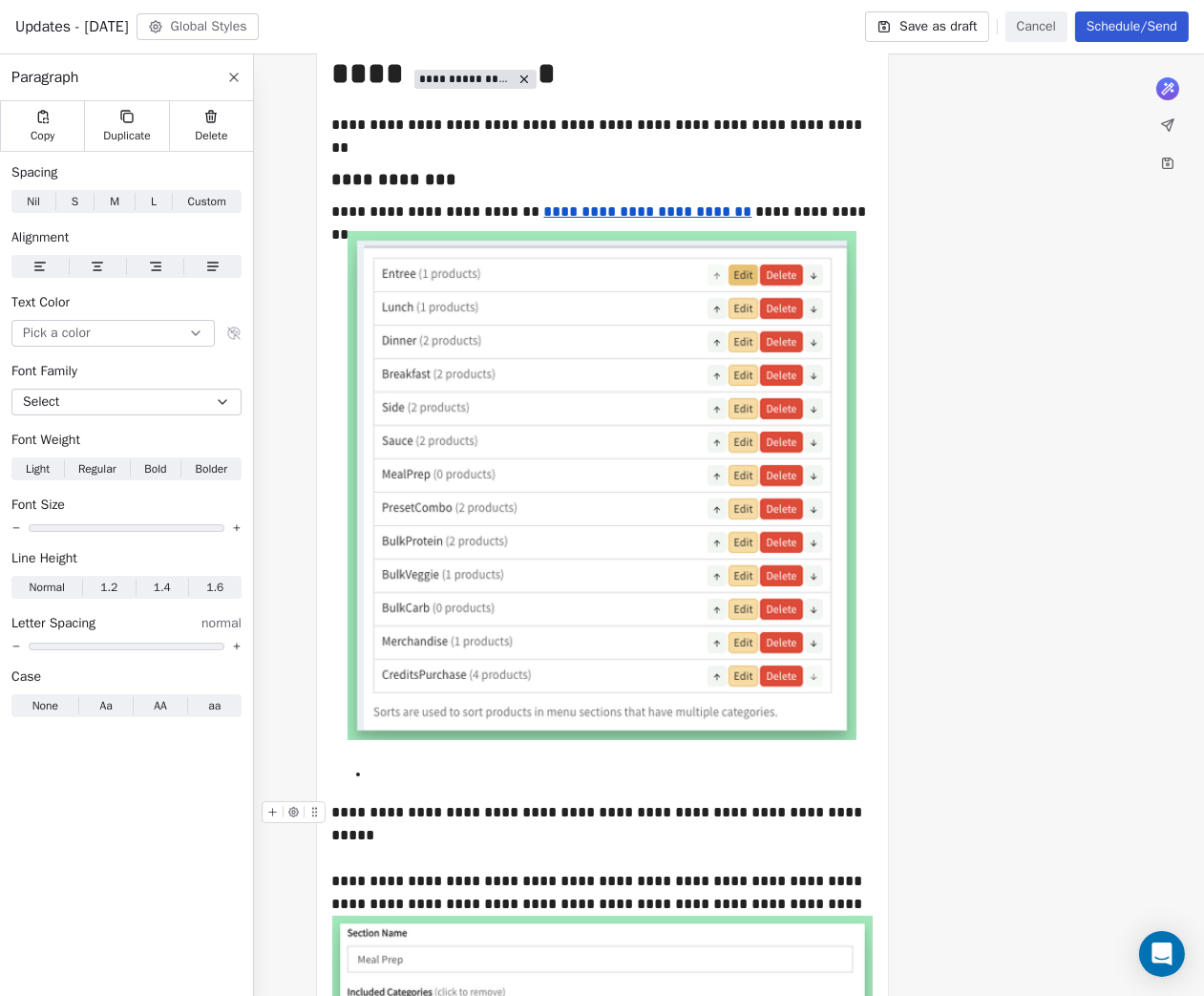 click on "**********" at bounding box center (602, 813) 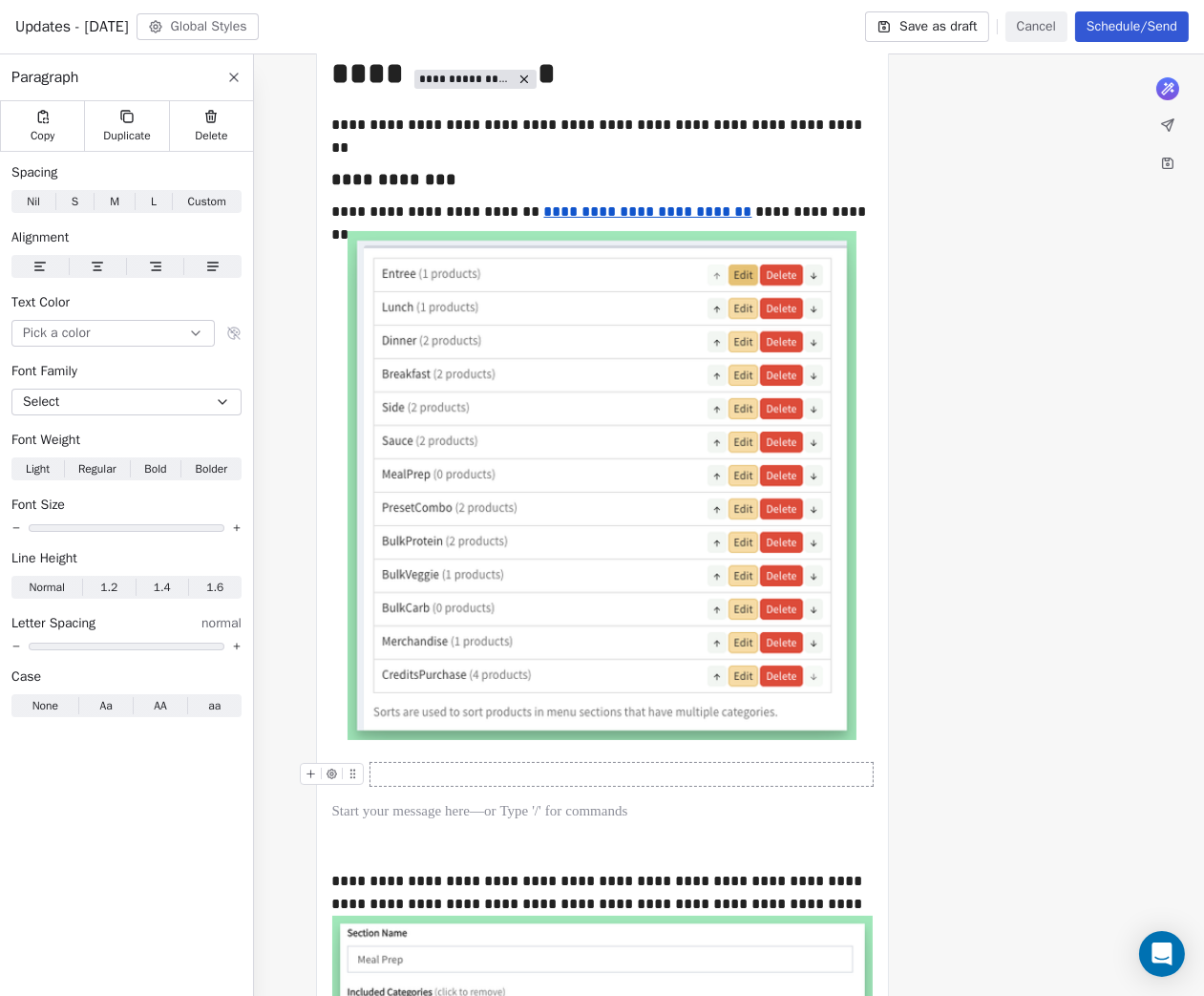 click at bounding box center (622, 774) 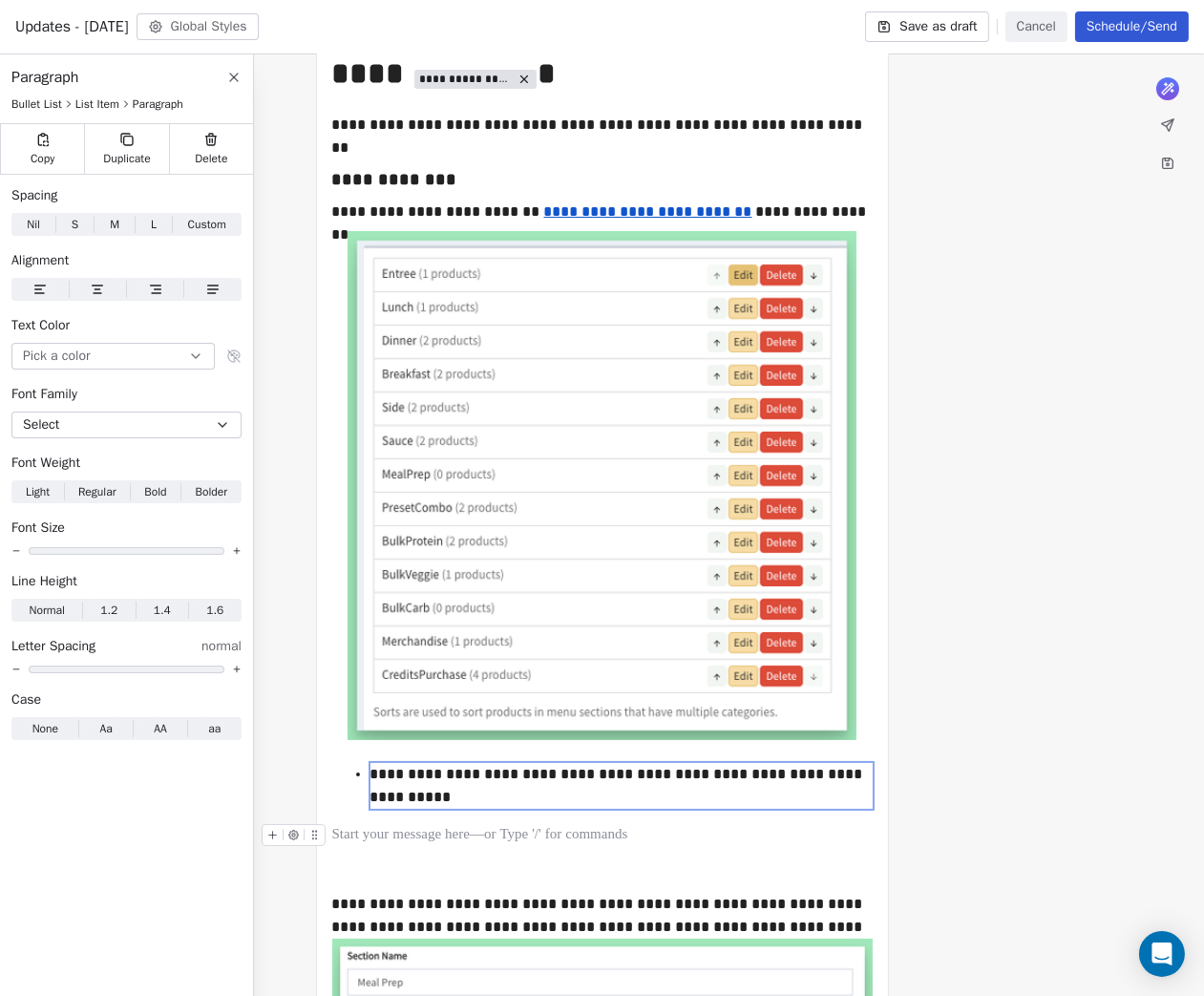 click at bounding box center (602, 836) 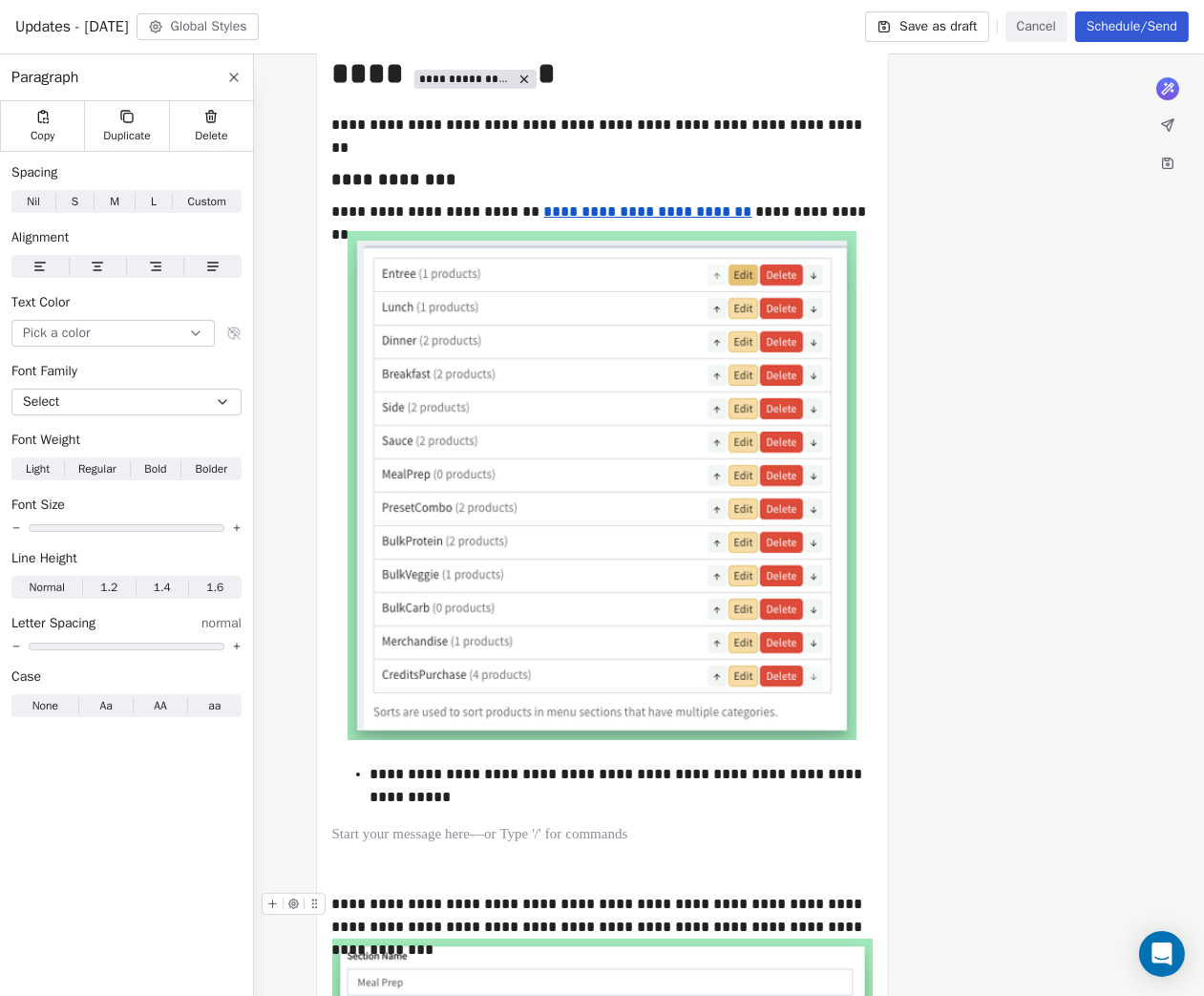 click on "**********" at bounding box center [602, 916] 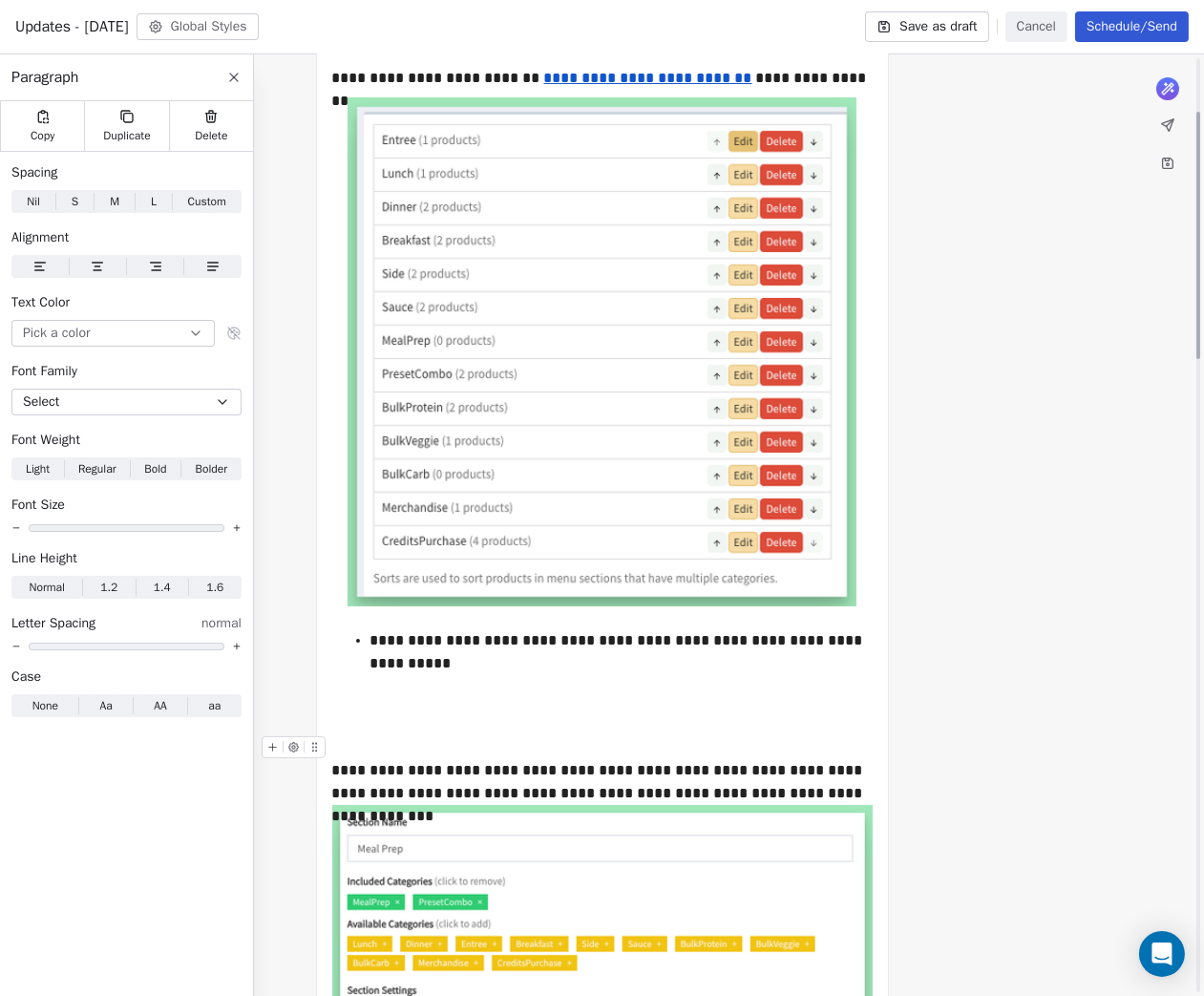 scroll, scrollTop: 328, scrollLeft: 0, axis: vertical 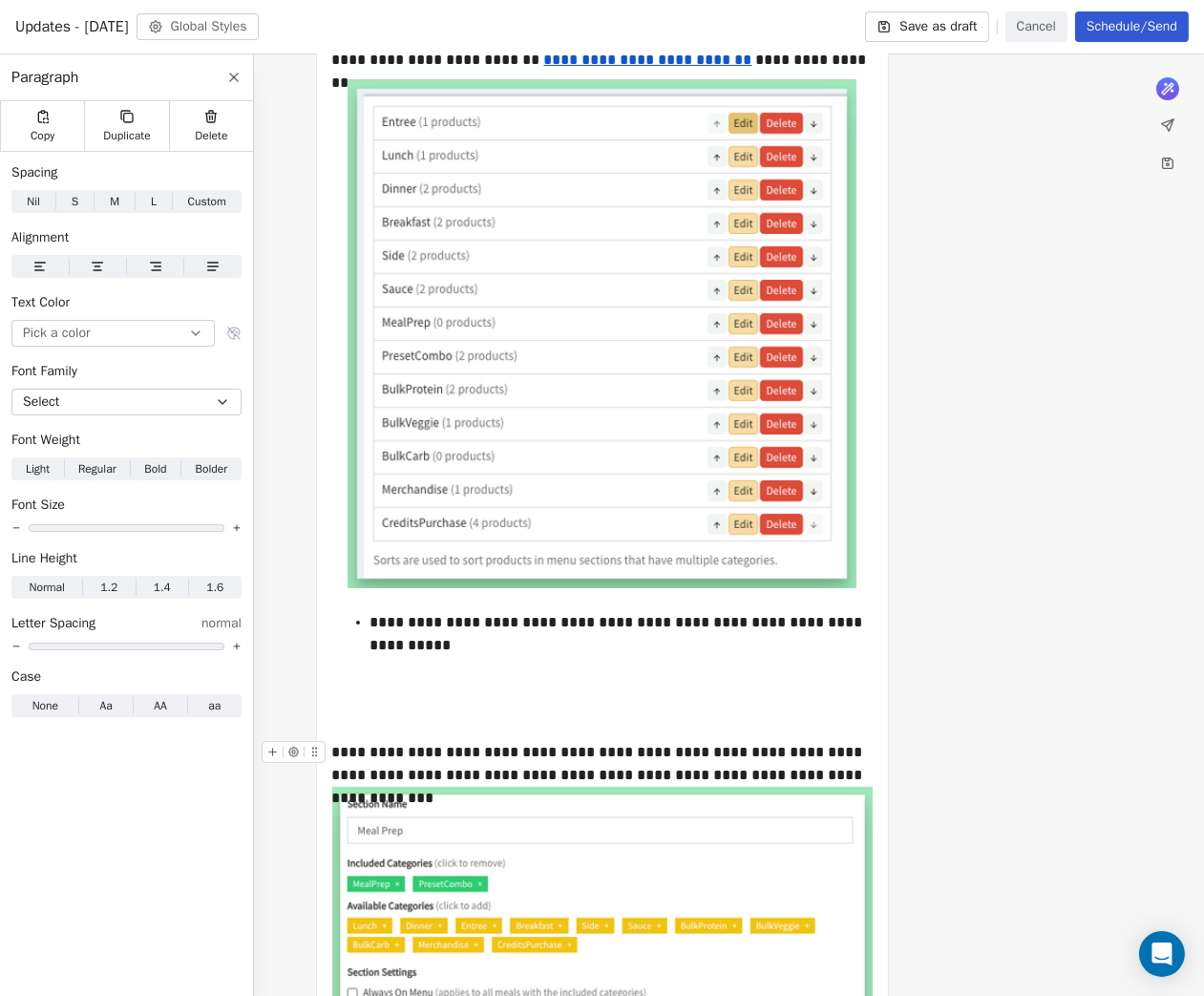 click on "**********" at bounding box center [602, 764] 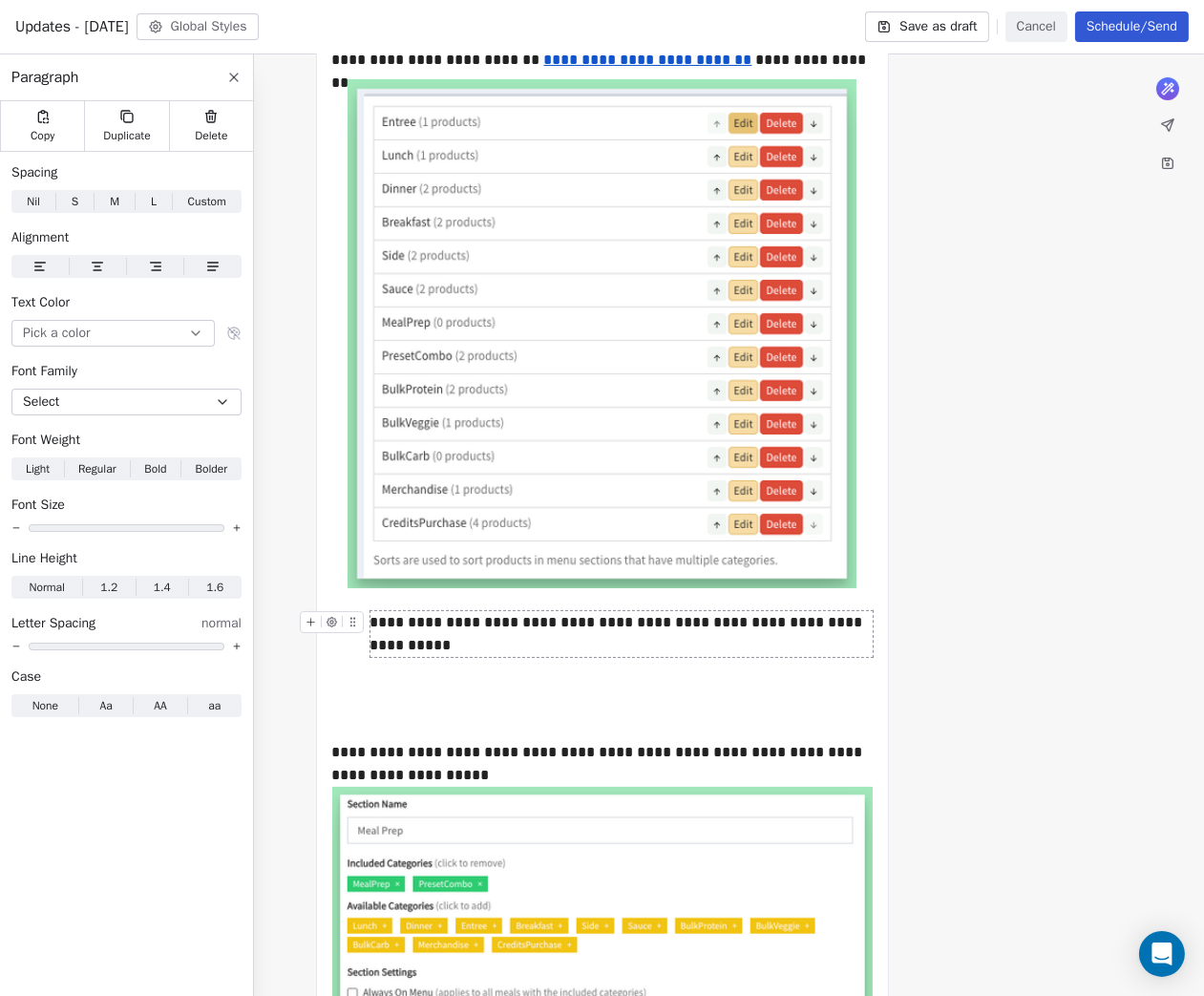 click on "**********" at bounding box center (622, 634) 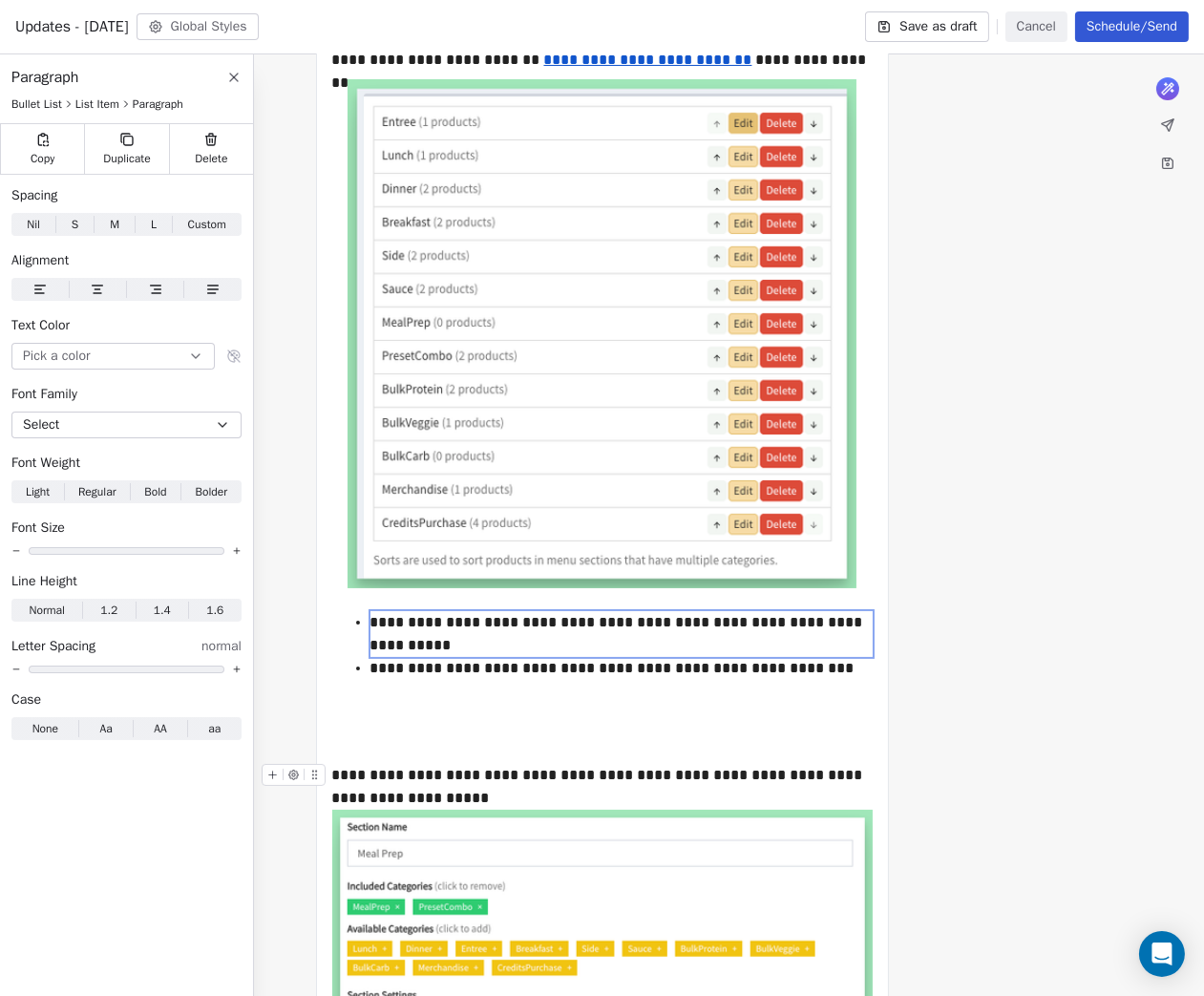 click on "**********" at bounding box center (602, 787) 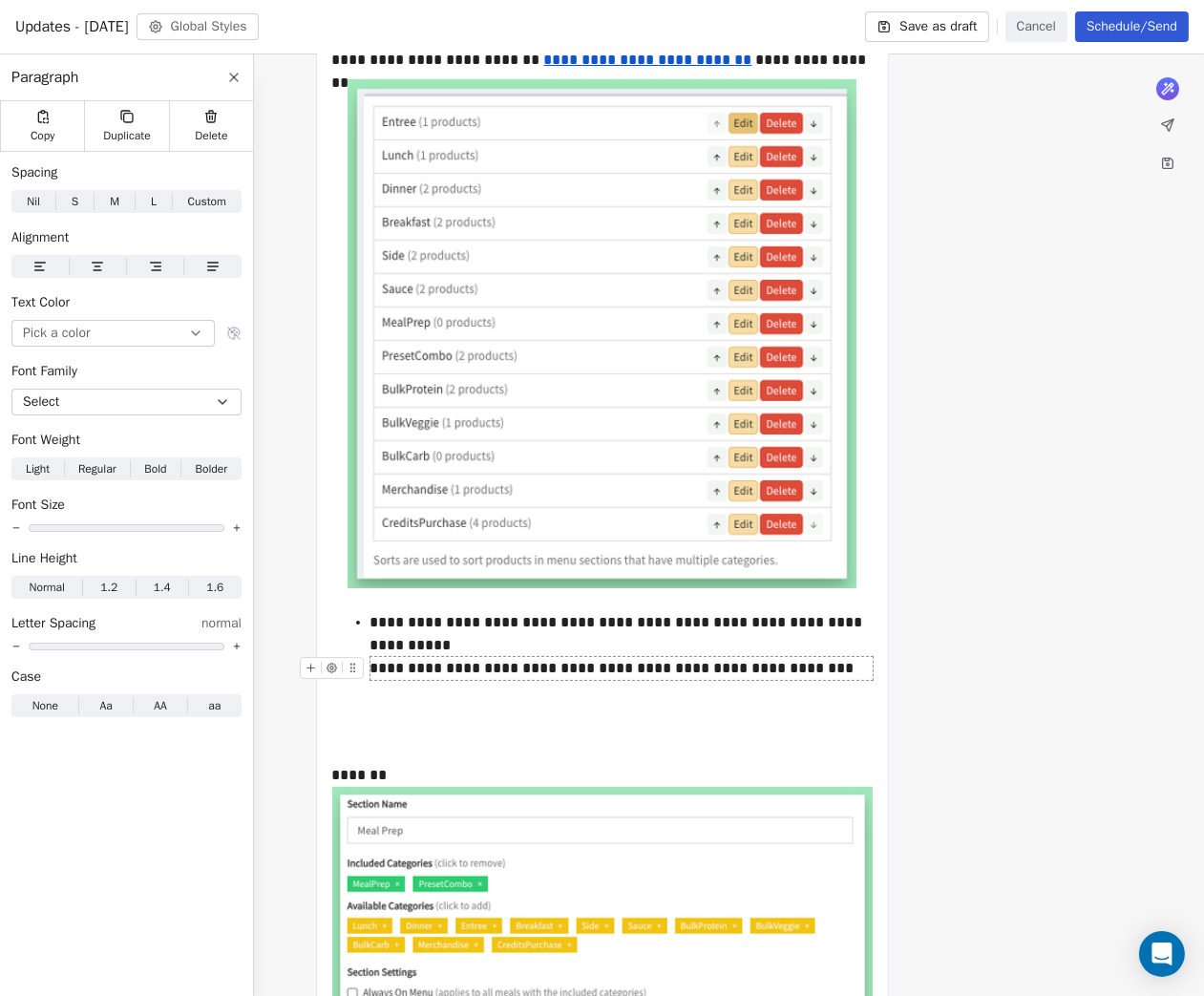 click on "**********" at bounding box center (622, 668) 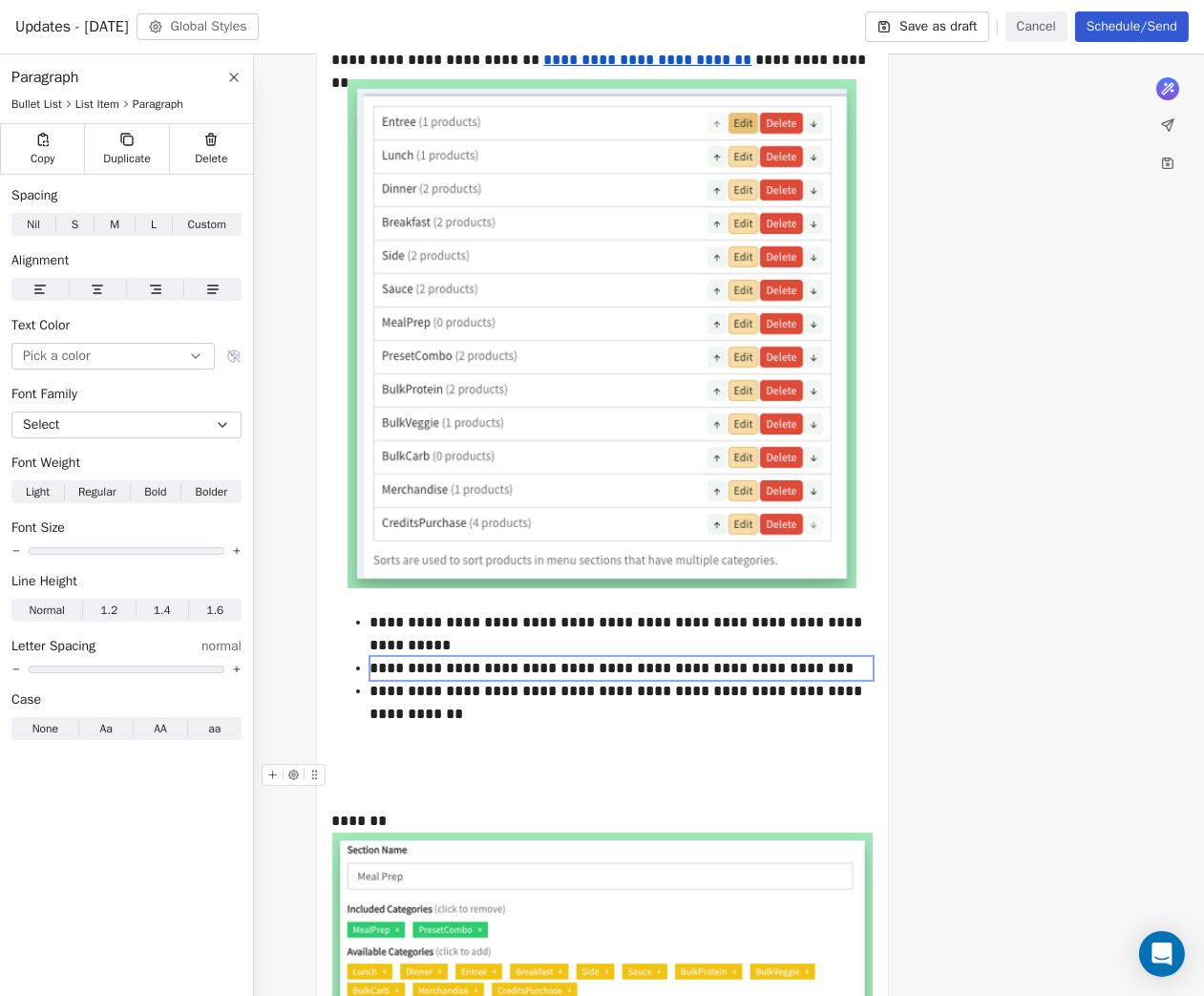 click at bounding box center [602, 775] 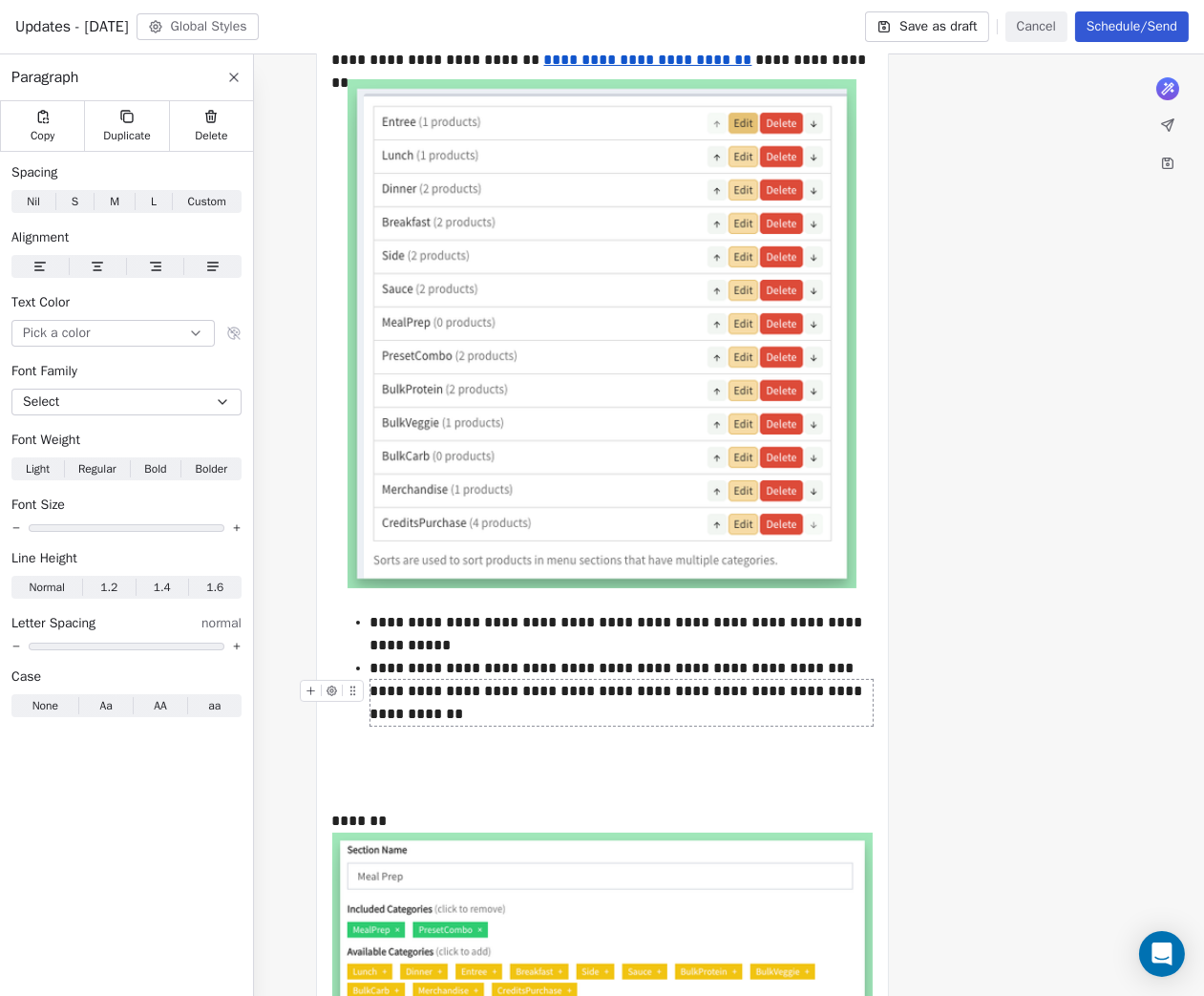 click on "**********" at bounding box center [622, 703] 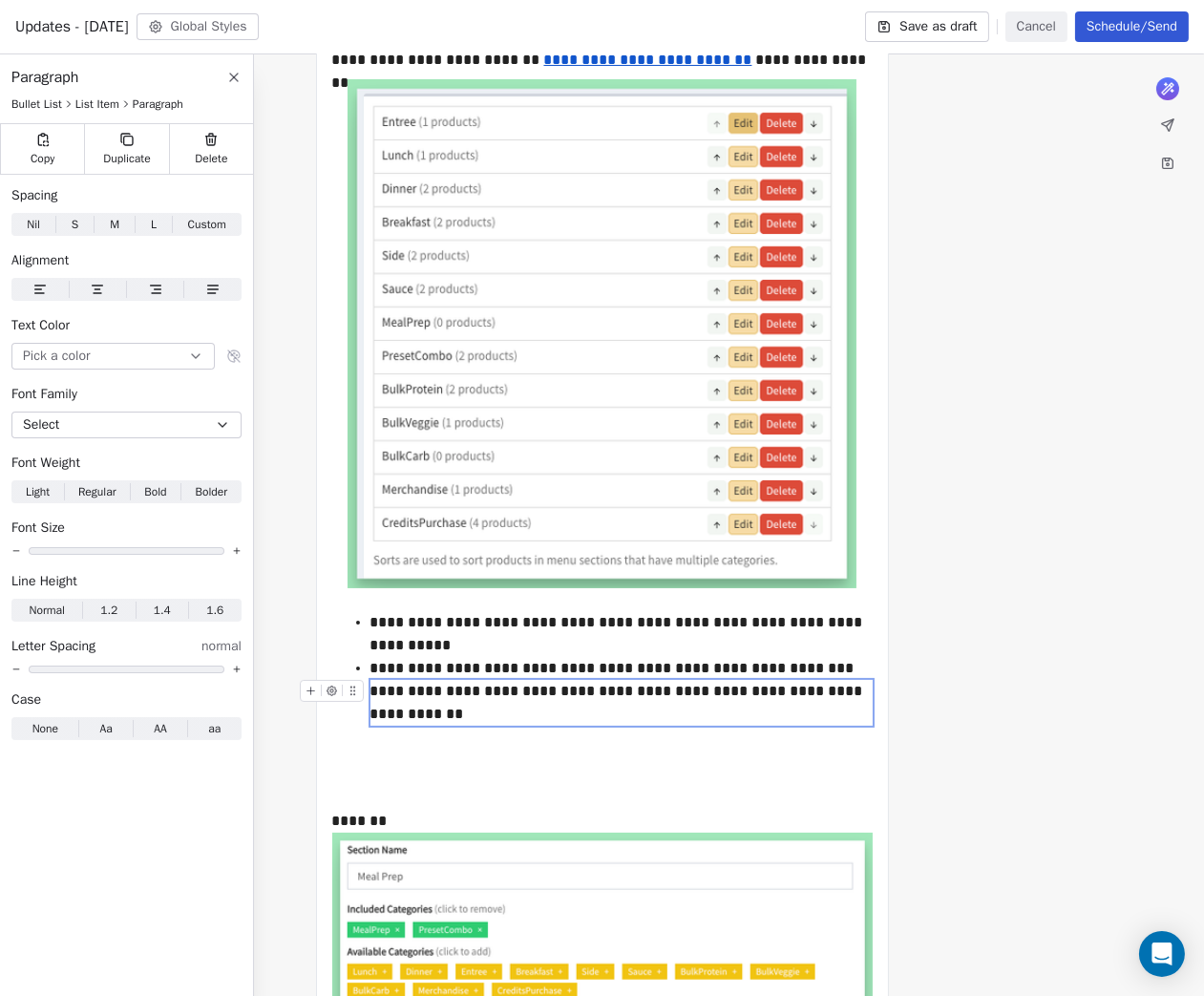 click on "**********" at bounding box center (622, 703) 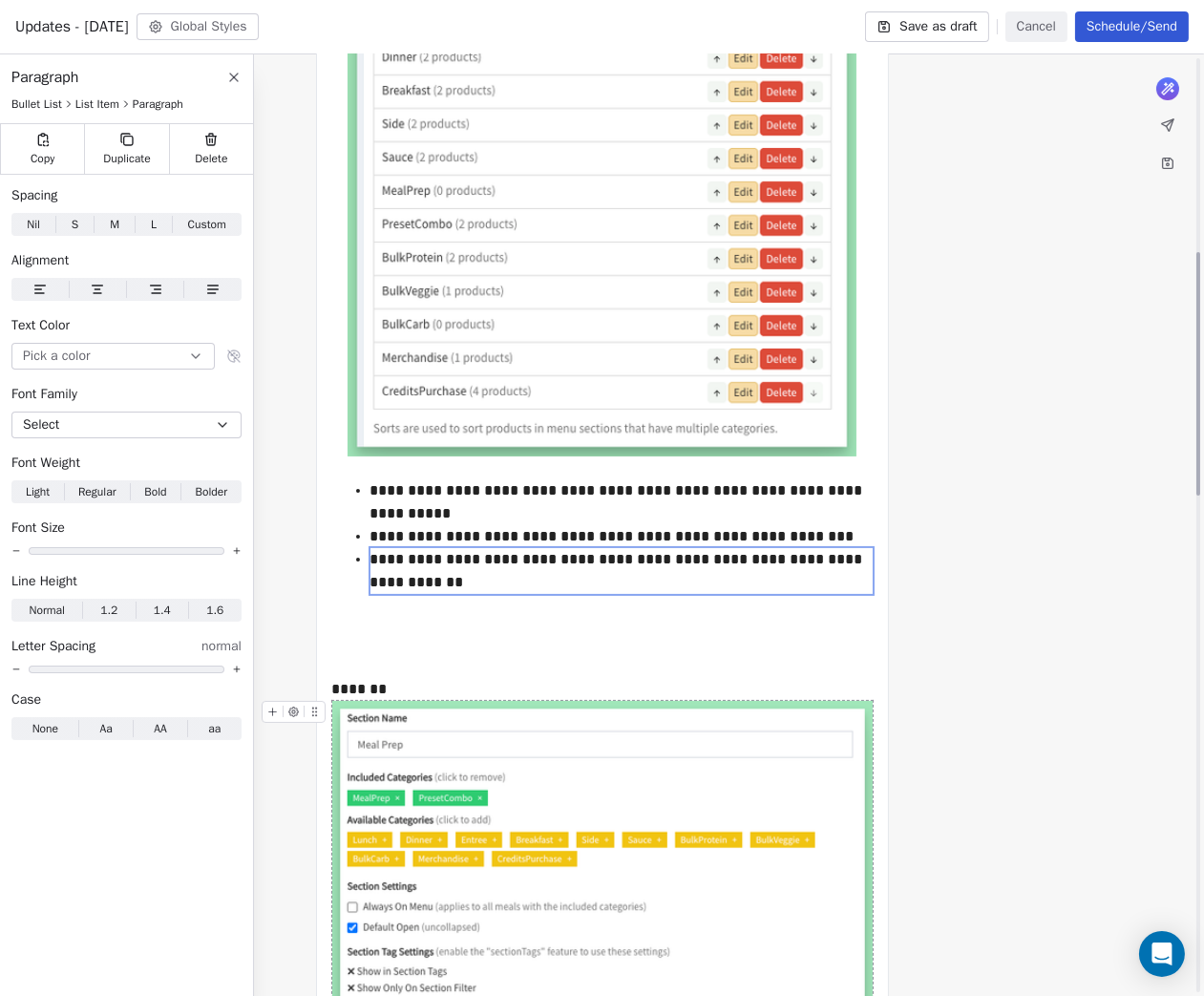 scroll, scrollTop: 863, scrollLeft: 0, axis: vertical 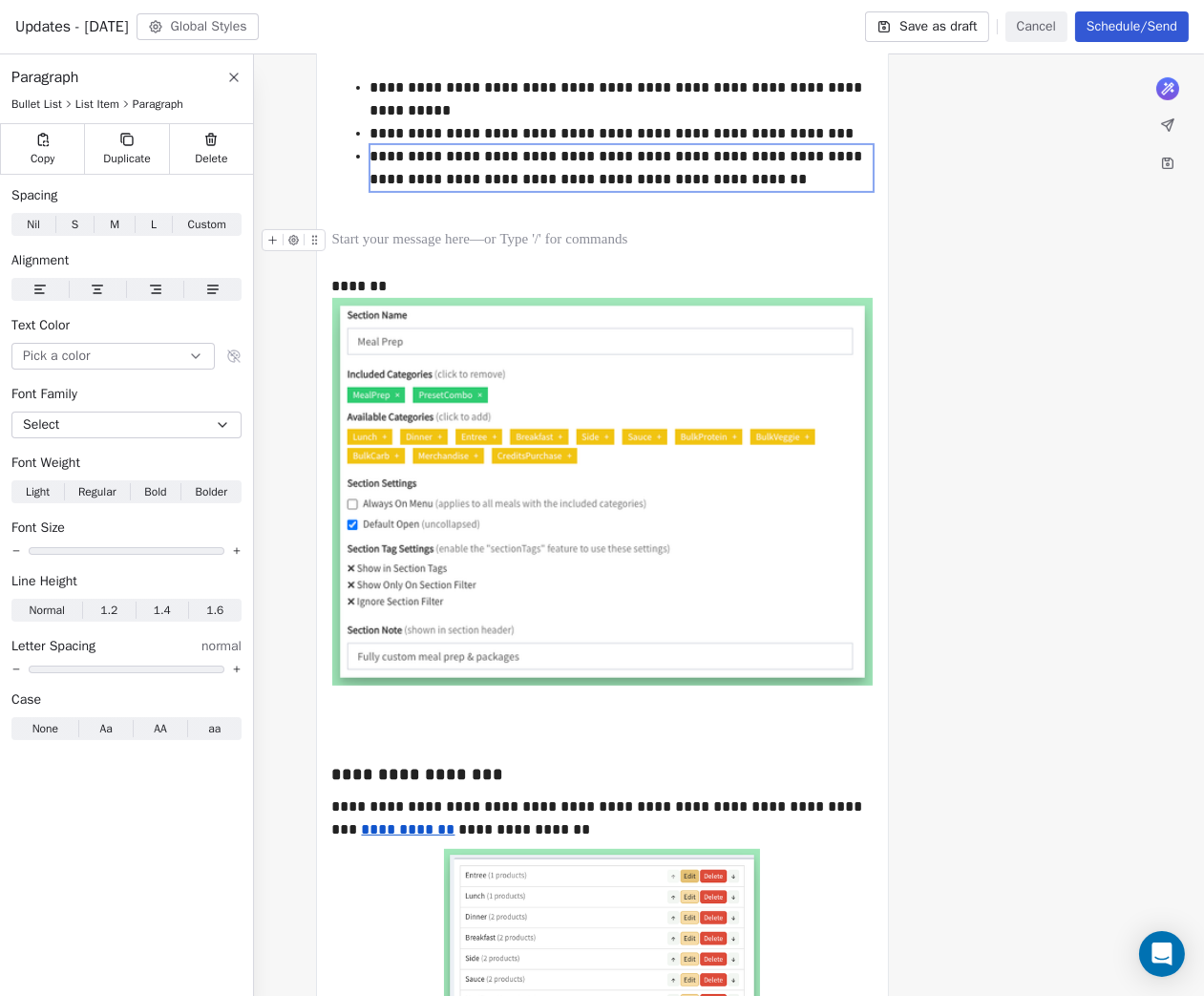 click at bounding box center (602, 241) 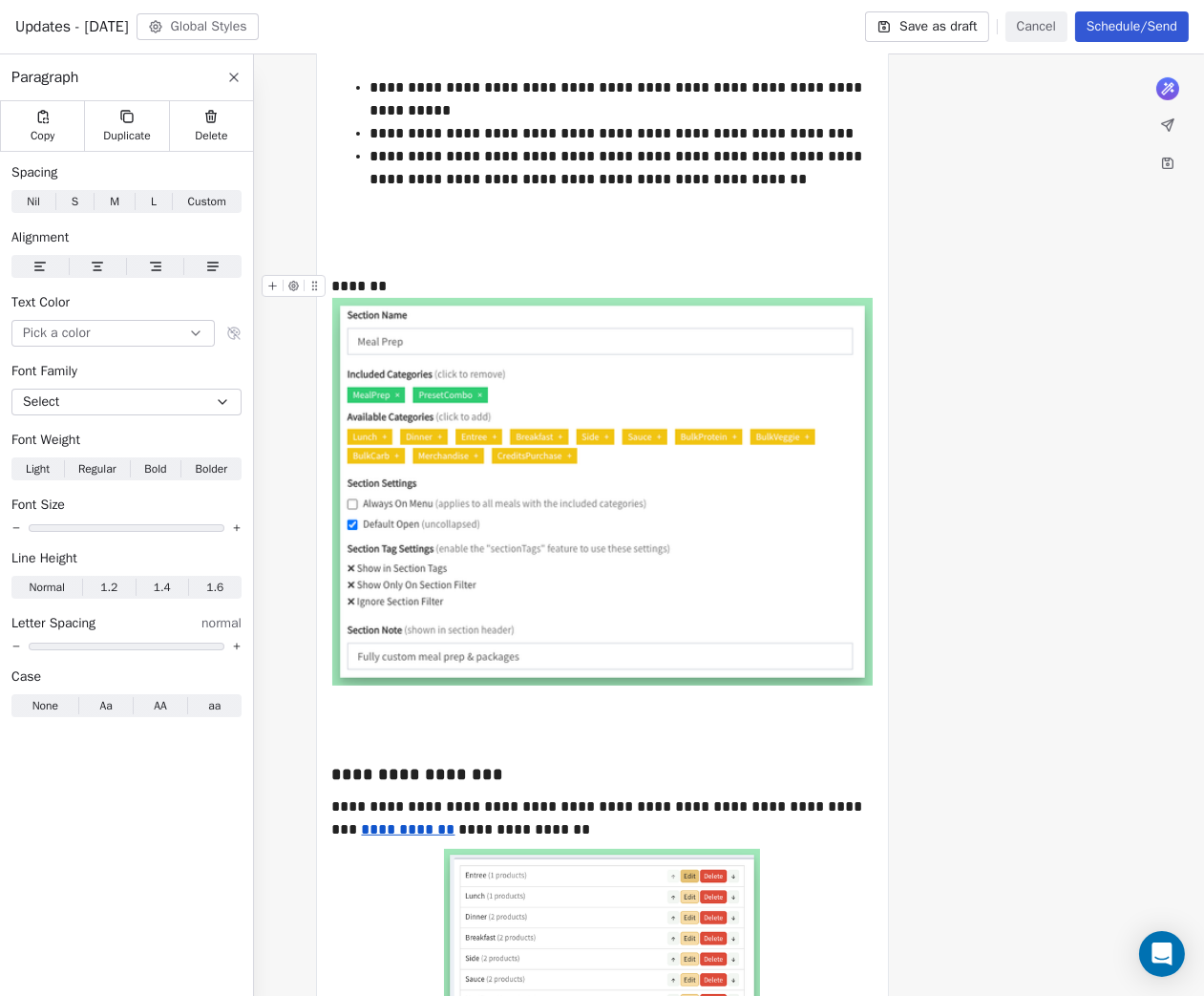 click on "*******" at bounding box center [602, 286] 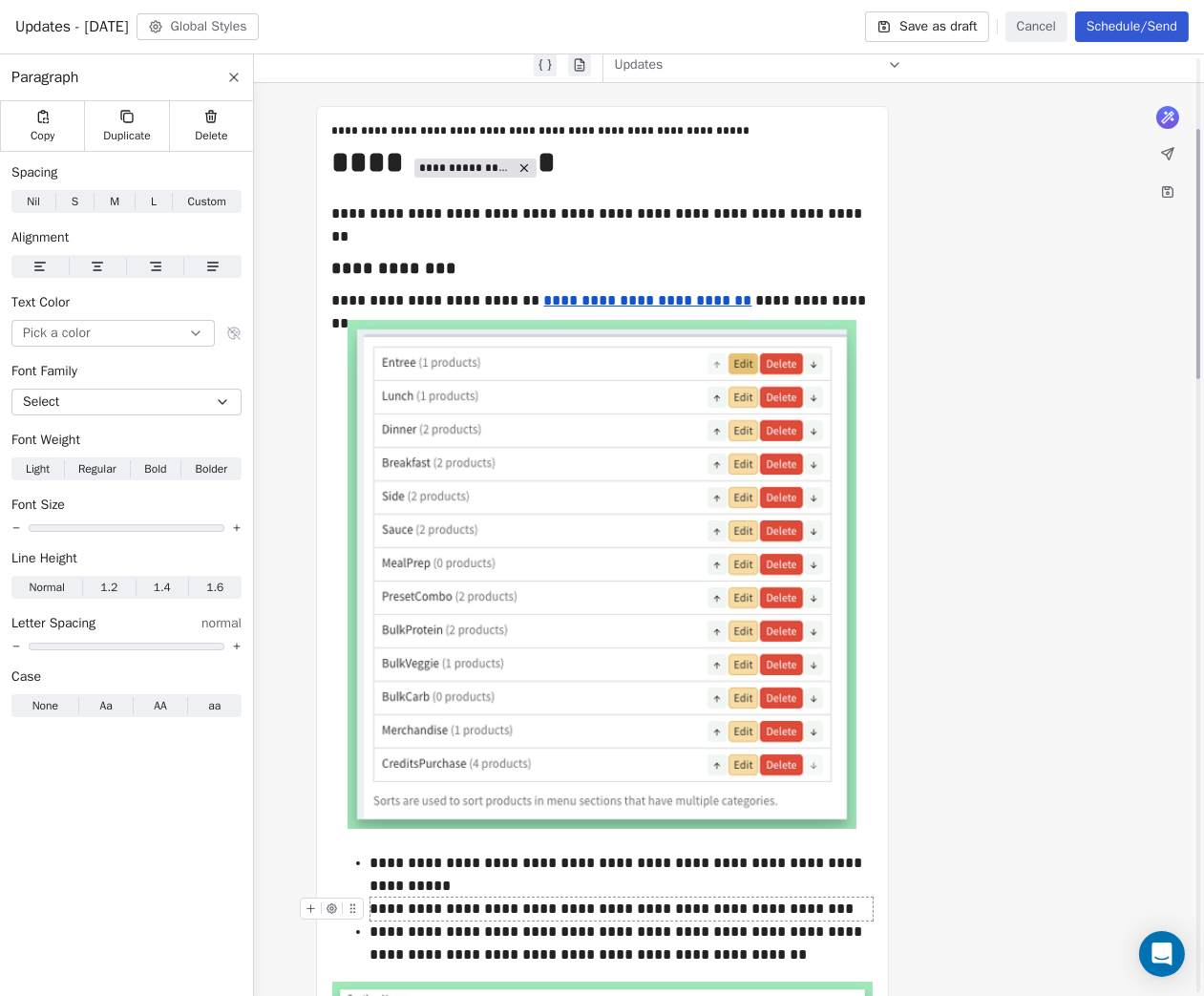 scroll, scrollTop: 0, scrollLeft: 0, axis: both 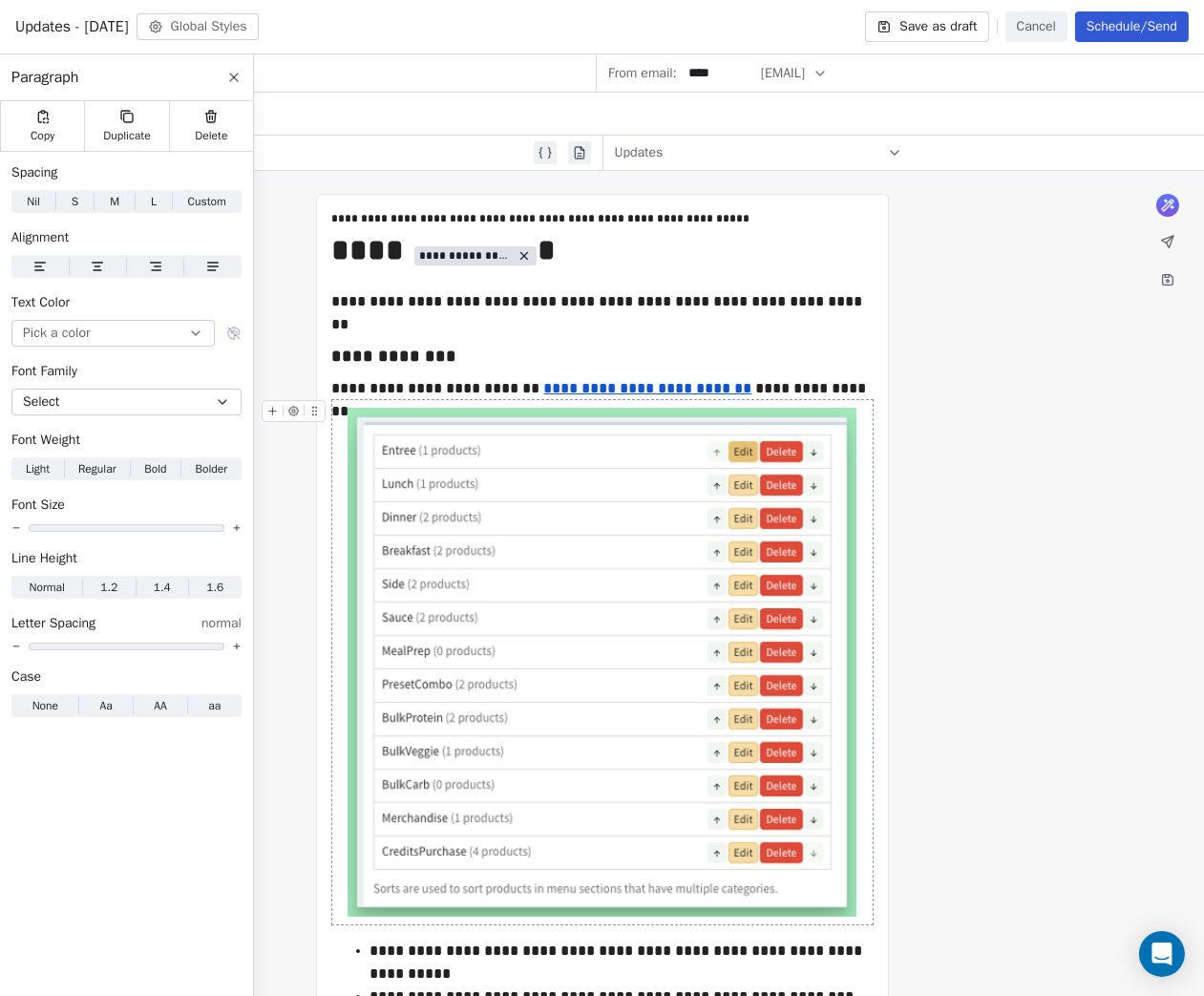 click at bounding box center [602, 662] 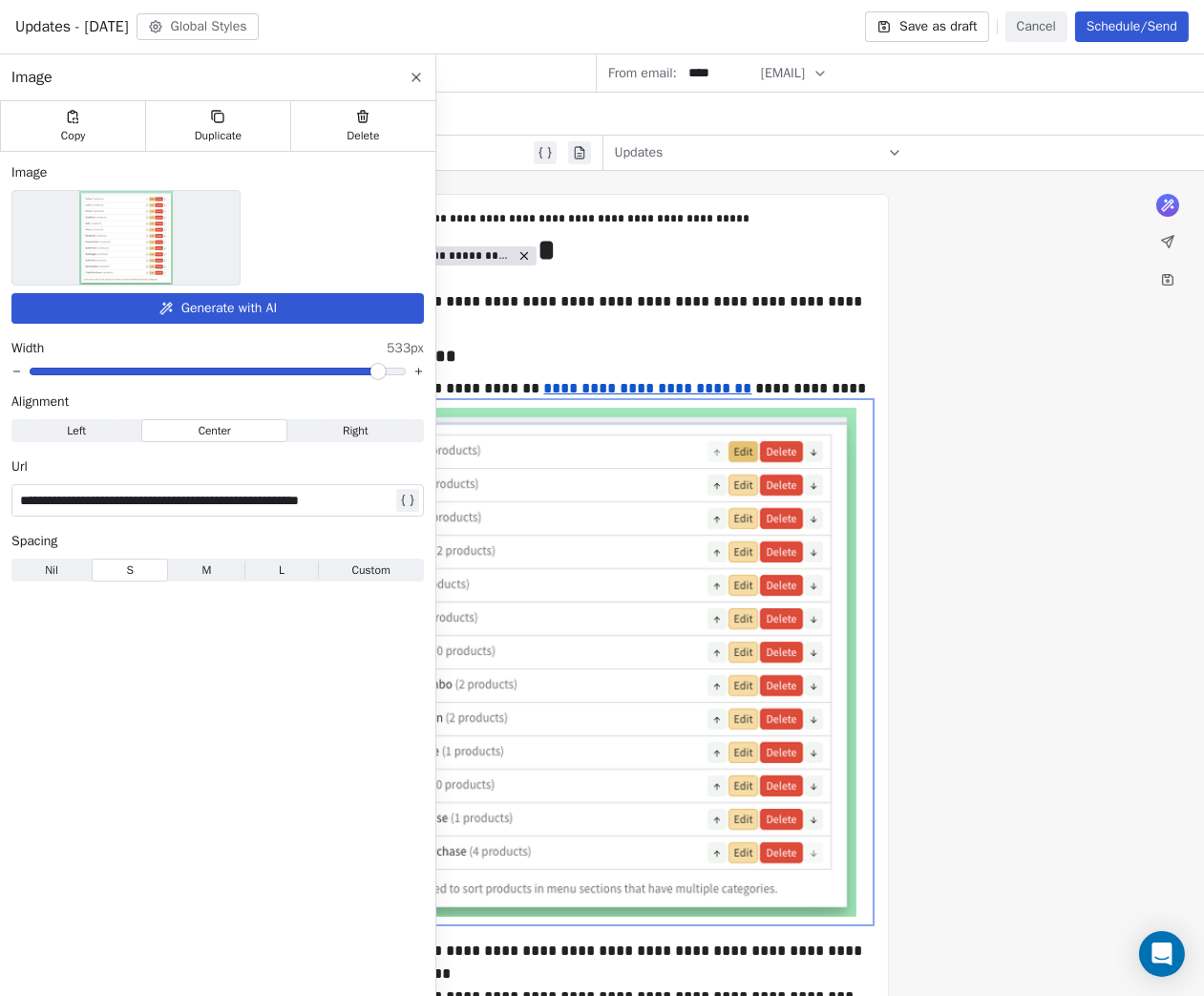 click on "**********" at bounding box center (602, 1870) 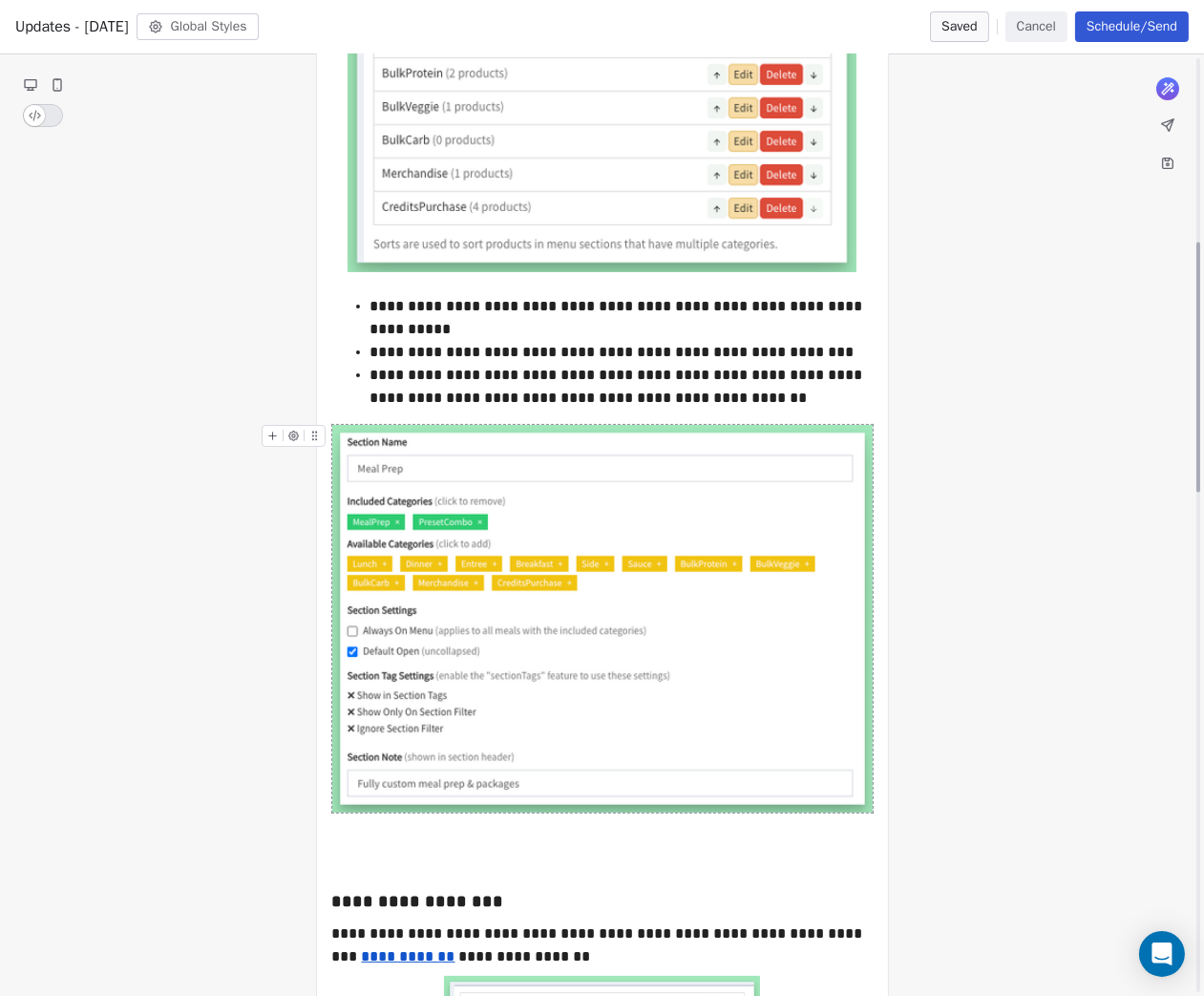 scroll, scrollTop: 692, scrollLeft: 0, axis: vertical 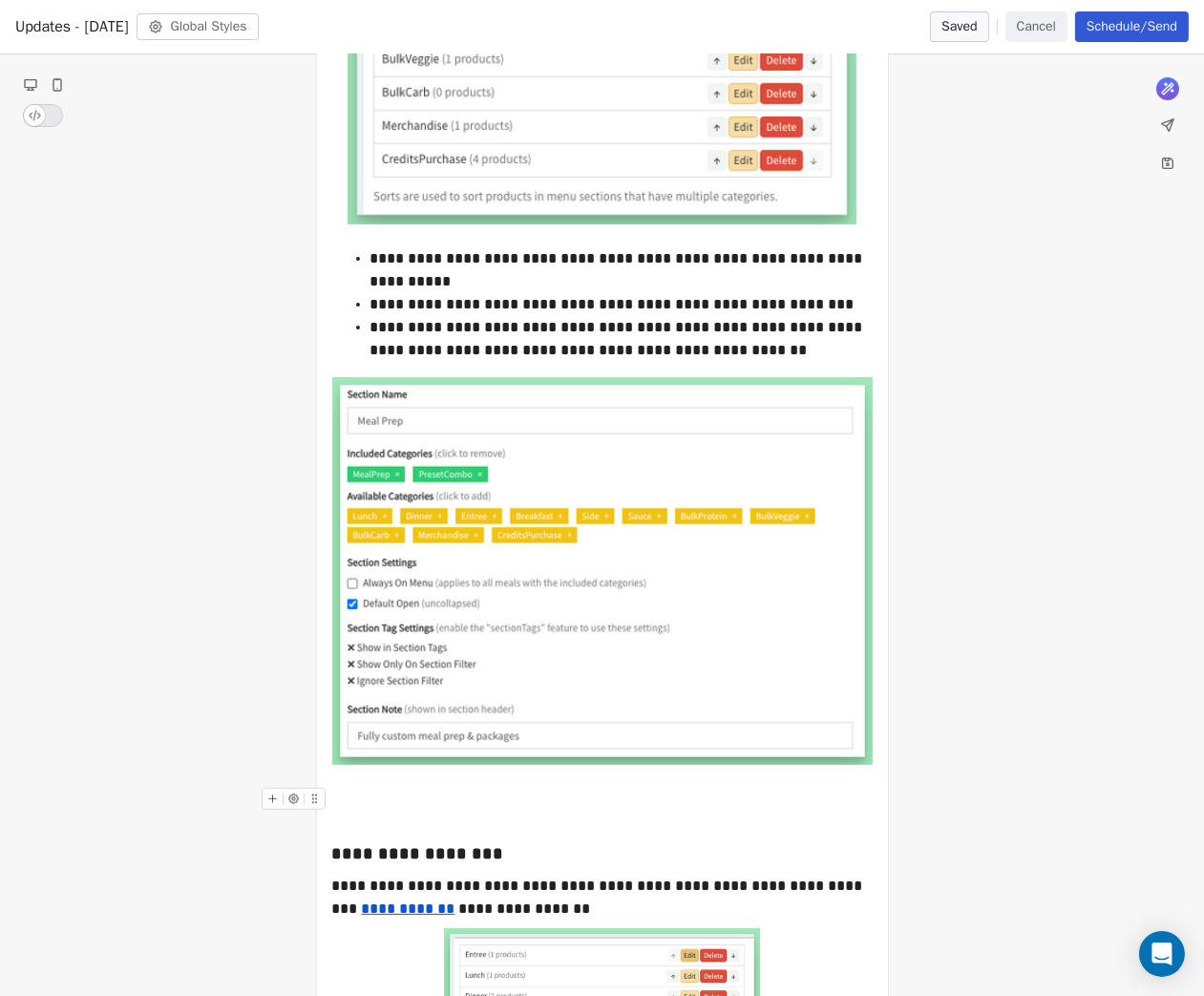 click at bounding box center (602, 799) 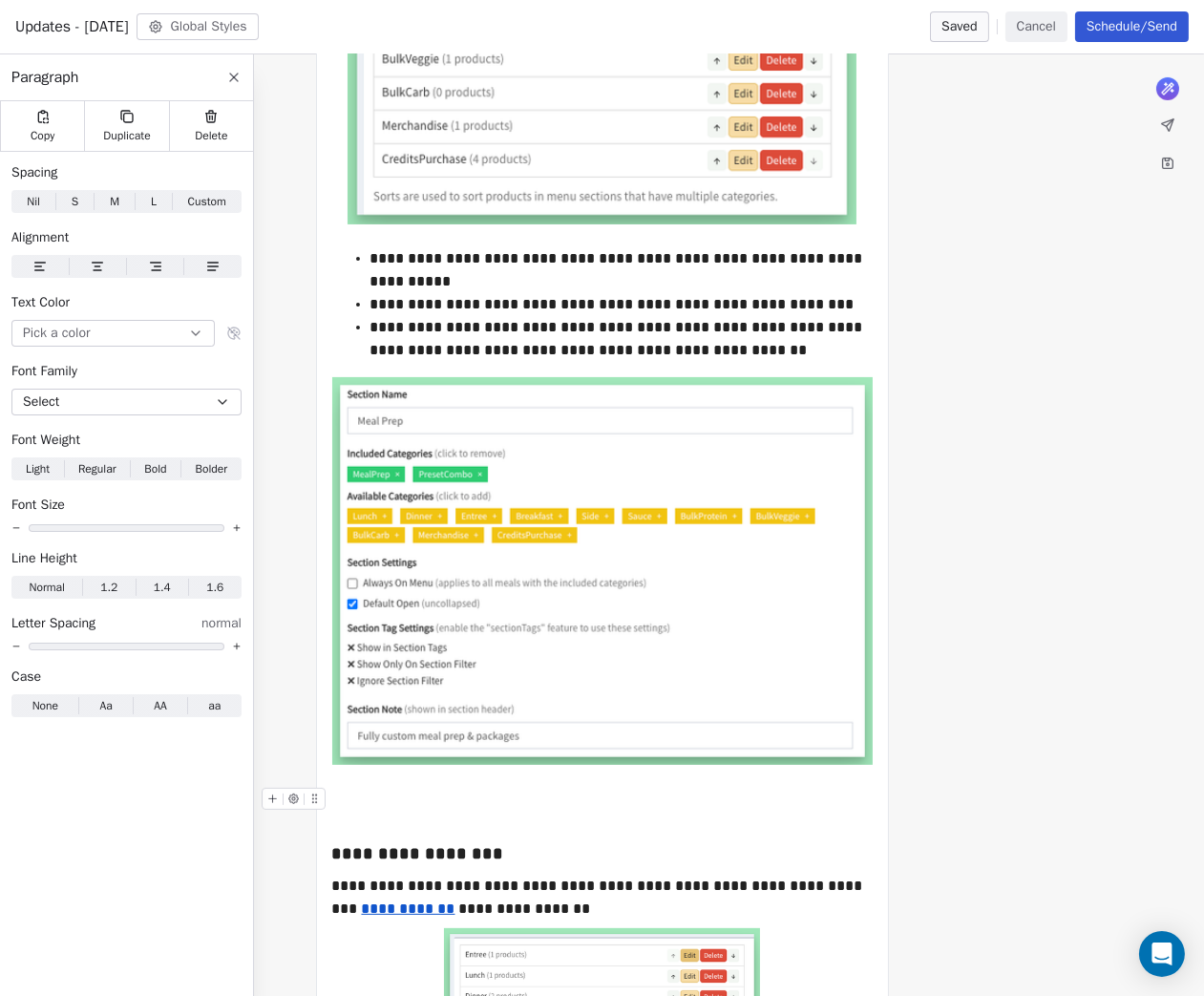 click at bounding box center (602, 776) 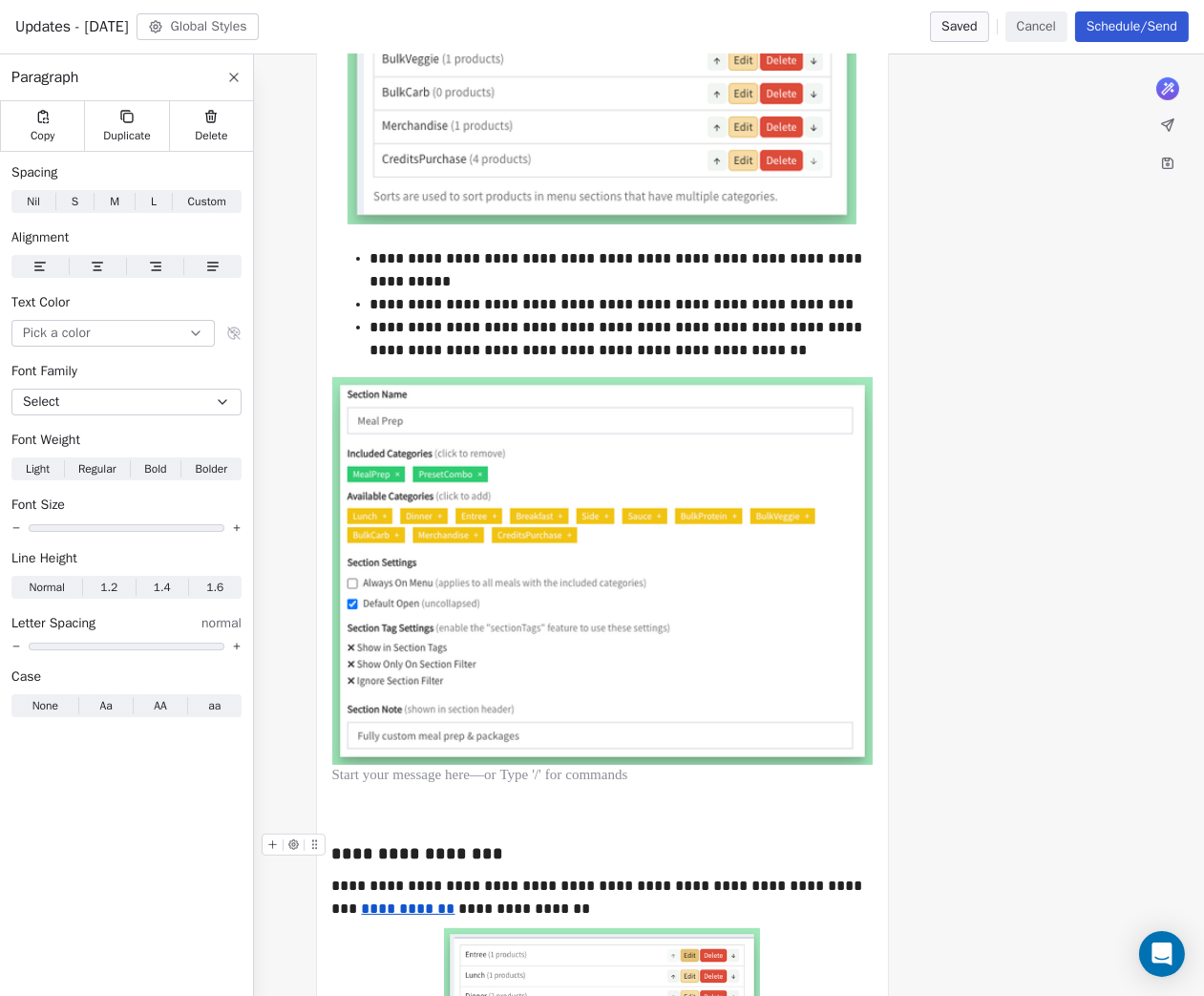click on "**********" at bounding box center [602, 854] 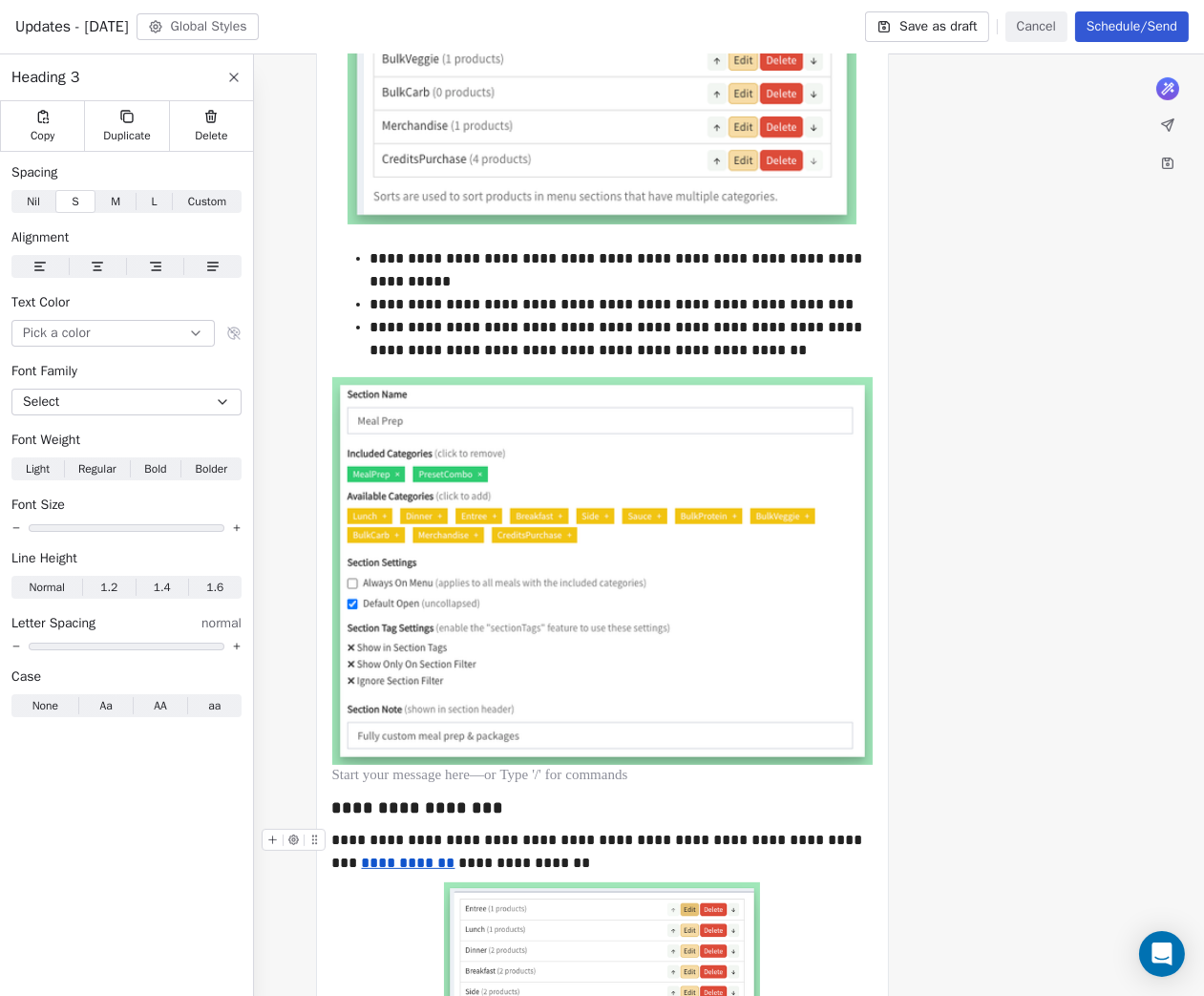 click on "**********" at bounding box center (602, 852) 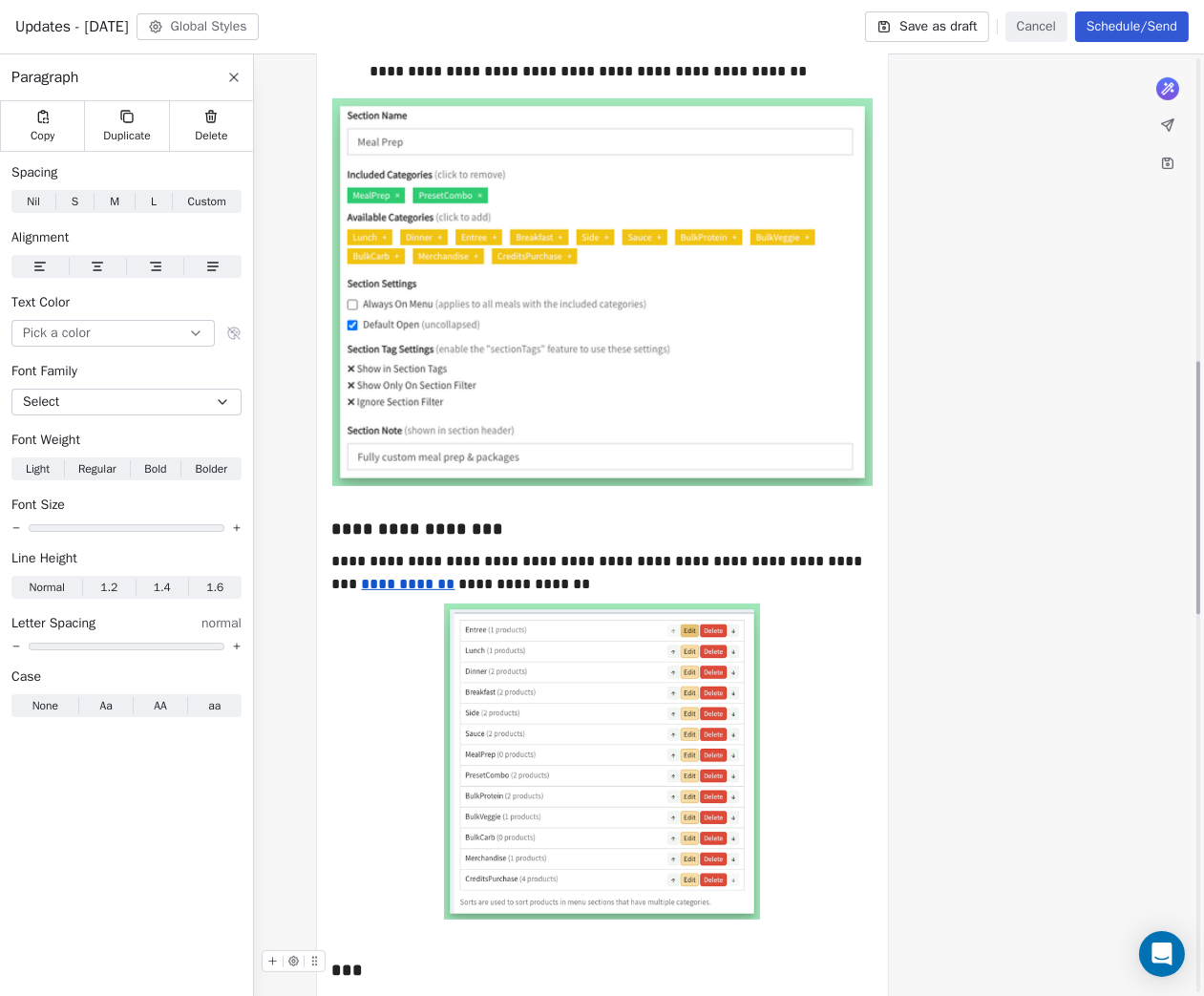 scroll, scrollTop: 1144, scrollLeft: 0, axis: vertical 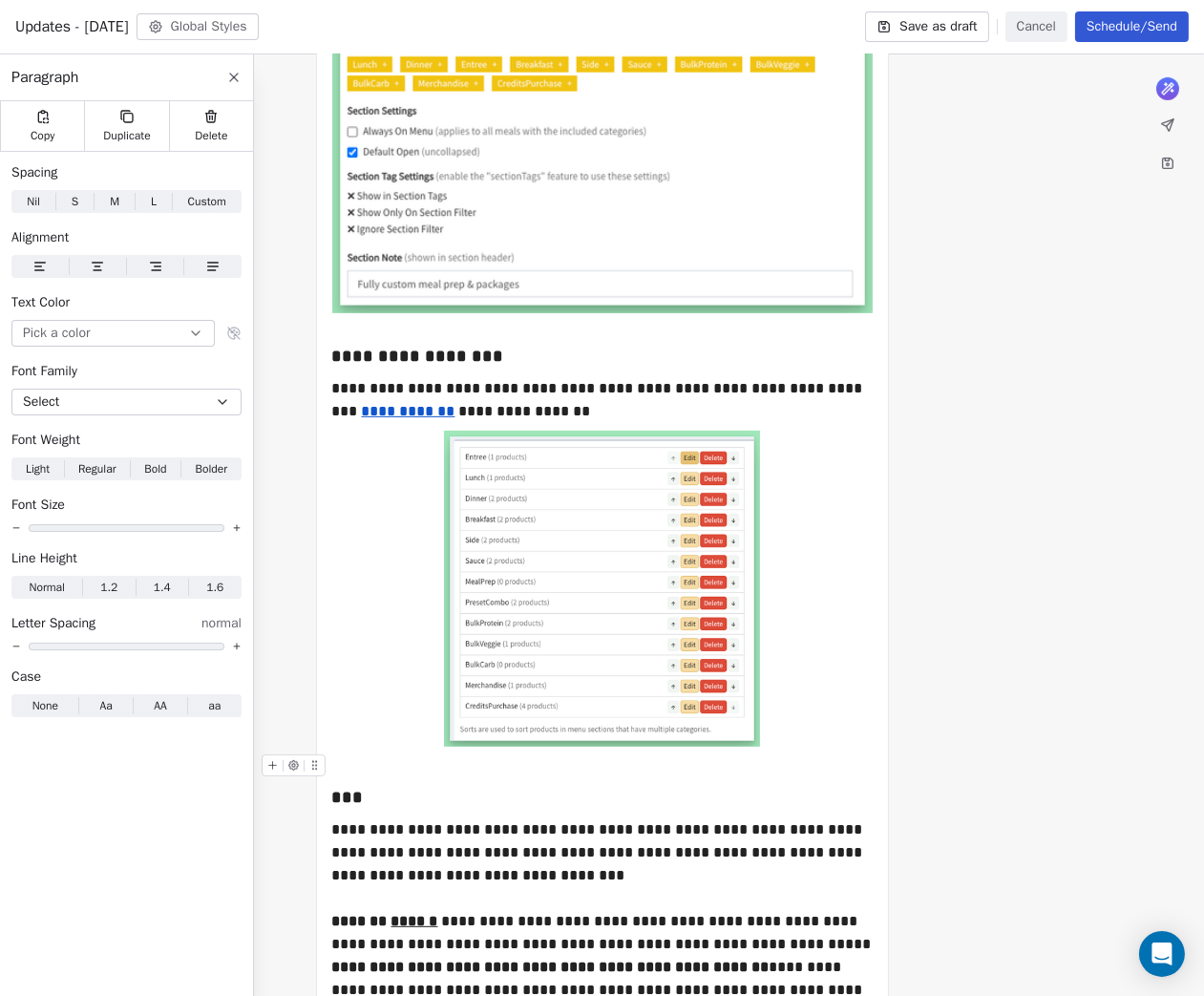 click at bounding box center [602, 766] 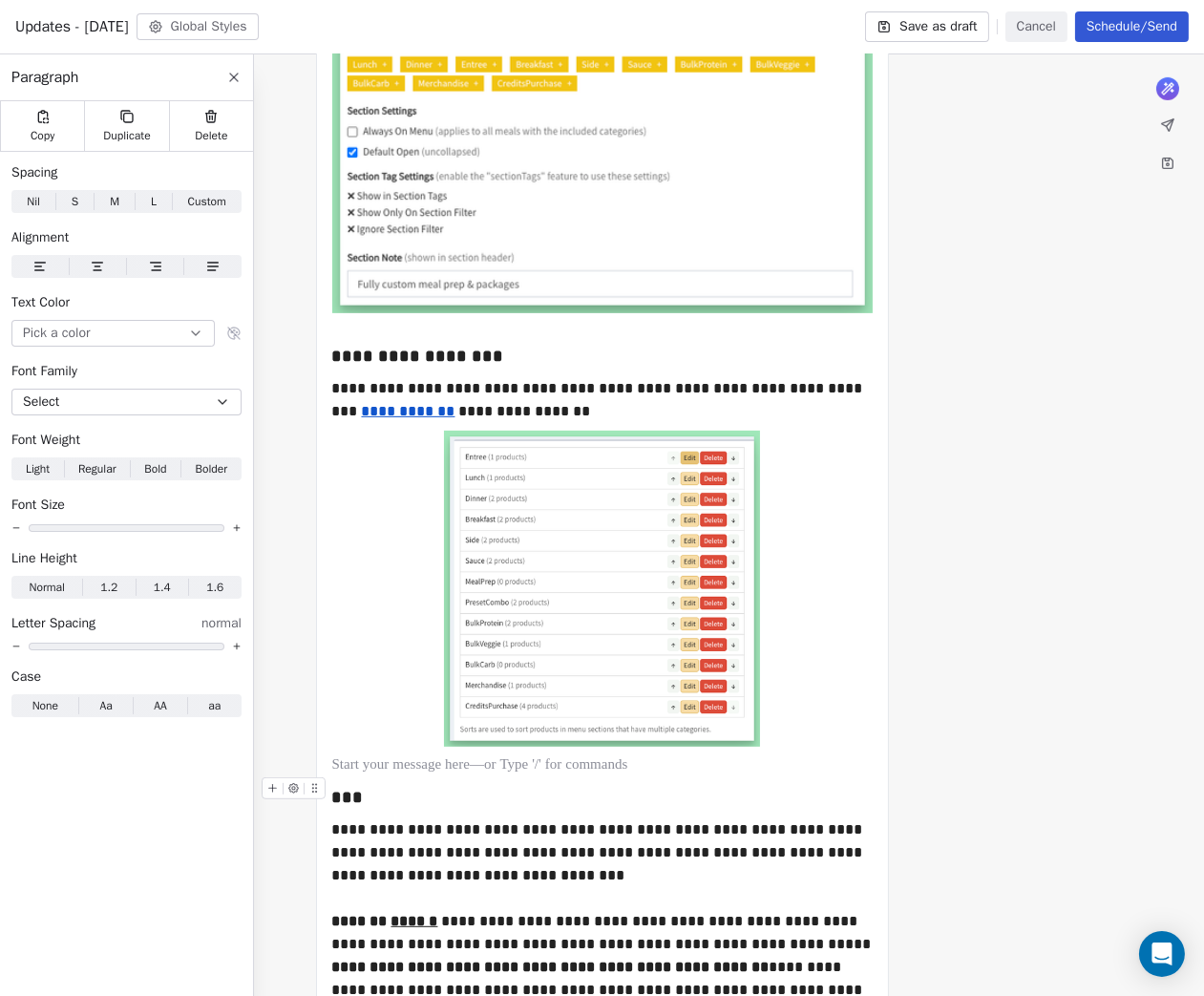 click on "***" at bounding box center [602, 797] 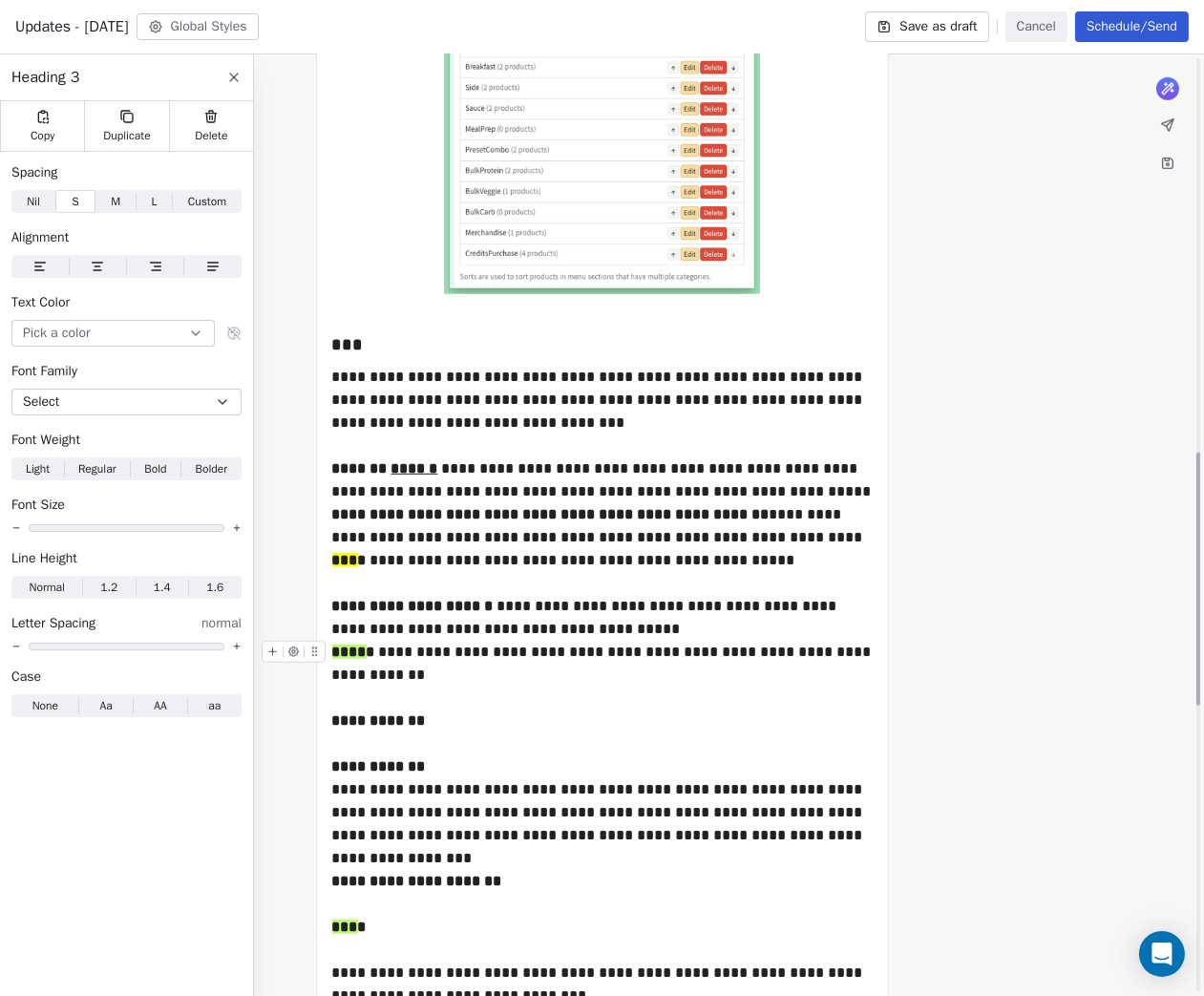 scroll, scrollTop: 1605, scrollLeft: 0, axis: vertical 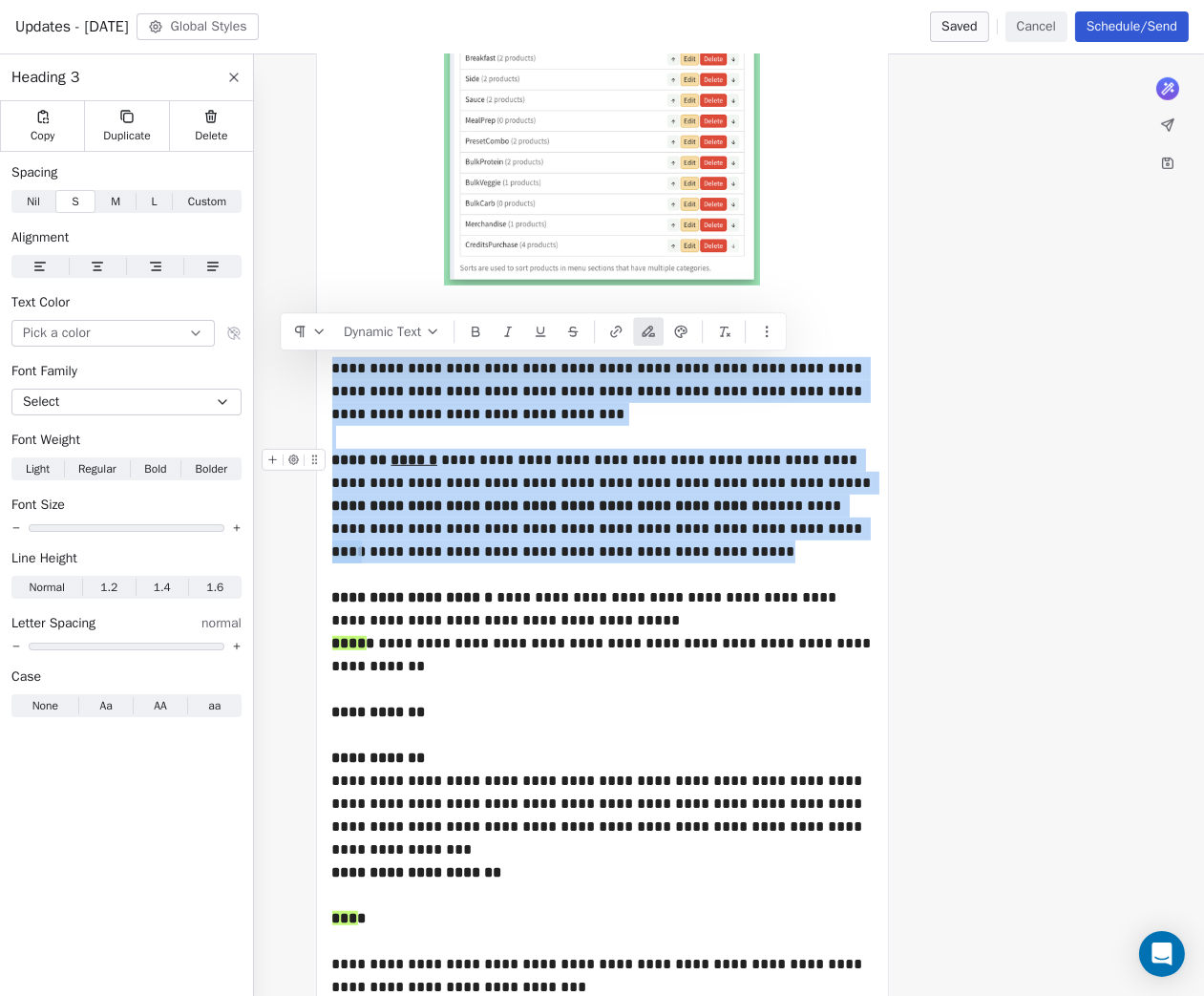 drag, startPoint x: 806, startPoint y: 550, endPoint x: 330, endPoint y: 338, distance: 521.0758 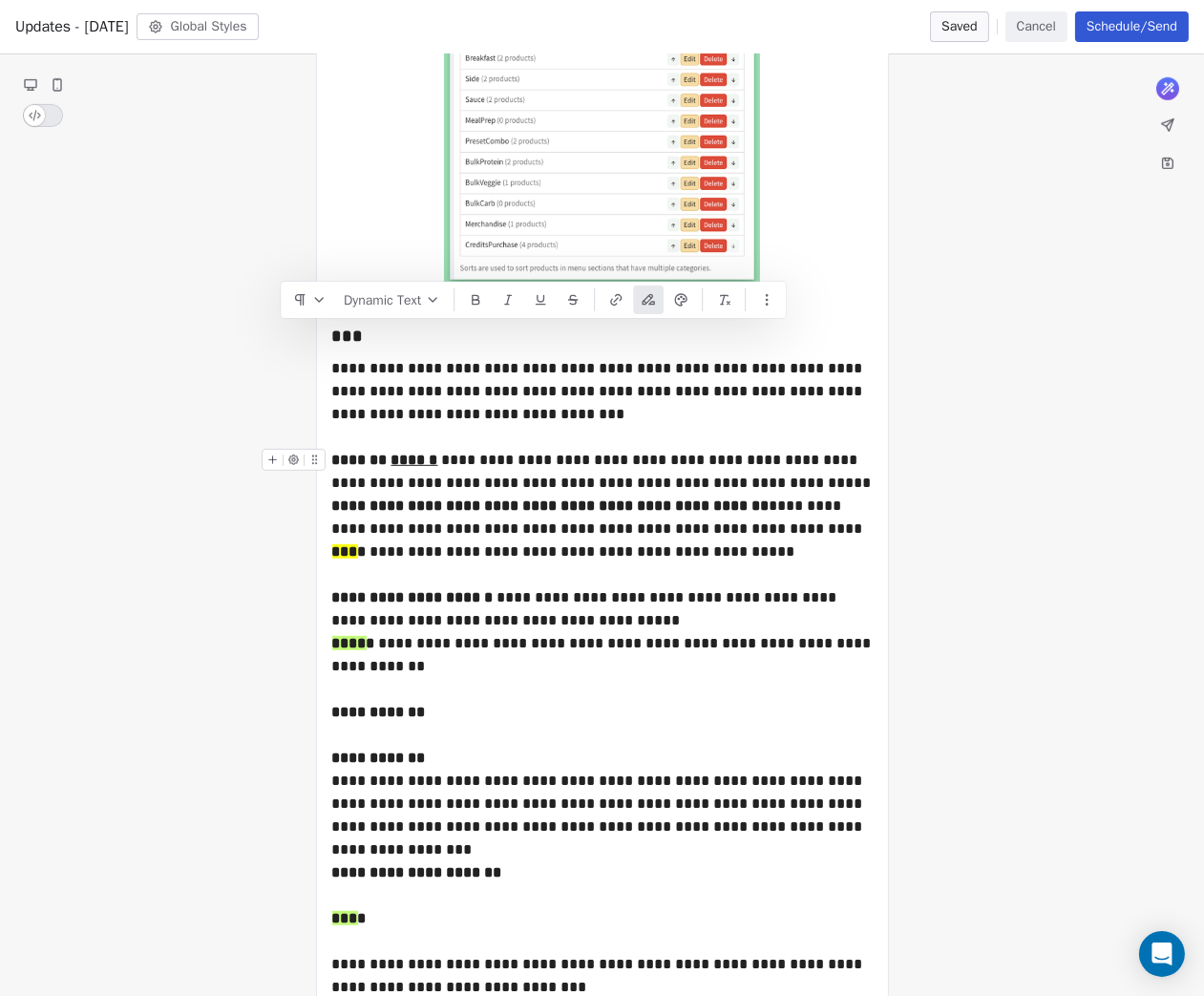 click on "**********" at bounding box center (602, 242) 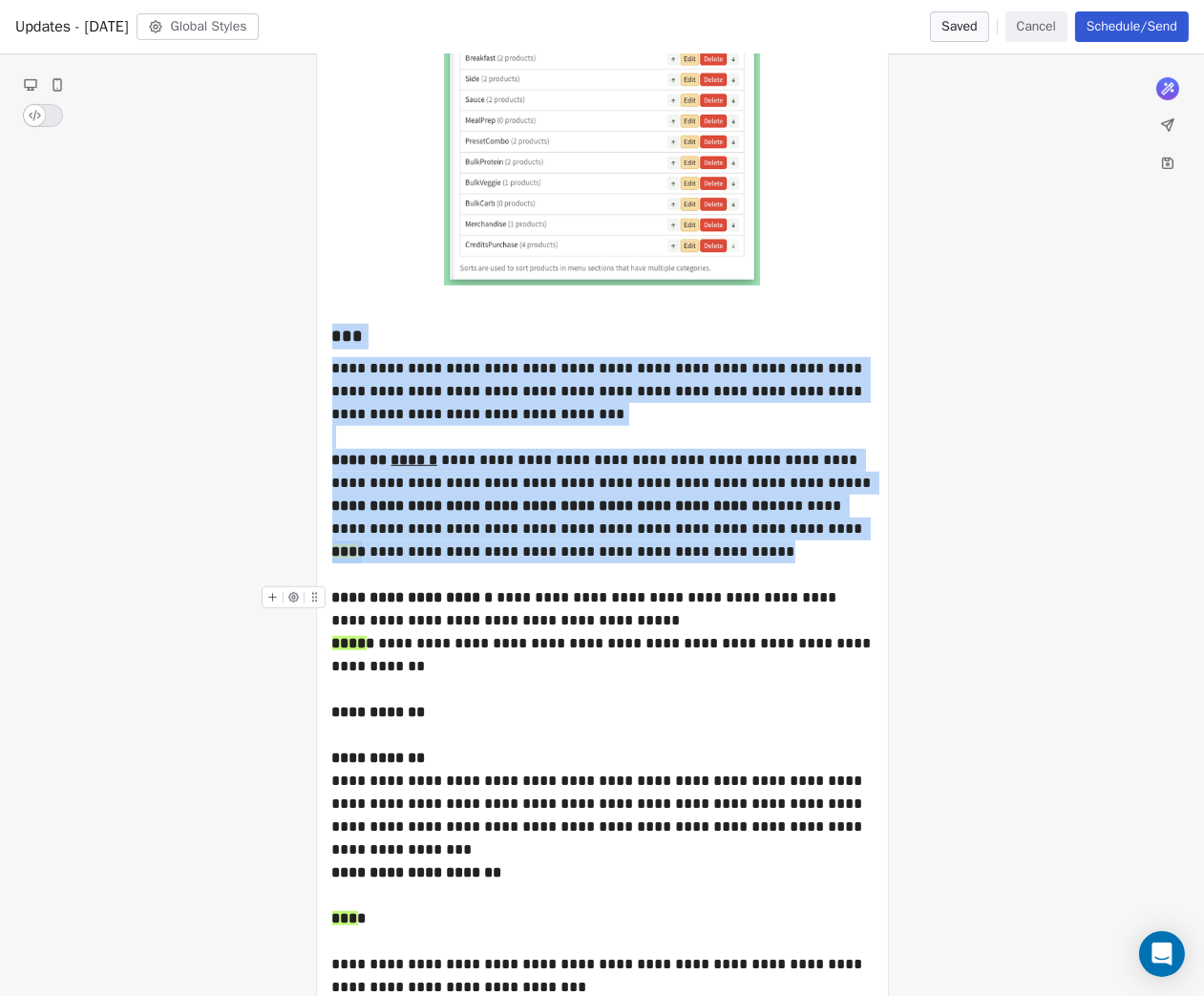 click on "**********" at bounding box center [602, 609] 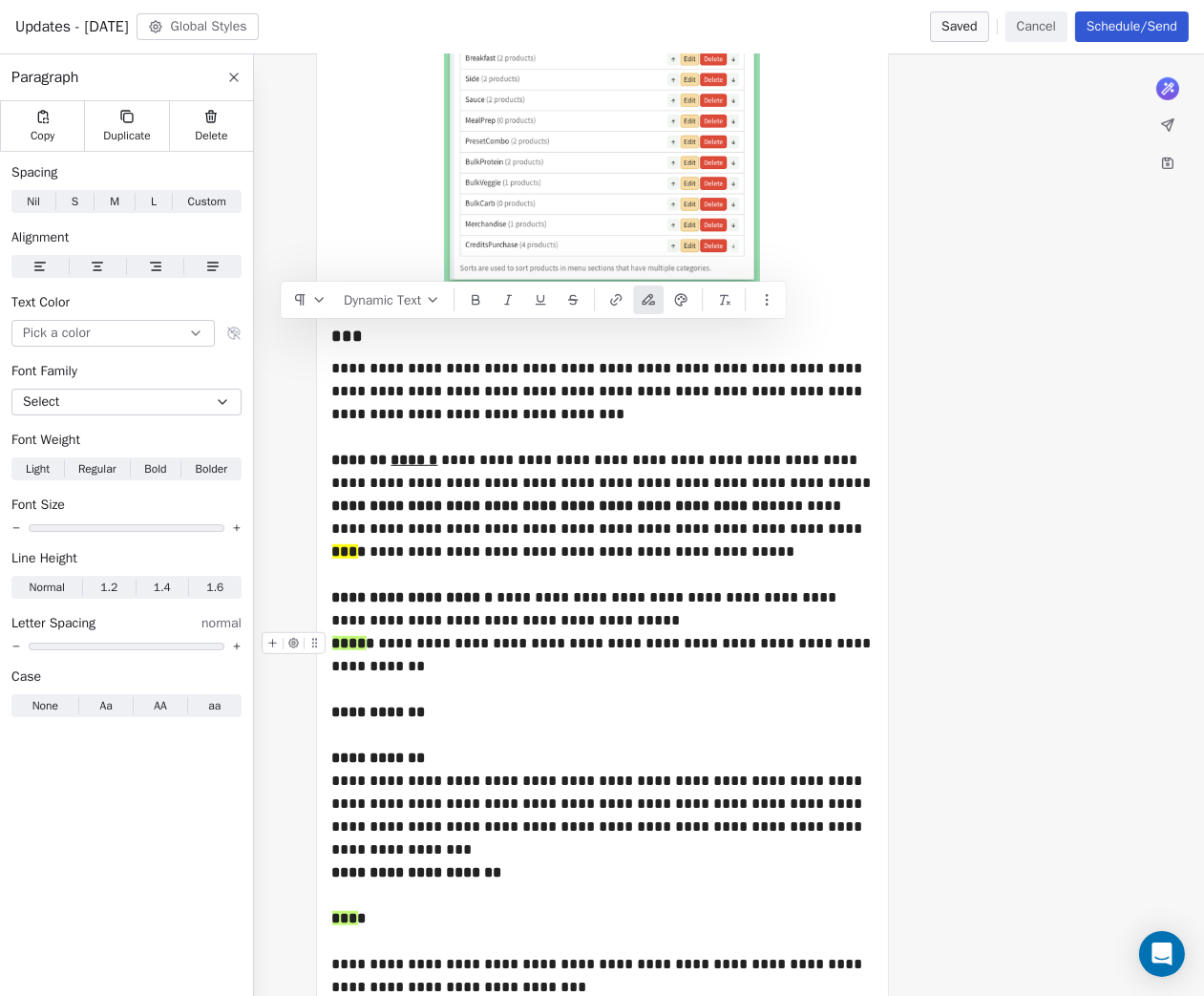 click on "**********" at bounding box center (602, 655) 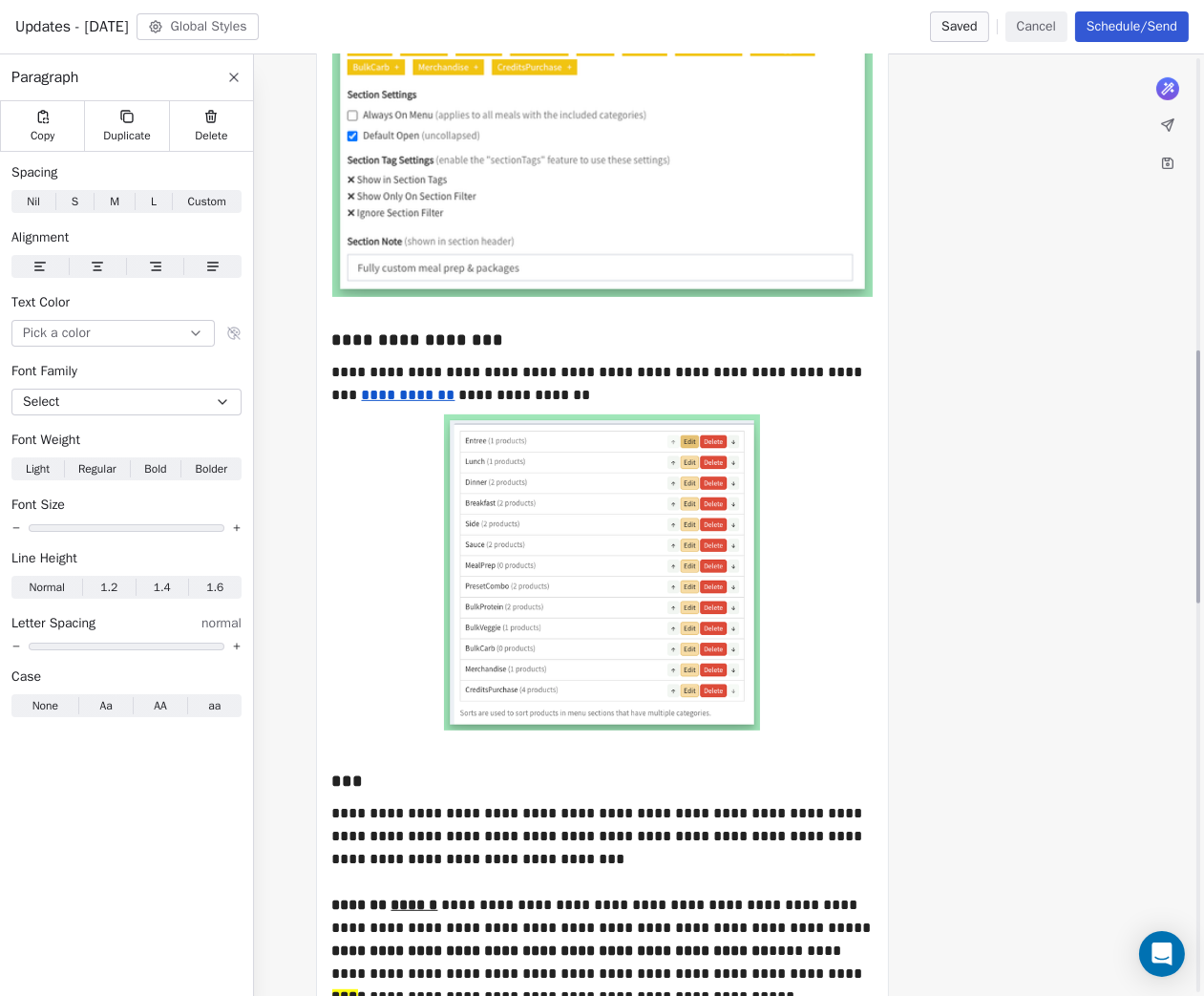 scroll, scrollTop: 1084, scrollLeft: 0, axis: vertical 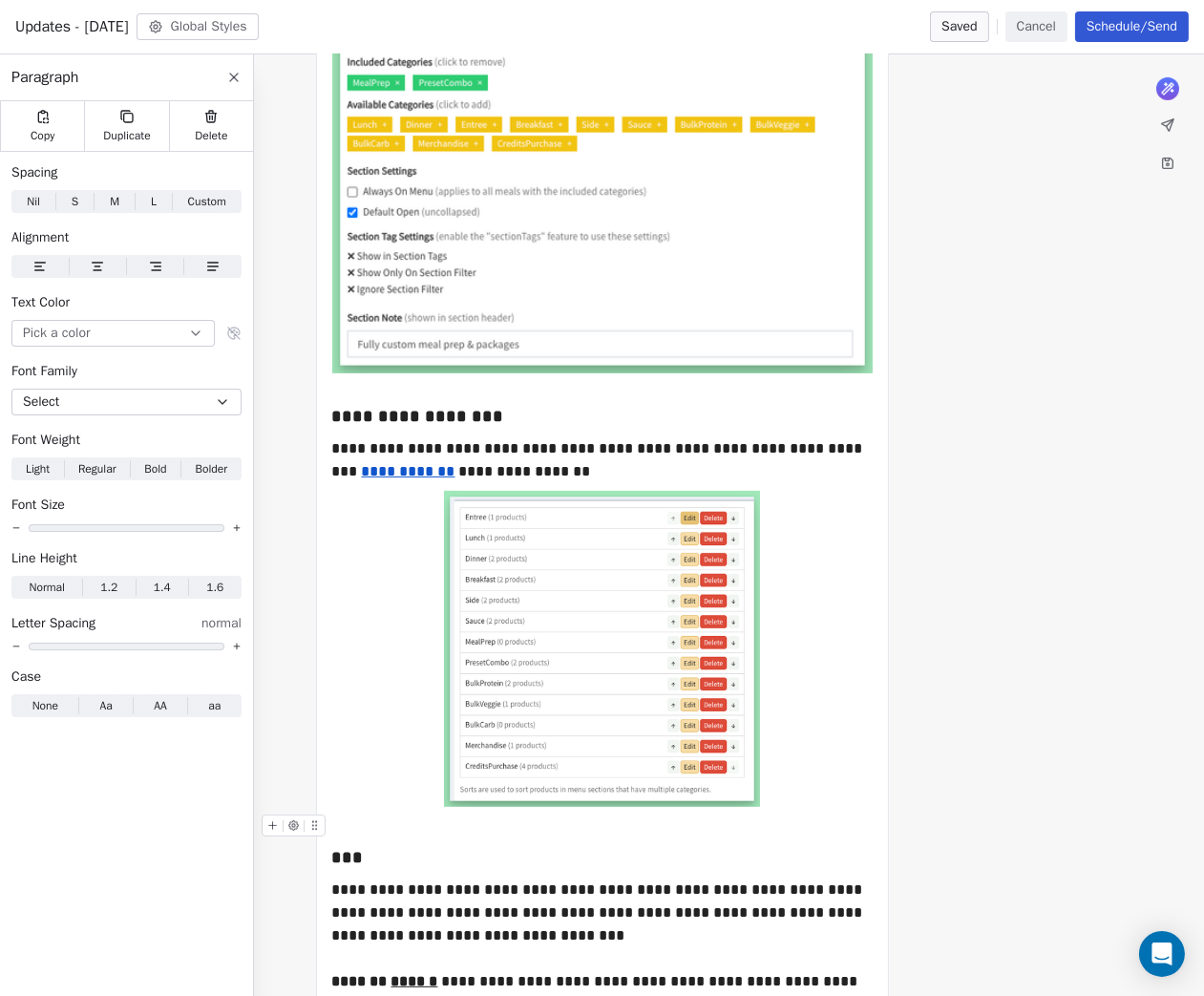 click at bounding box center [602, 826] 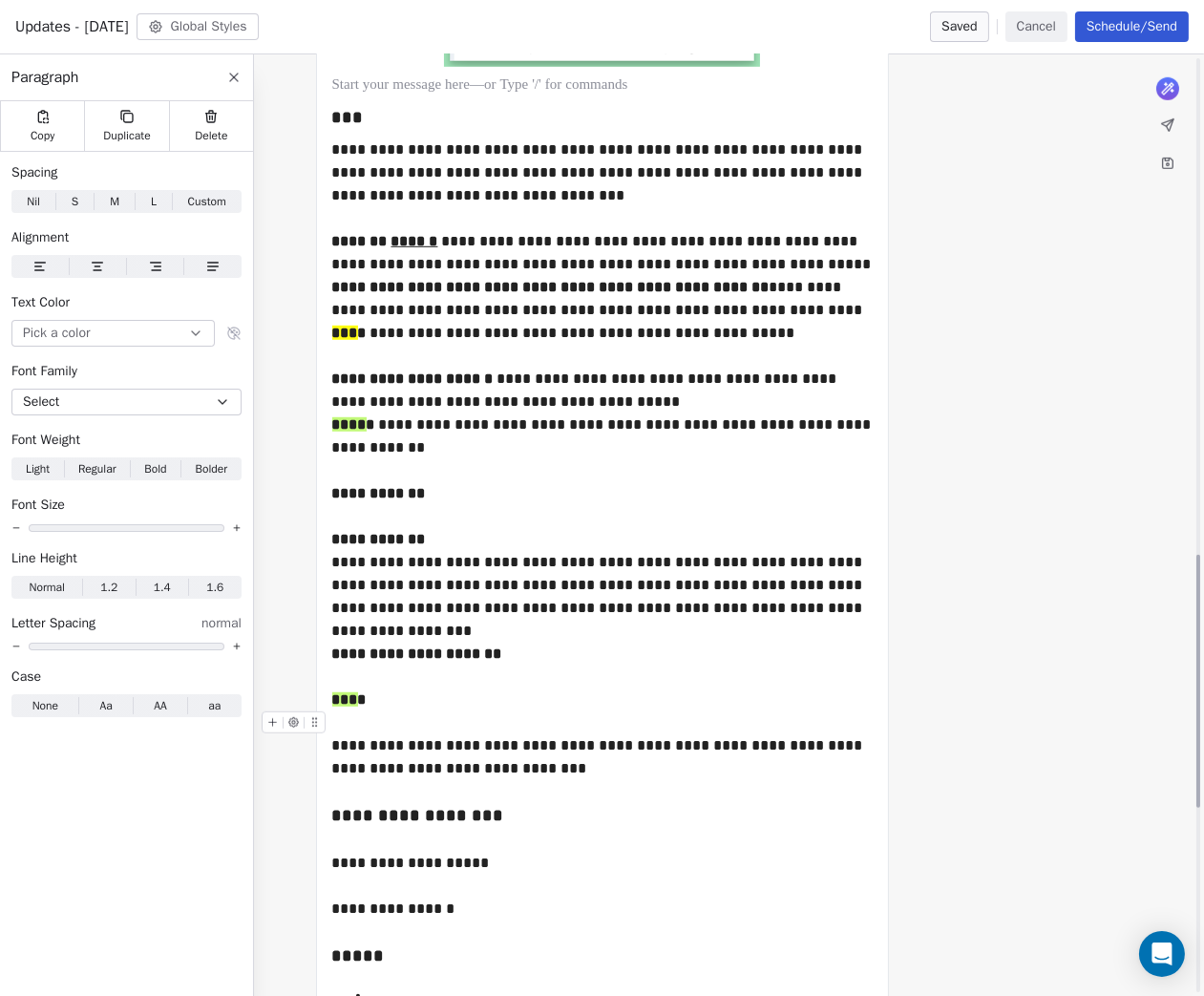 scroll, scrollTop: 1844, scrollLeft: 0, axis: vertical 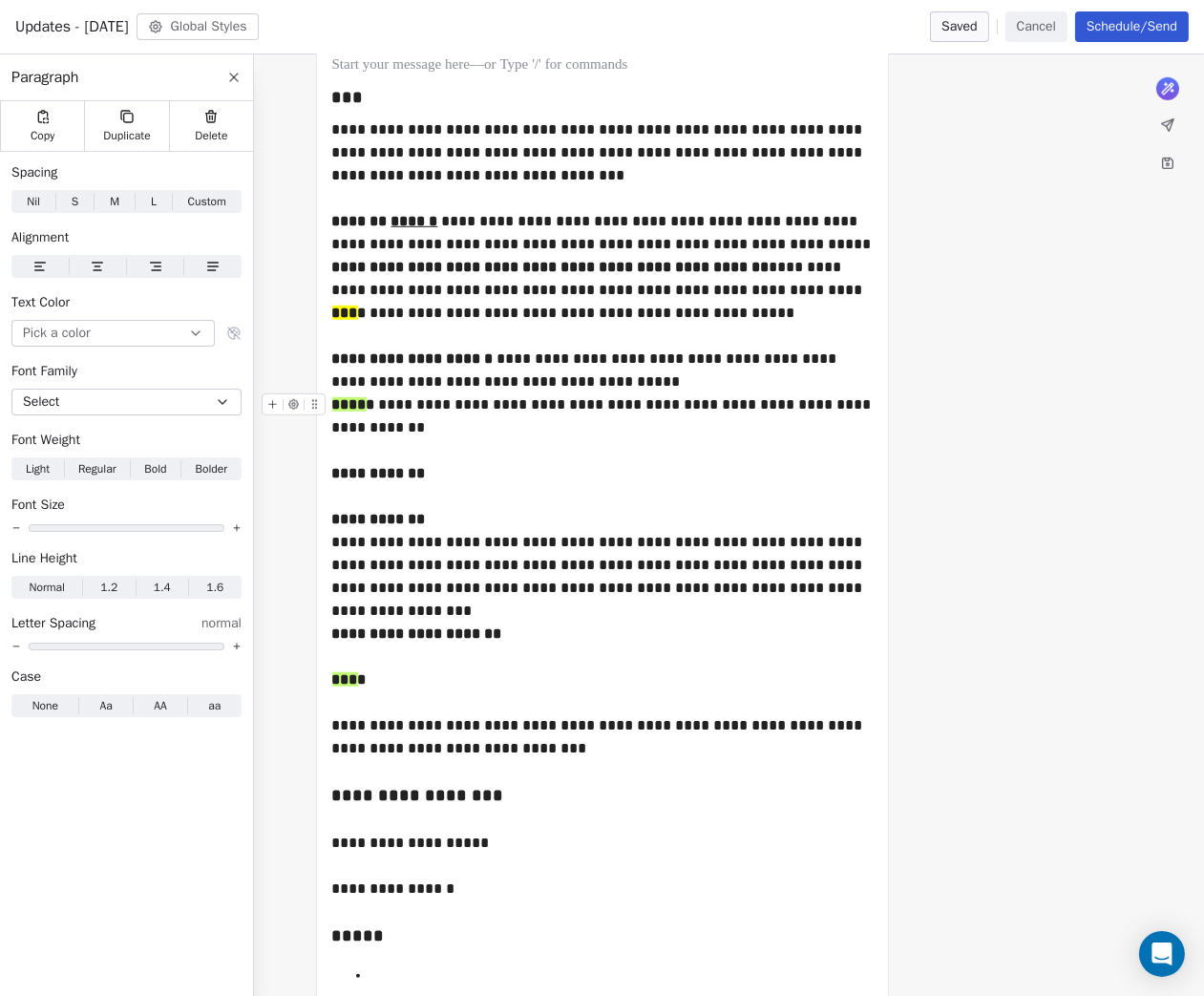 click on "**********" at bounding box center (602, 416) 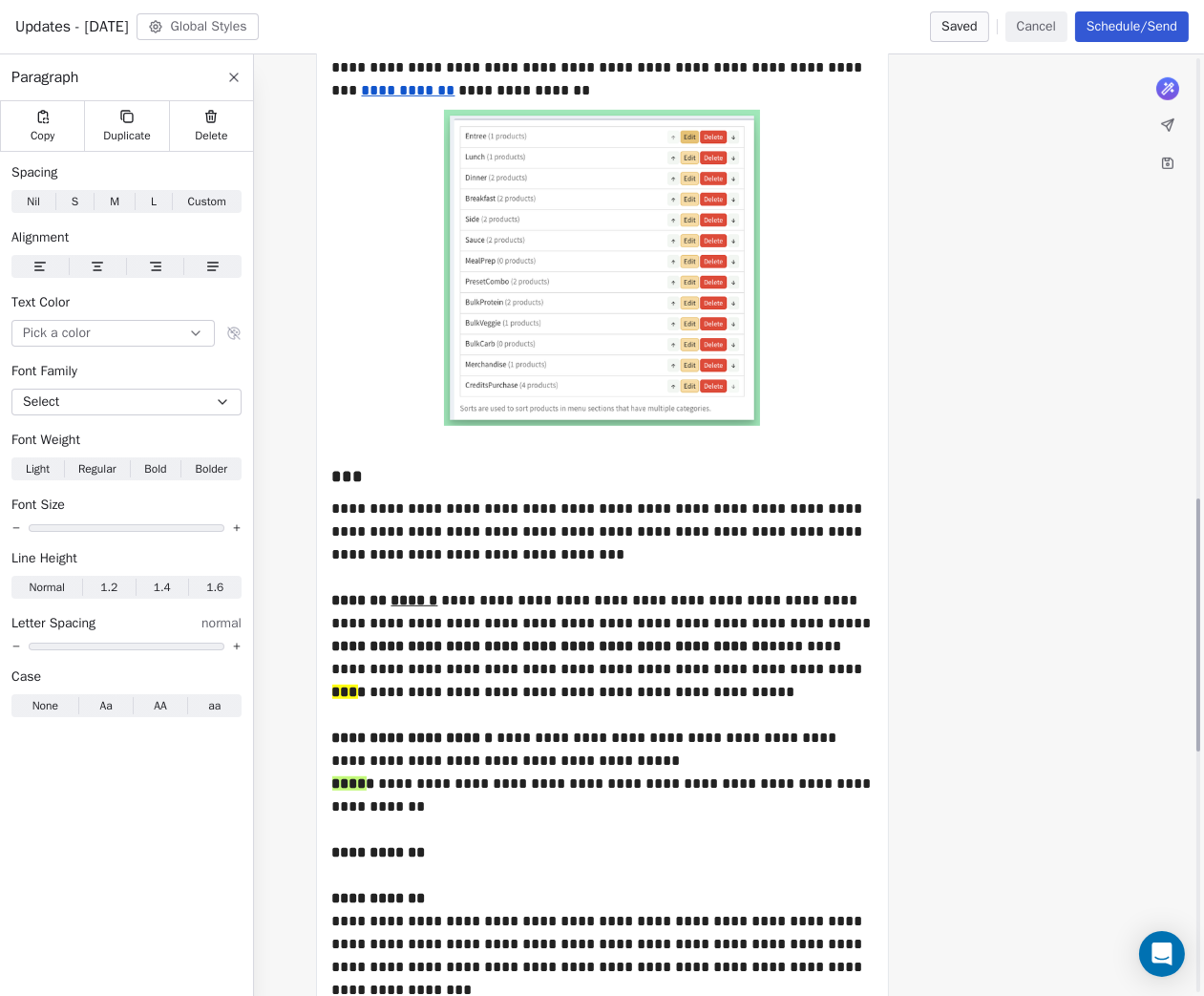 scroll, scrollTop: 1635, scrollLeft: 0, axis: vertical 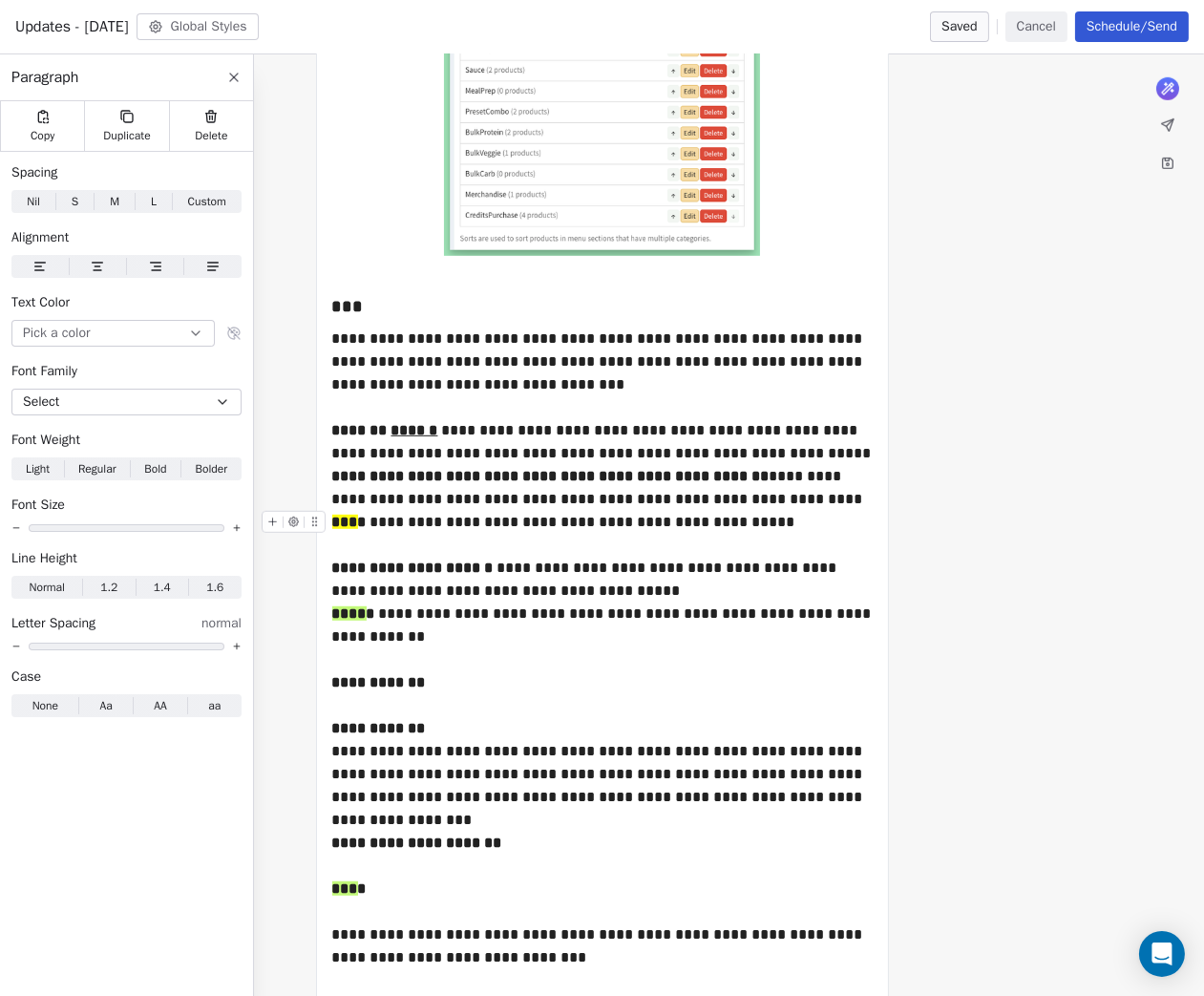 click on "**********" at bounding box center (602, 522) 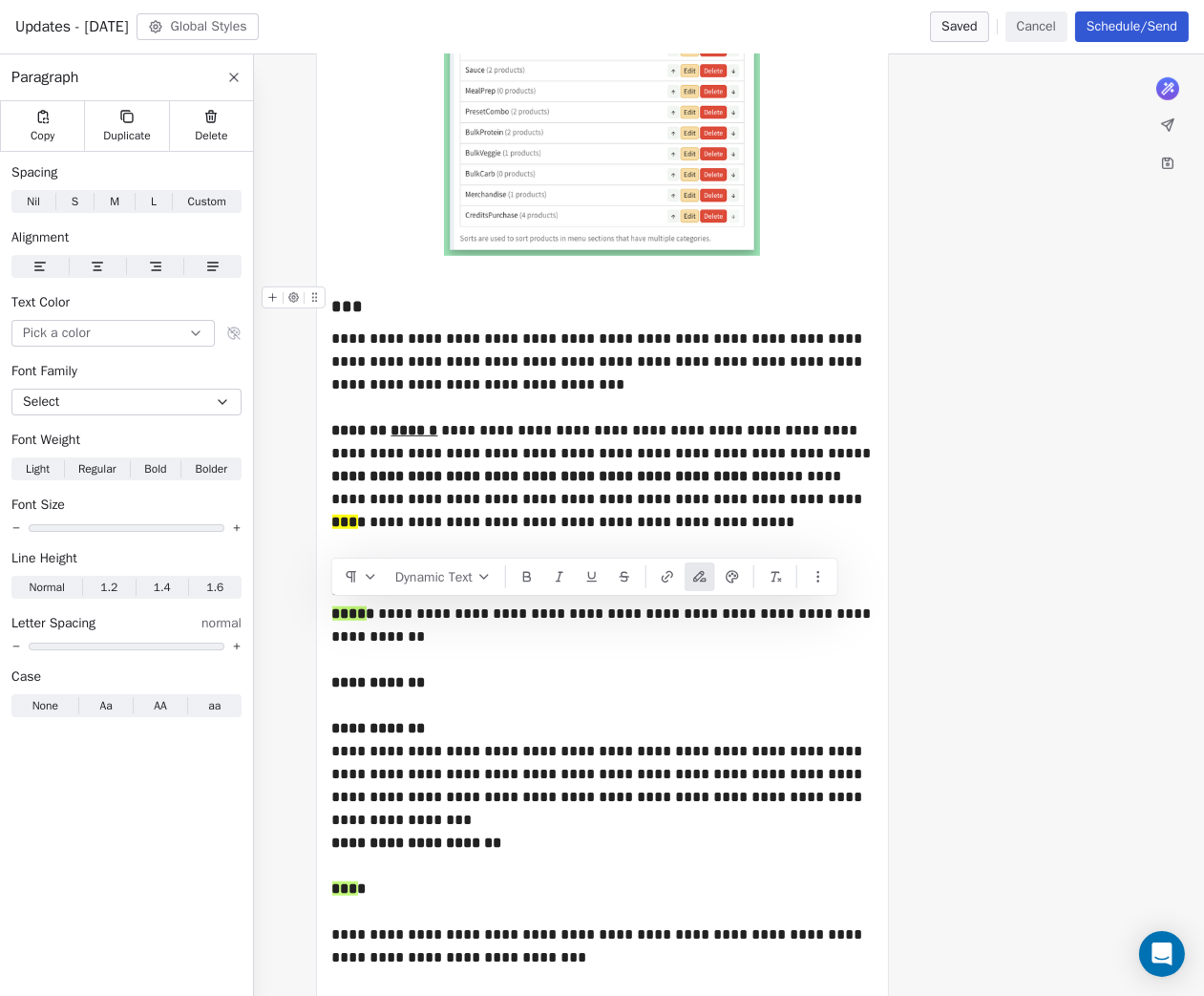 click at bounding box center (602, 275) 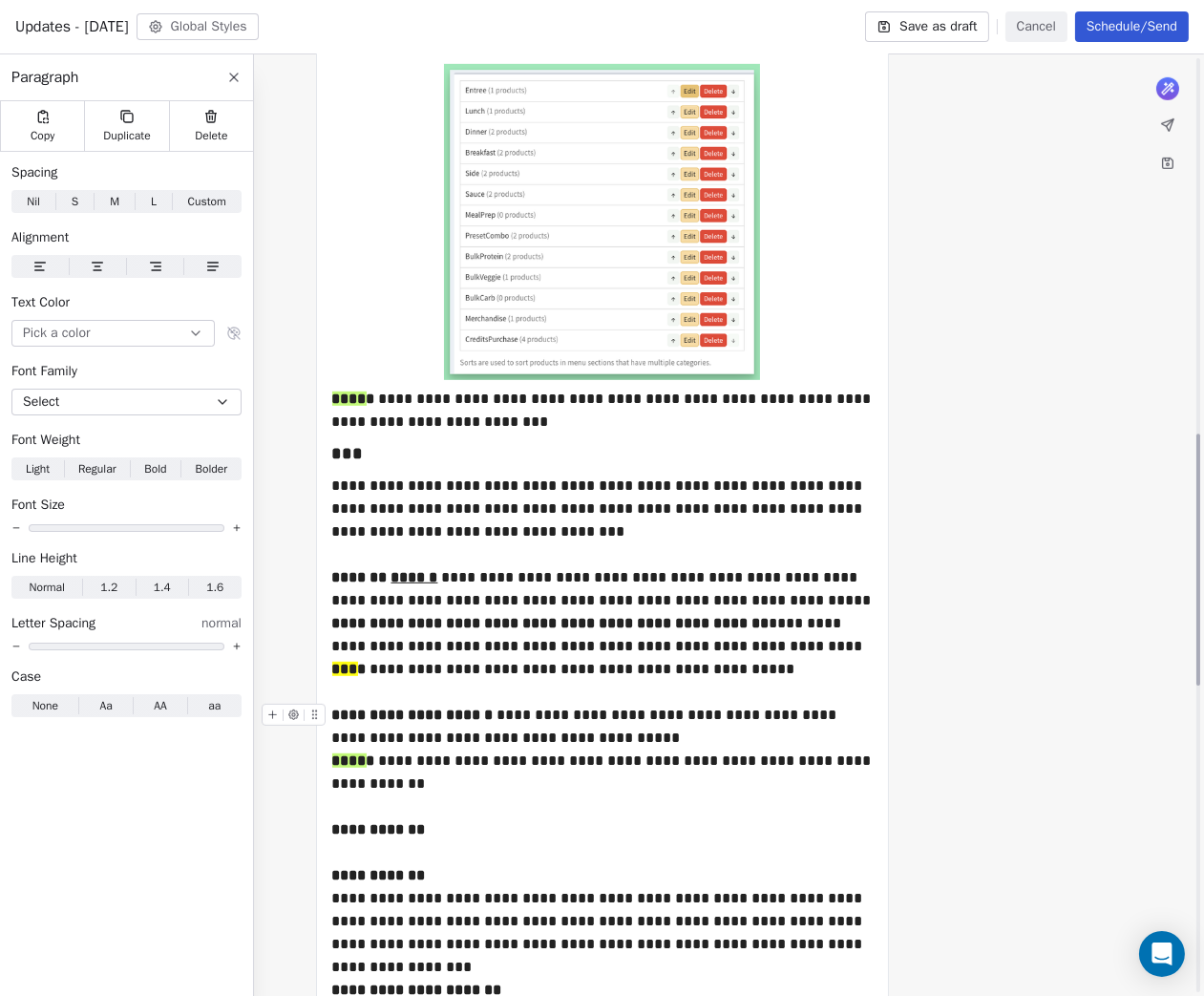 scroll, scrollTop: 1531, scrollLeft: 0, axis: vertical 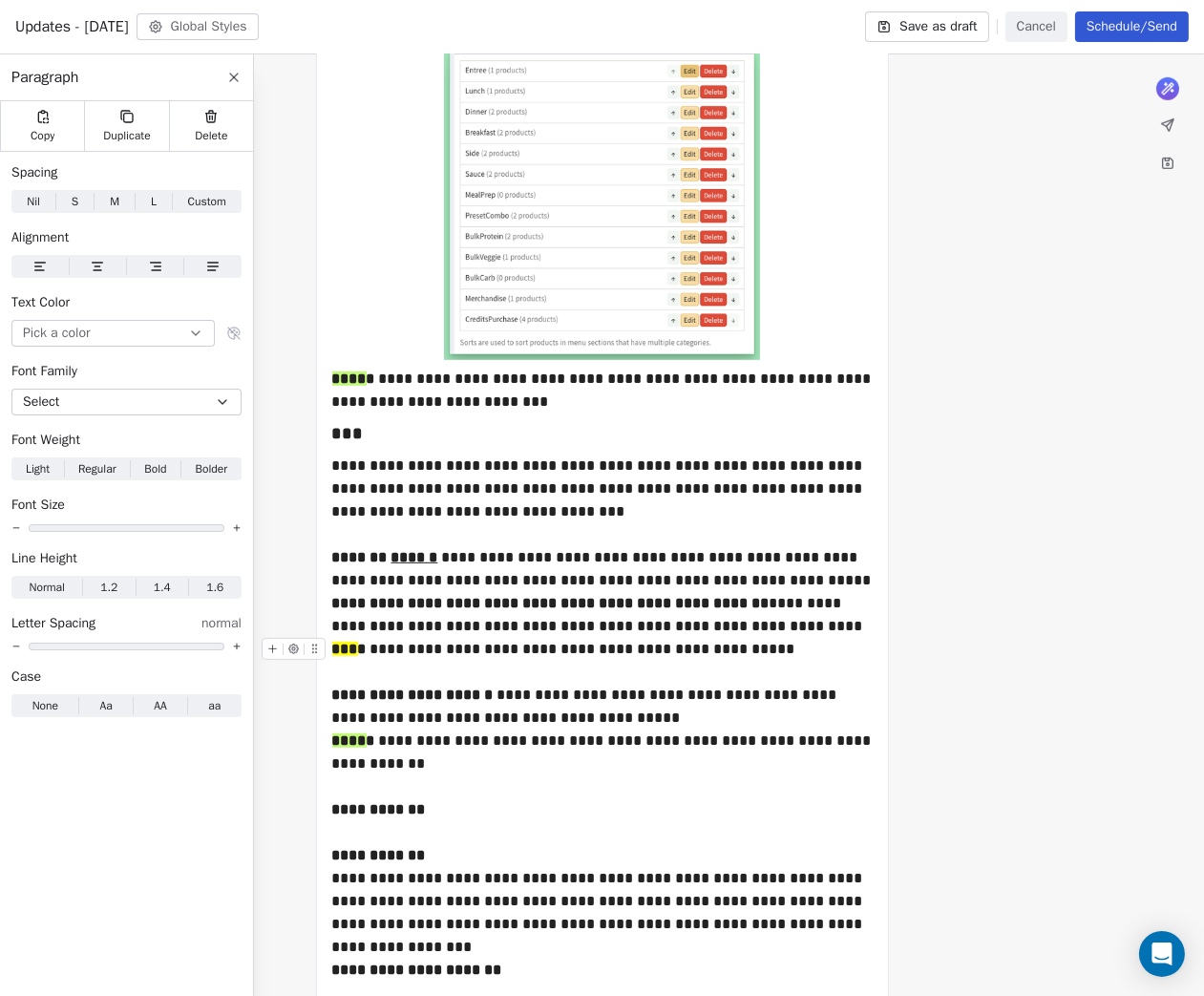 click on "**********" at bounding box center [602, 649] 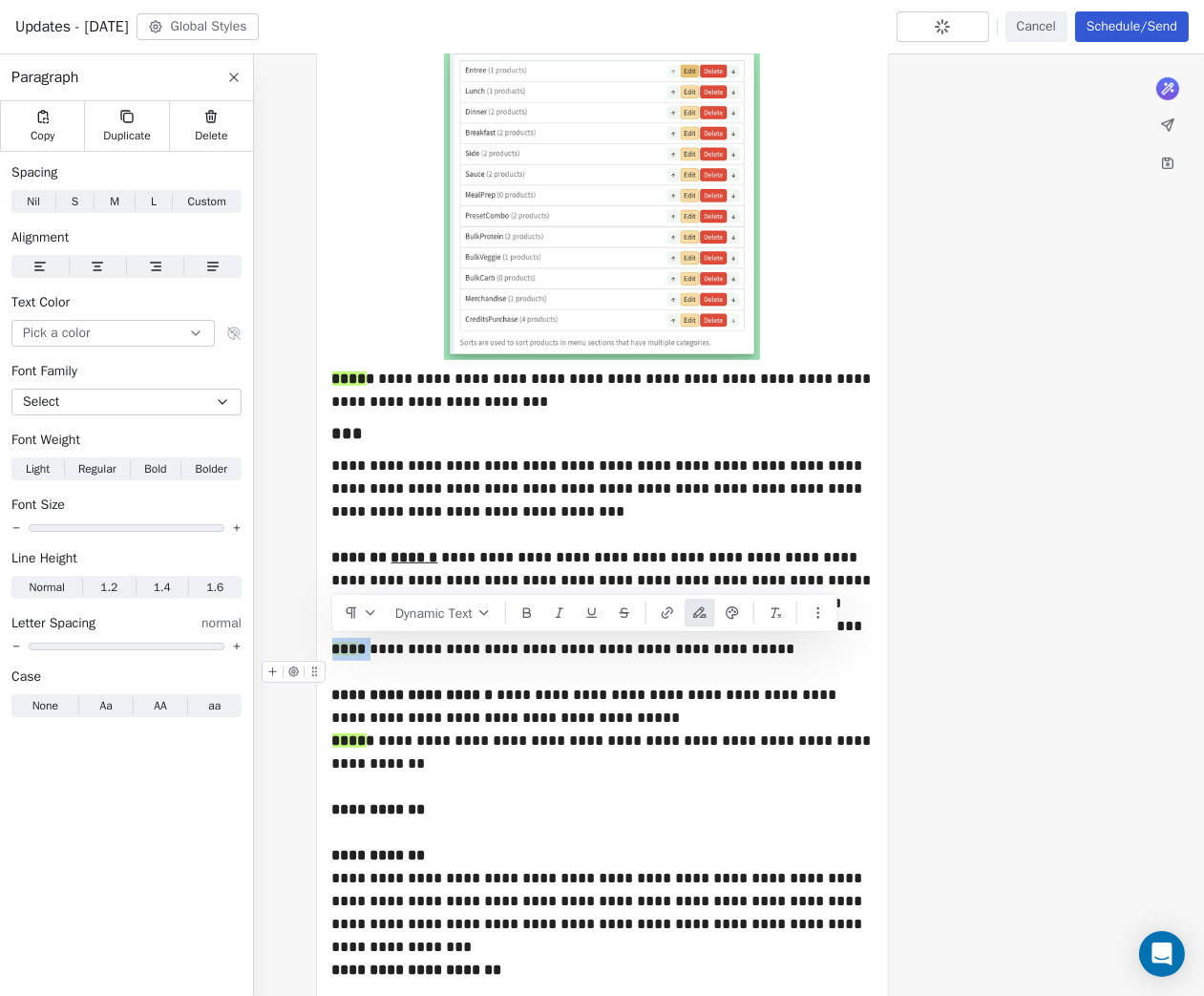 copy on "*** * *" 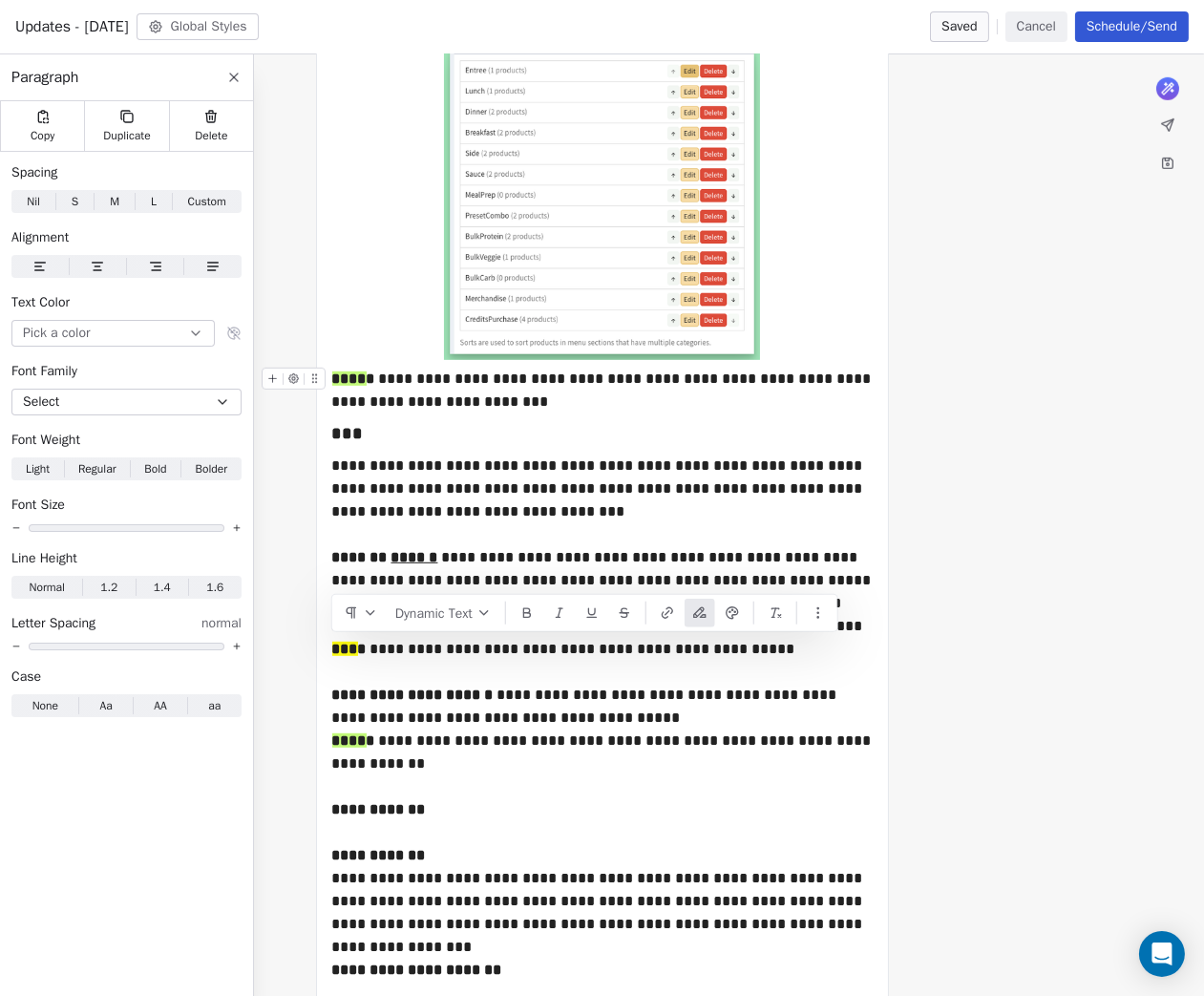click on "**********" at bounding box center [602, 391] 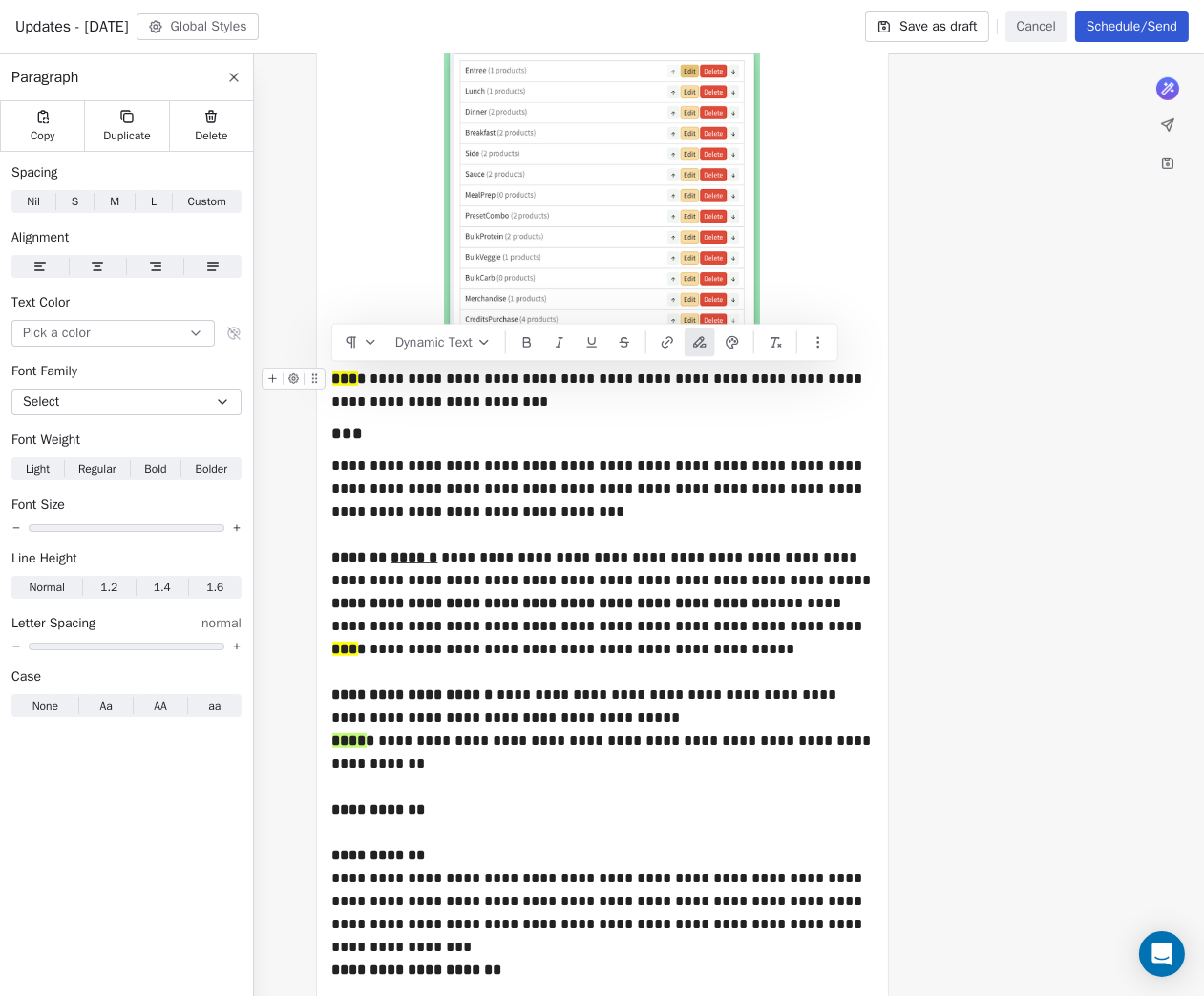 click on "**********" at bounding box center [602, 391] 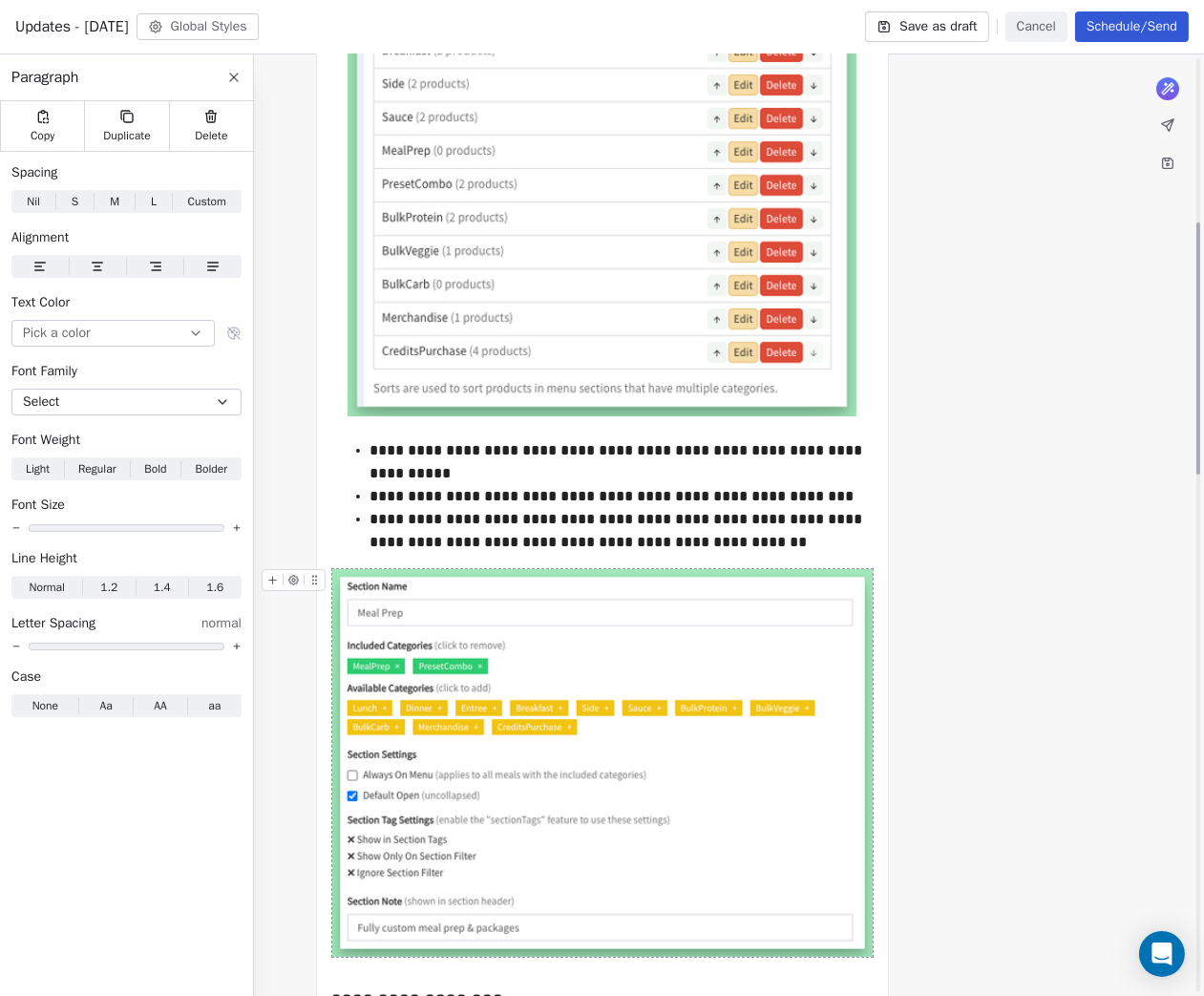 scroll, scrollTop: 727, scrollLeft: 0, axis: vertical 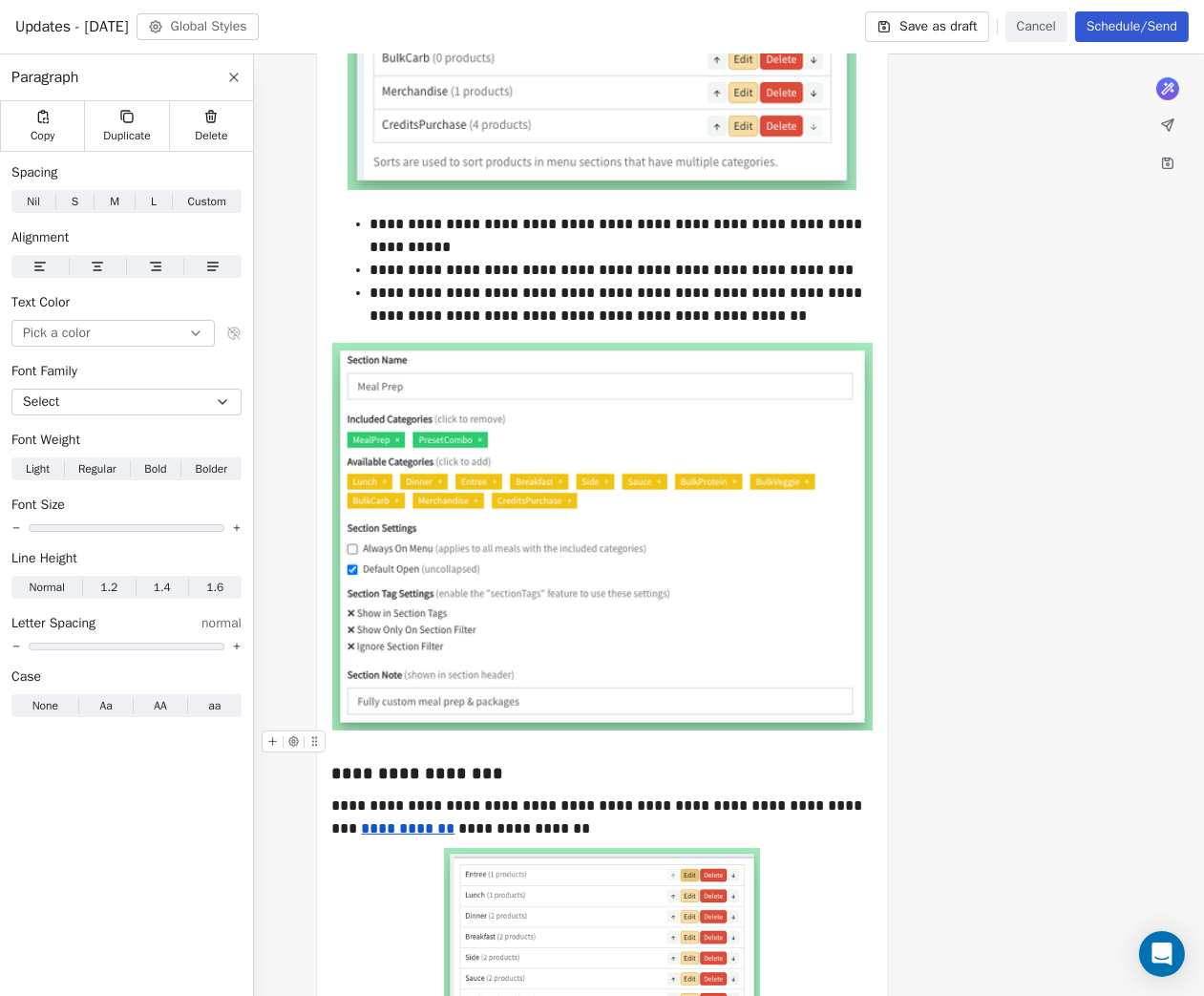 click at bounding box center (602, 742) 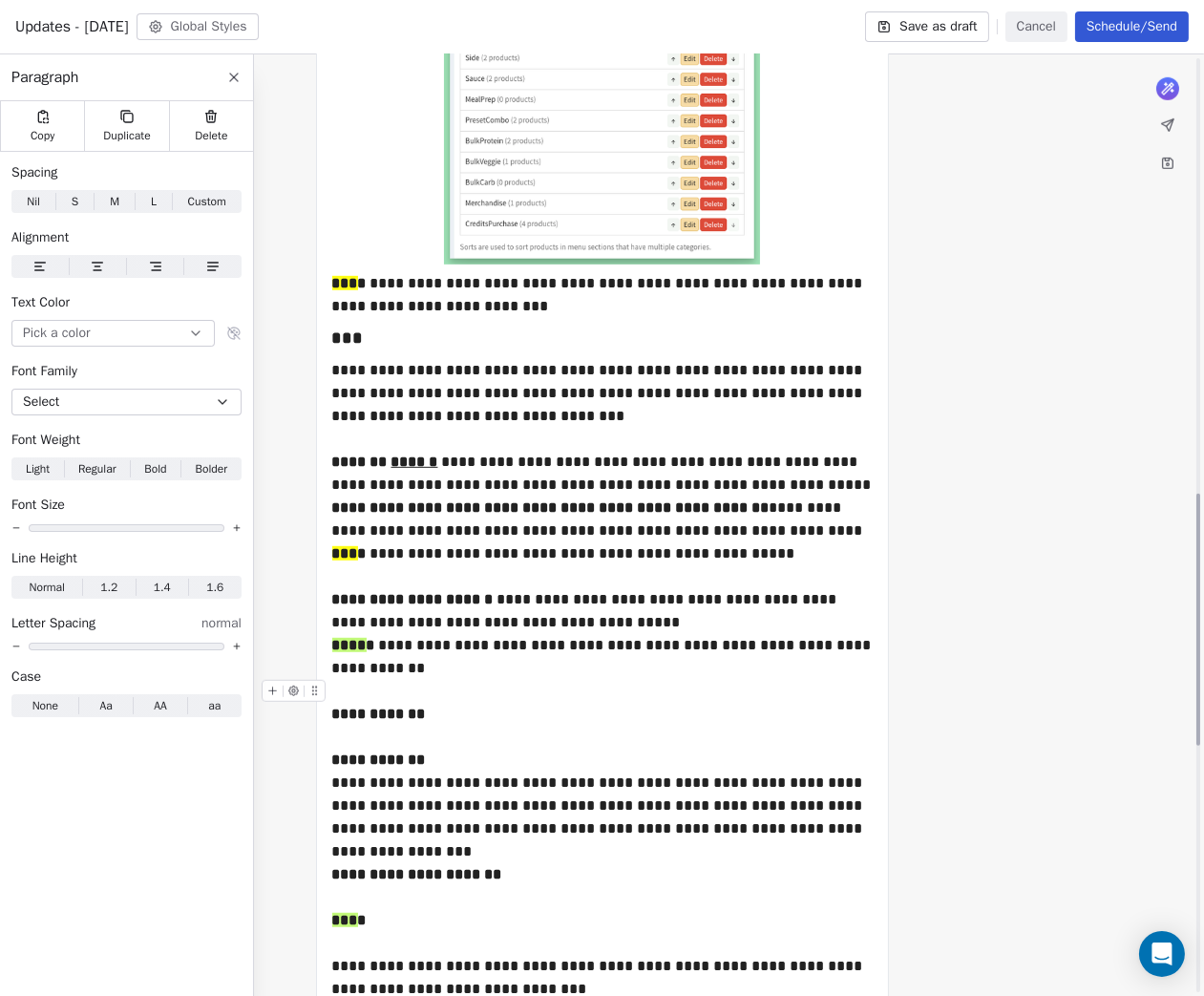 scroll, scrollTop: 1627, scrollLeft: 0, axis: vertical 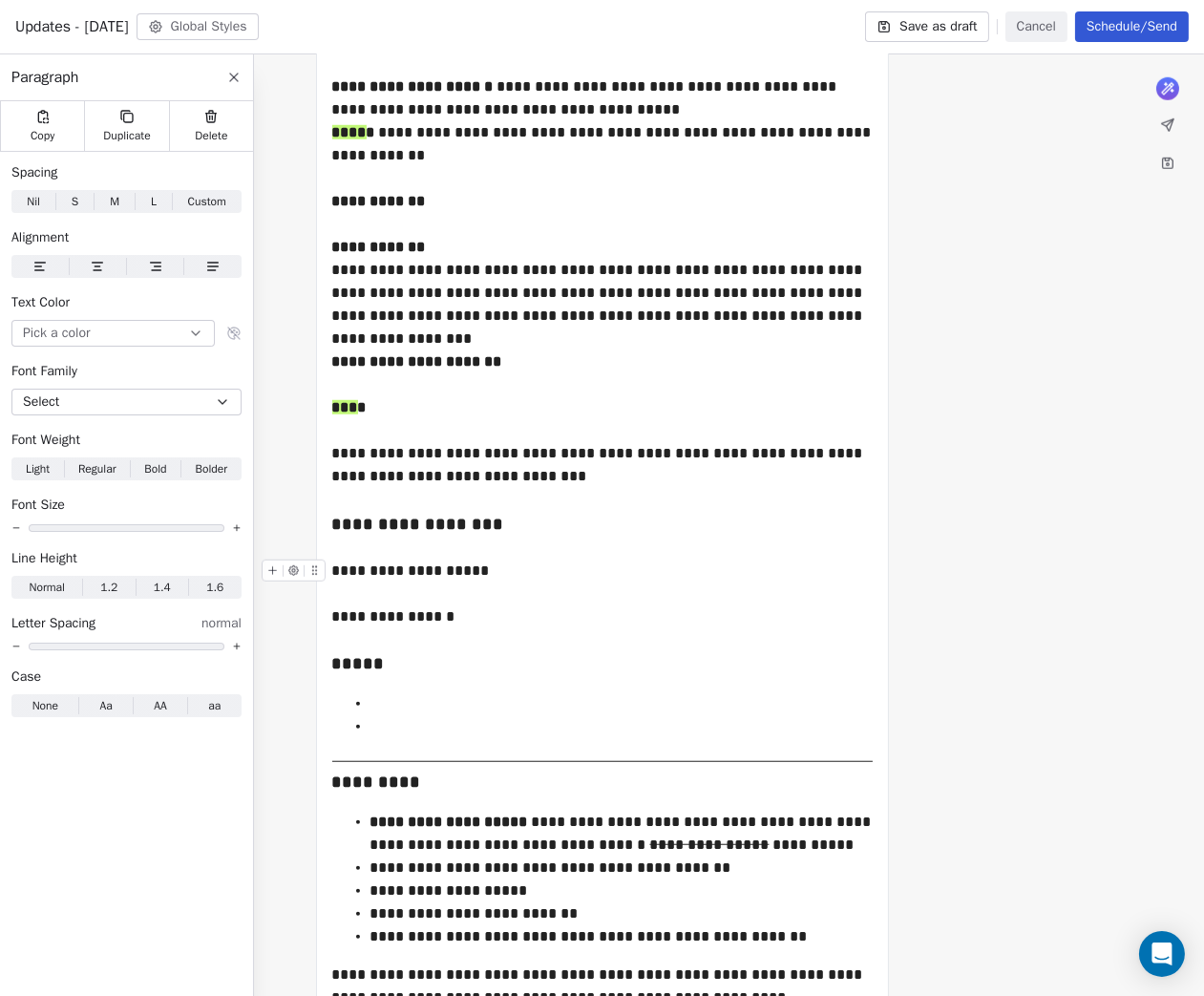 click on "**********" at bounding box center [602, 571] 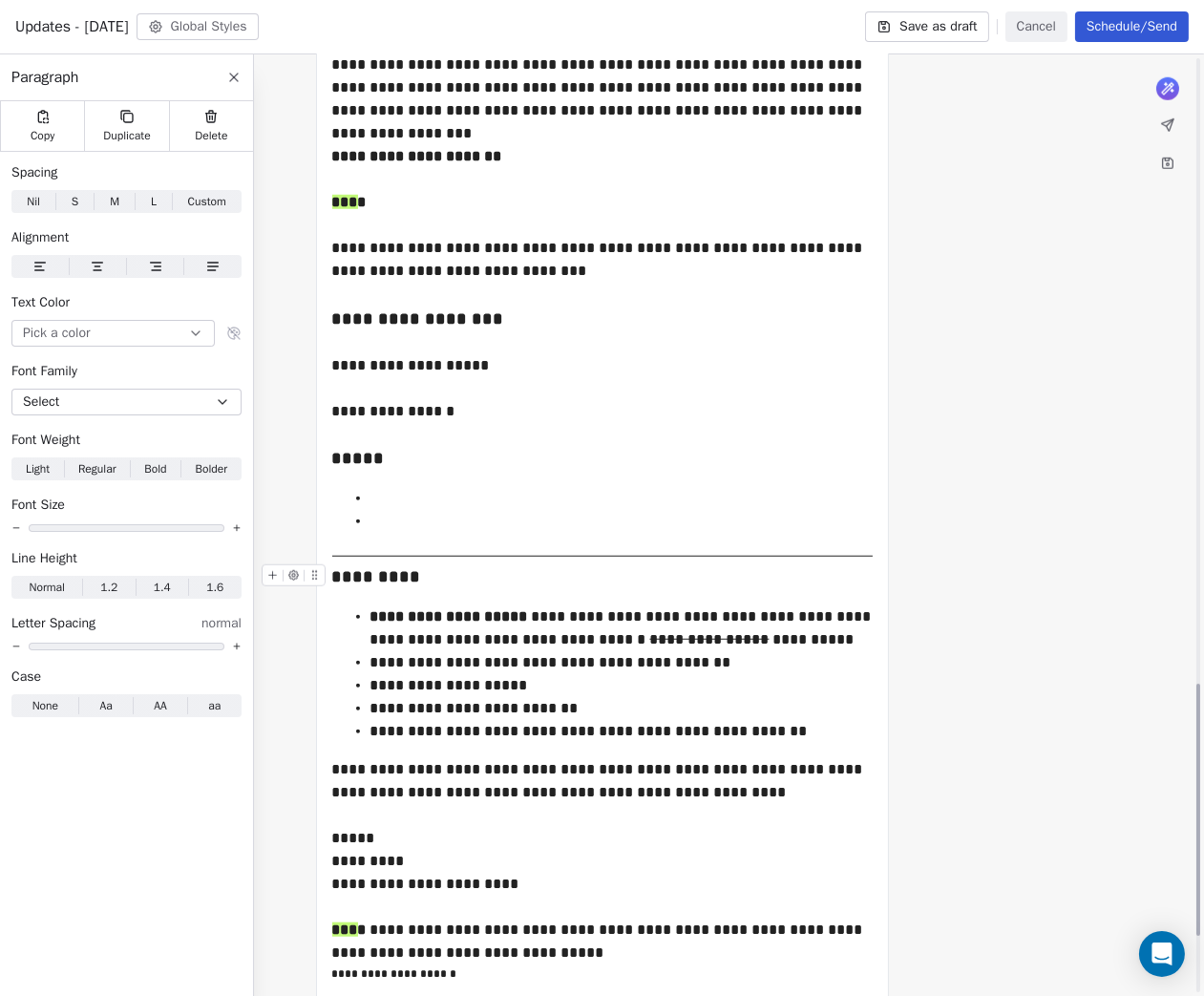 scroll, scrollTop: 2355, scrollLeft: 0, axis: vertical 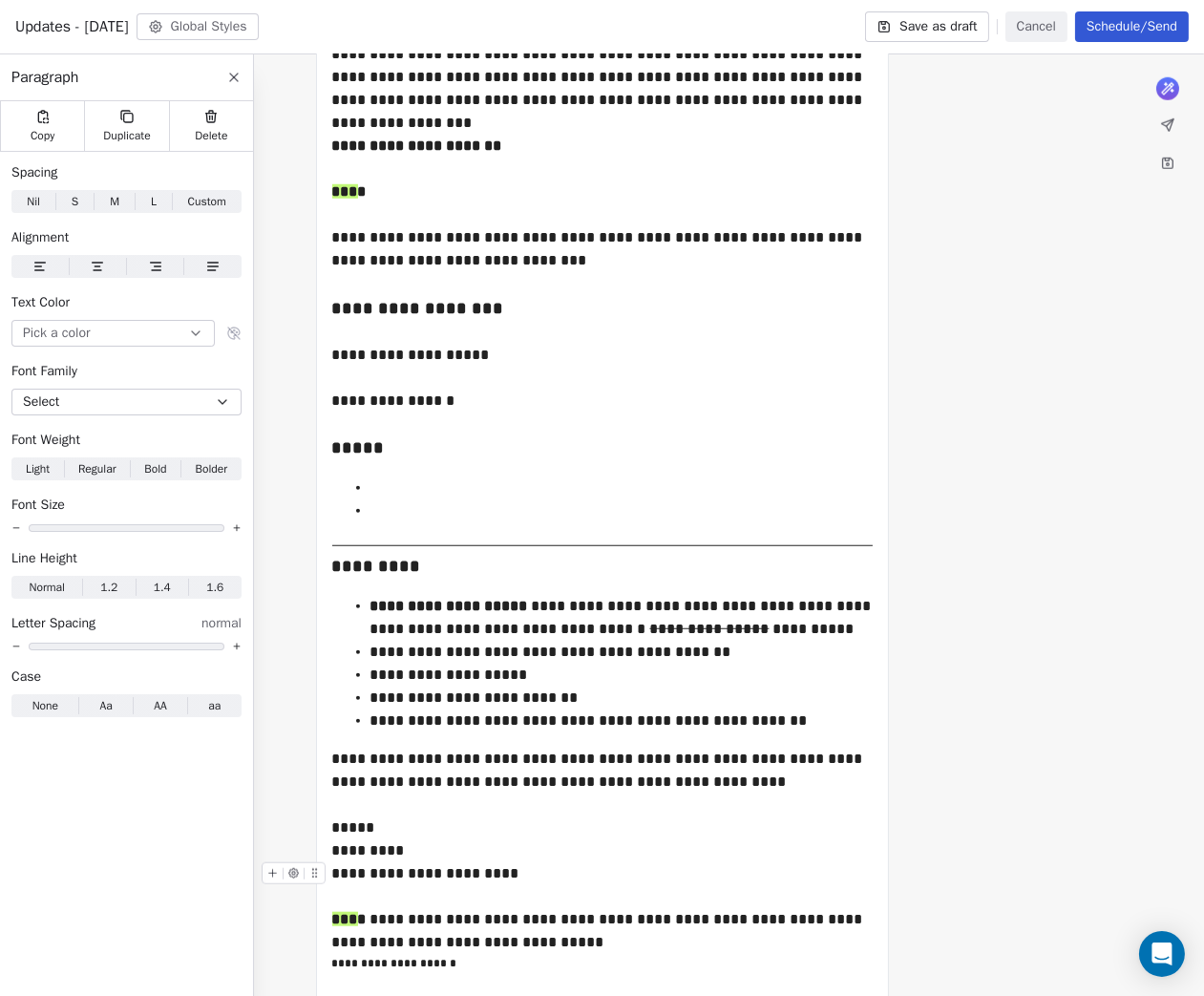 click on "**********" at bounding box center [602, 874] 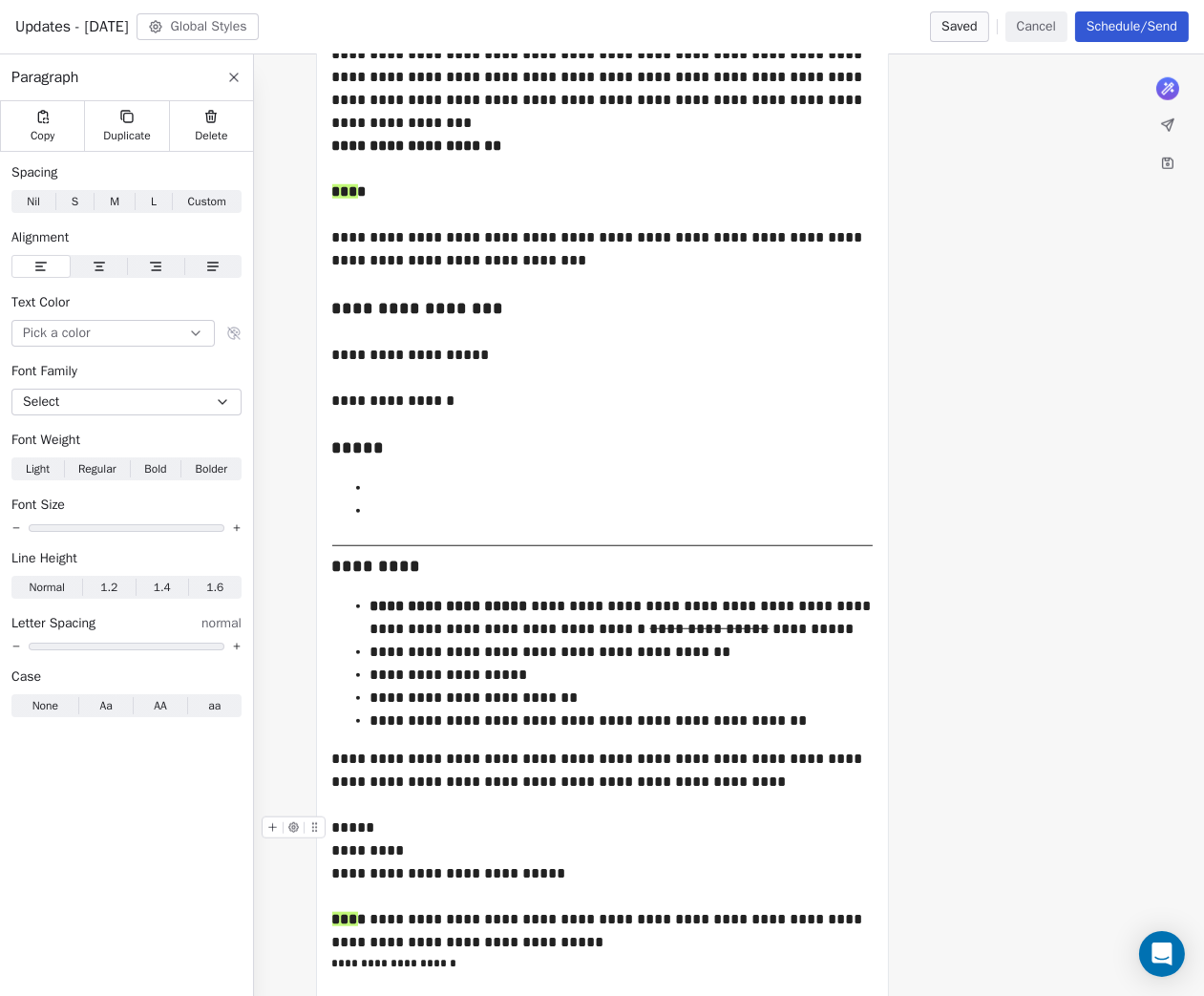 click on "*****" at bounding box center [602, 828] 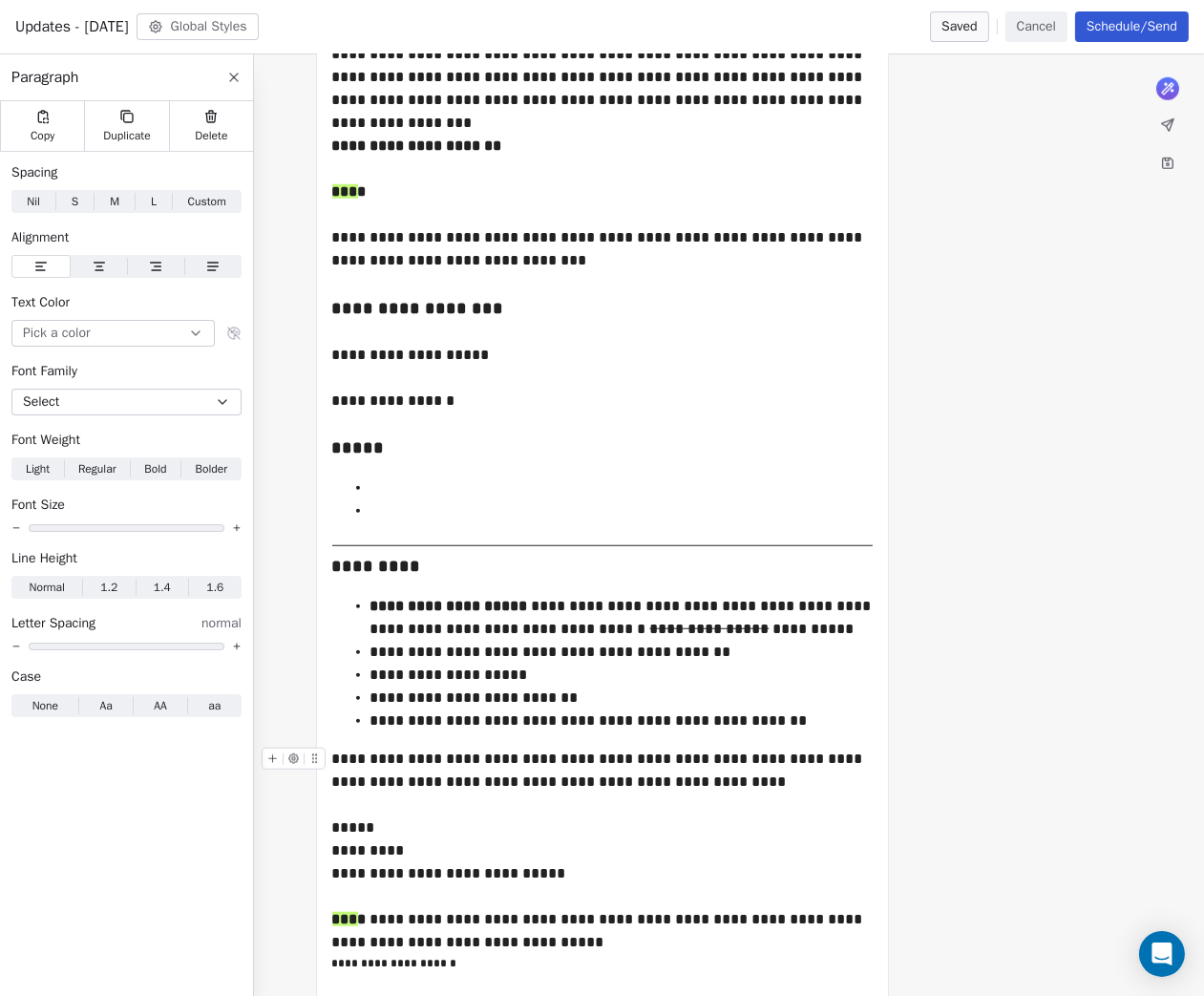 click on "**********" at bounding box center (602, 771) 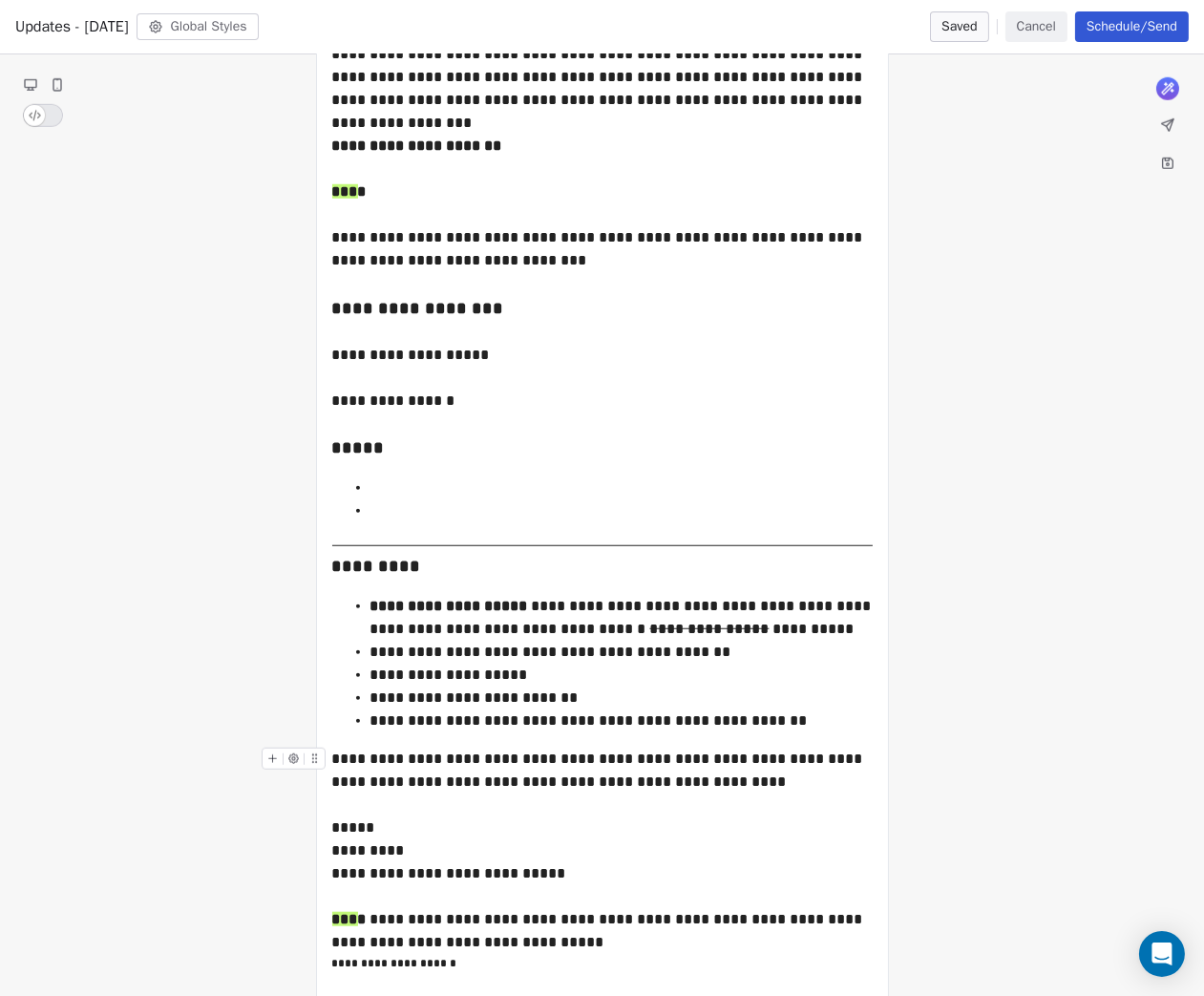 click on "**********" at bounding box center (602, -533) 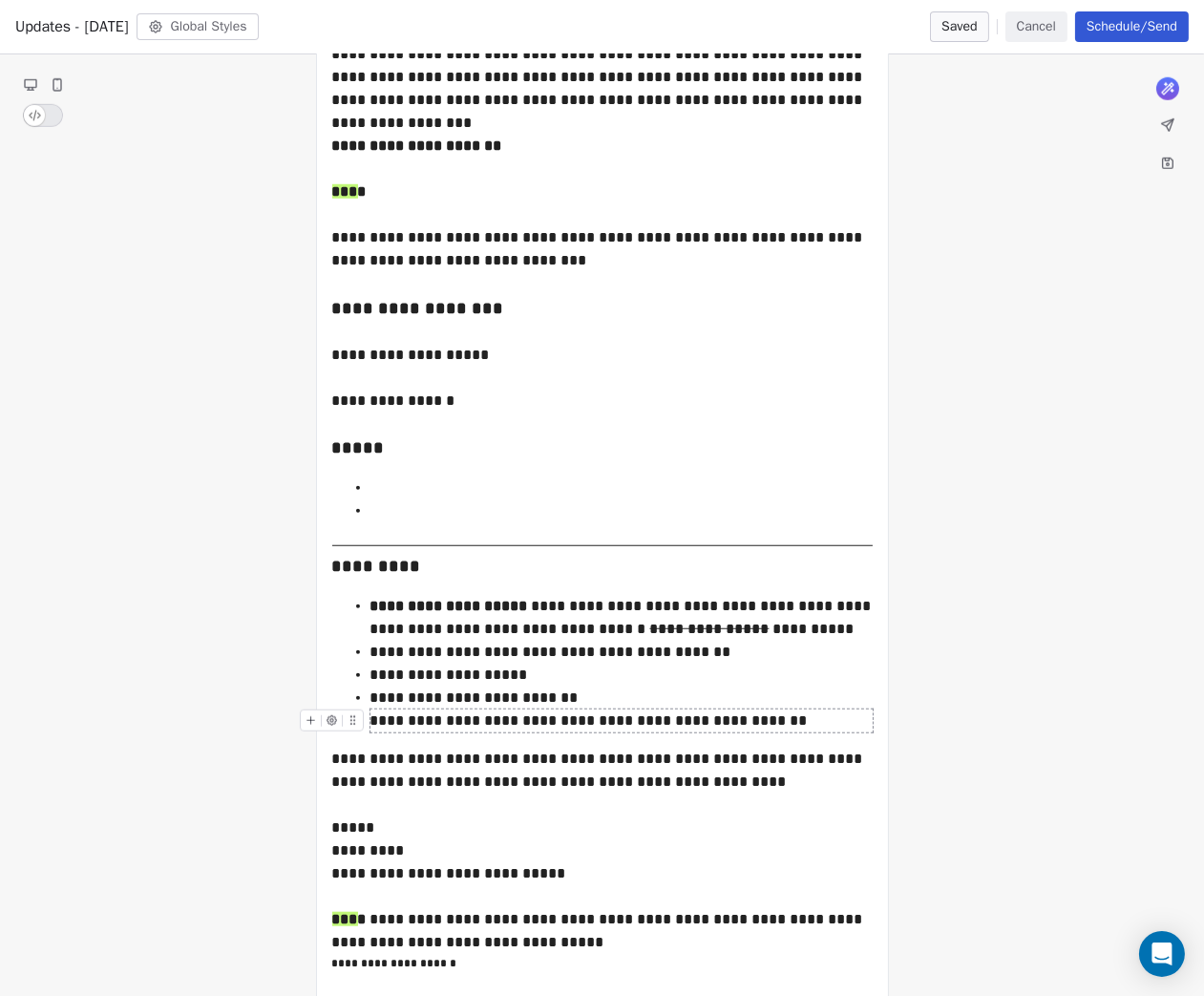 click on "**********" at bounding box center (622, 721) 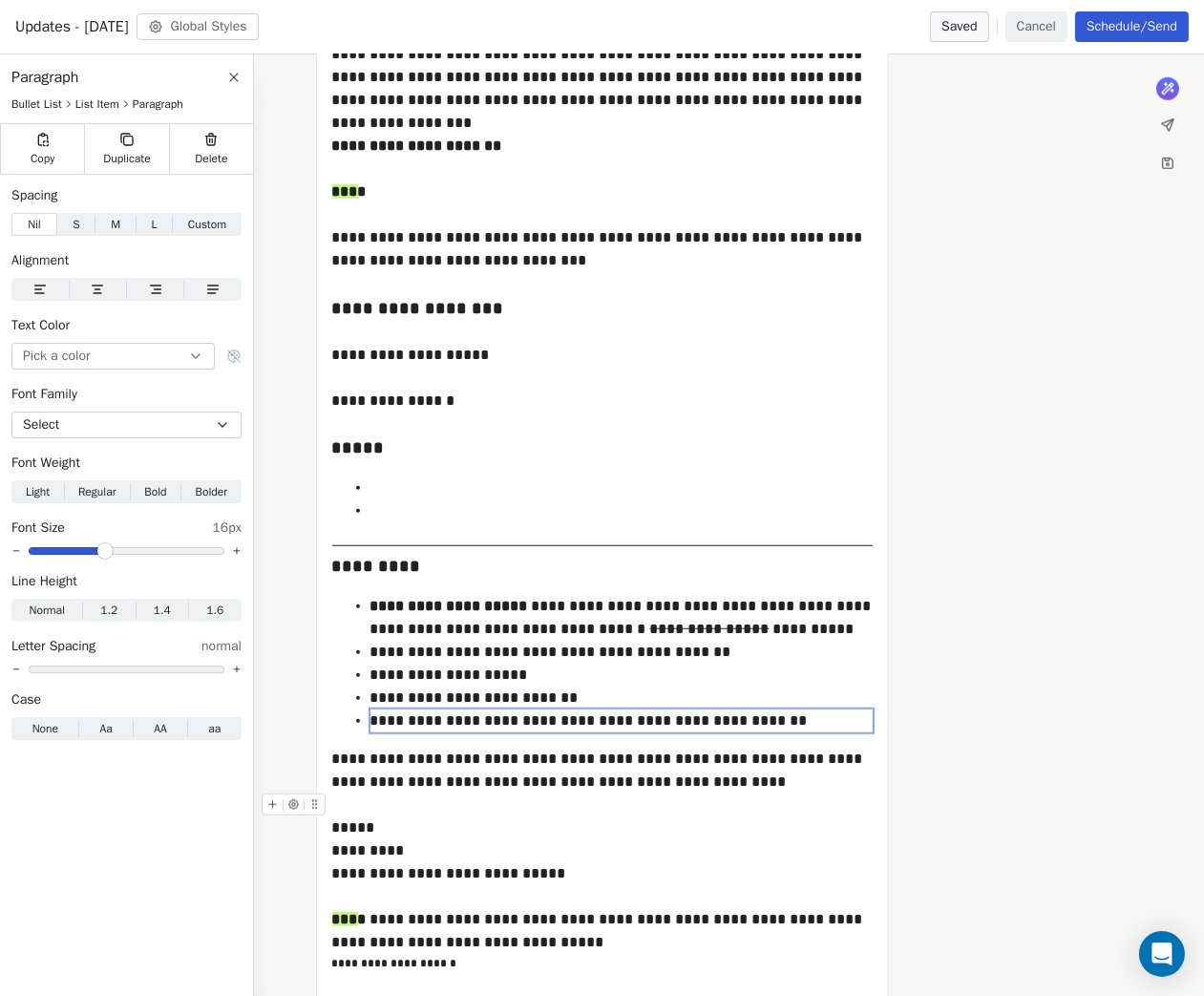 click at bounding box center (602, 805) 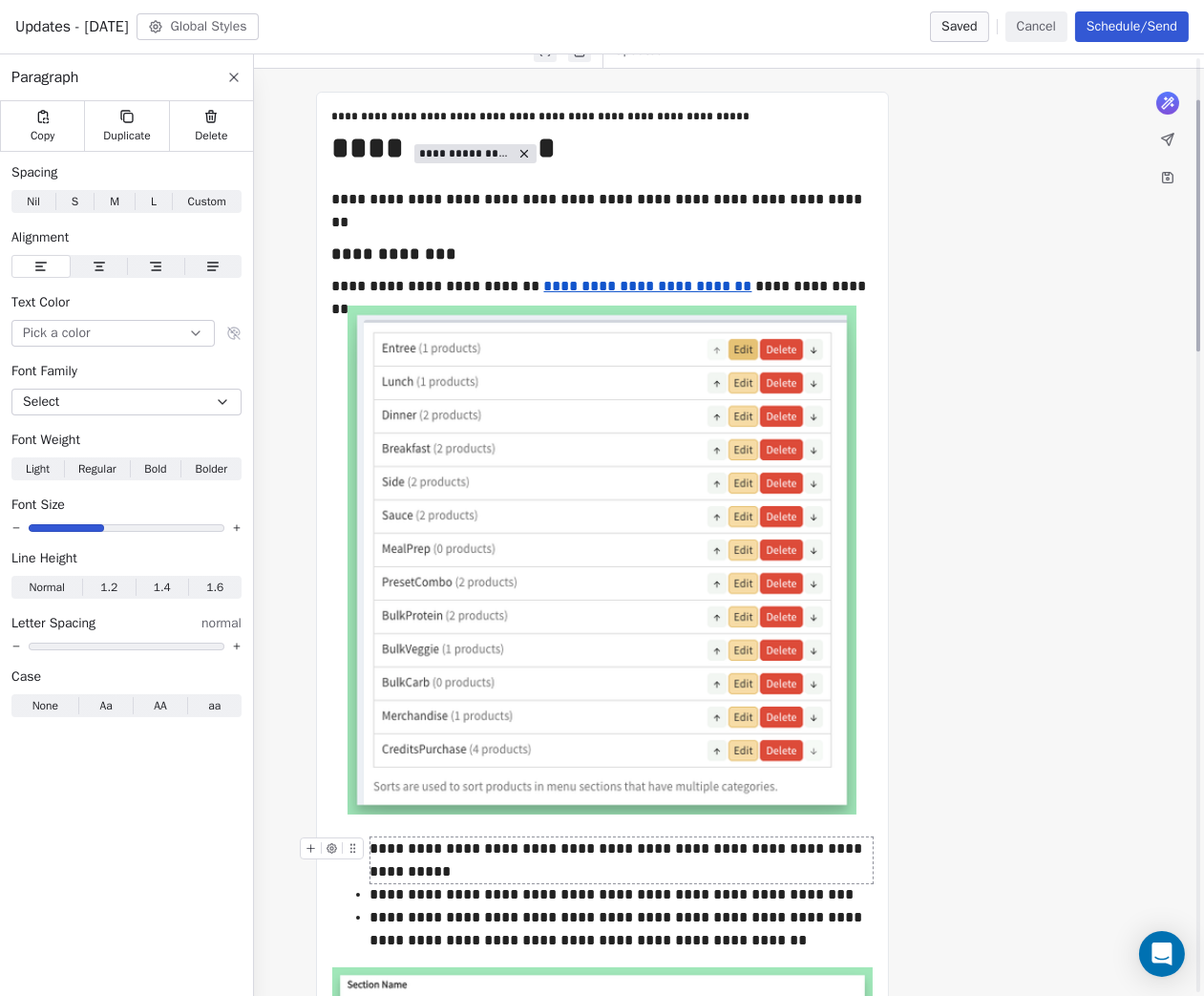 scroll, scrollTop: 0, scrollLeft: 0, axis: both 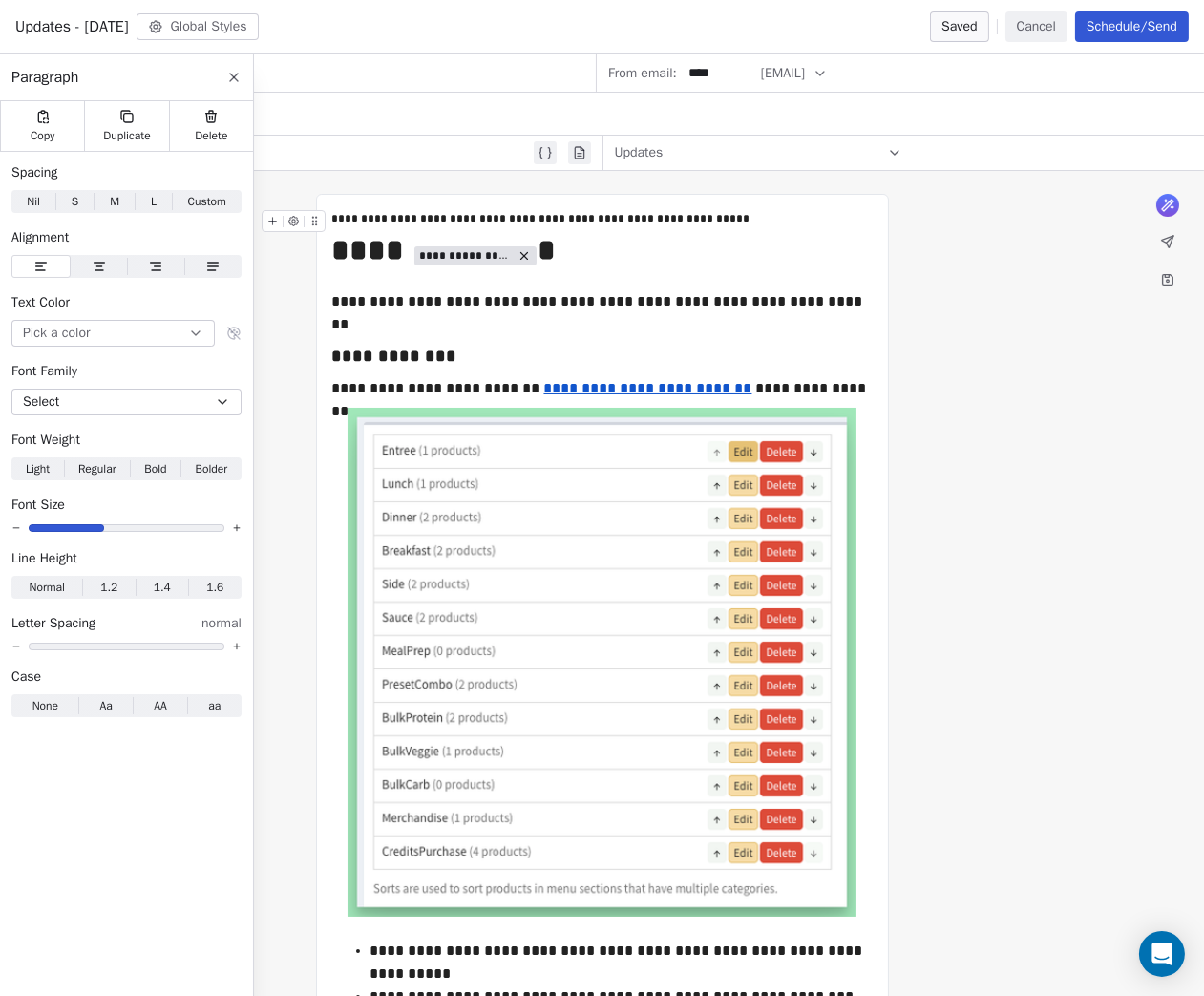 click on "**********" at bounding box center [602, 219] 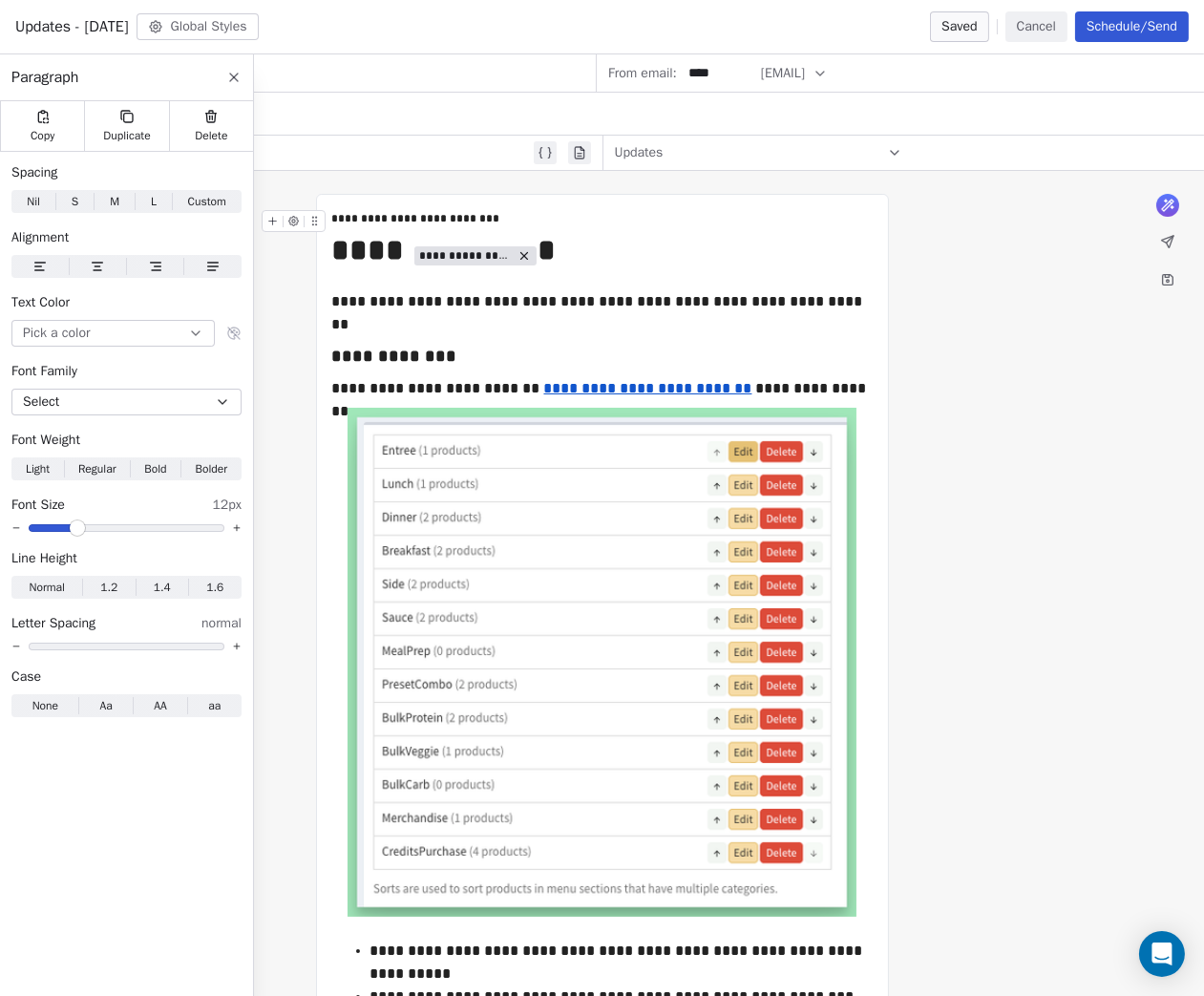 click on "**********" at bounding box center [602, 219] 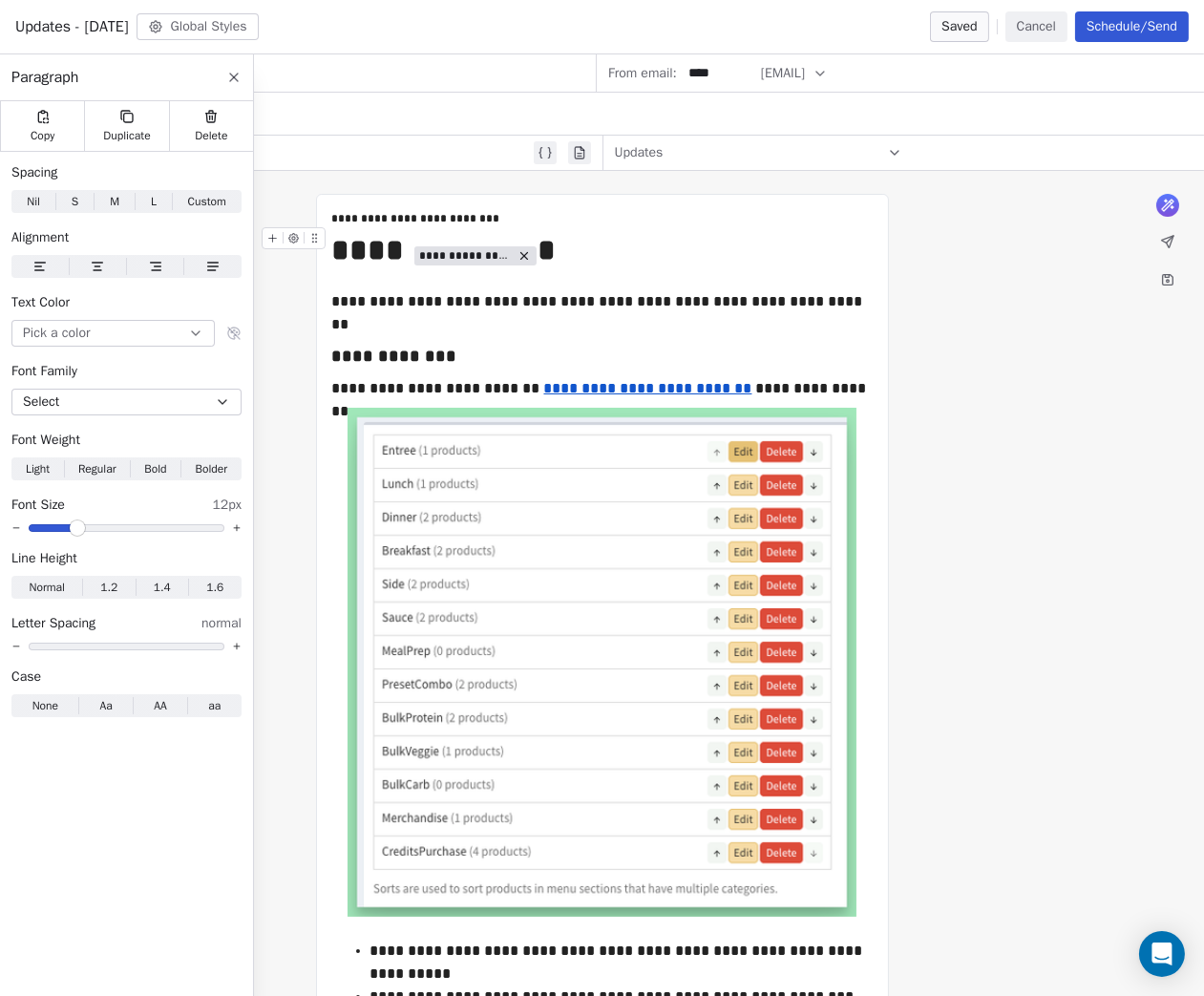 click on "**********" at bounding box center (602, 250) 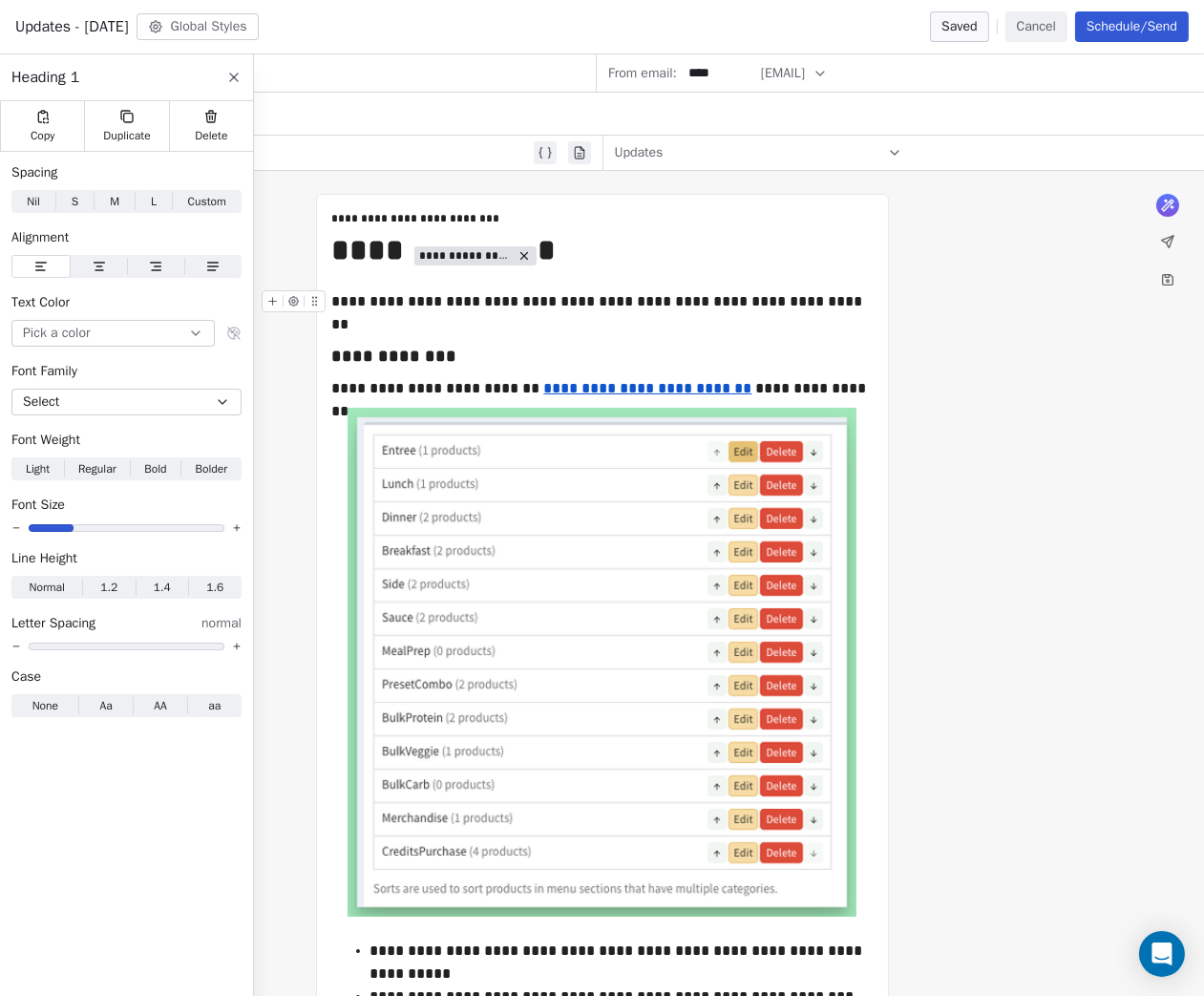 click on "**********" at bounding box center [602, 302] 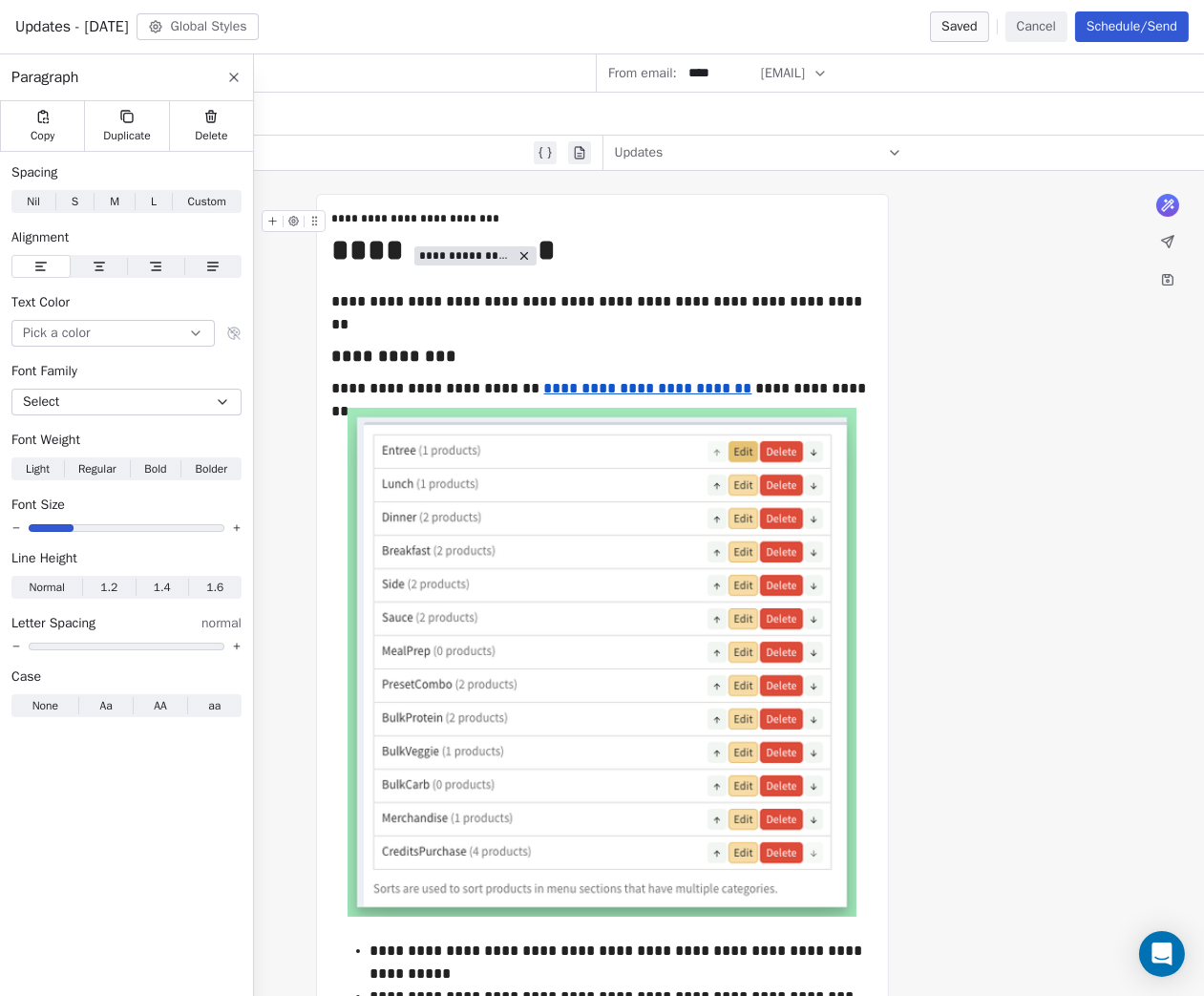 click on "**********" at bounding box center (602, 219) 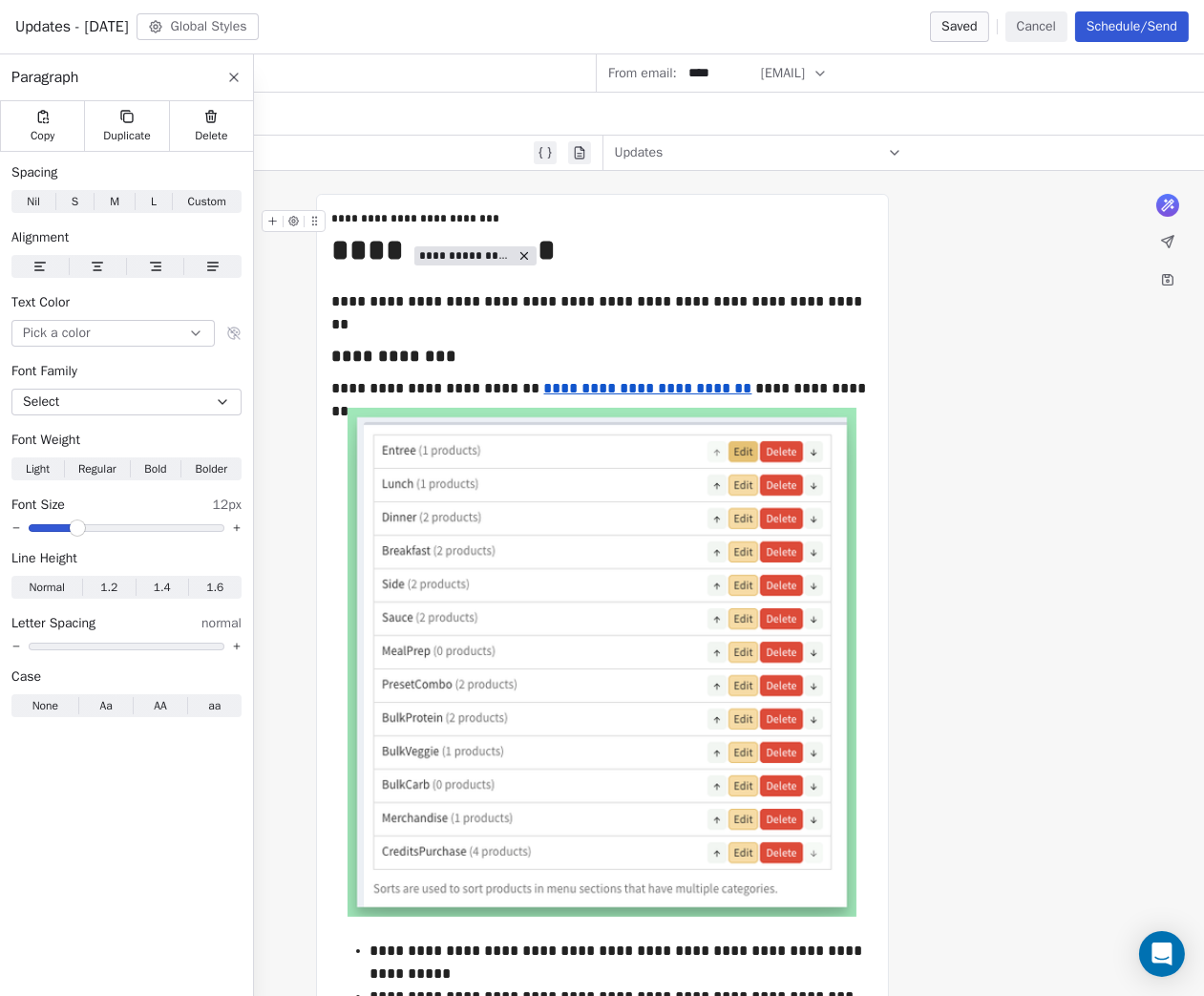 click on "**********" at bounding box center (602, 219) 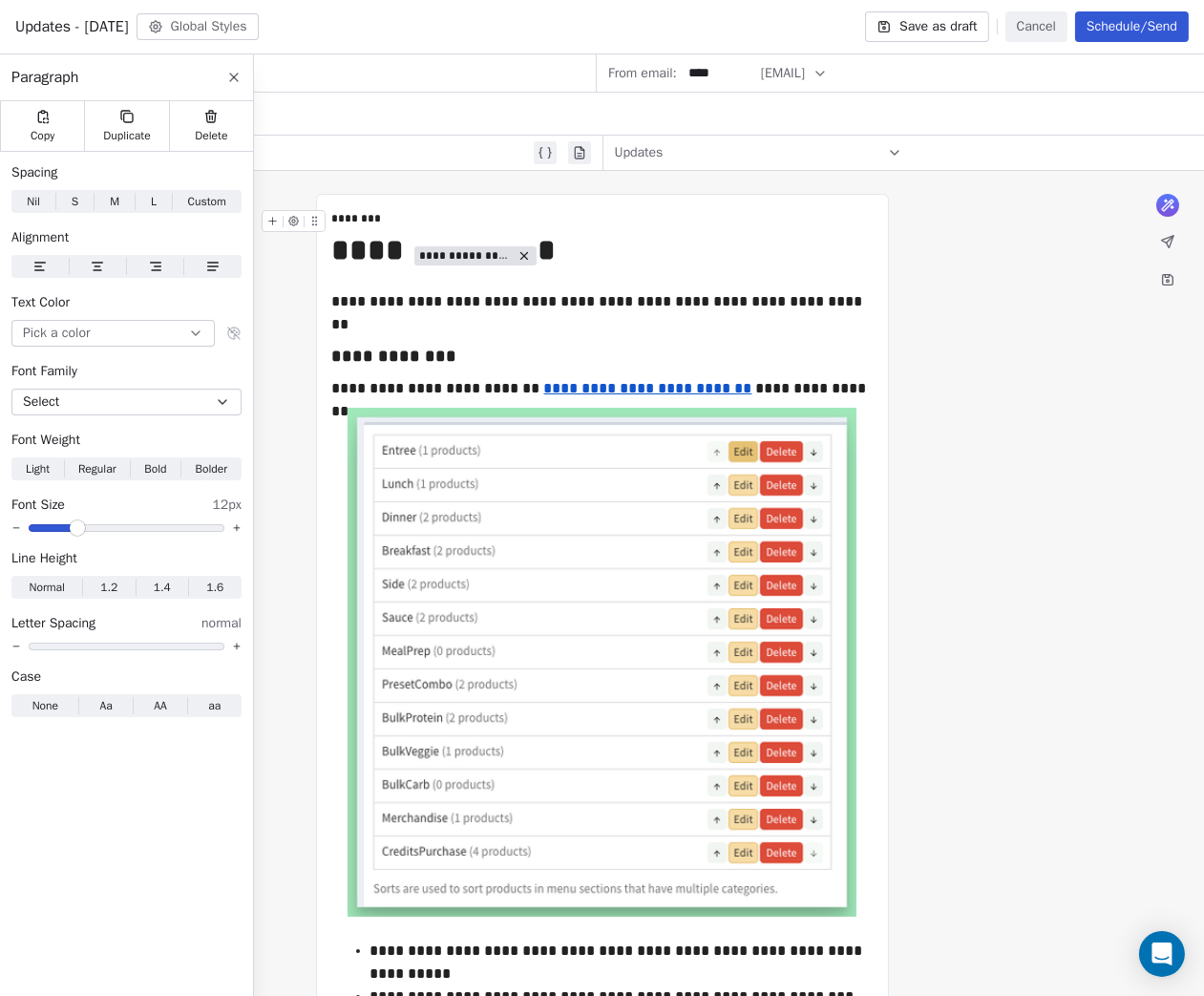 click on "********" at bounding box center [602, 219] 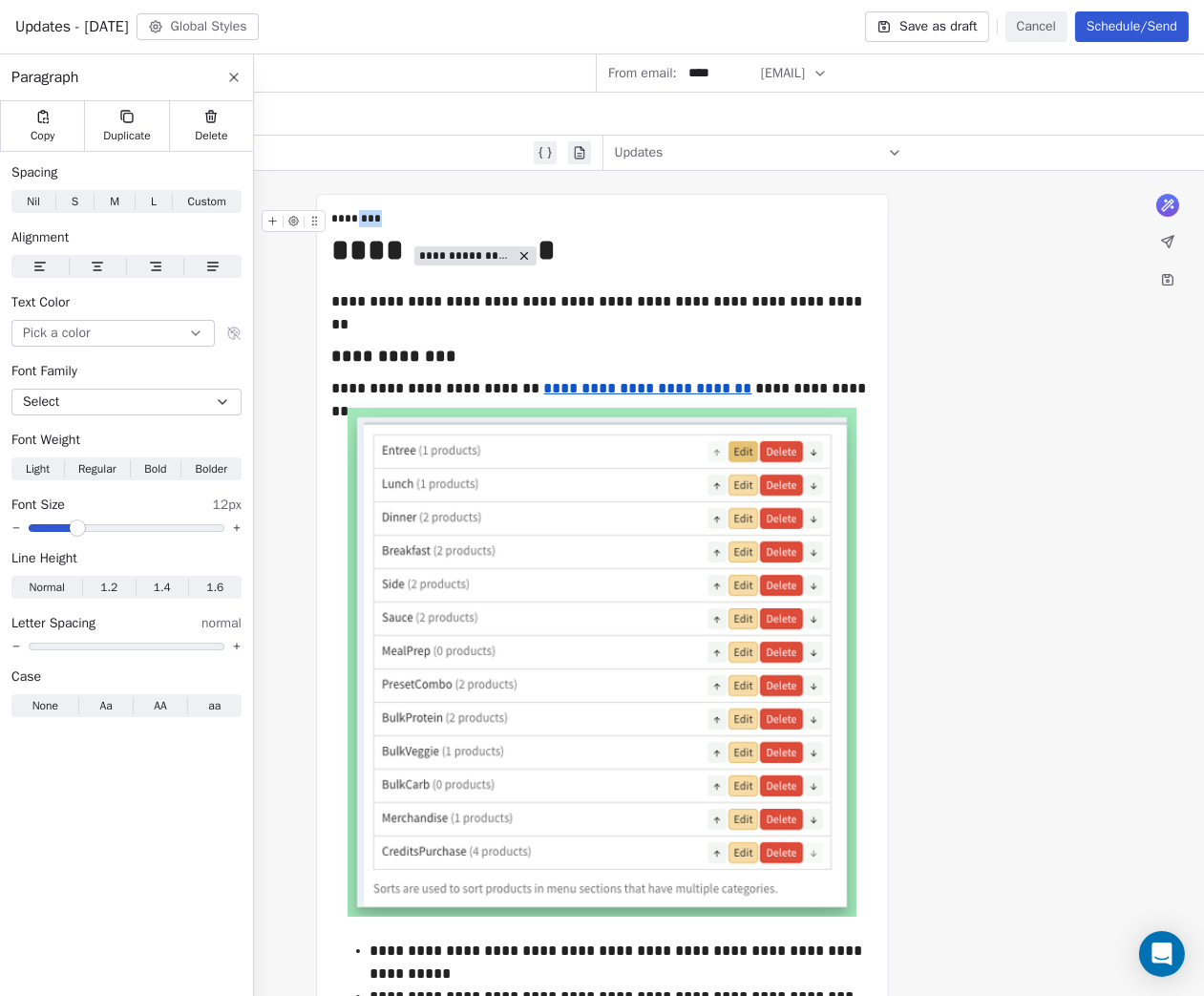 click on "********" at bounding box center (602, 219) 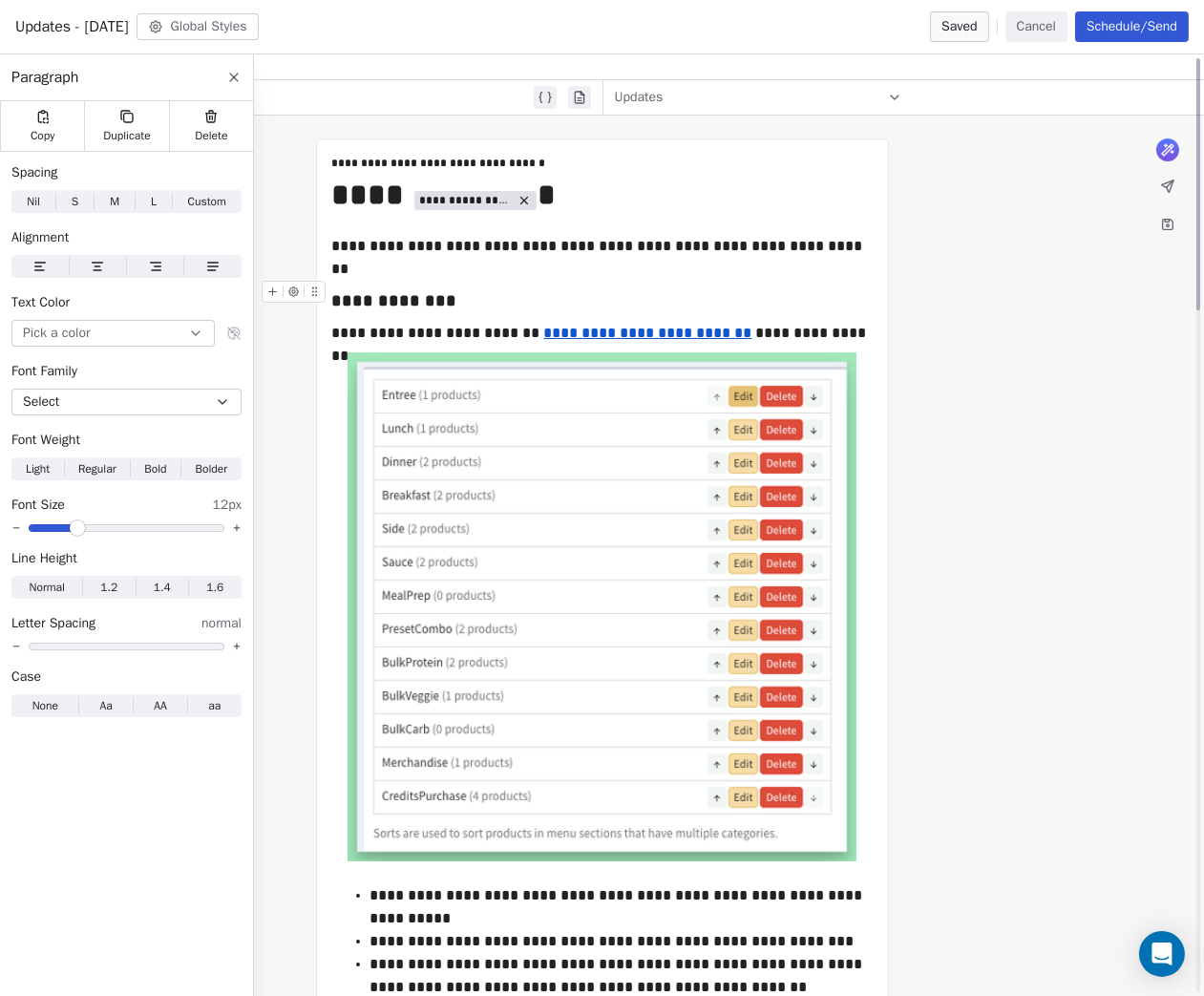 scroll, scrollTop: 0, scrollLeft: 0, axis: both 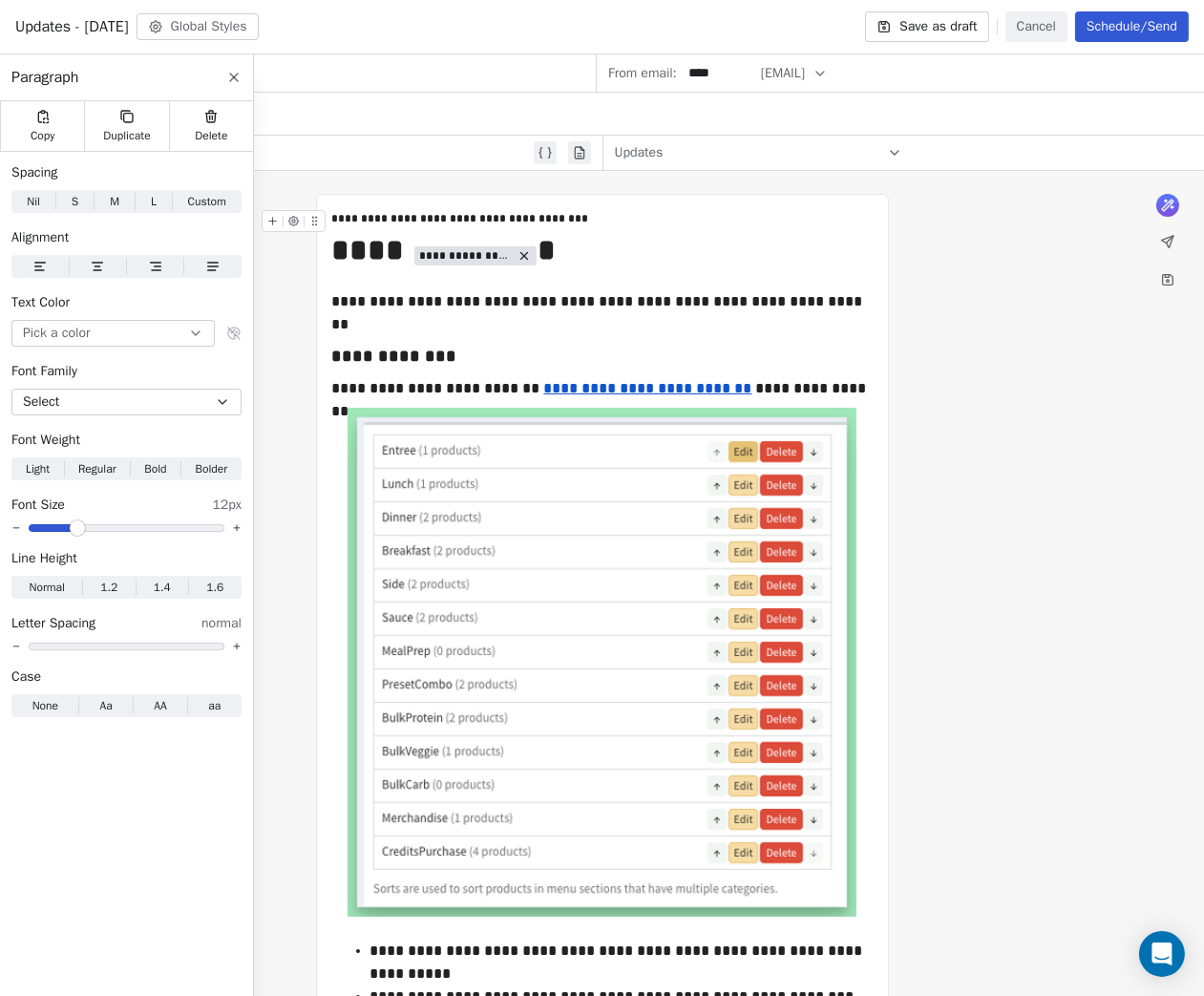 click on "Save as draft" at bounding box center [926, 27] 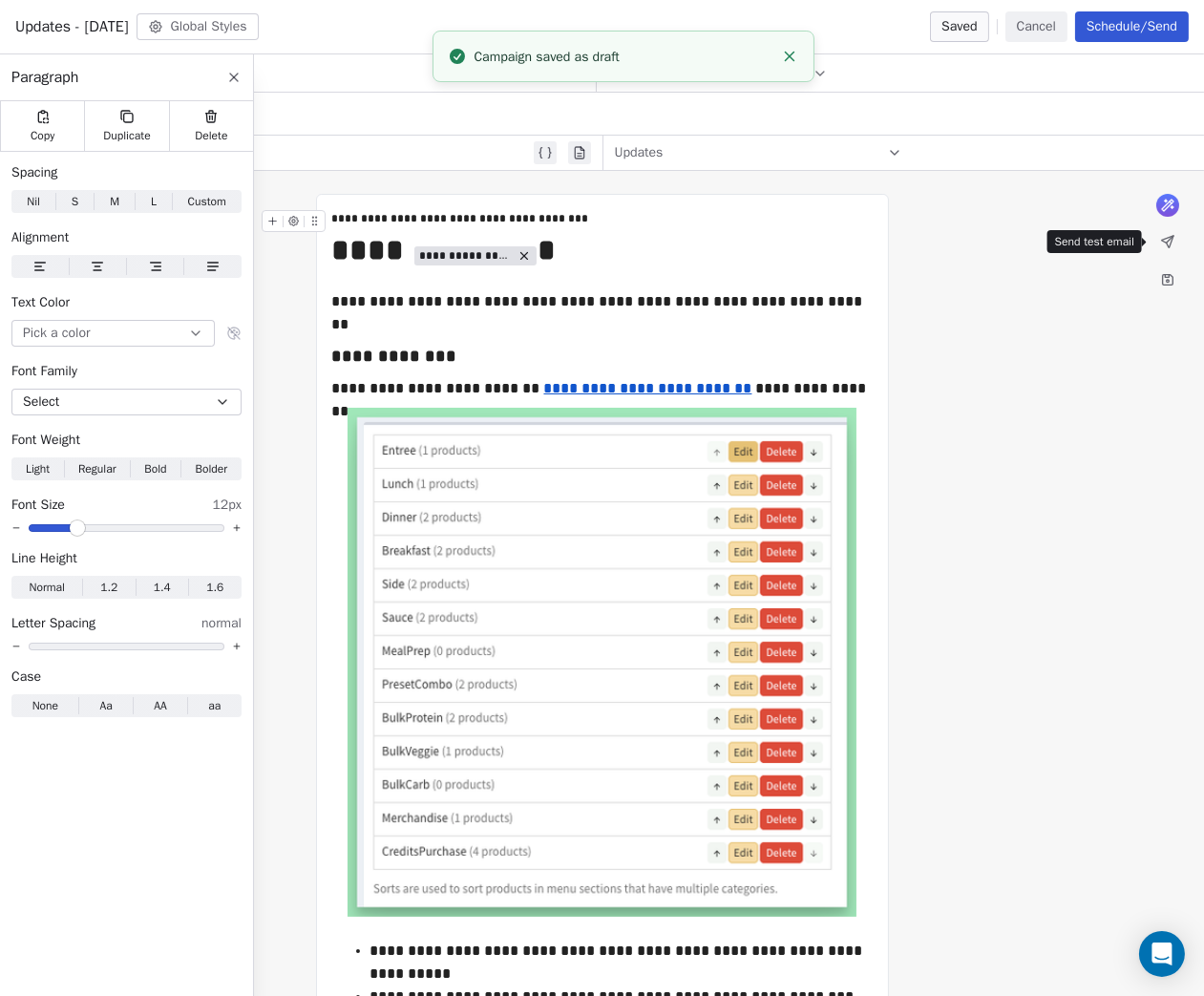 click 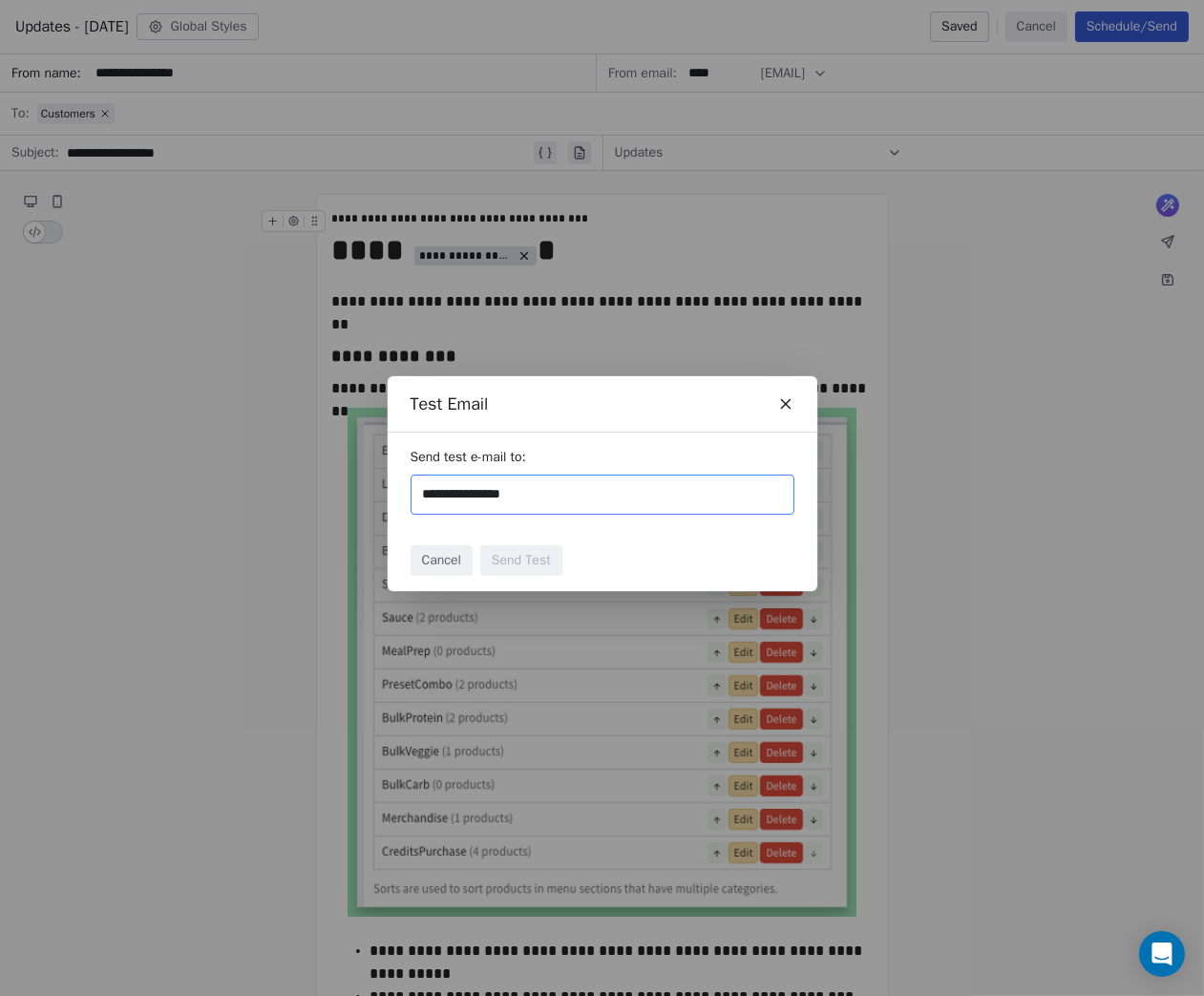 type on "**********" 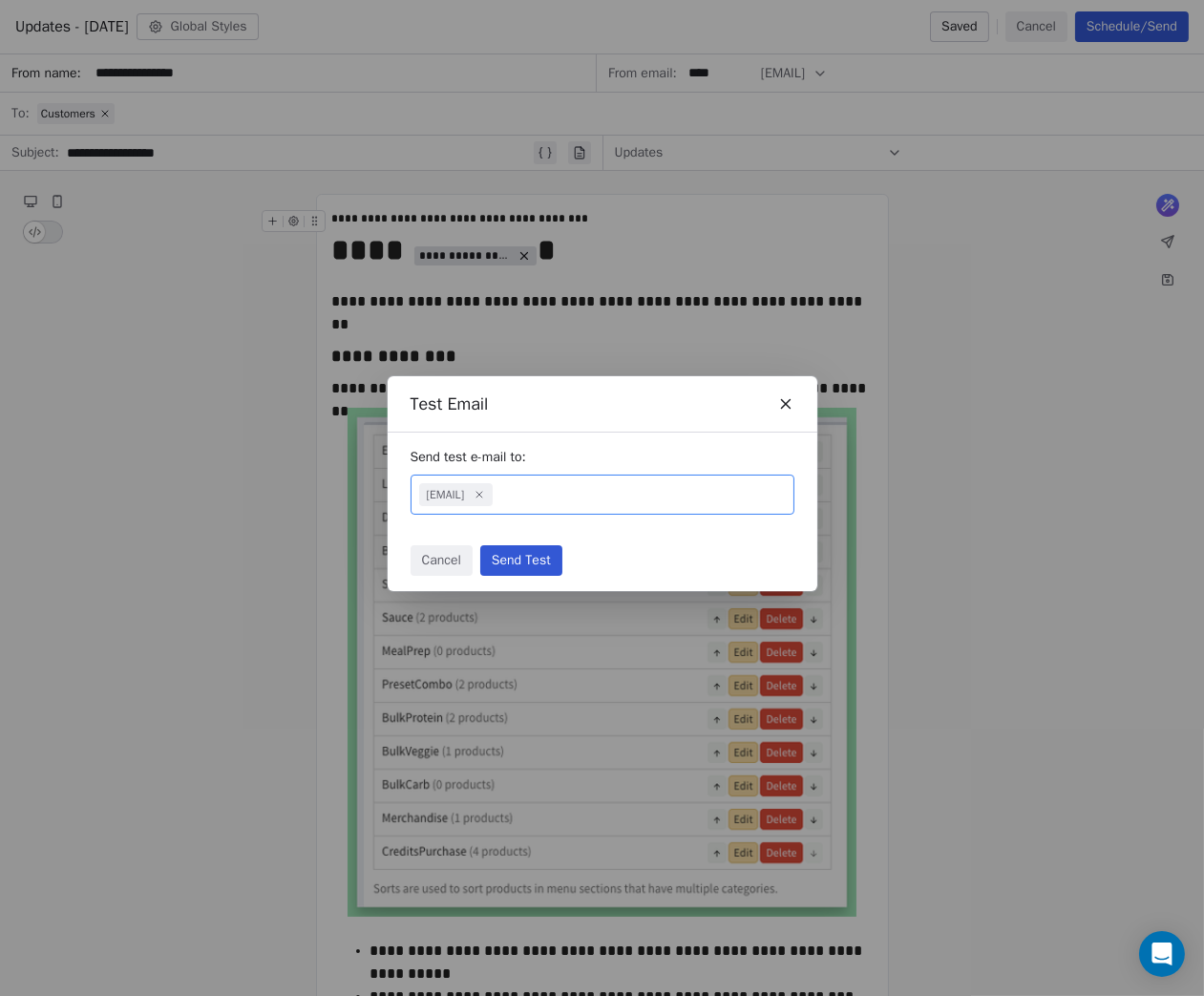 click on "Send Test" at bounding box center (521, 561) 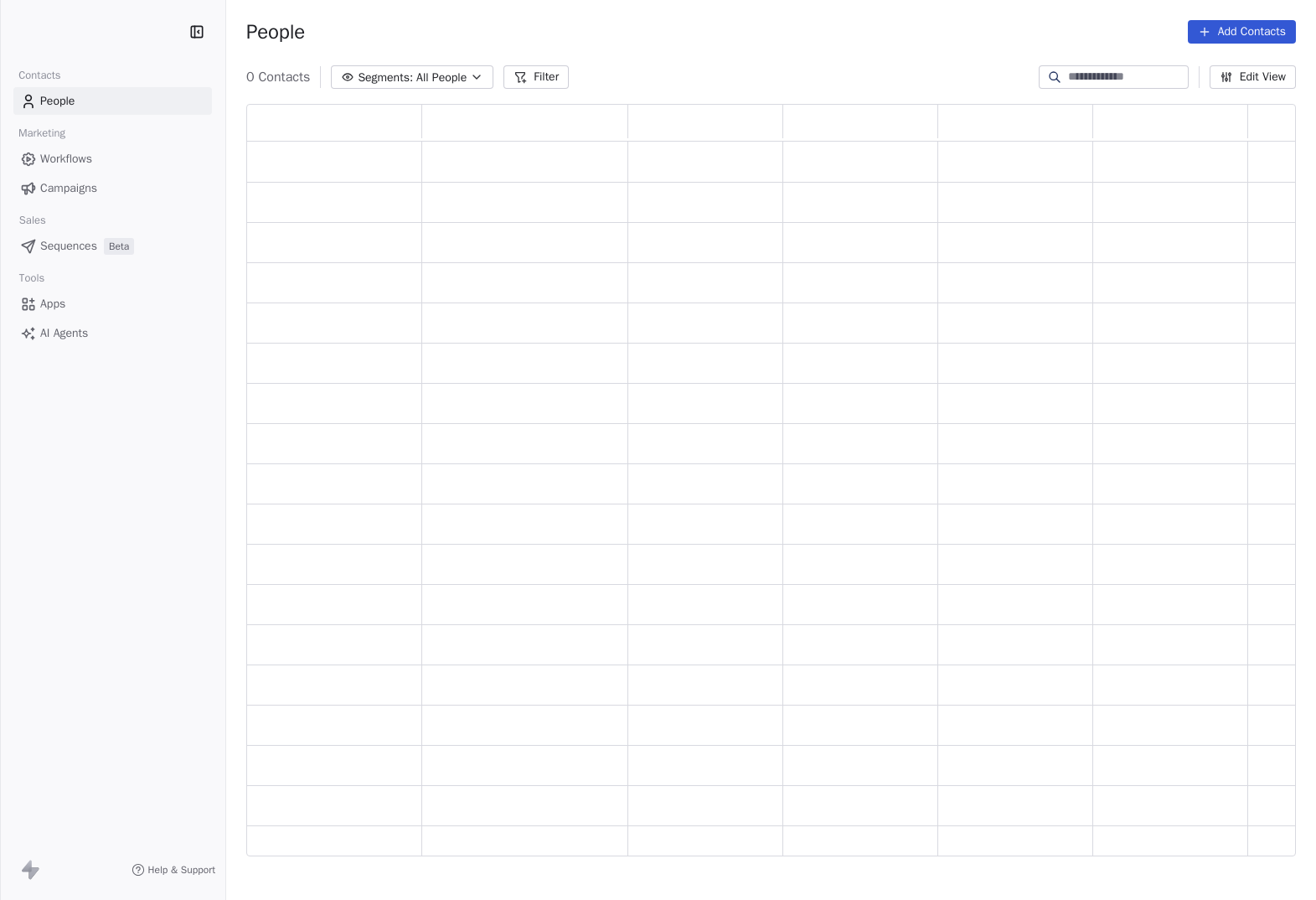 scroll, scrollTop: 0, scrollLeft: 0, axis: both 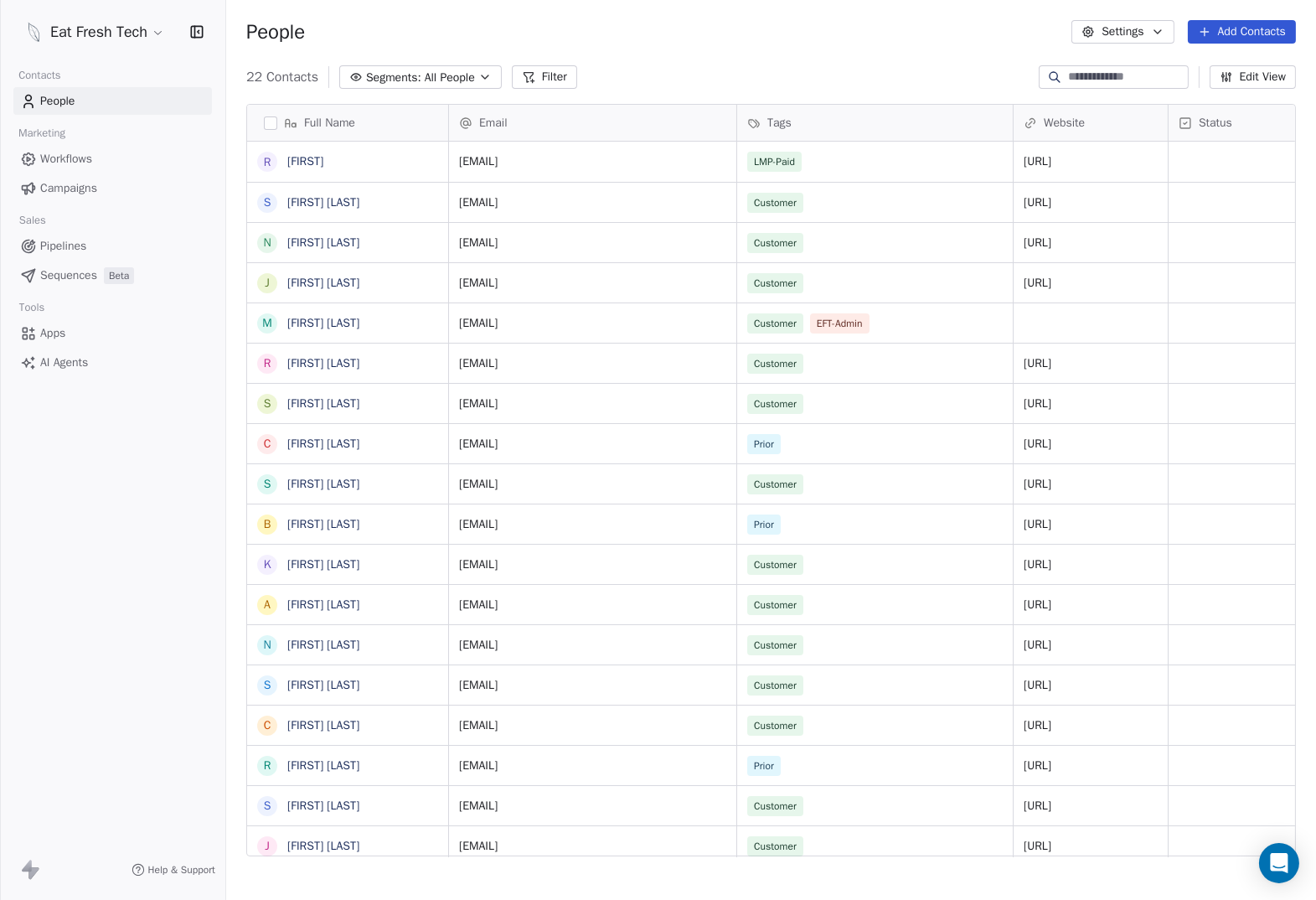 click on "Campaigns" at bounding box center (69, 188) 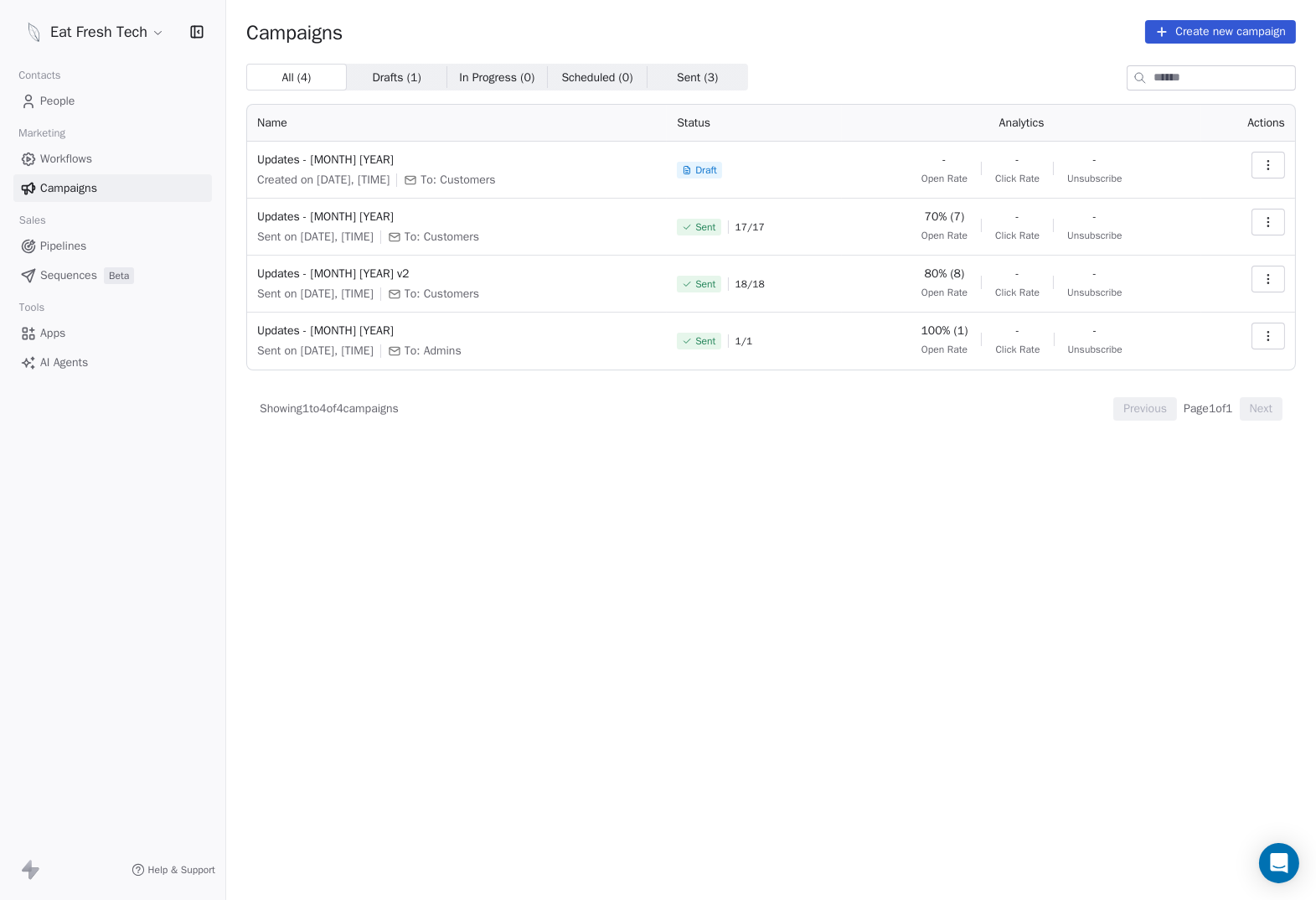 click on "Eat Fresh Tech Contacts People Marketing Workflows Campaigns Sales Pipelines Sequences Beta Tools Apps AI Agents Help & Support Campaigns  Create new campaign All ( 4 ) All ( 4 ) Drafts ( 1 ) Drafts ( 1 ) In Progress ( 0 ) In Progress ( 0 ) Scheduled ( 0 ) Scheduled ( 0 ) Sent ( 3 ) Sent ( 3 ) Name Status Analytics Actions Updates - August 2025 Created on Jul 28, 2025, 2:57 PM To: Customers  Draft - Open Rate - Click Rate - Unsubscribe Updates - July 2025 Sent on Jul 1, 2025, 3:00 PM To: Customers  Sent 17 / 17 70% (7) Open Rate - Click Rate - Unsubscribe Updates - June 2025 v2 Sent on Jun 19, 2025, 12:45 PM To: Customers  Sent 18 / 18 80% (8) Open Rate - Click Rate - Unsubscribe Updates - June 2025 Sent on Jun 18, 2025, 5:01 PM To: Admins  Sent 1 / 1 100% (1) Open Rate - Click Rate - Unsubscribe Showing  1  to  4  of  4  campaigns Previous Page  1  of  1 Next" at bounding box center (658, 450) 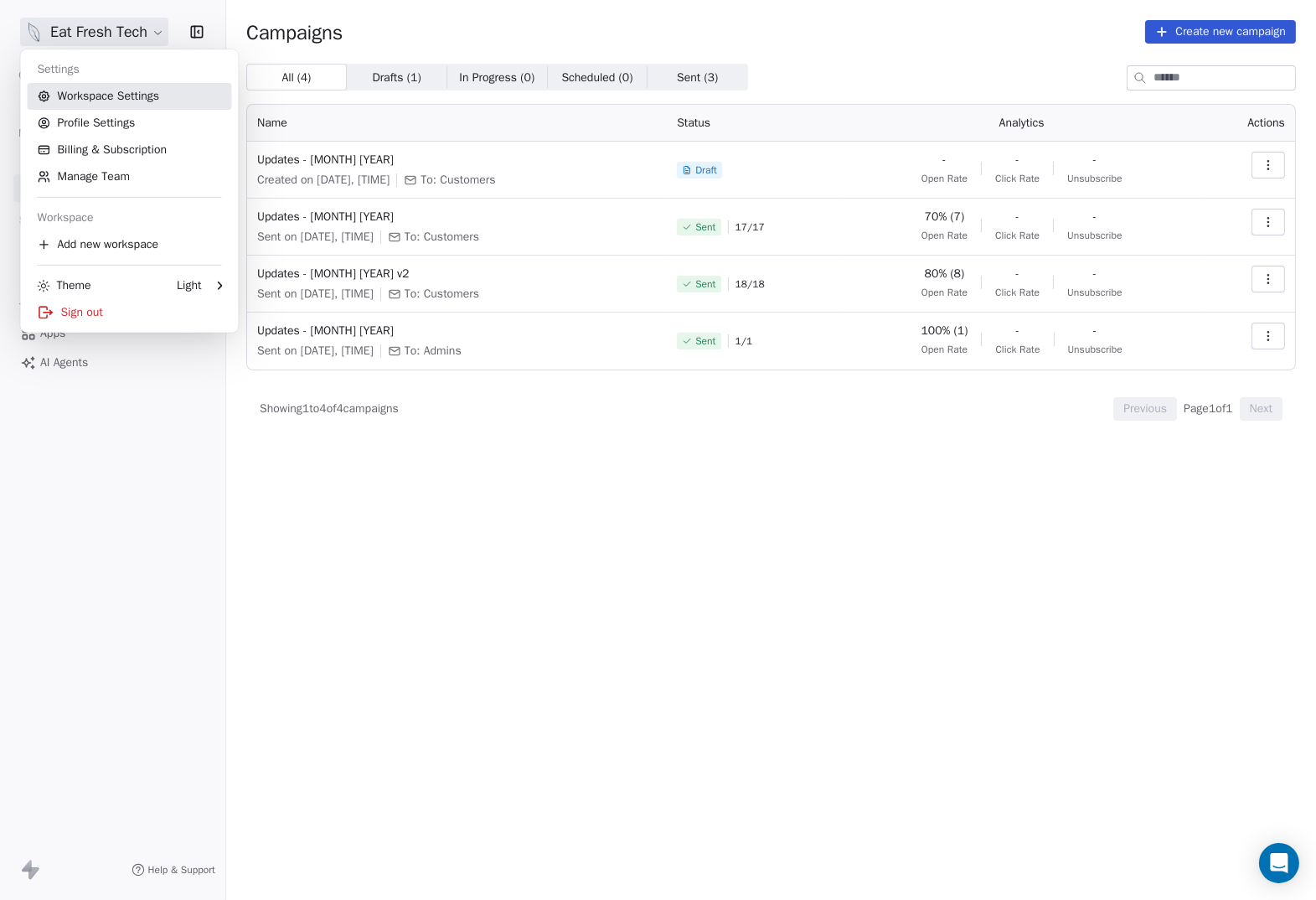 click on "Workspace Settings" at bounding box center [129, 96] 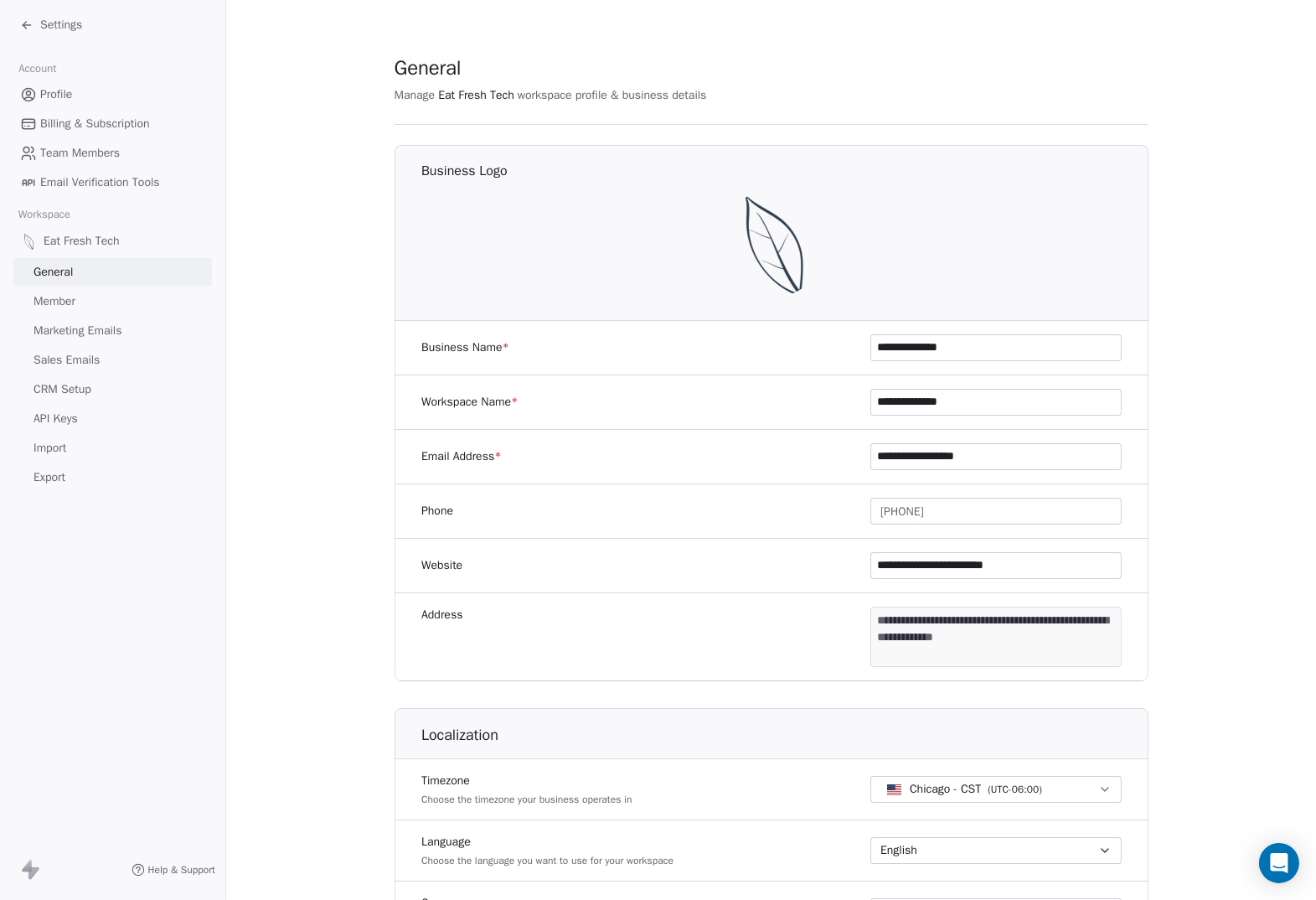 click on "Settings" at bounding box center (61, 25) 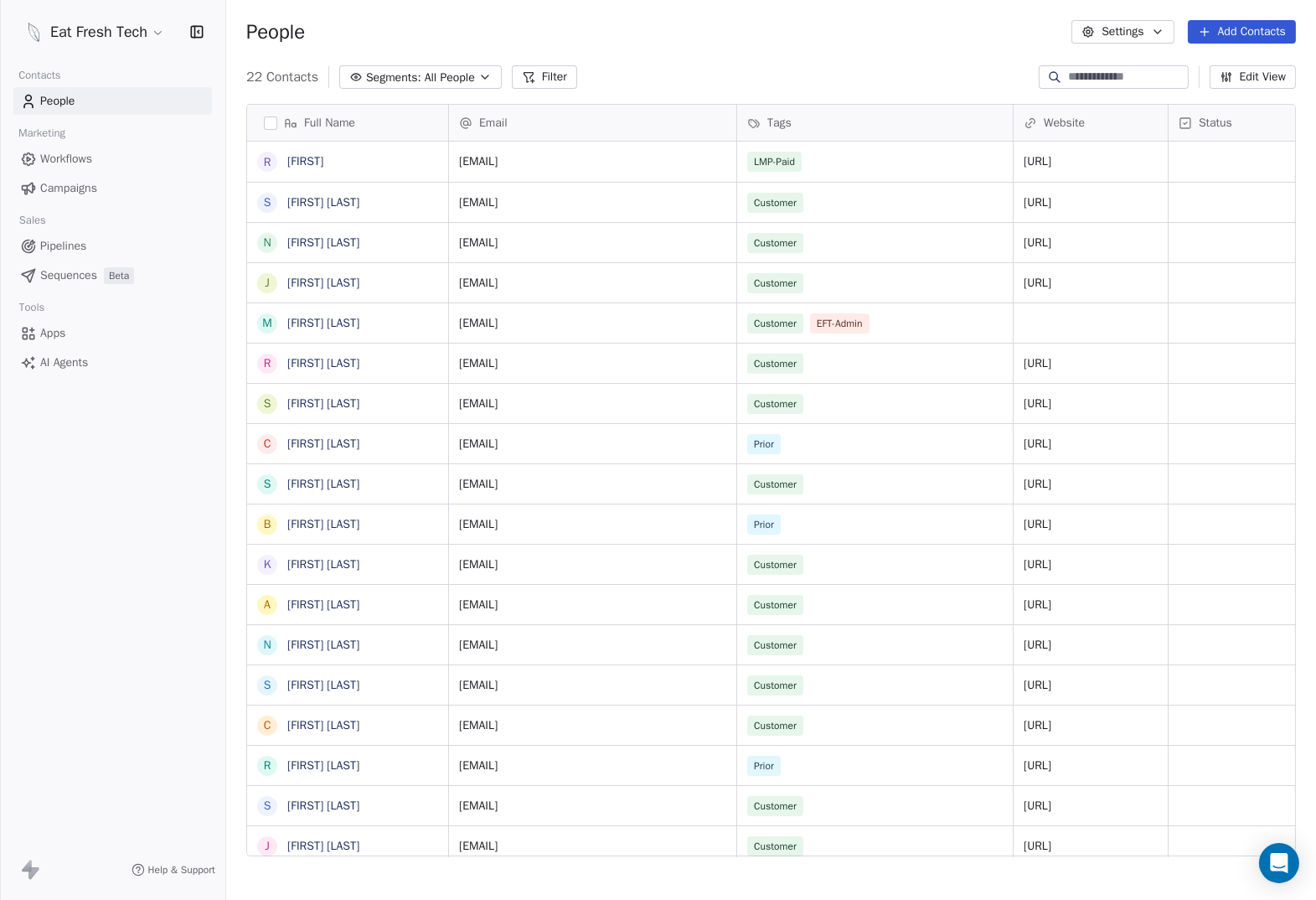 scroll, scrollTop: 14, scrollLeft: 14, axis: both 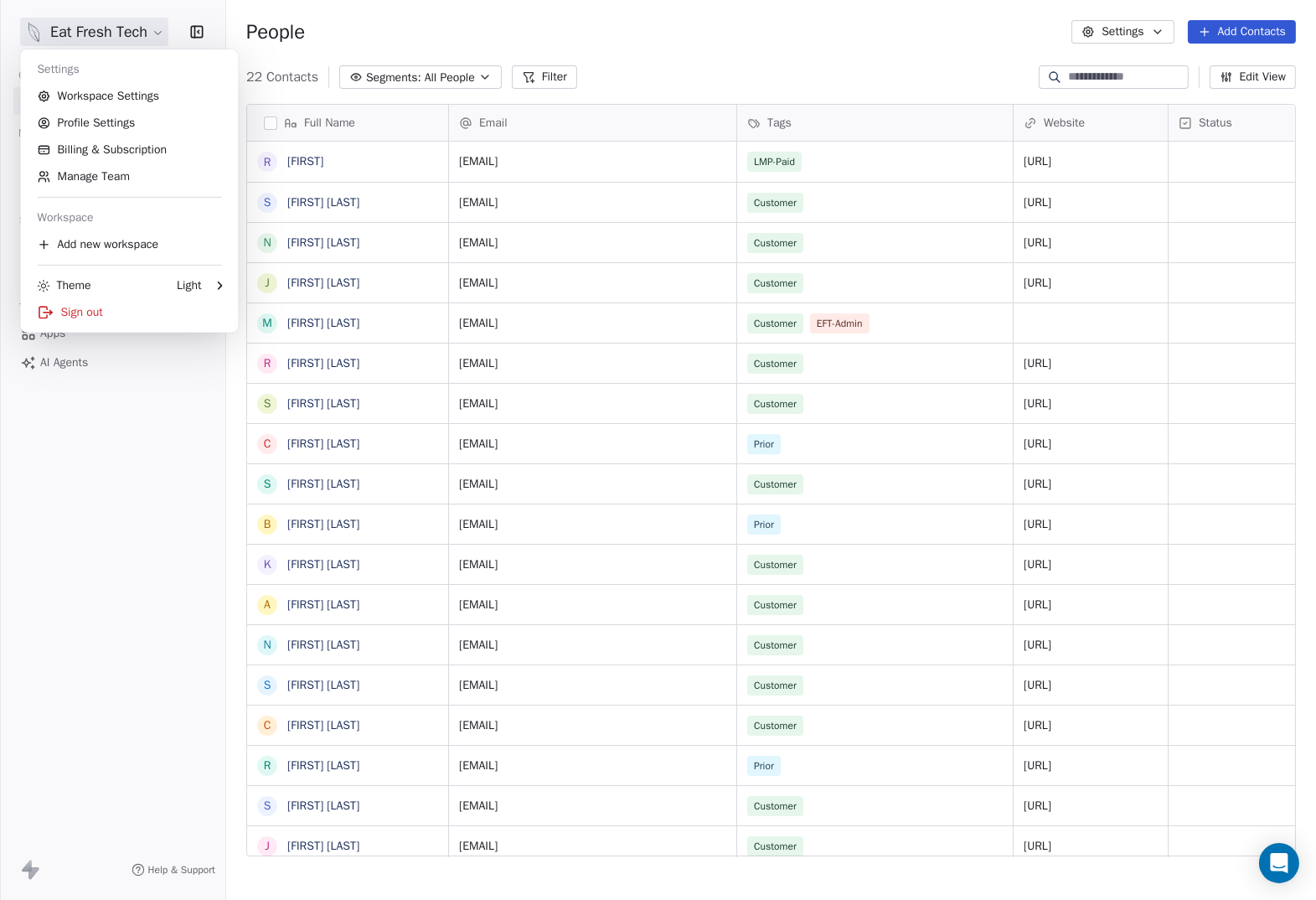 click on "Eat Fresh Tech Contacts People Marketing Workflows Campaigns Sales Pipelines Sequences Beta Tools Apps AI Agents Help & Support People Settings  Add Contacts 22 Contacts Segments: All People Filter  Edit View Tag Add to Sequence Export Full Name R Rich S Shawn Serafin N Nathon Lisbon J Josie Weiers M Matt Durr R Ryan Showalter S Sarah Showalter C Curtis Martin S Shelby Hartman B Bethany Martin K Kate Wethal A Abed Alshahal N Natalie Magana S Shane Lowman C Christian Coronato R Rick Weiers S Shane Lowman J Jeremiah Schindler K Kathleen Rana N Nathan Haas N Natalie Magana K Kate Wethal Email Tags Website Status LMP Plan fuelchefmealprep@gmail.com LMP-Paid https://fuelchef.com Lifetime sserafin_@outlook.com Customer https://www.johnsfitmeals.com/ nathan.lisbon@icloud.com Customer https://rkleanmeals.com/ josieweiers@yahoo.com Customer https://rkleanmeals.com/ matt@eatfresh.tech Customer EFT-Admin ryan@indyskitchen.com Customer https://mealprep.indyskitchen.com/ sarah@indyskitchen.com Customer Prior Customer" at bounding box center [658, 450] 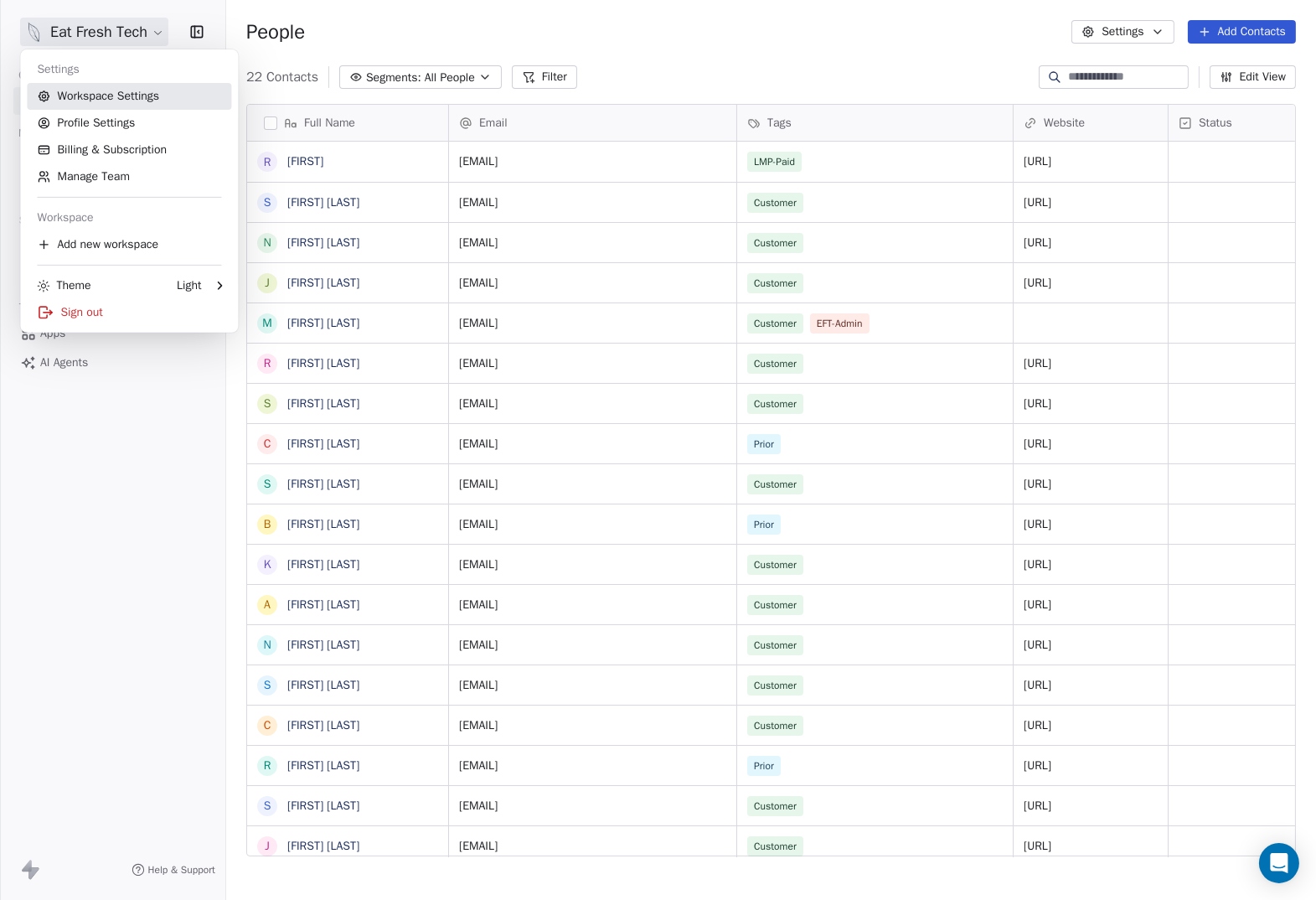 click on "Workspace Settings" at bounding box center [129, 96] 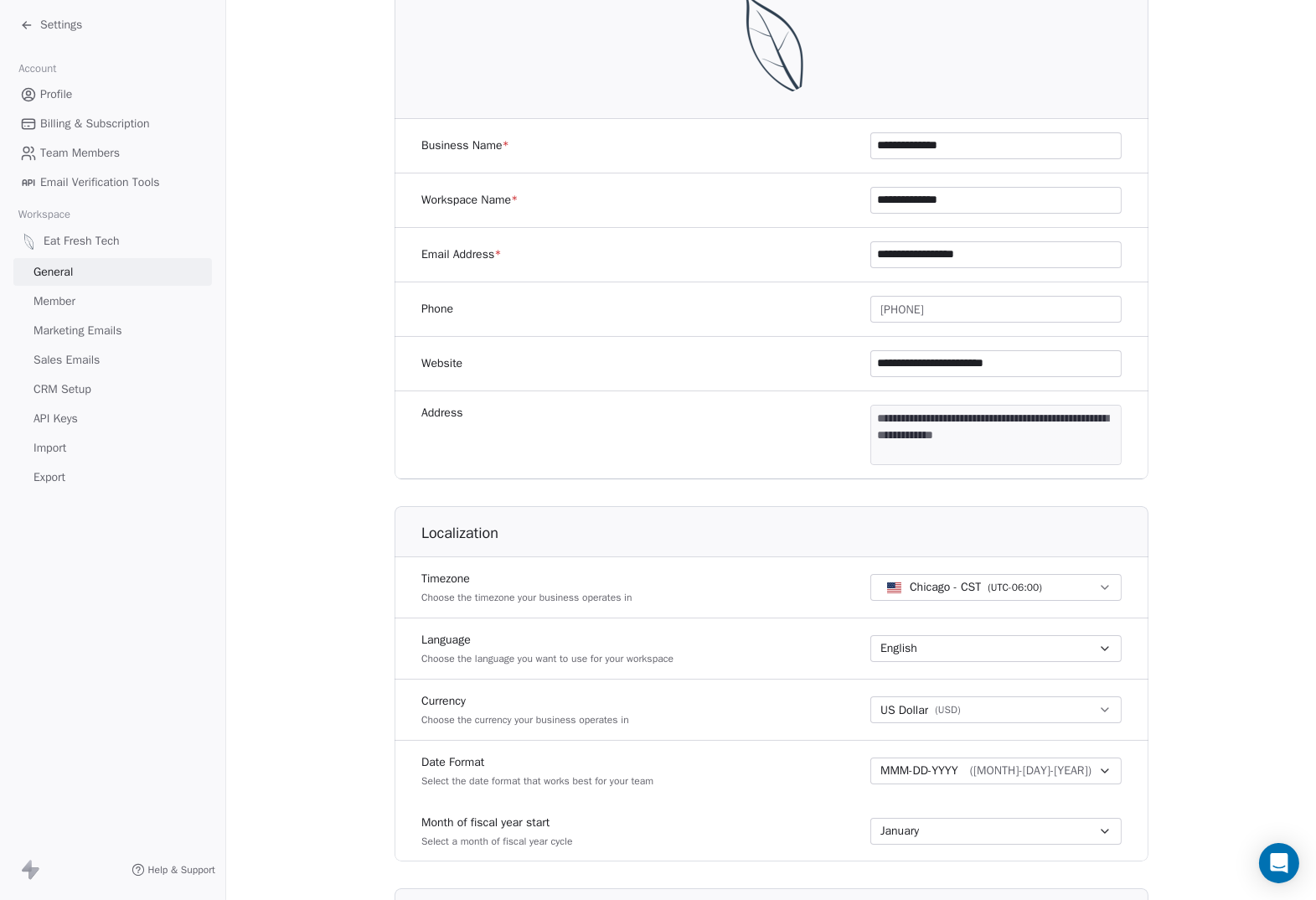 scroll, scrollTop: 0, scrollLeft: 0, axis: both 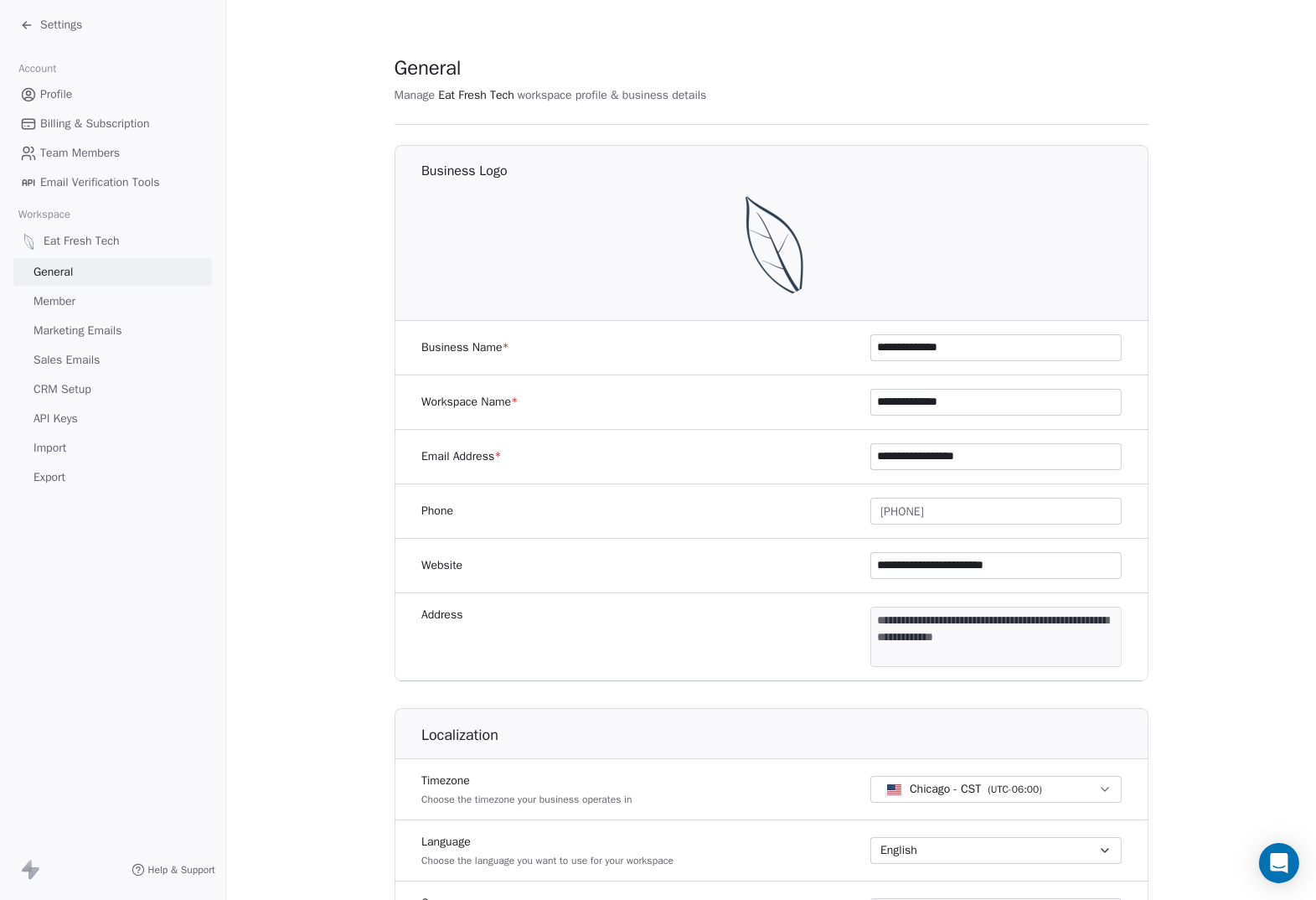 click on "Settings" at bounding box center (61, 25) 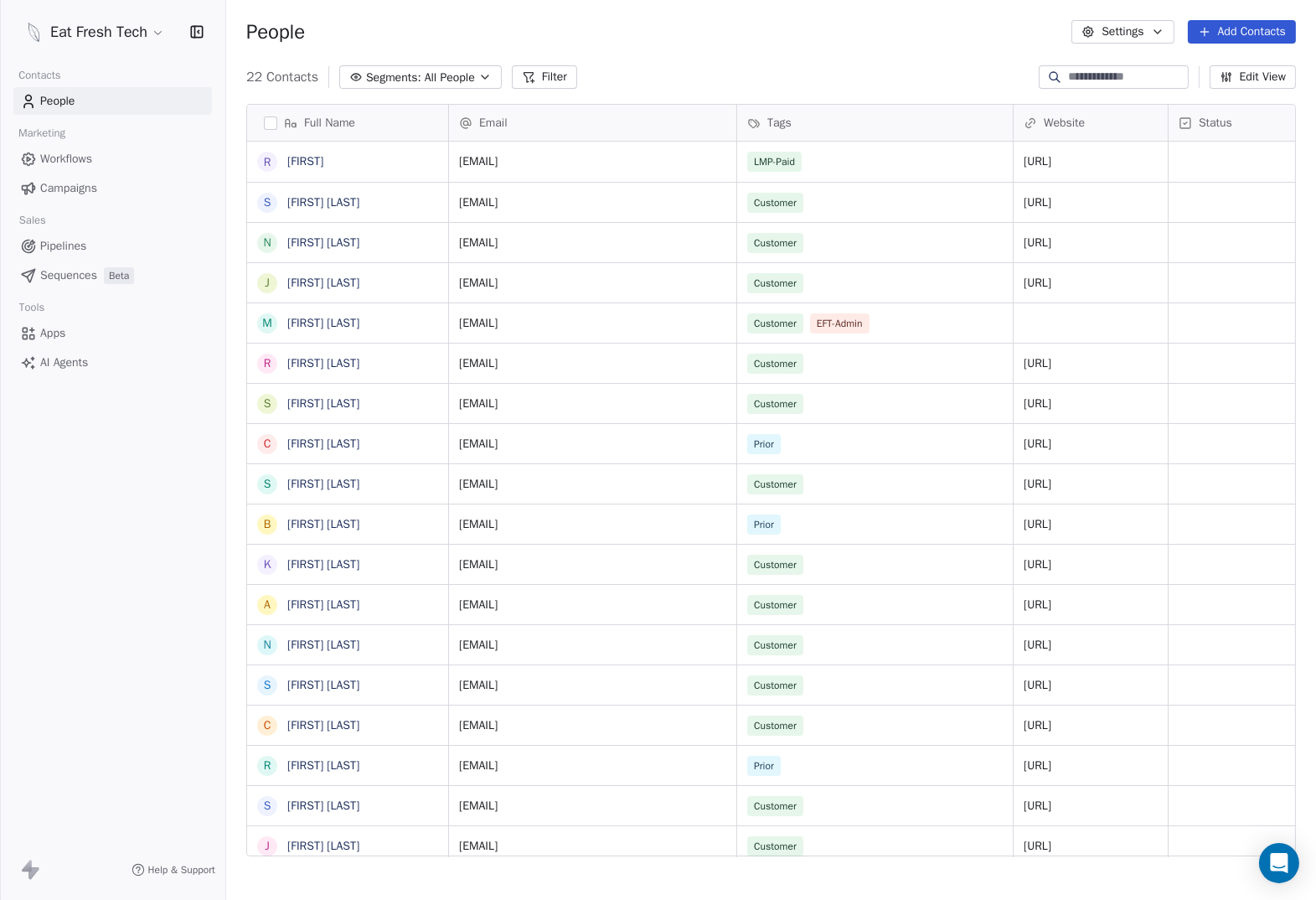 scroll, scrollTop: 14, scrollLeft: 14, axis: both 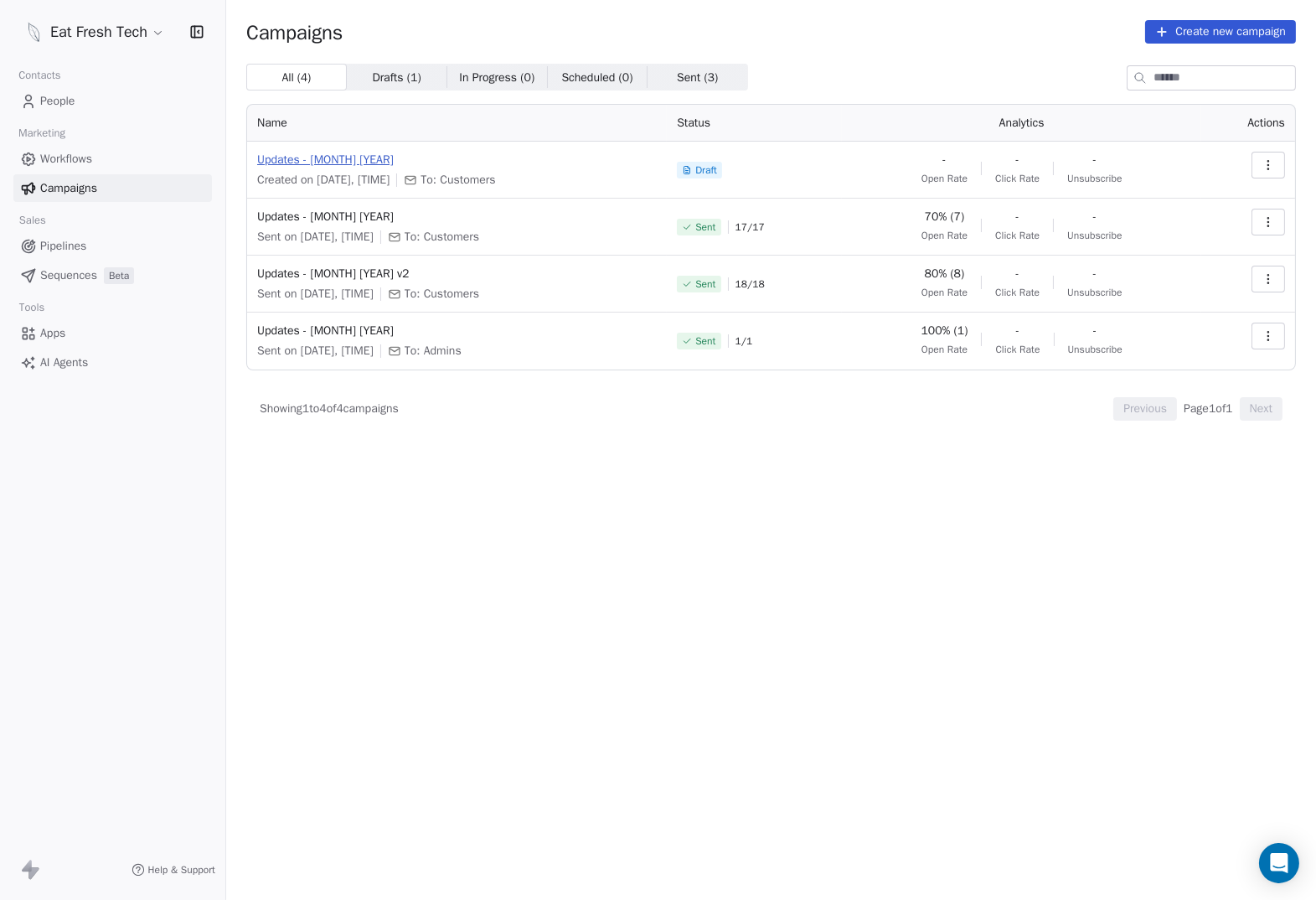 click on "Updates - [DATE]" at bounding box center [457, 160] 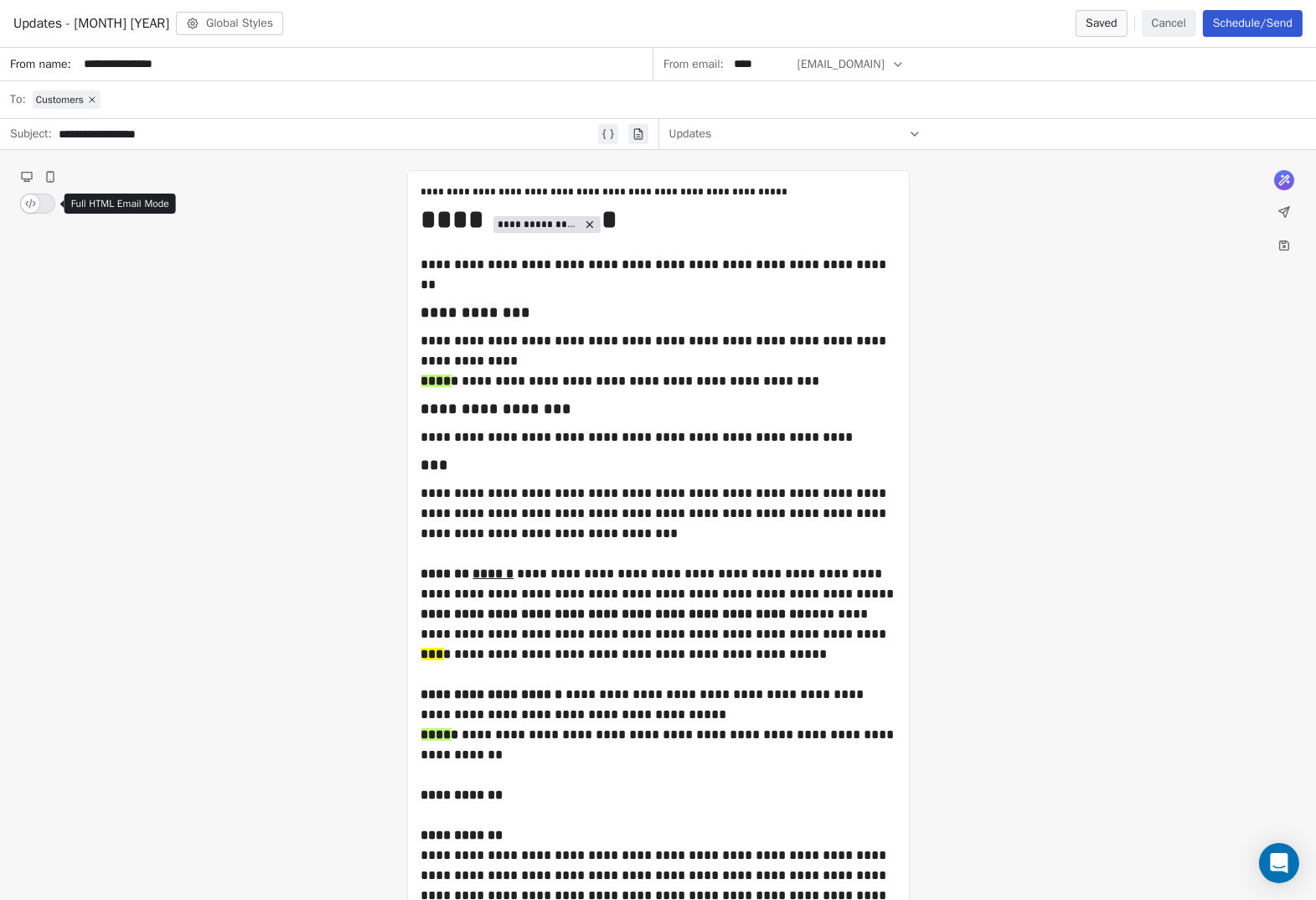 click at bounding box center [38, 204] 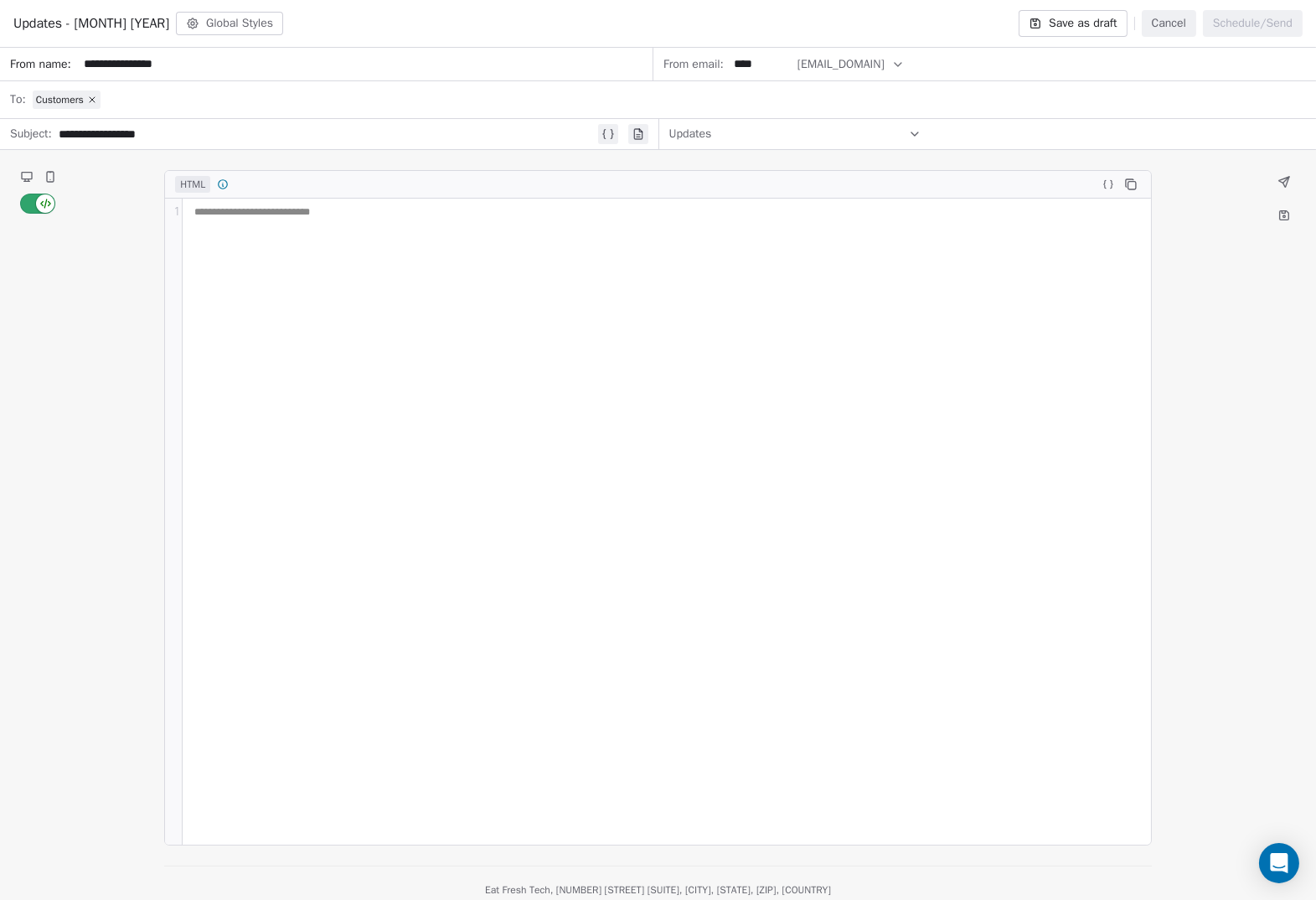 click at bounding box center [45, 204] 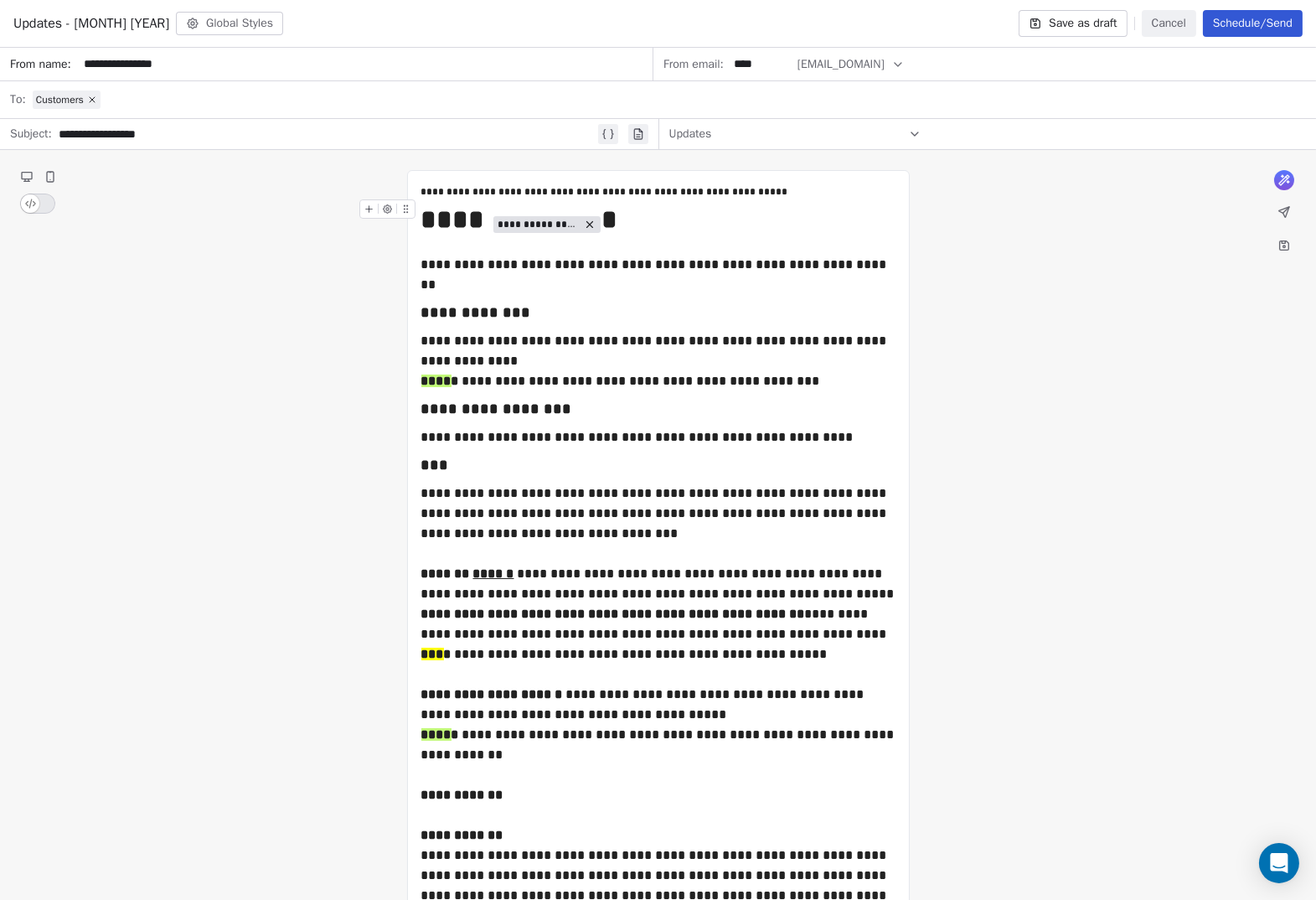 click on "Cancel" at bounding box center (1169, 23) 